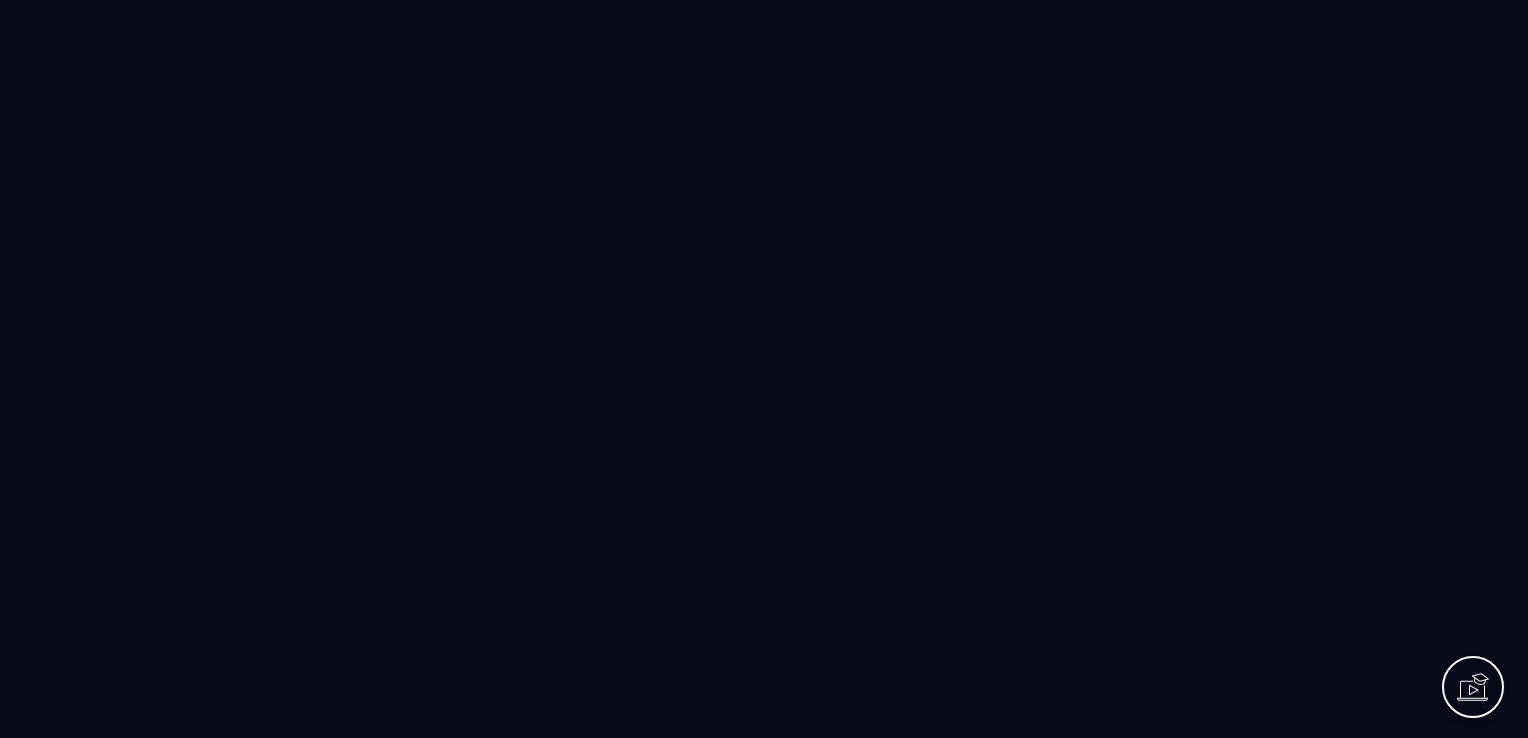 scroll, scrollTop: 0, scrollLeft: 0, axis: both 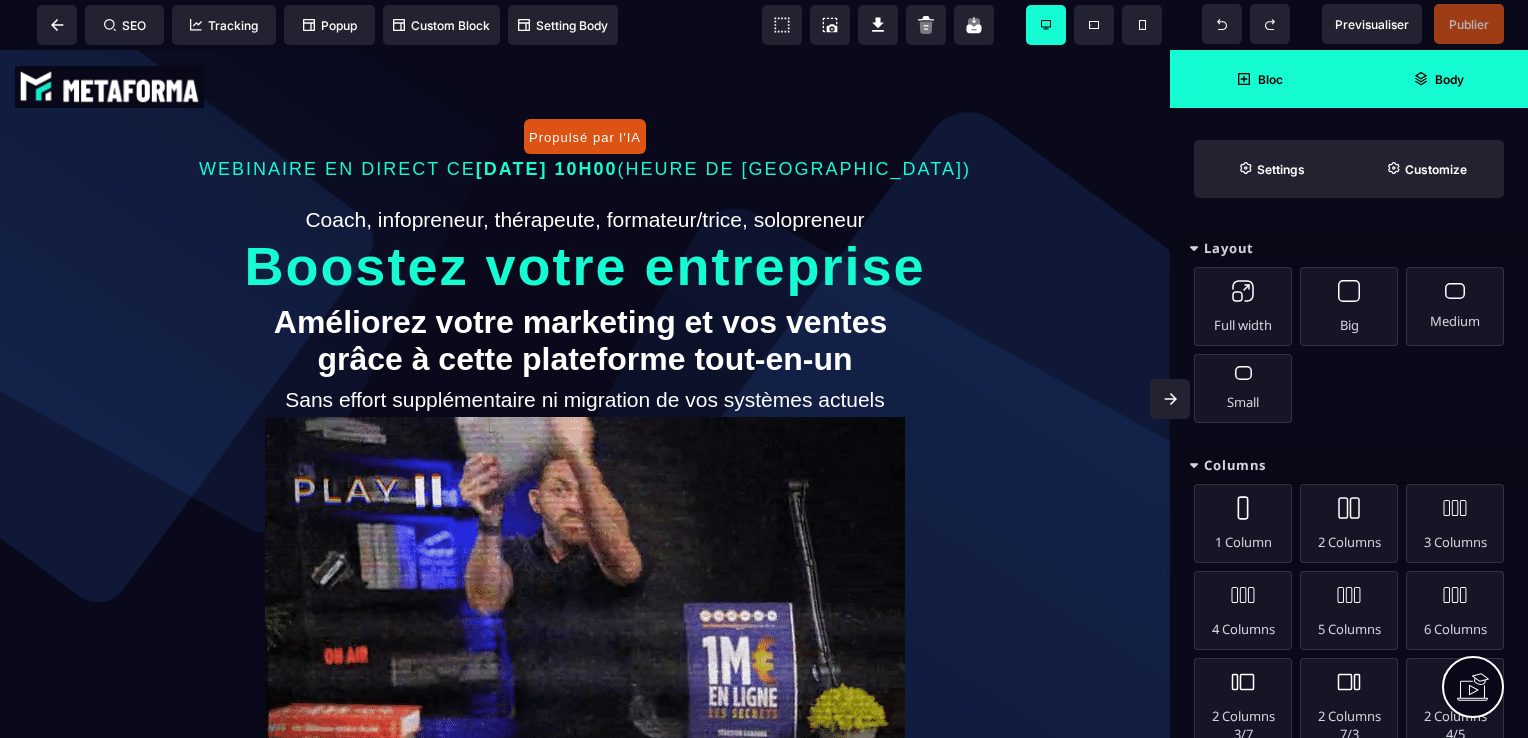click on "Body" at bounding box center [1438, 79] 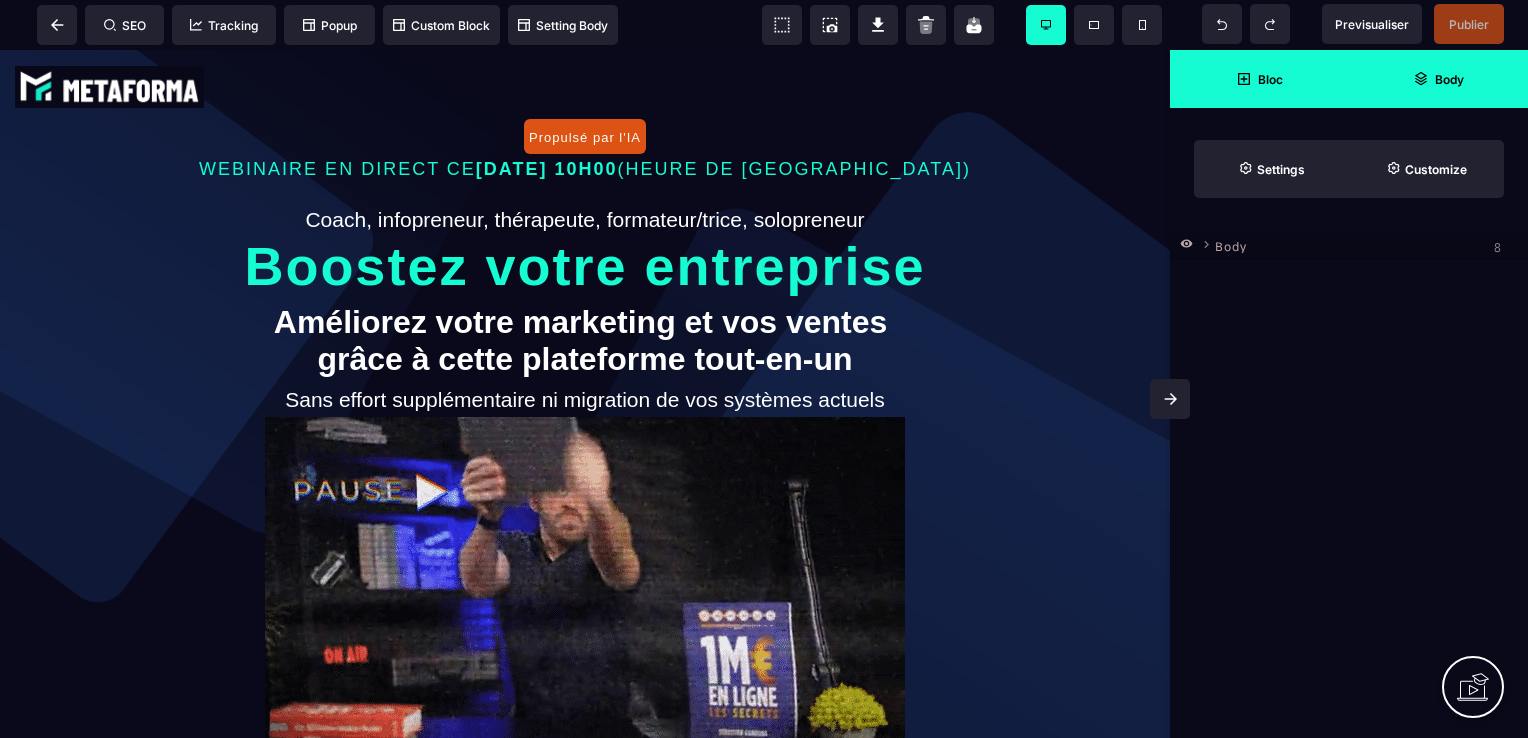click on "Bloc" at bounding box center (1270, 79) 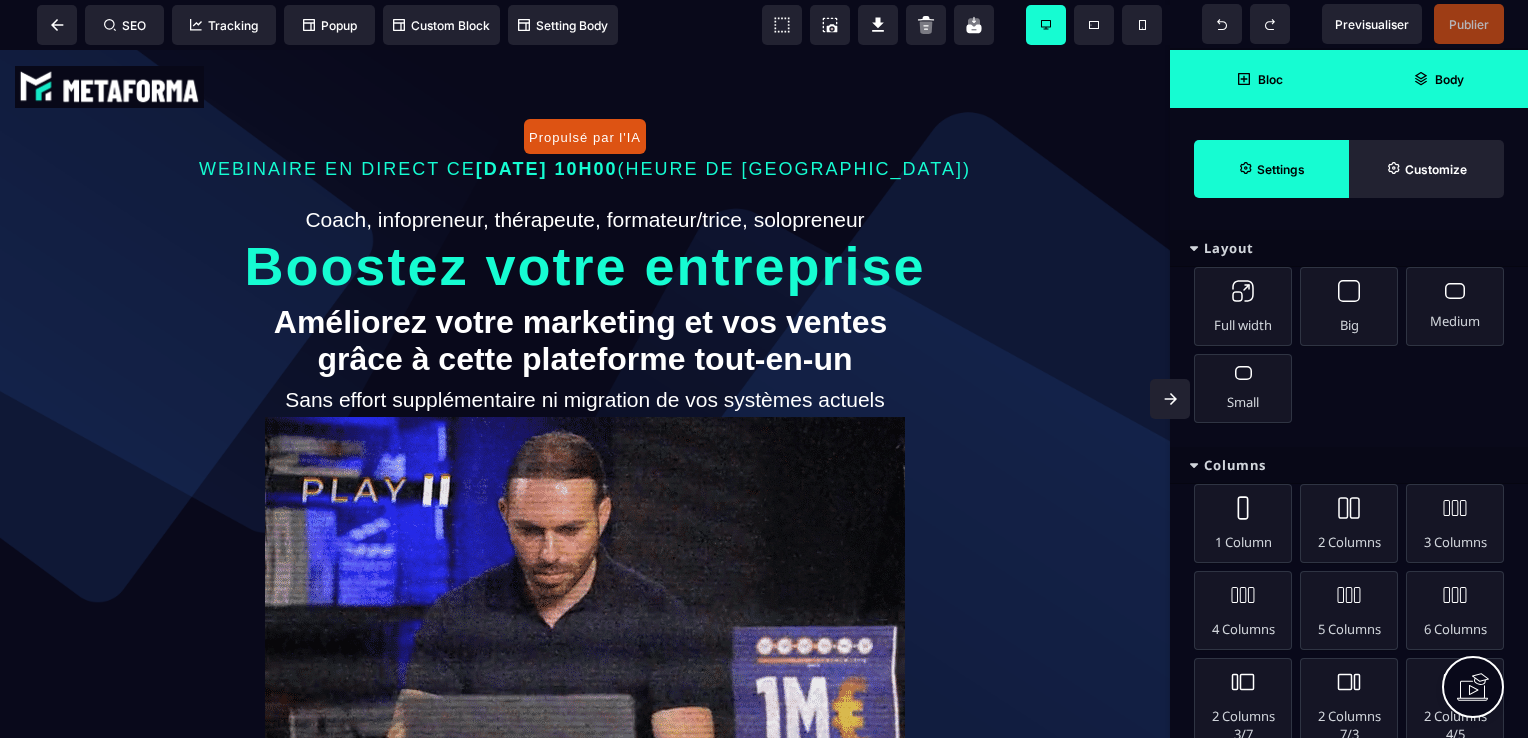 click on "Settings" at bounding box center [1281, 169] 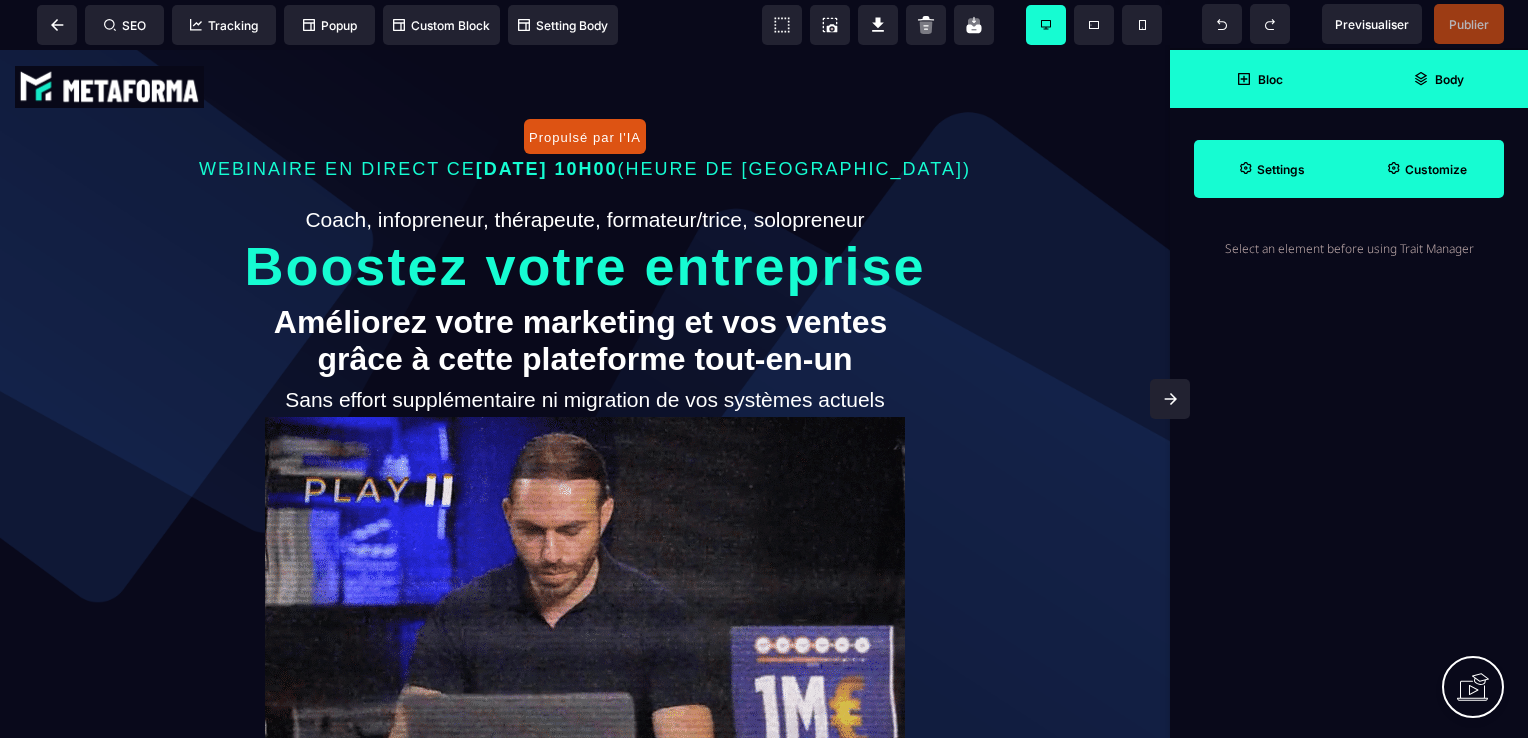 click on "Customize" at bounding box center (1436, 169) 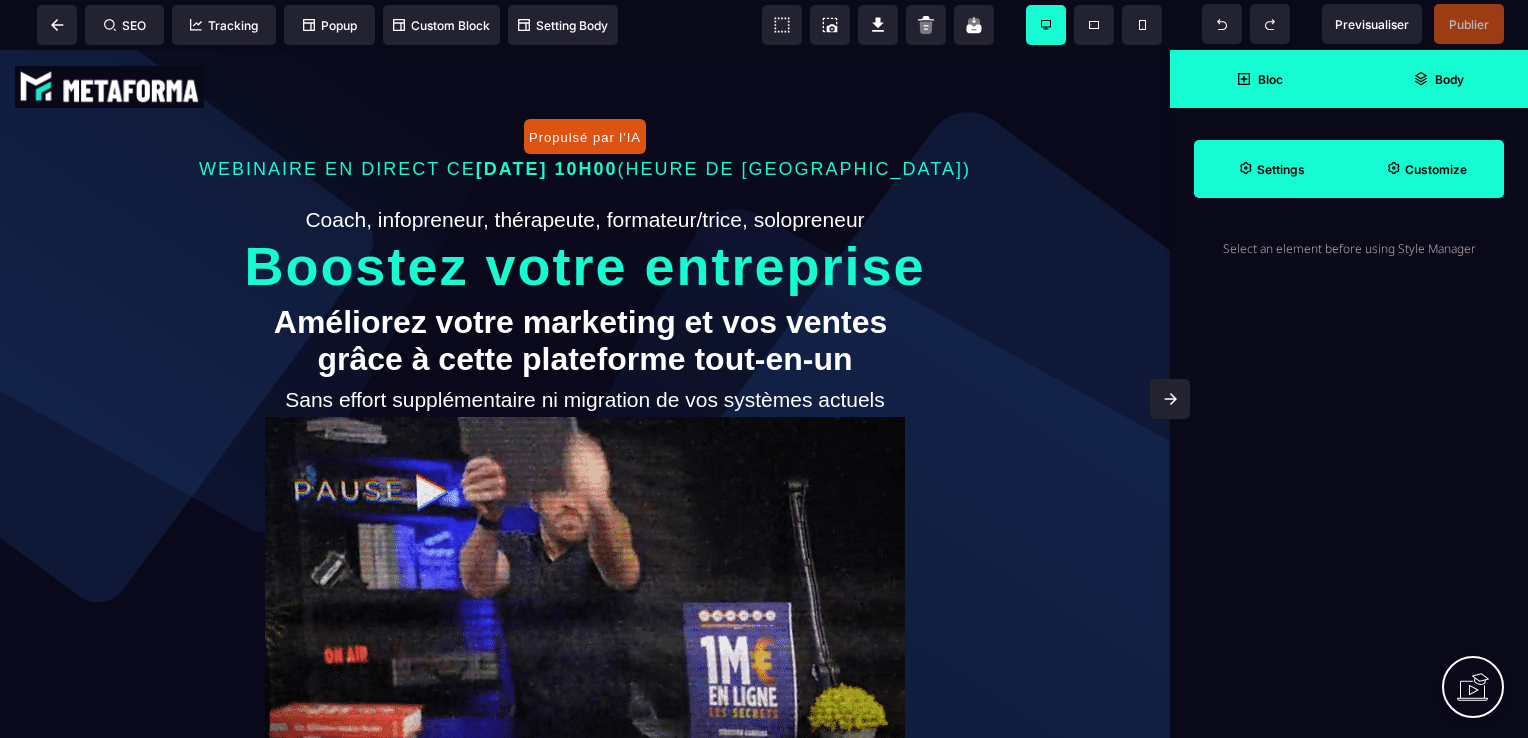 click on "Bloc" at bounding box center (1259, 79) 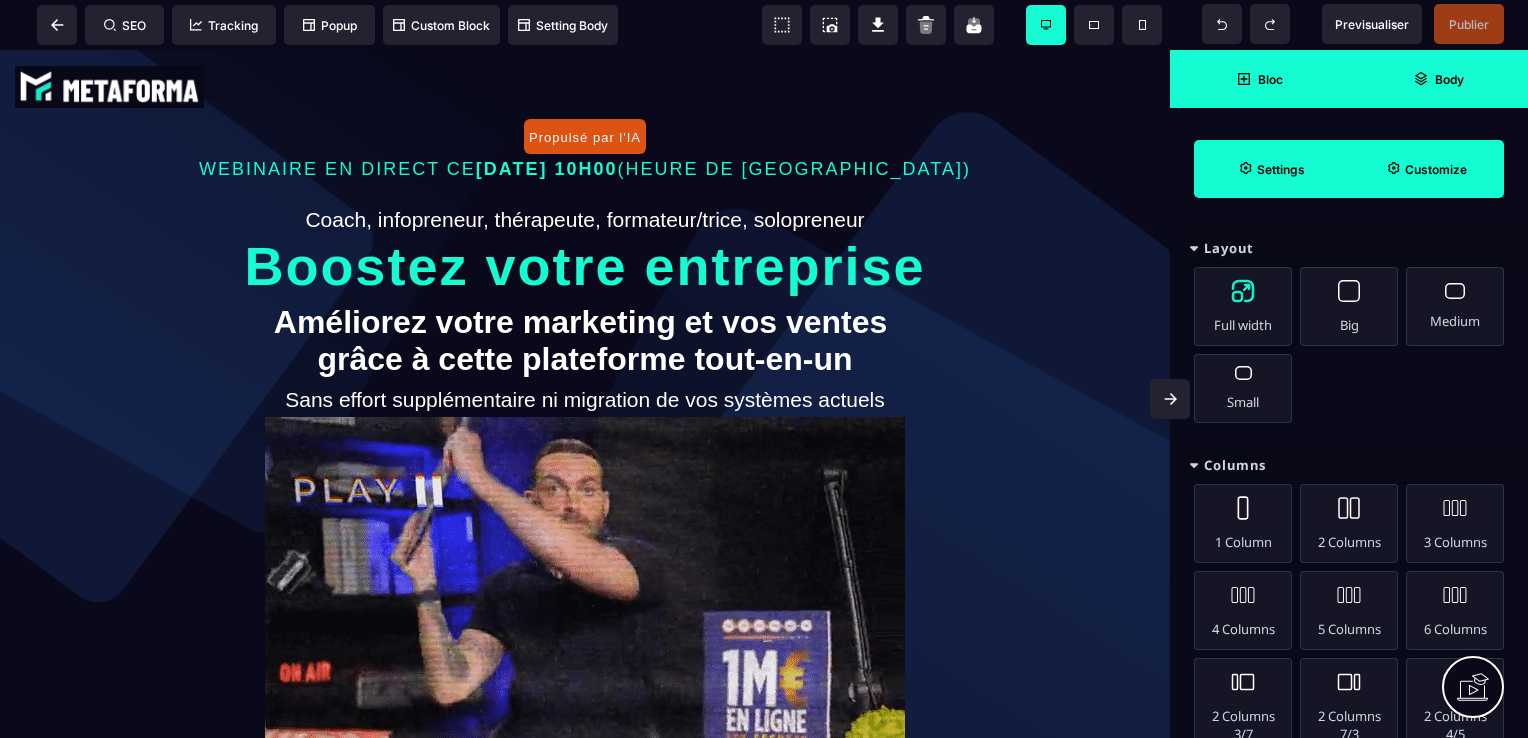 click on "Full width" at bounding box center [1243, 306] 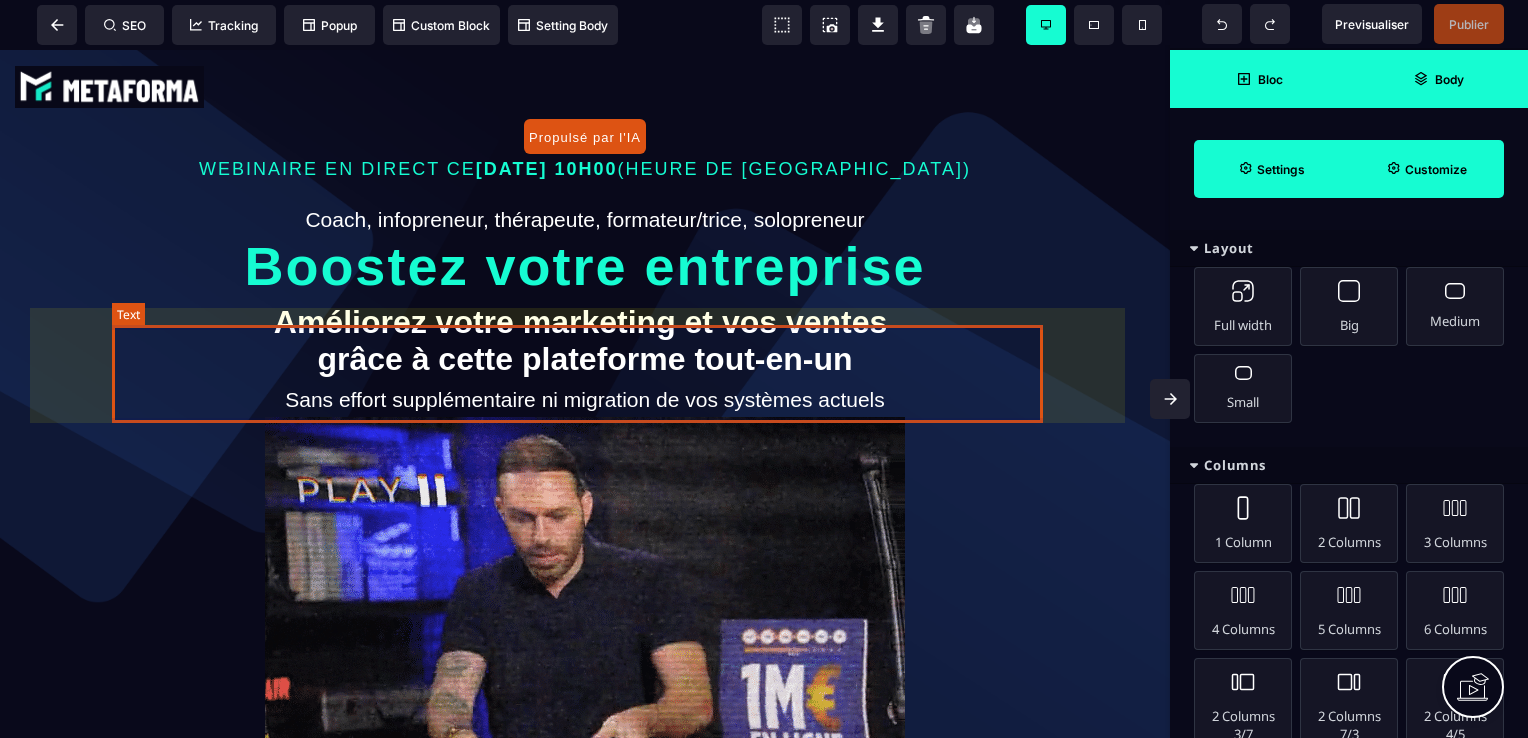 click on "Améliorez votre marketing et vos ventes
grâce à cette plateforme tout-en-un" at bounding box center (585, 341) 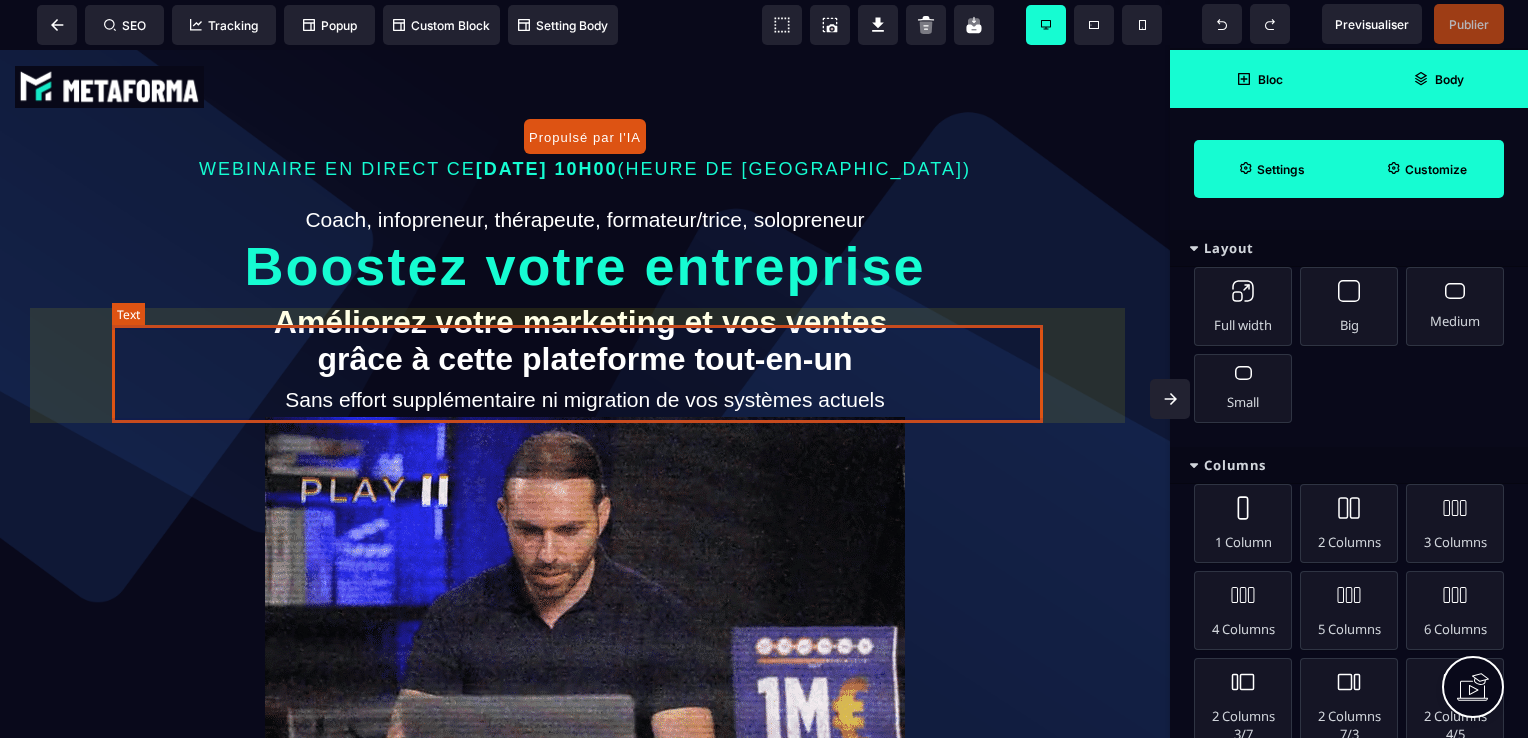 select on "***" 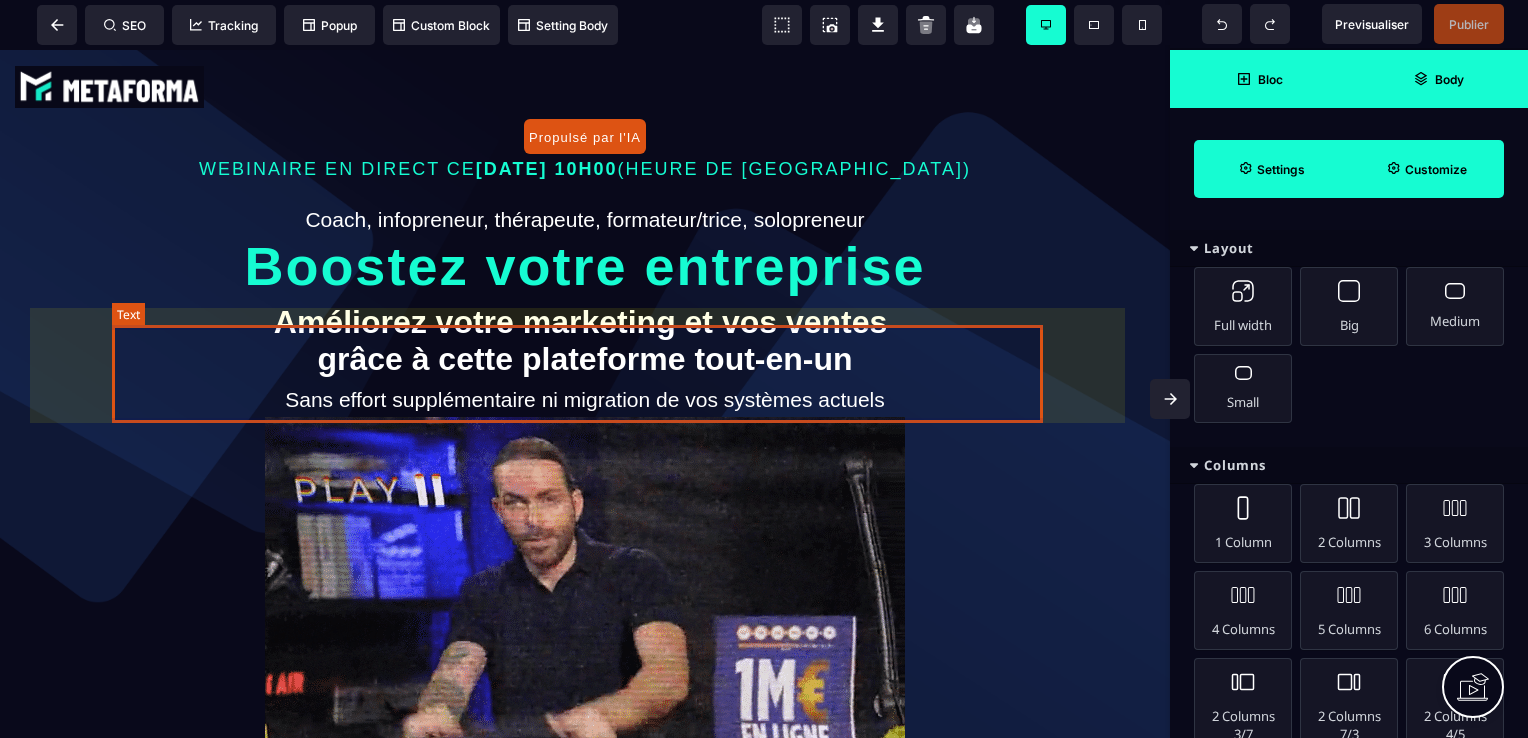 select 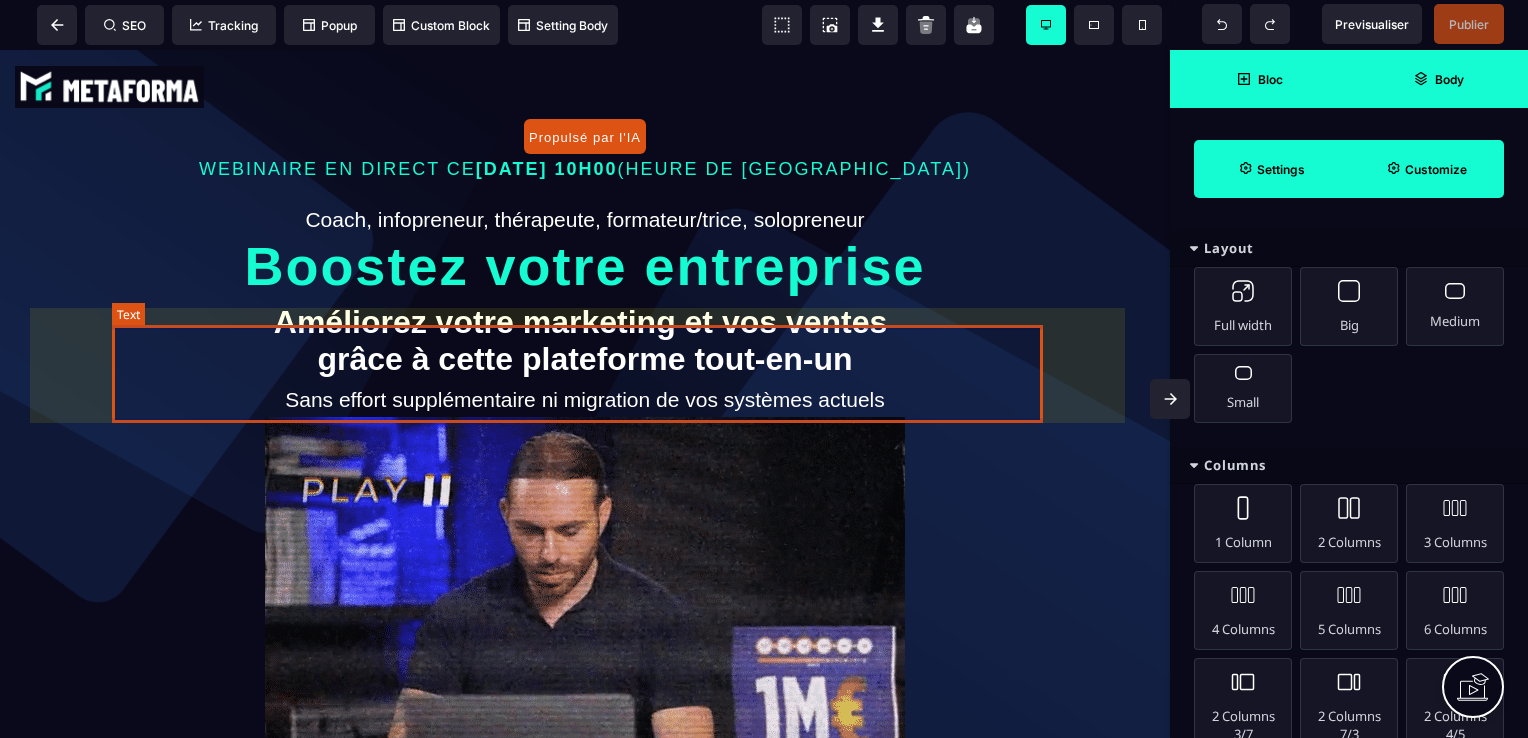 select on "**" 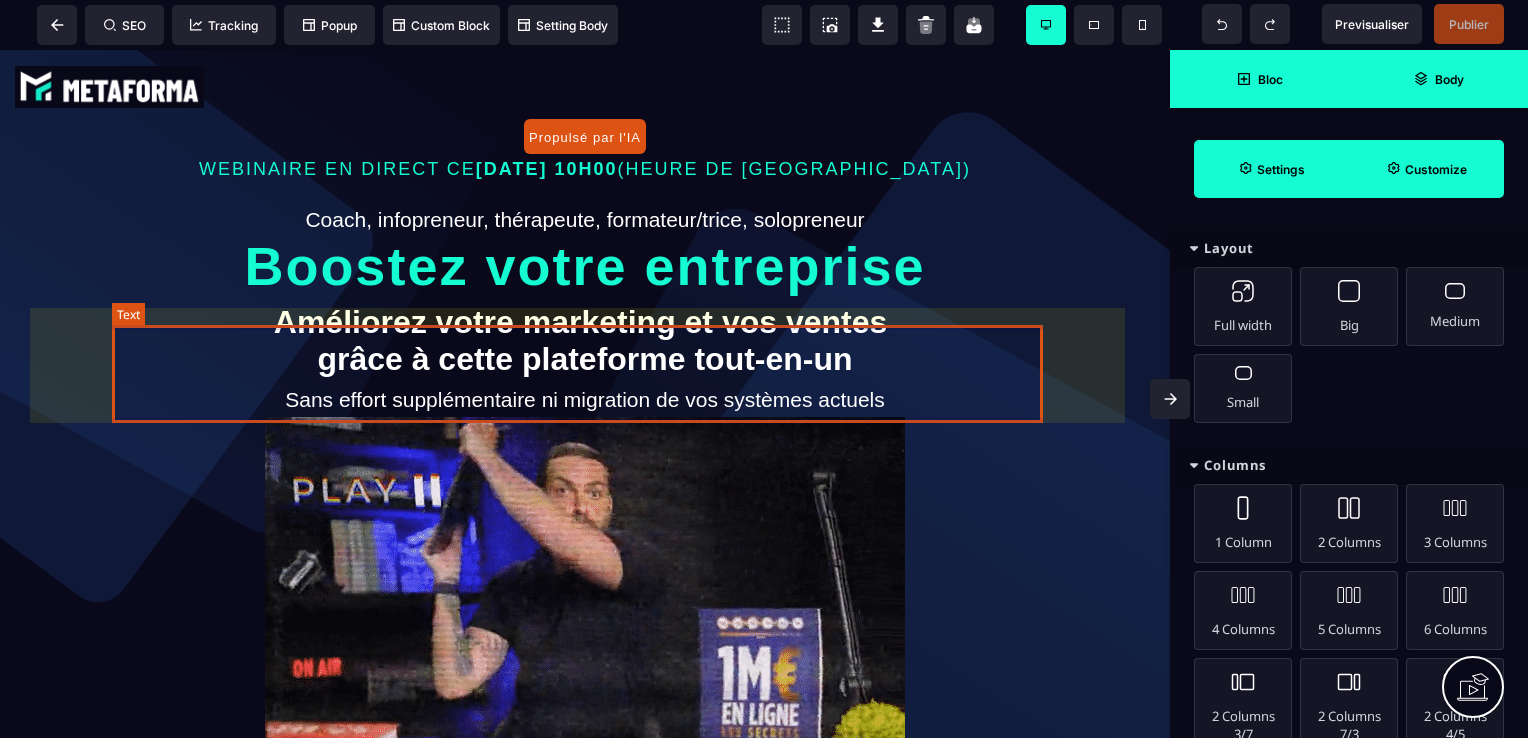 select on "**" 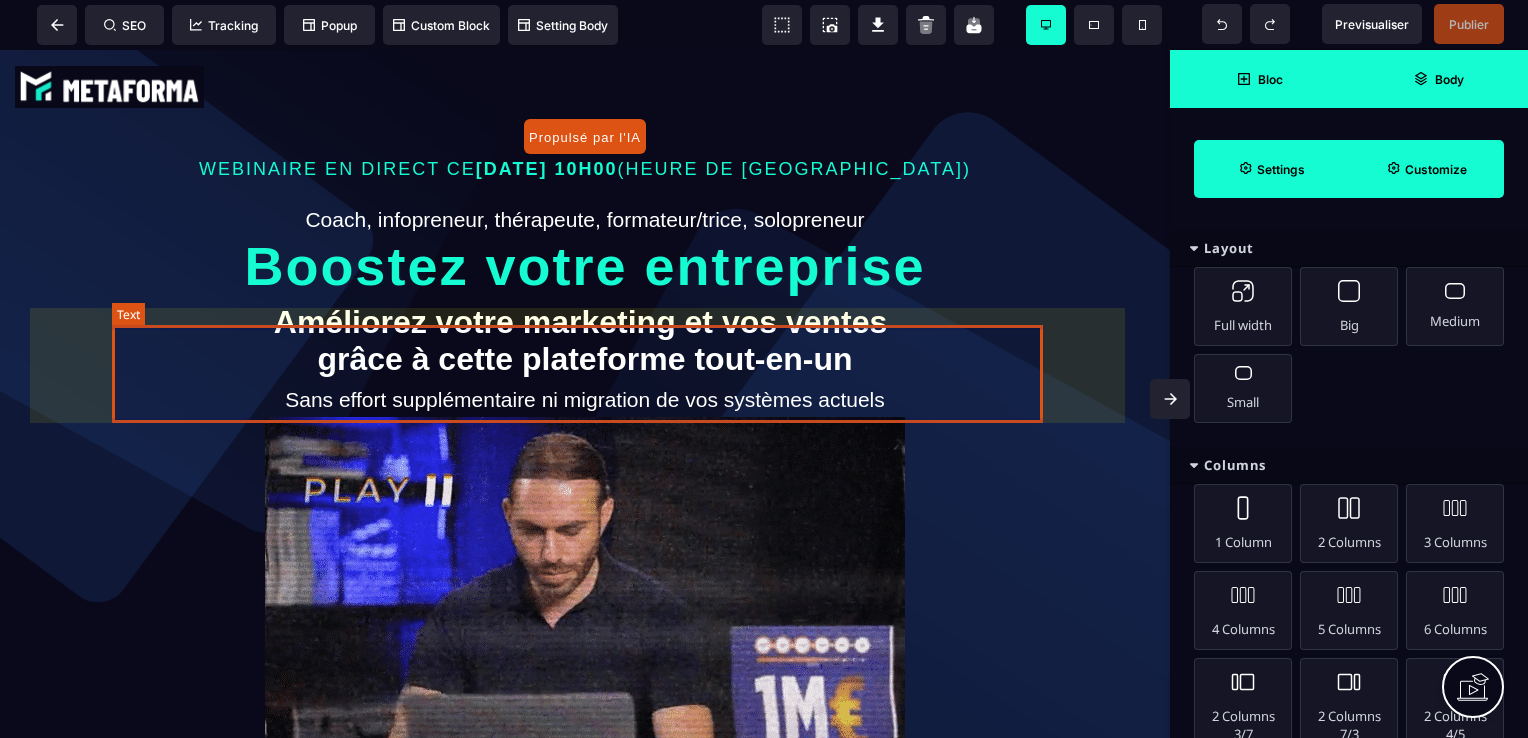 select on "**" 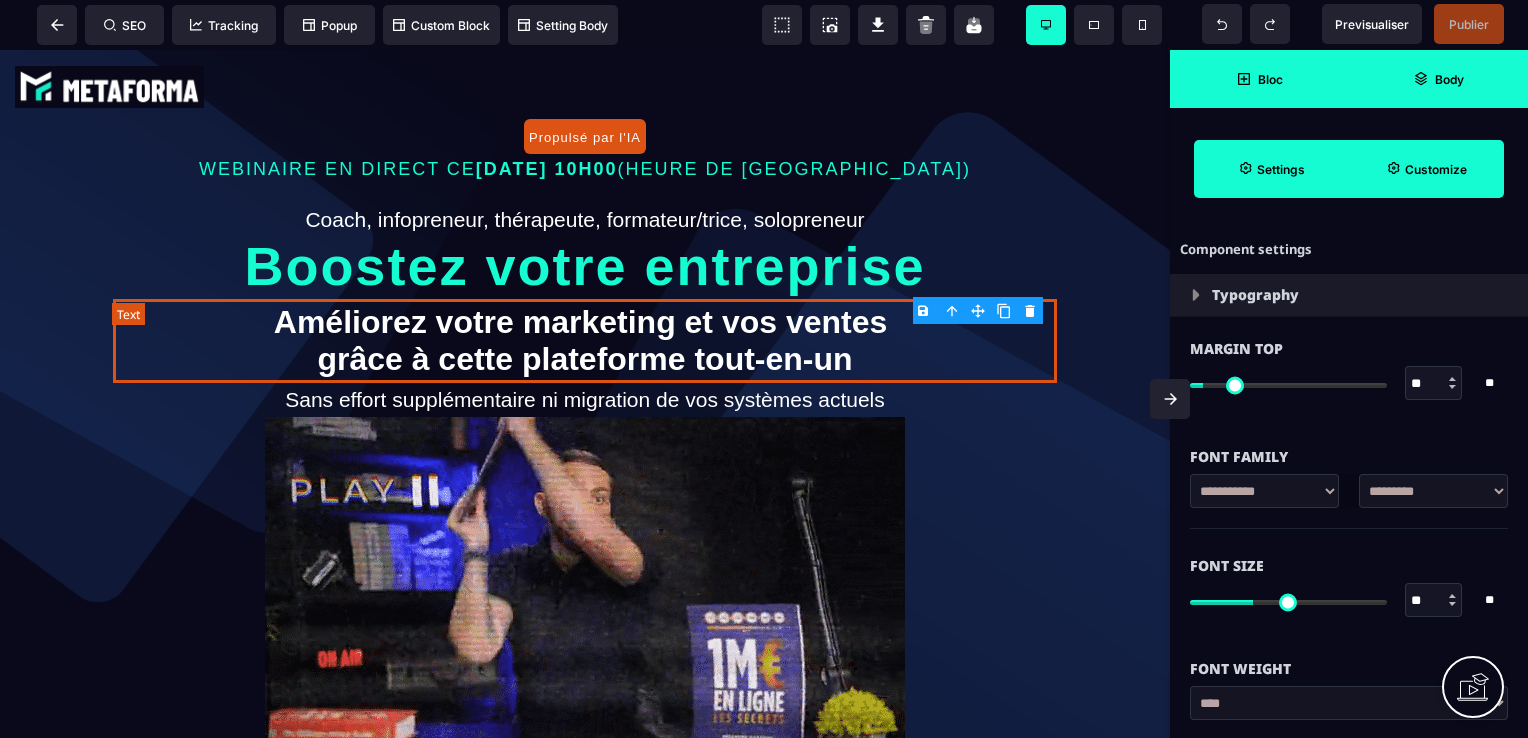 type on "*" 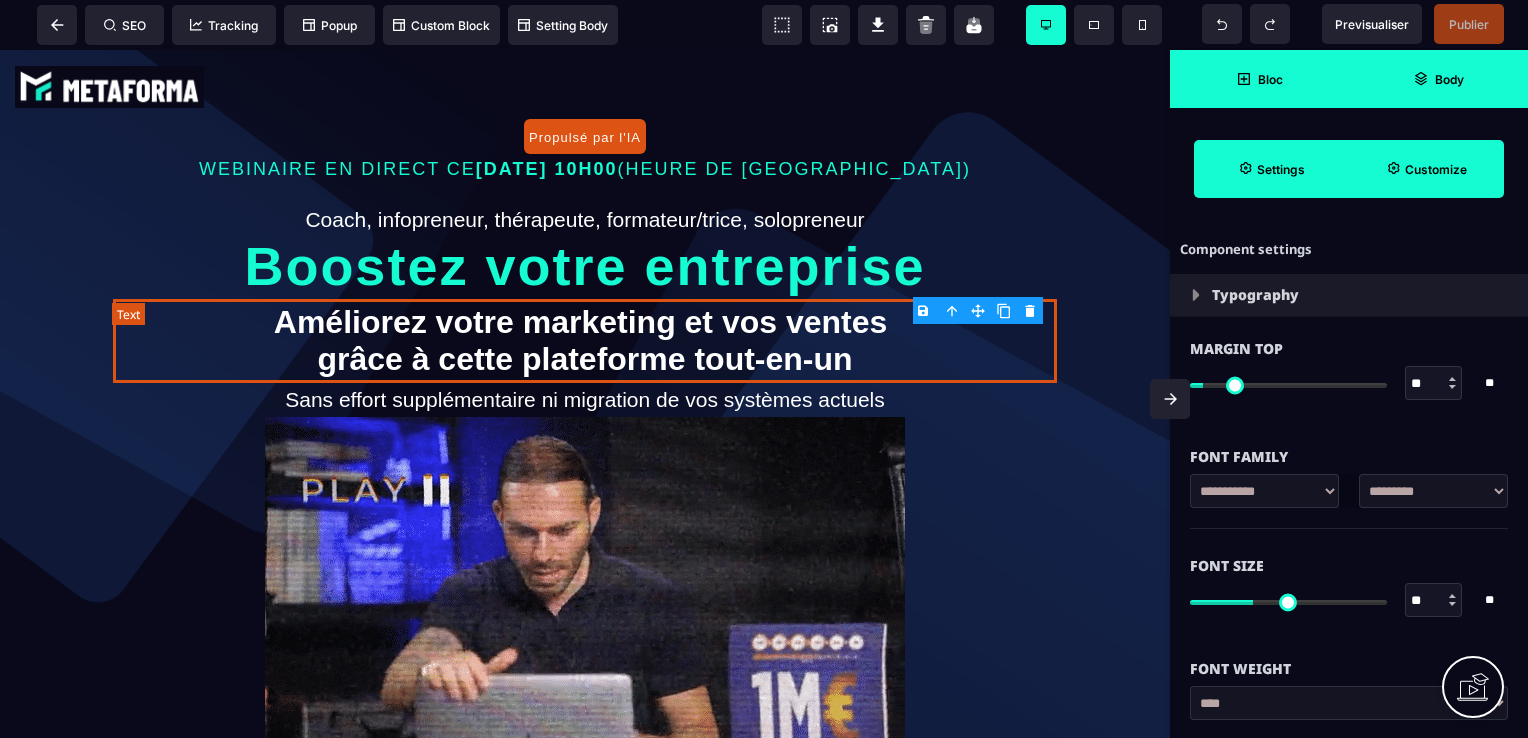 type on "***" 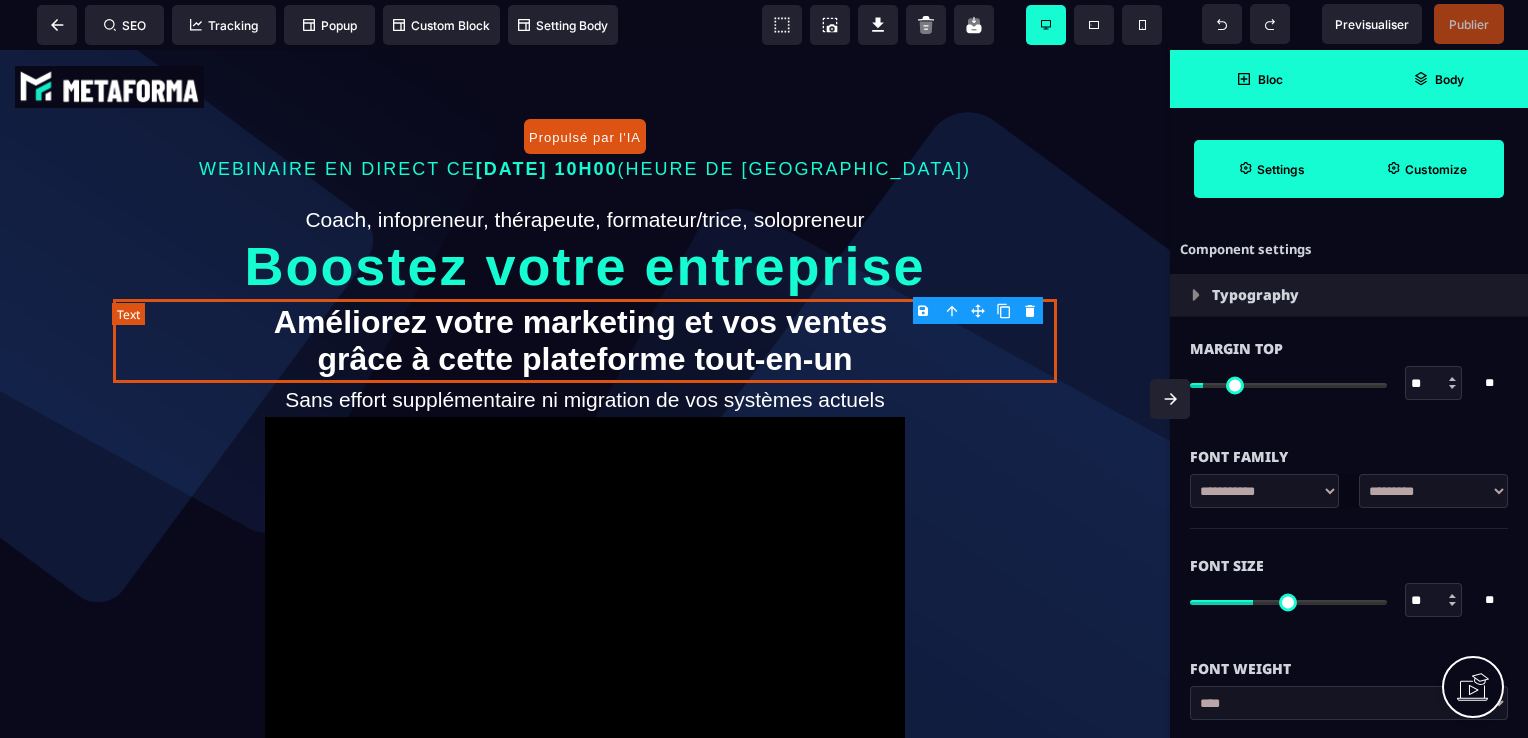 type on "***" 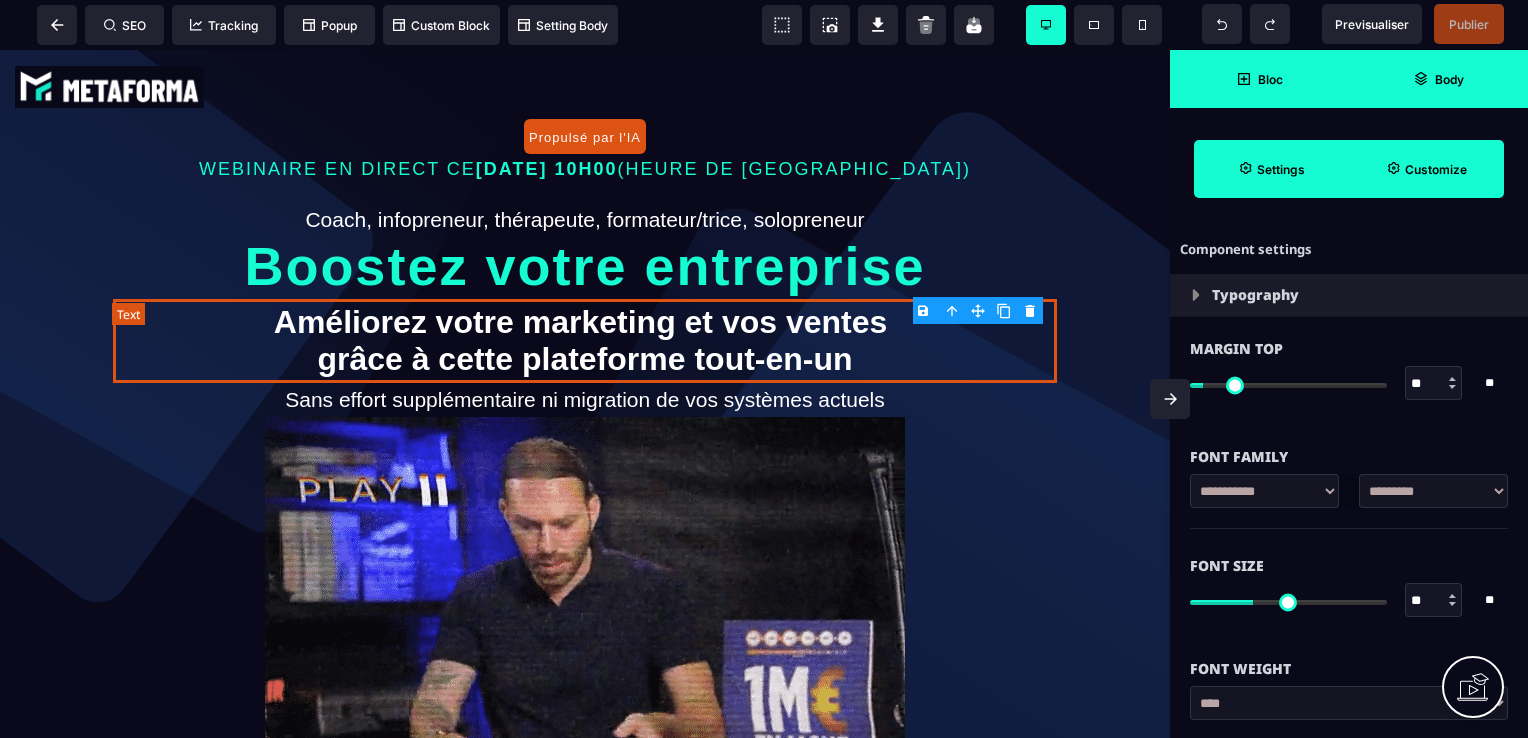 type on "**" 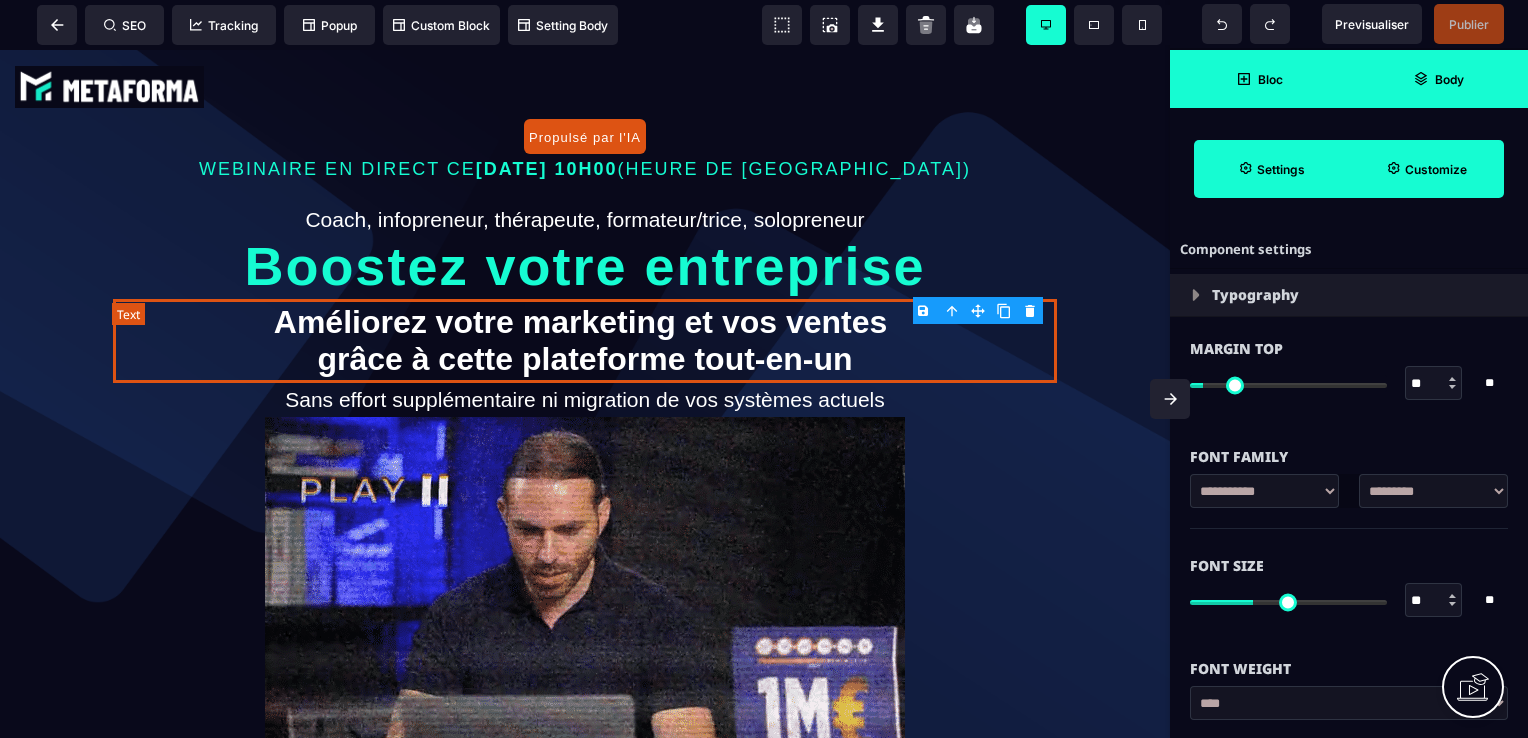 type on "**" 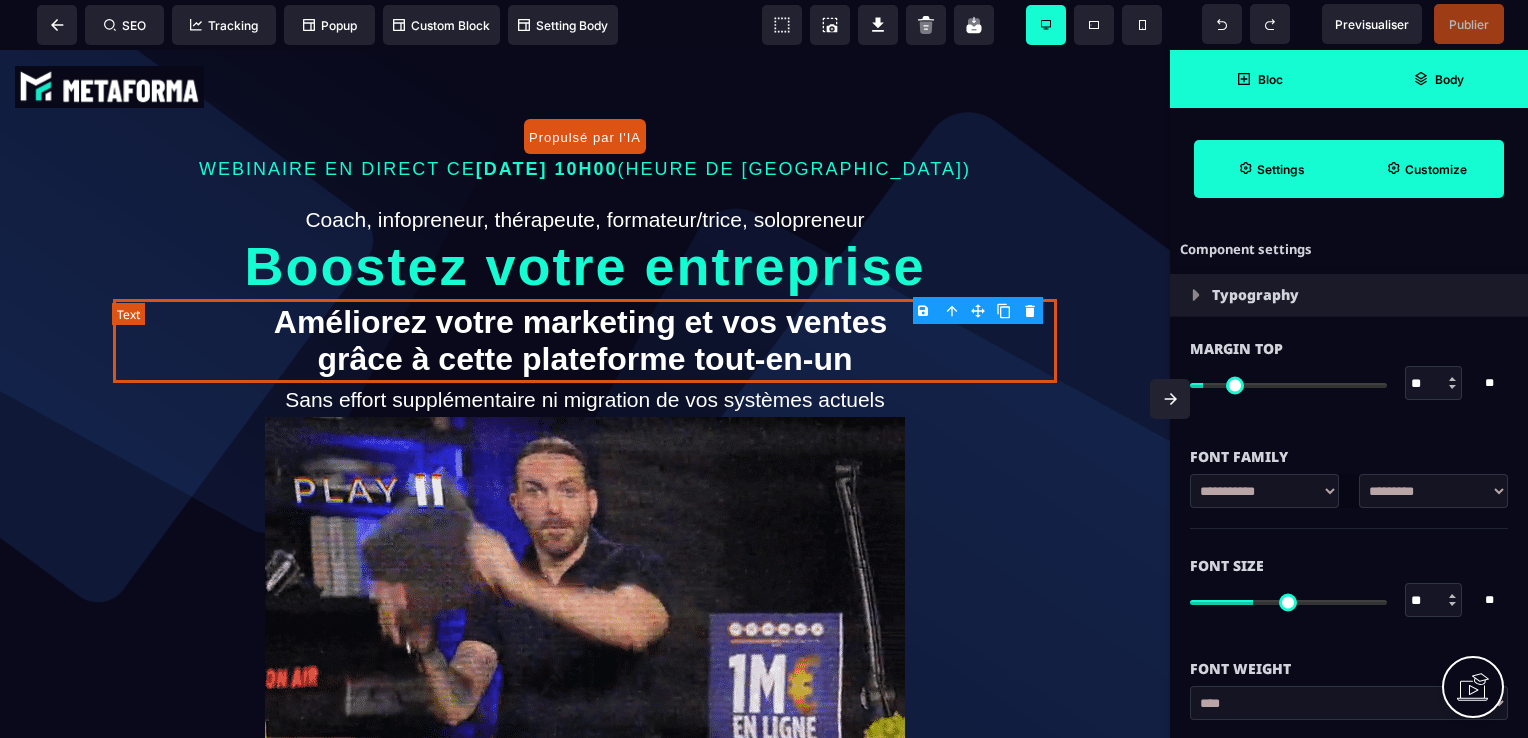 type on "*" 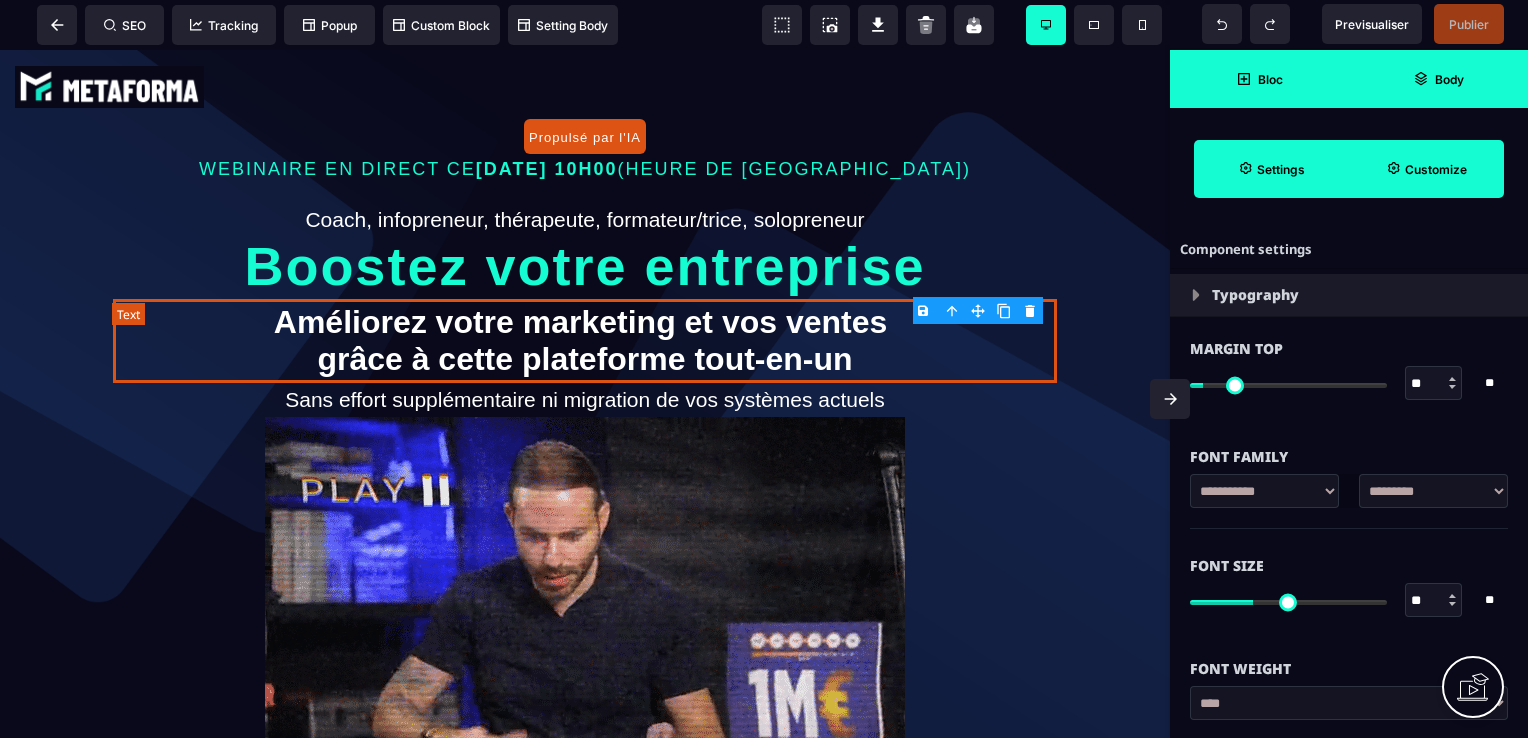 type on "*" 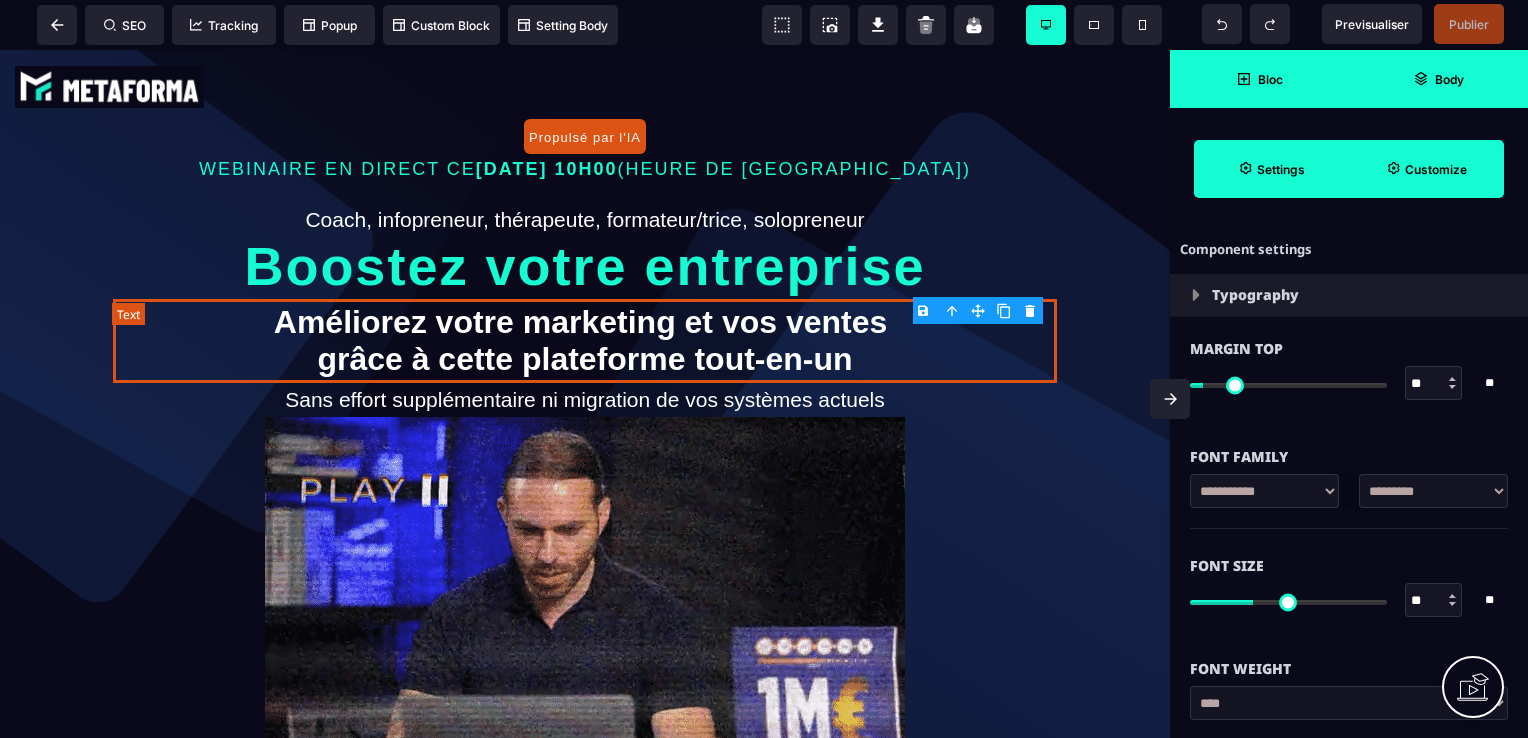 type on "*" 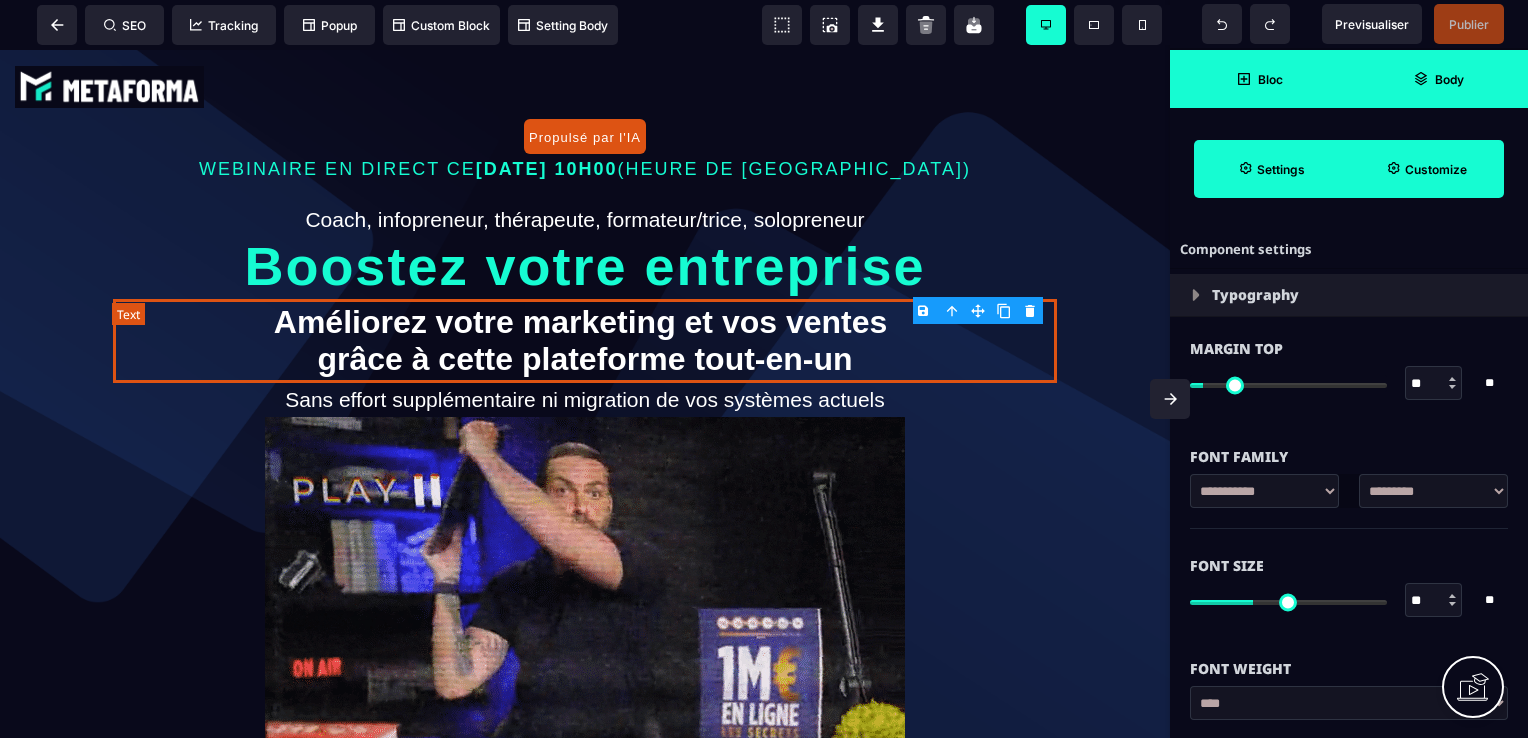 type on "*" 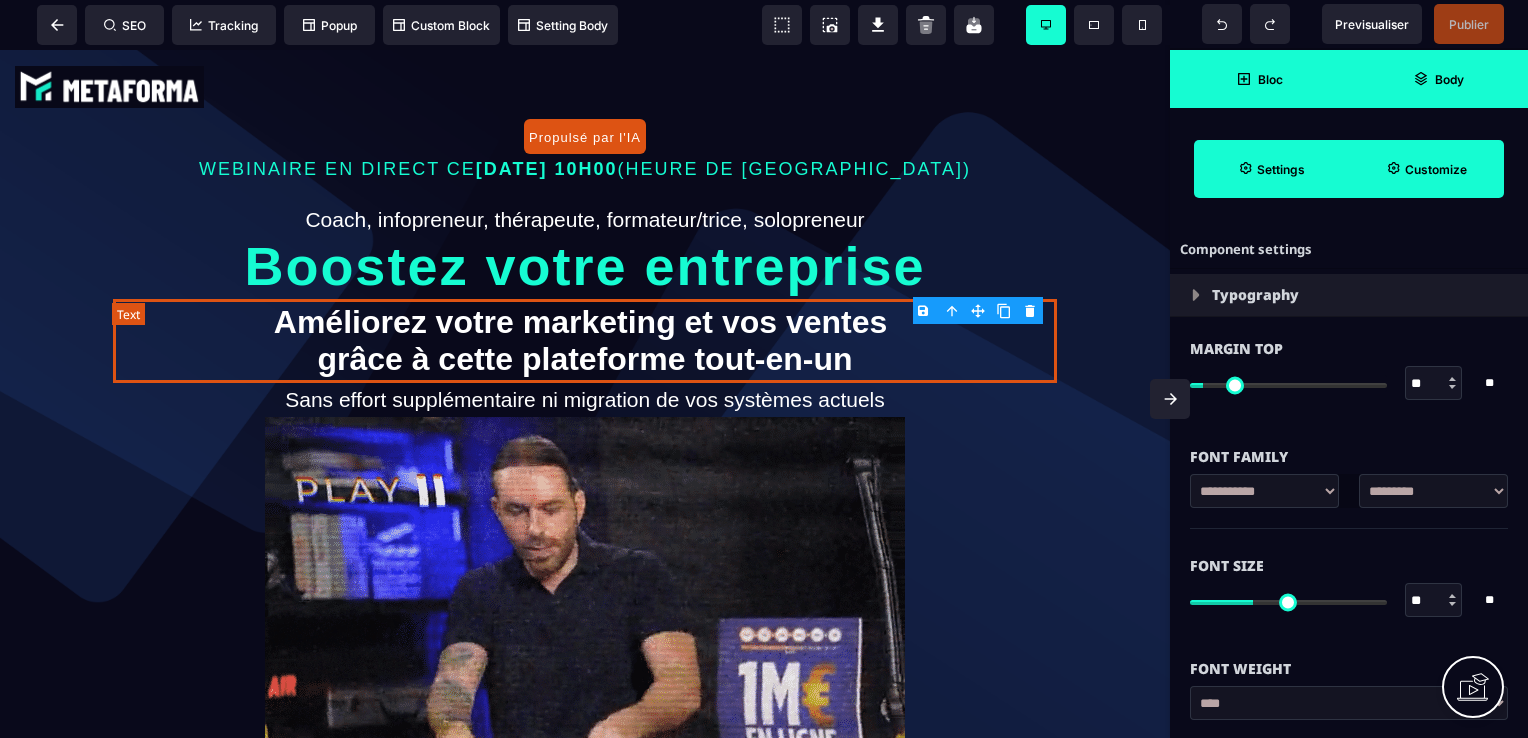 type on "*" 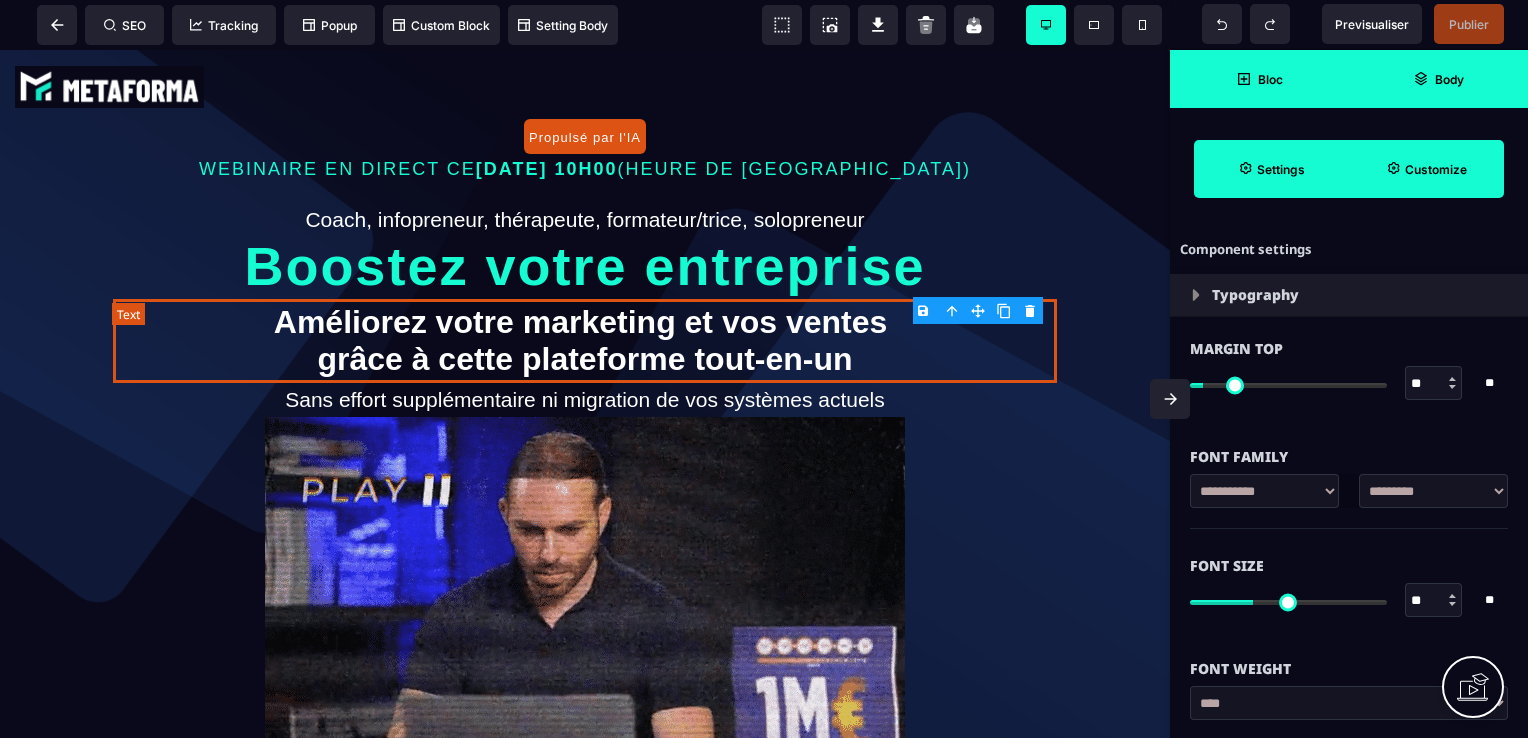 type on "*" 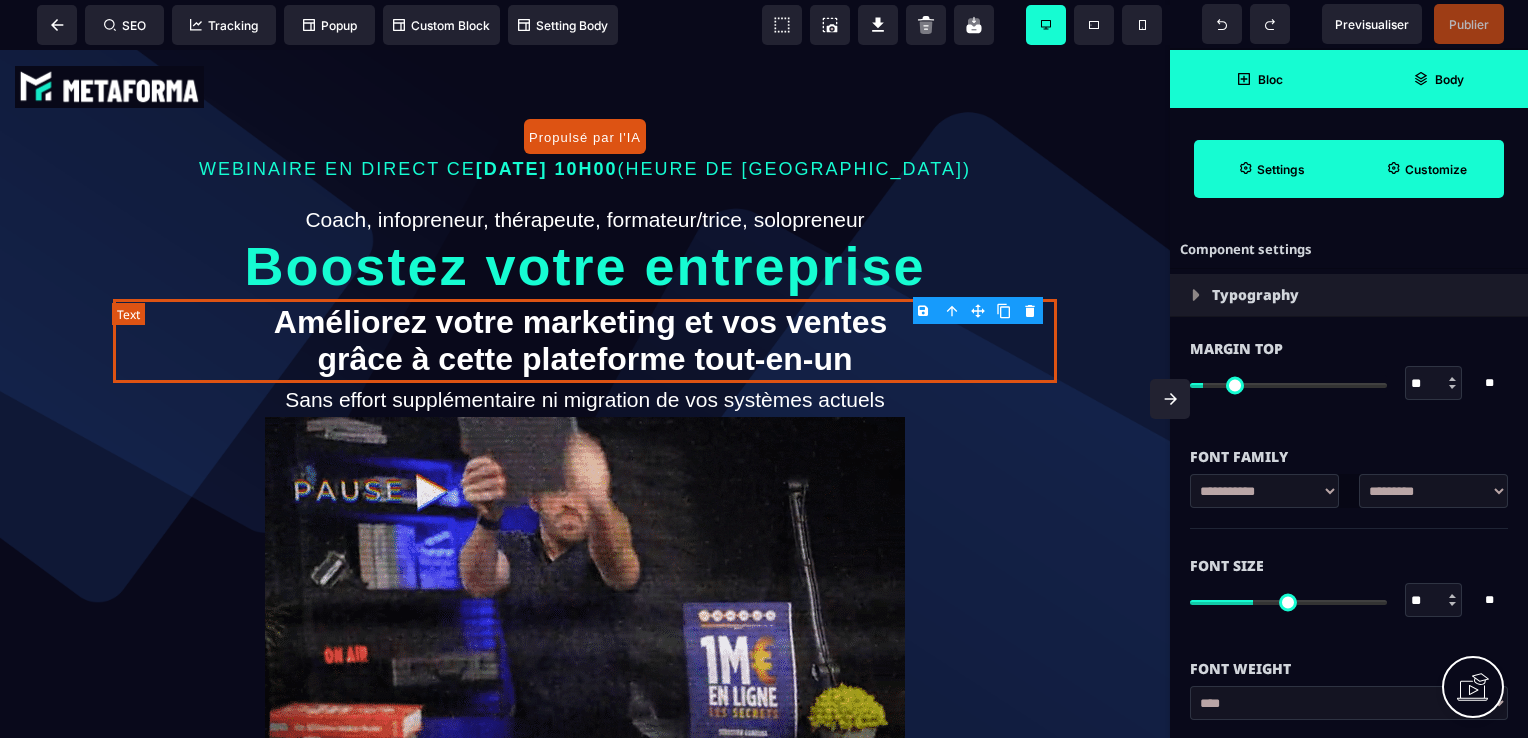type on "*" 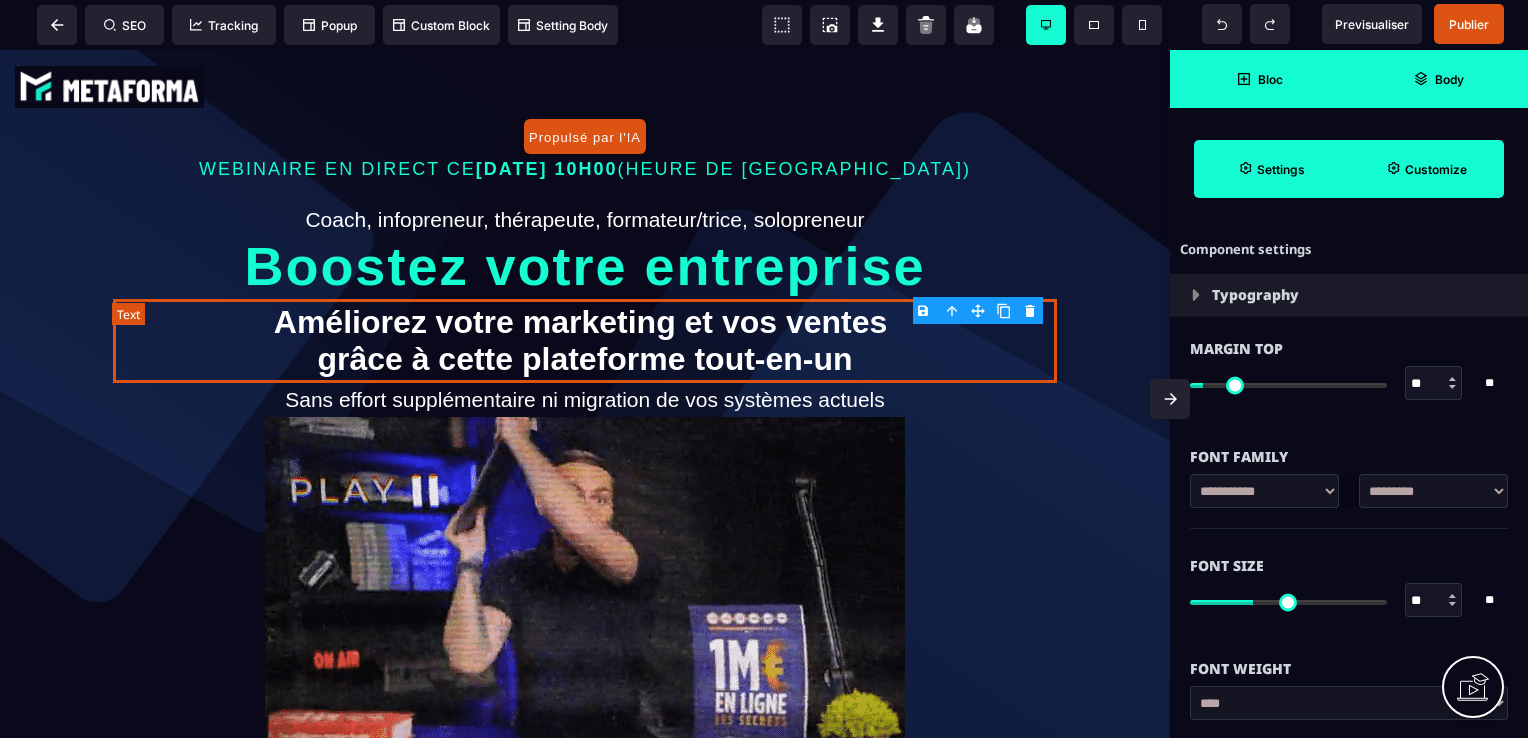 click on "Améliorez votre marketing et vos ventes
grâce à cette plateforme tout-en-un" at bounding box center [585, 341] 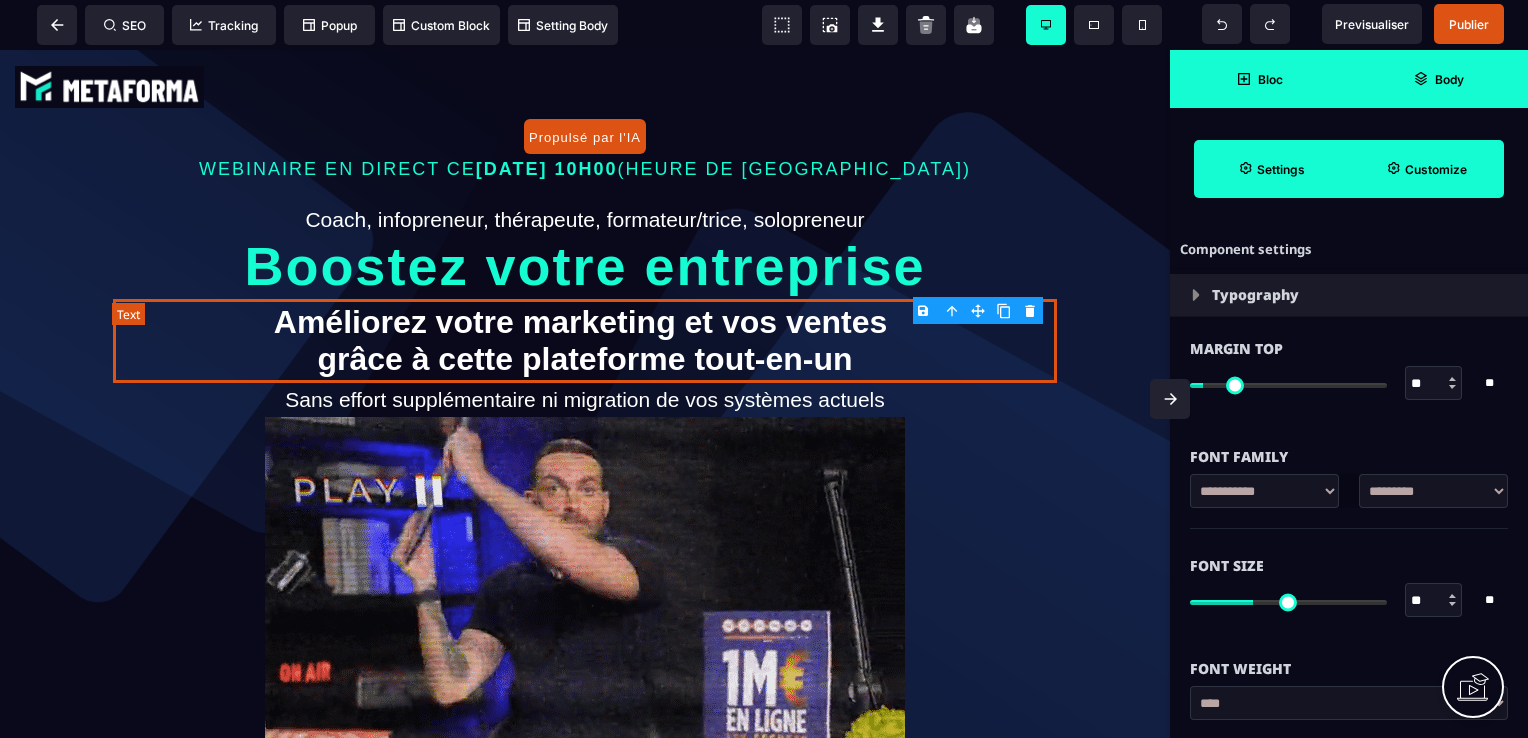 click on "Améliorez votre marketing et vos ventes
grâce à cette plateforme tout-en-un" at bounding box center (585, 341) 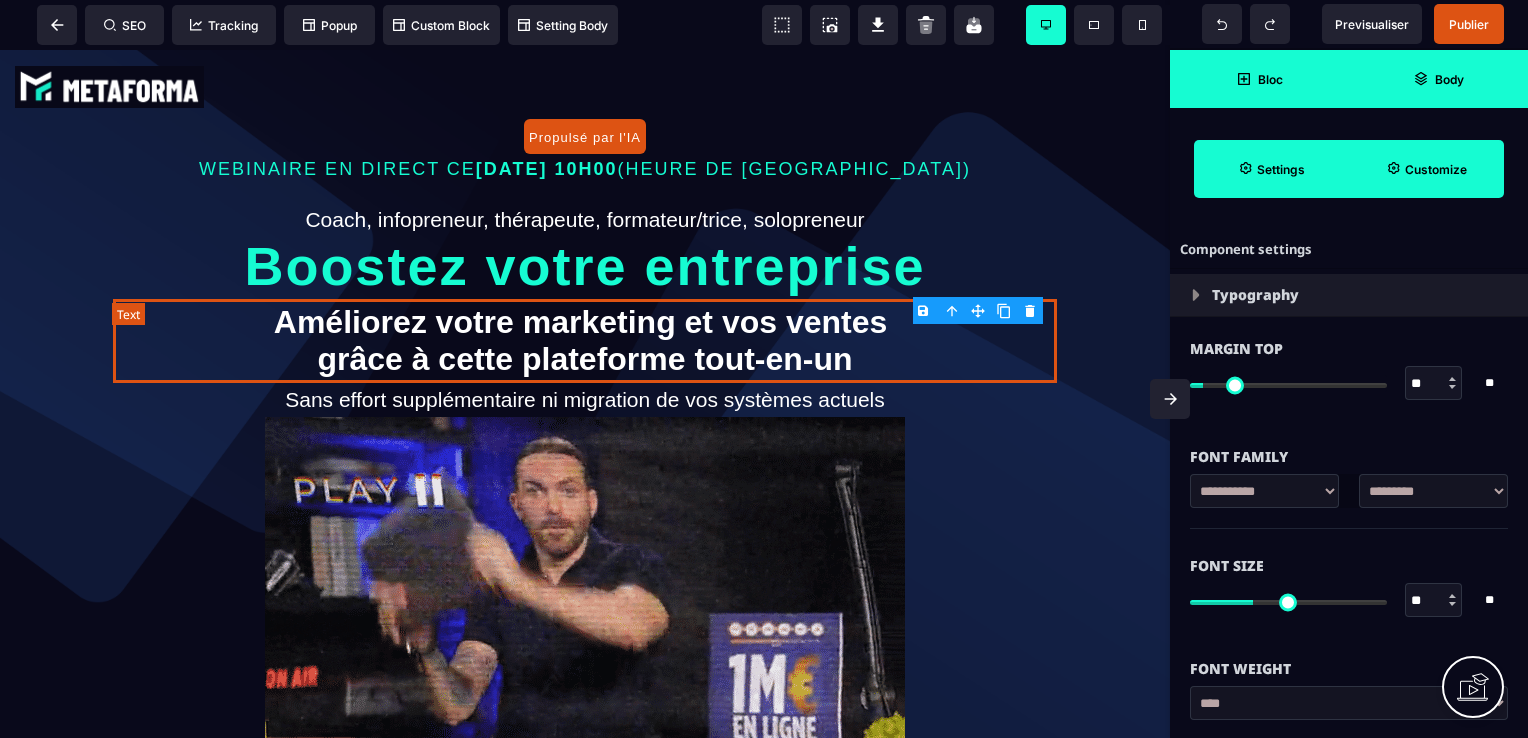 click on "Améliorez votre marketing et vos ventes
grâce à cette plateforme tout-en-un" at bounding box center [585, 341] 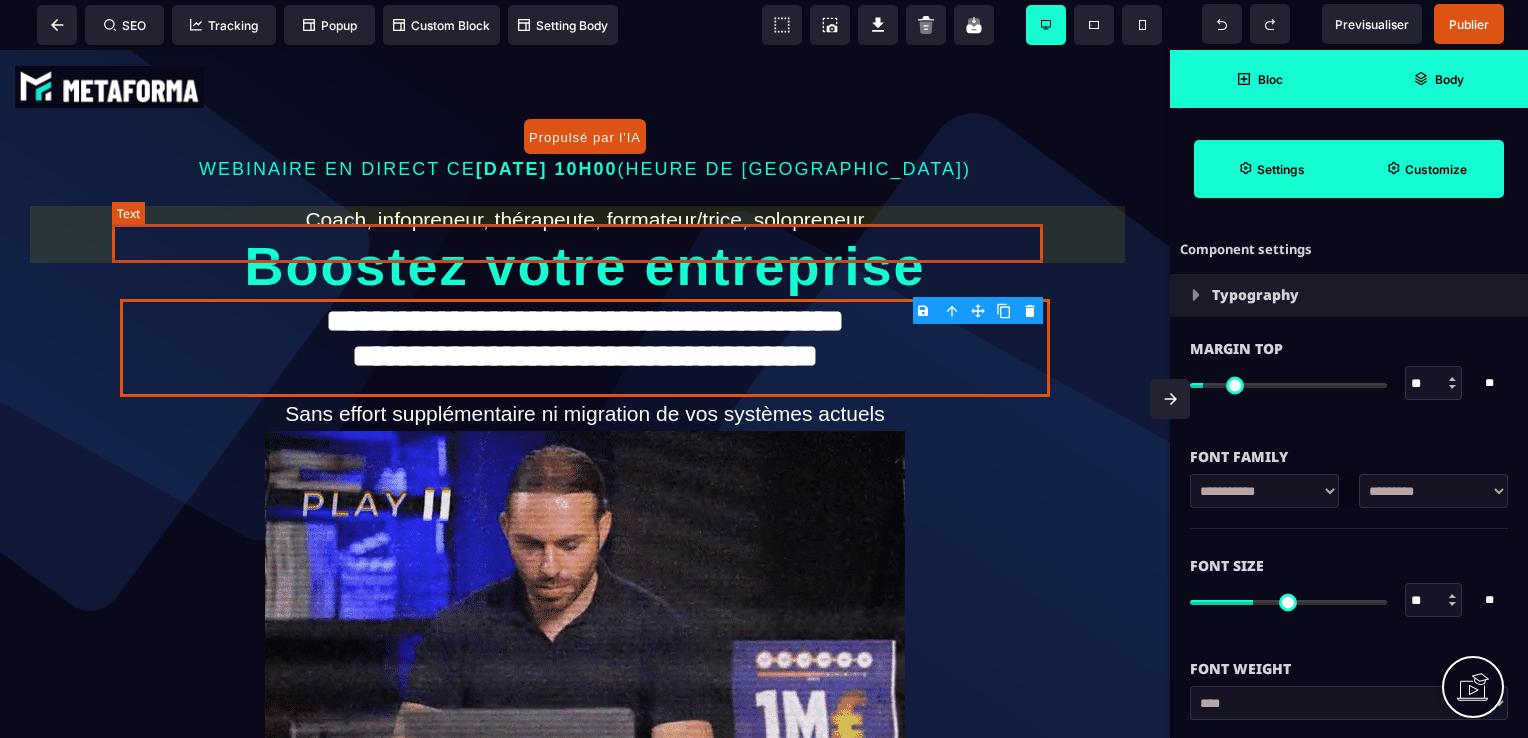 click on "Coach, infopreneur, thérapeute, formateur/trice, solopreneur" at bounding box center (585, 220) 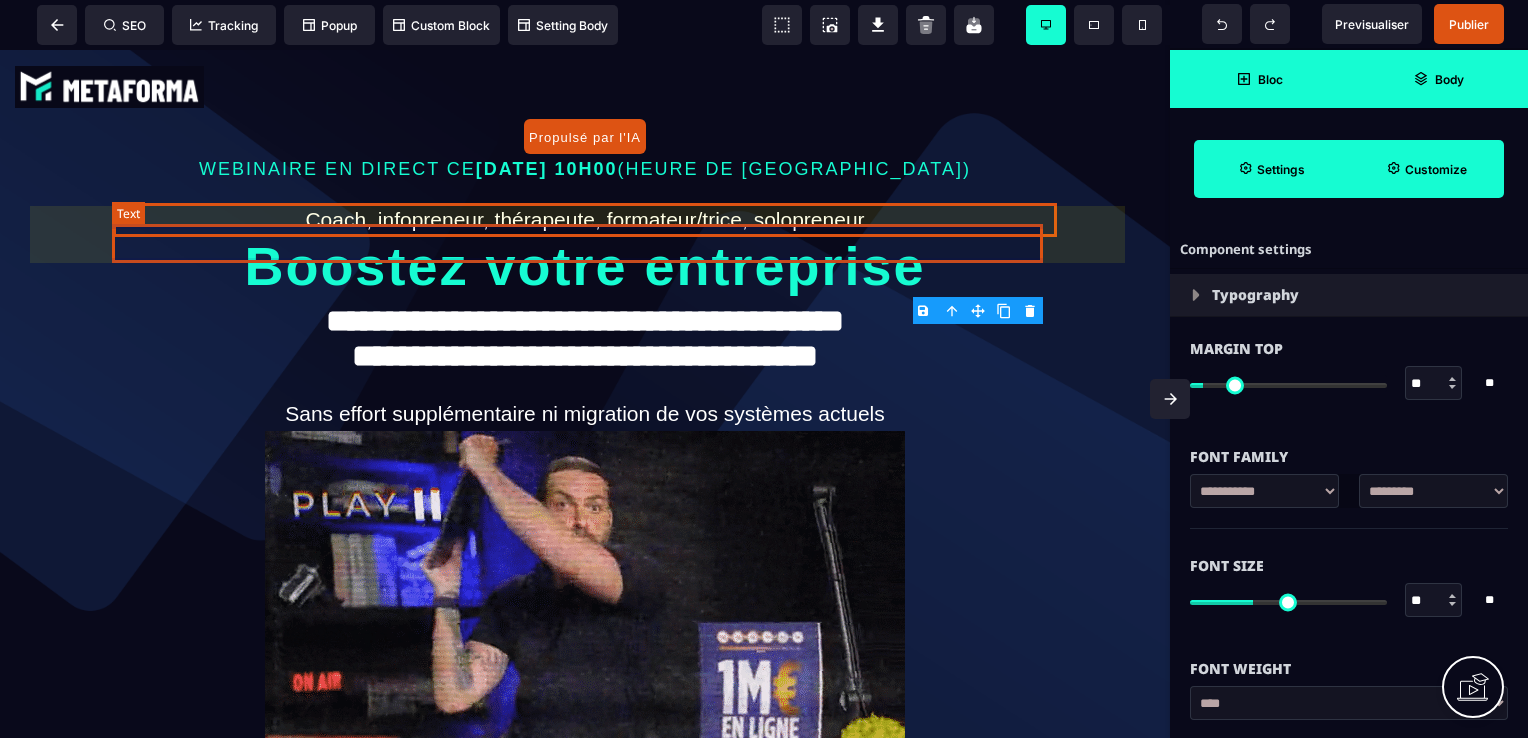 select on "***" 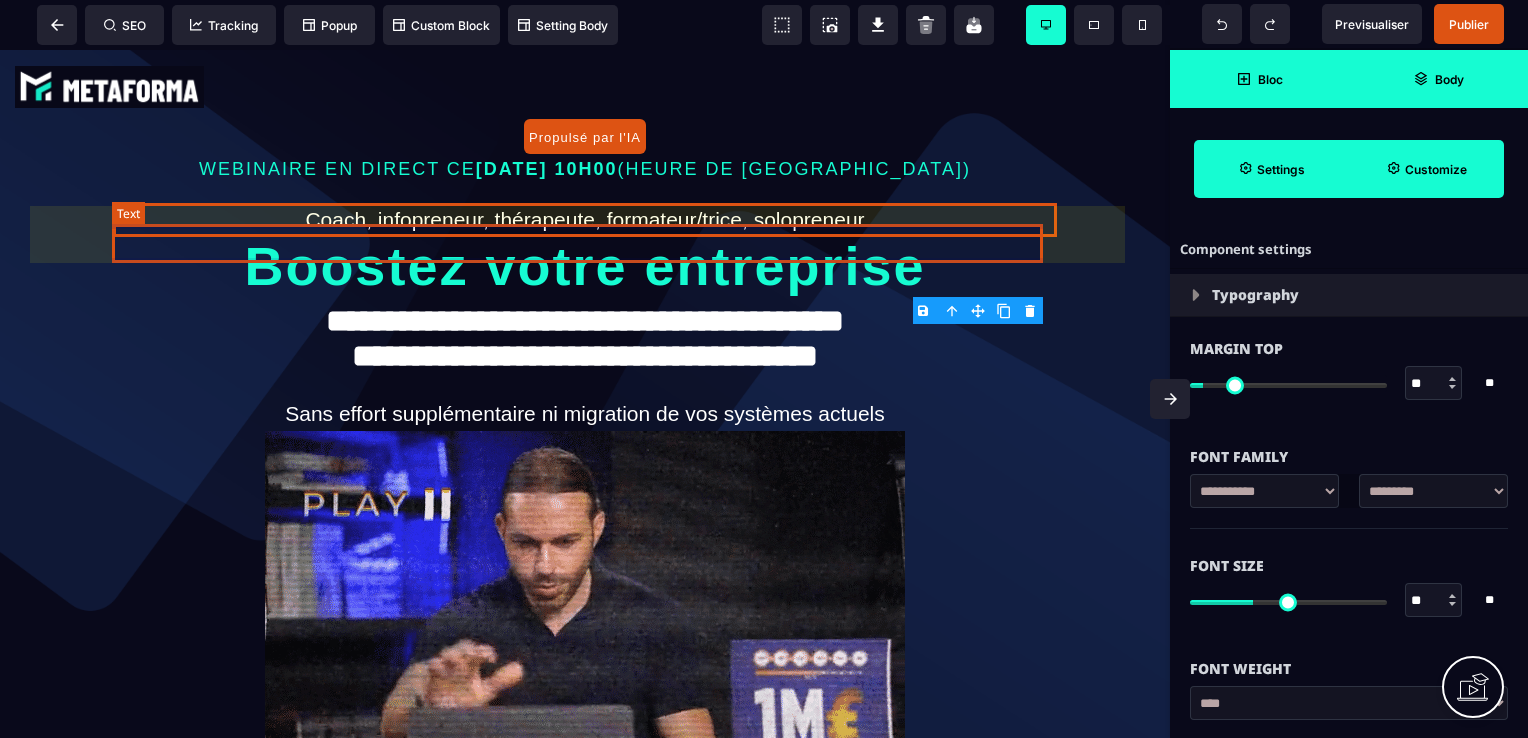select 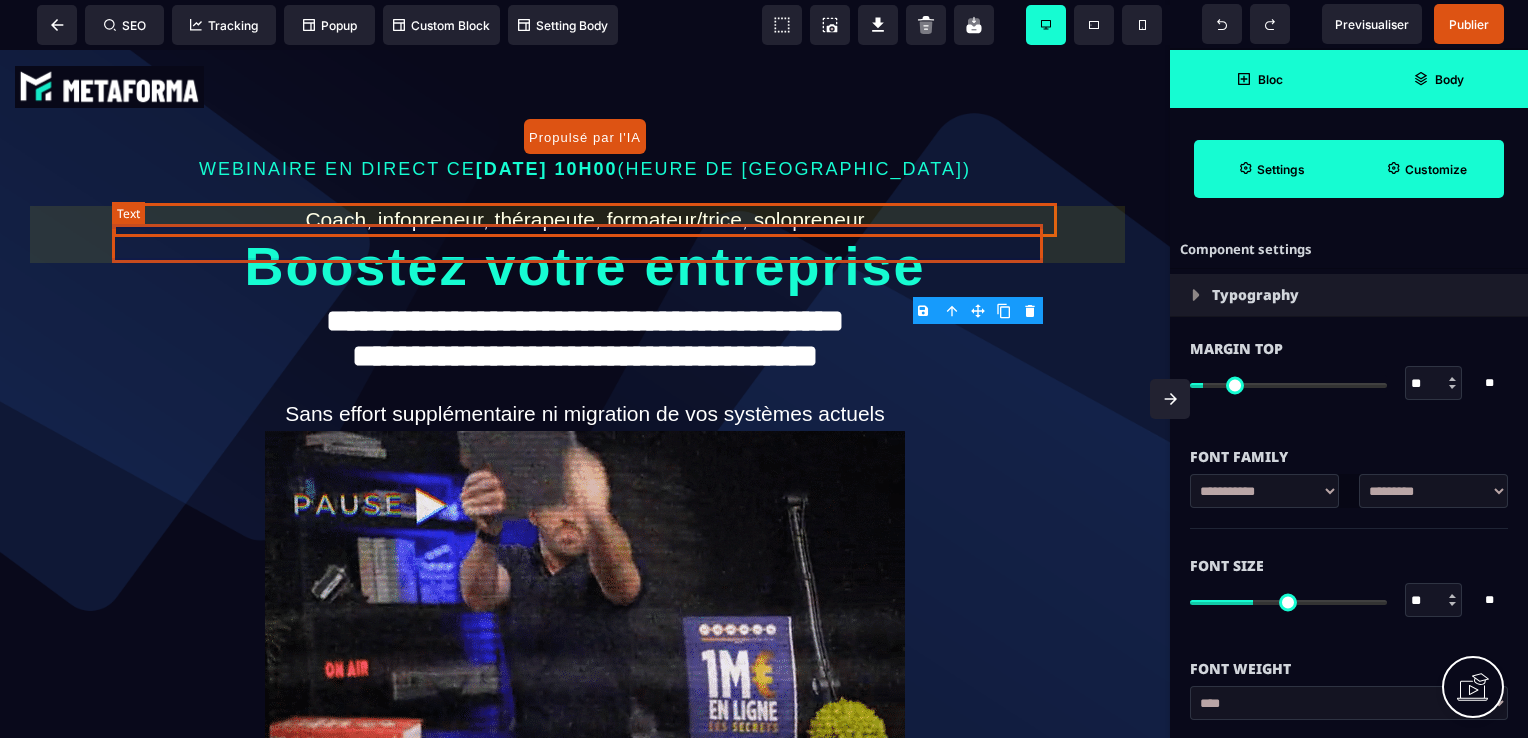 select on "**" 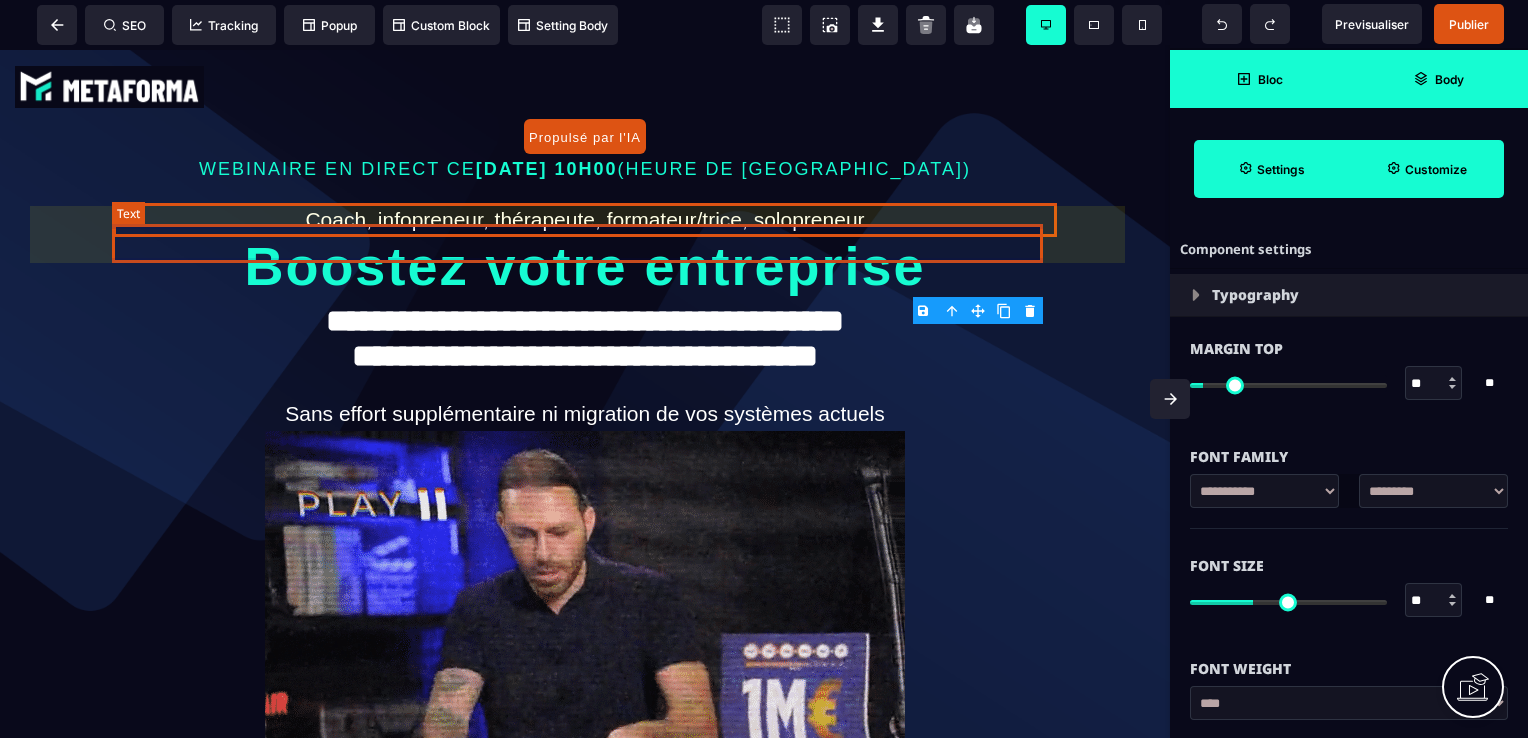 select on "**" 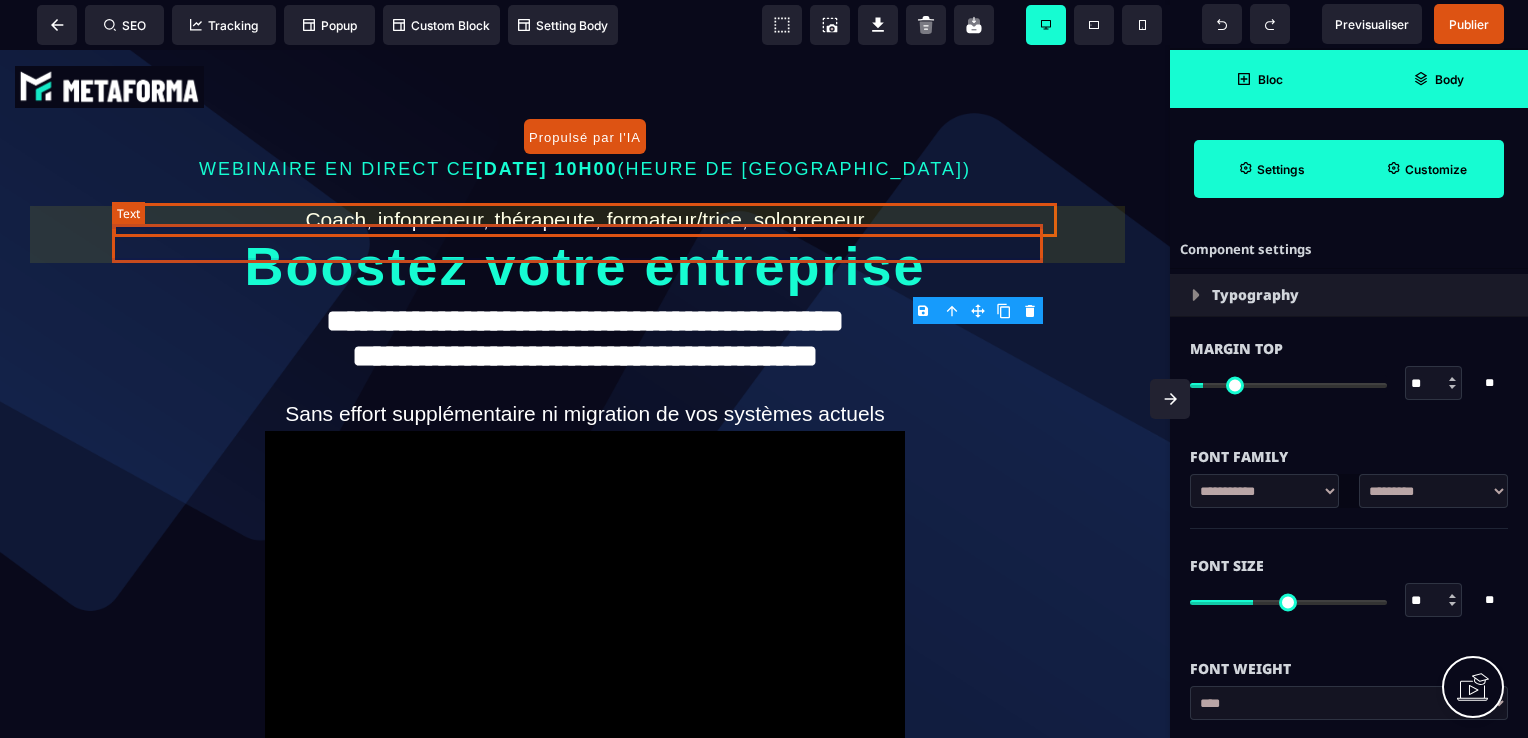 select on "**" 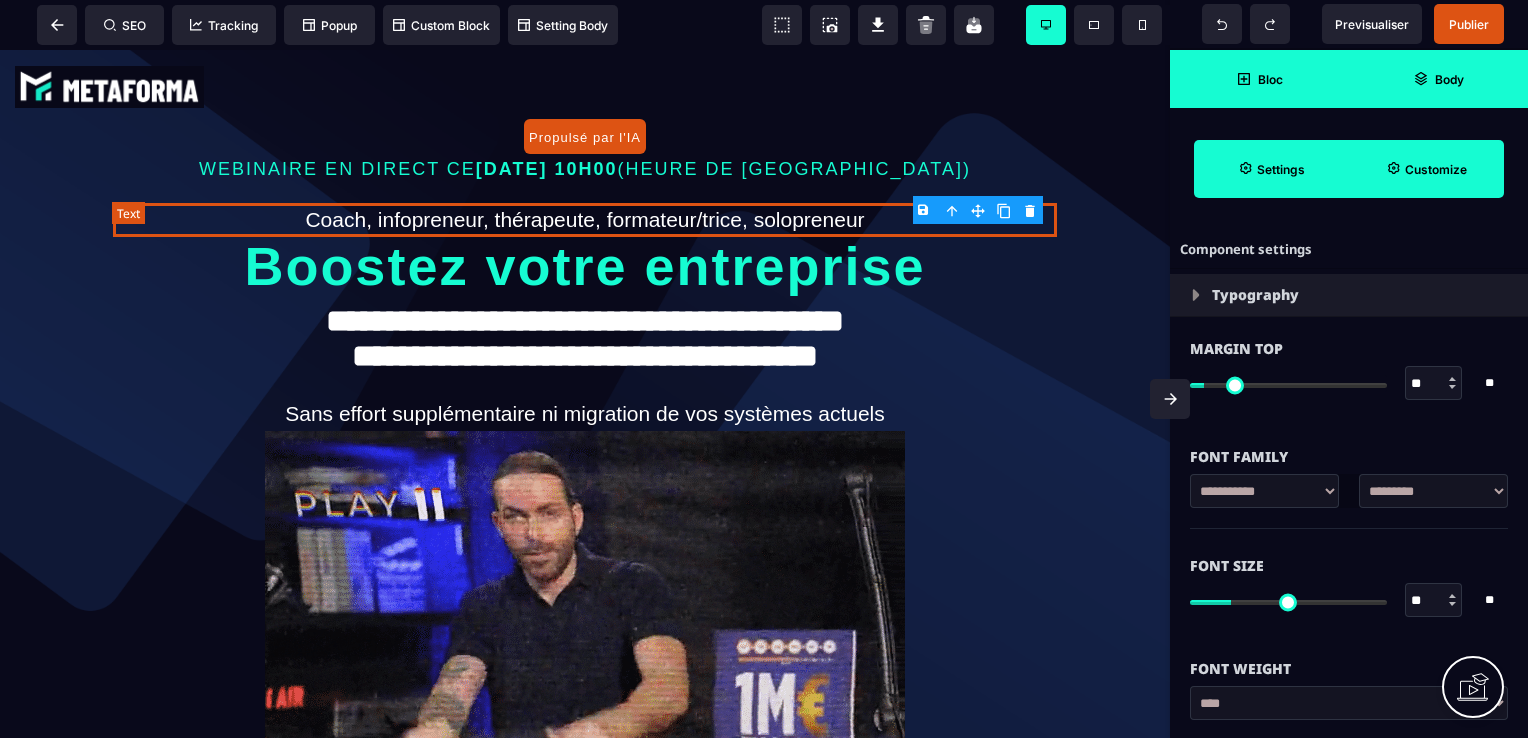 type on "***" 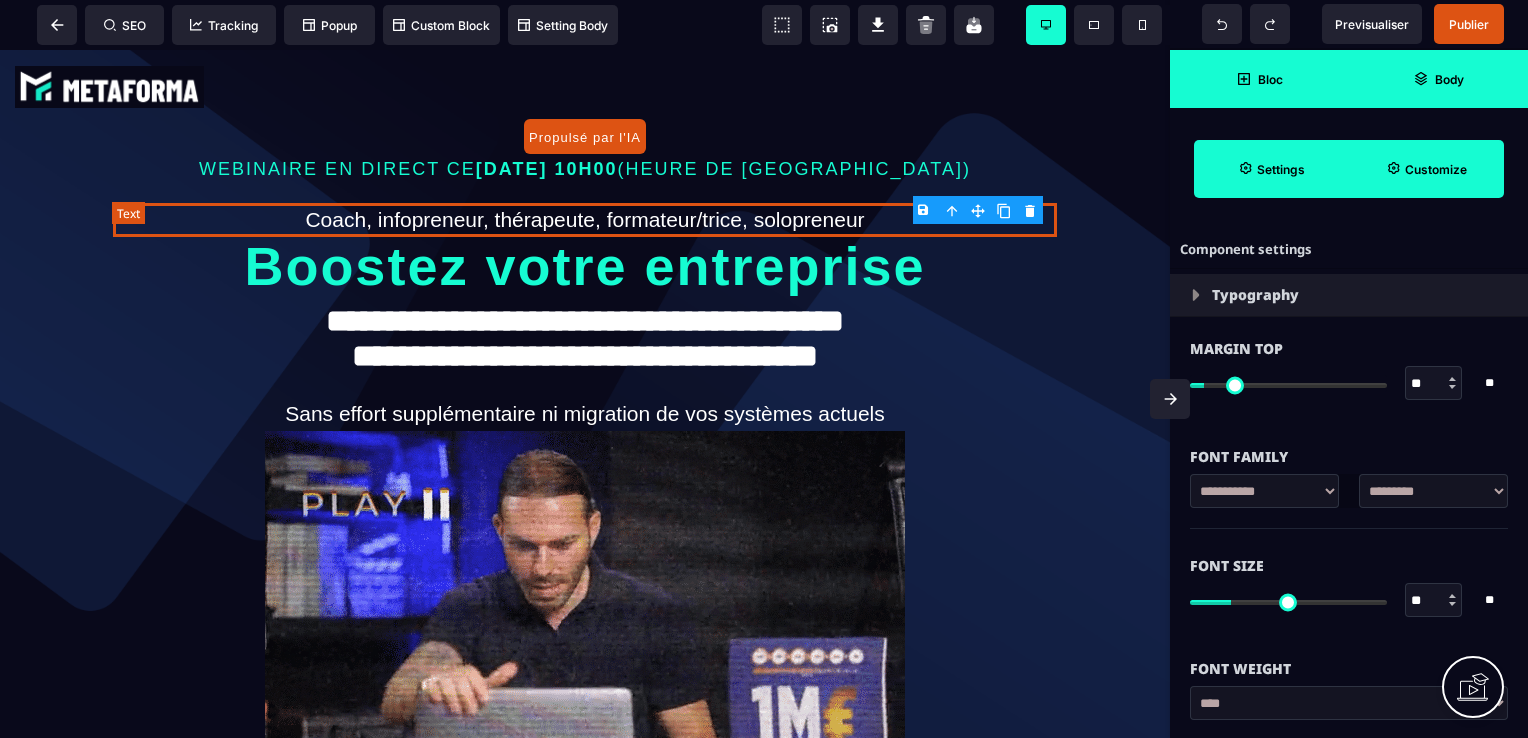 type on "***" 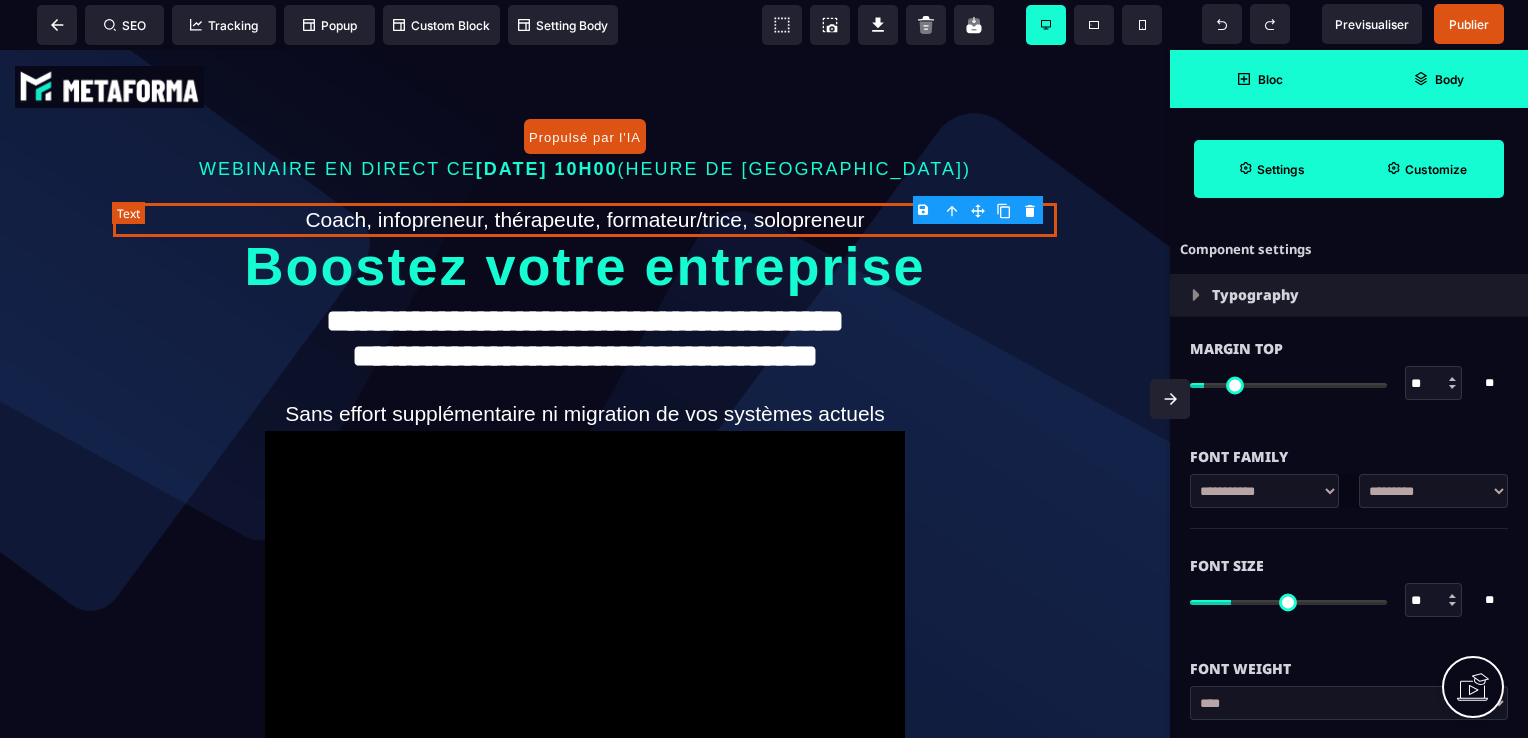 type on "**" 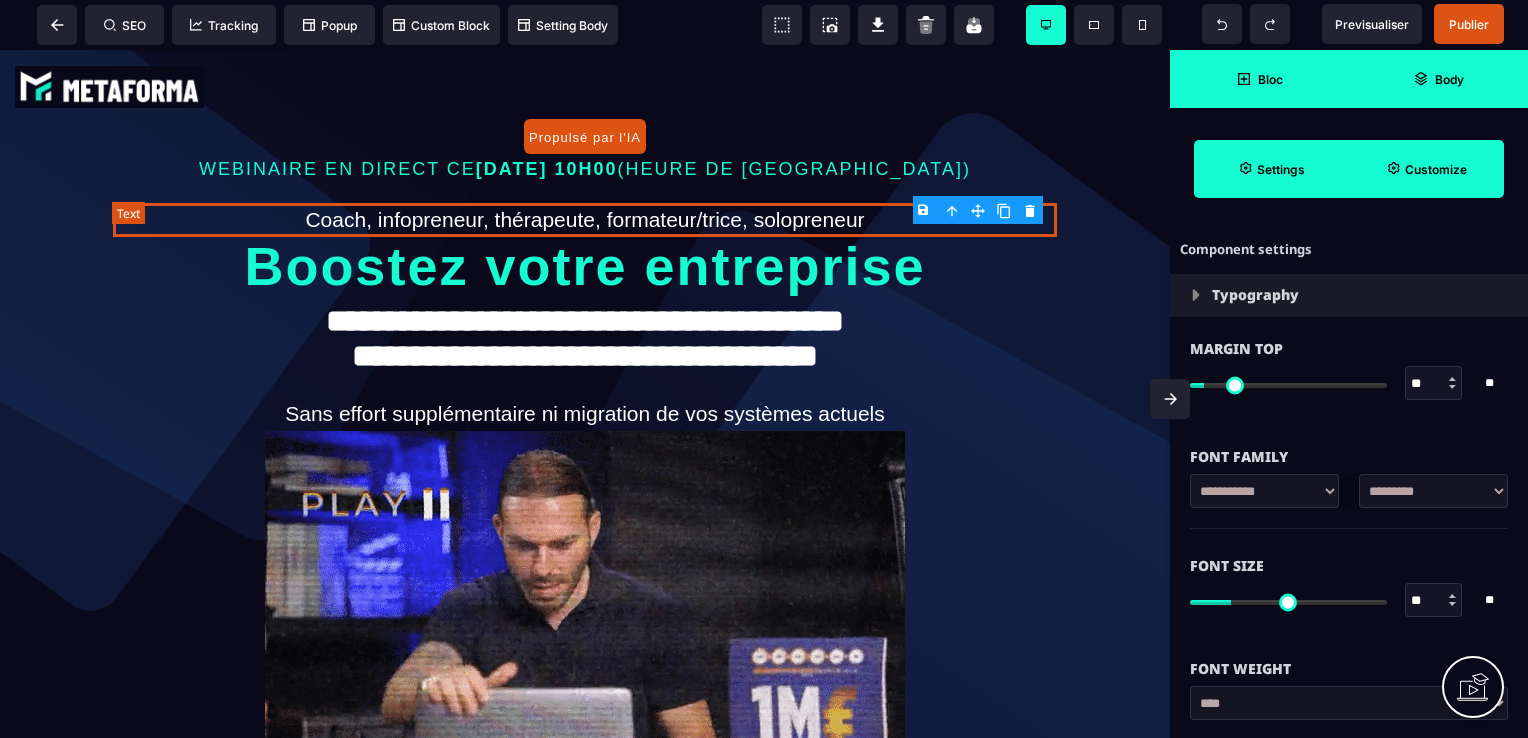 type on "**" 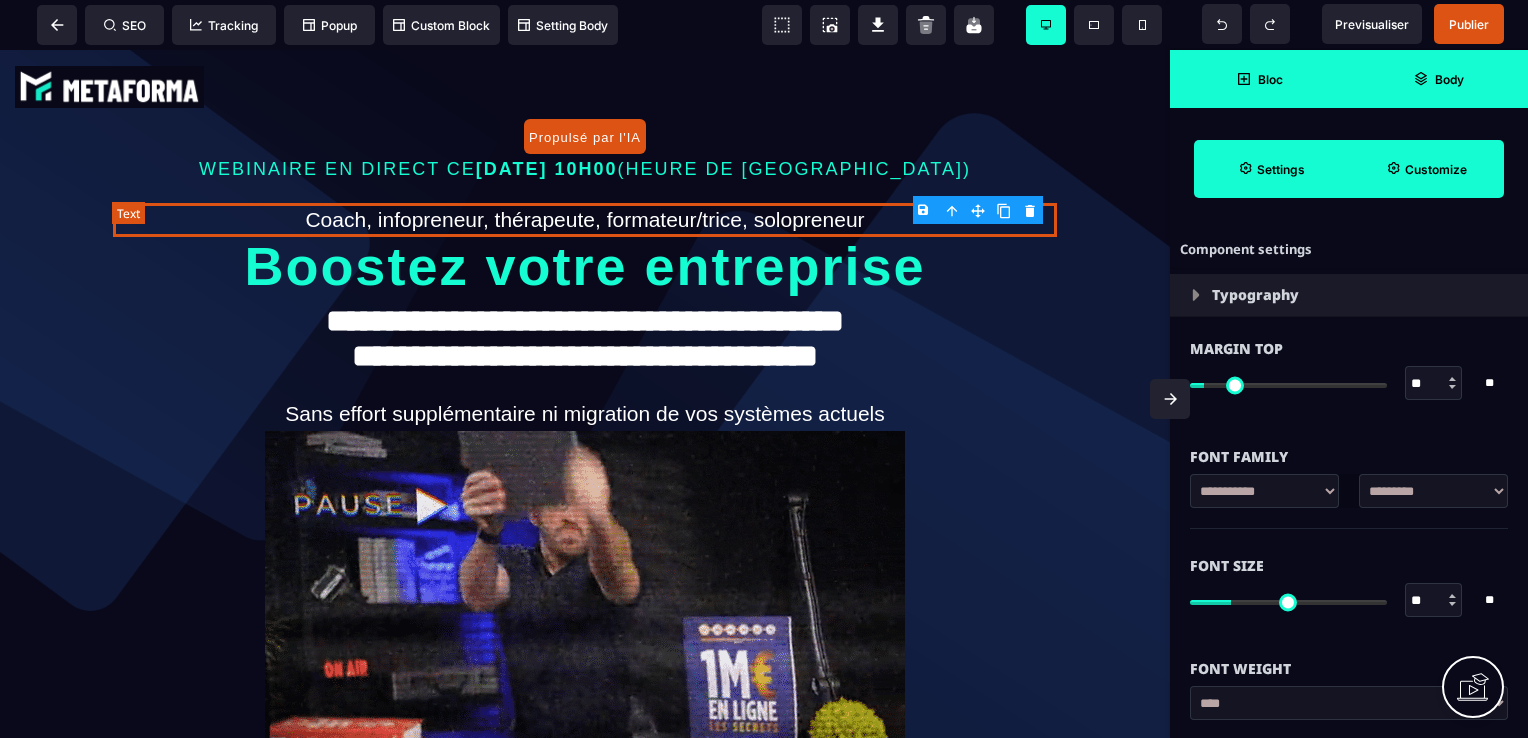 type on "*" 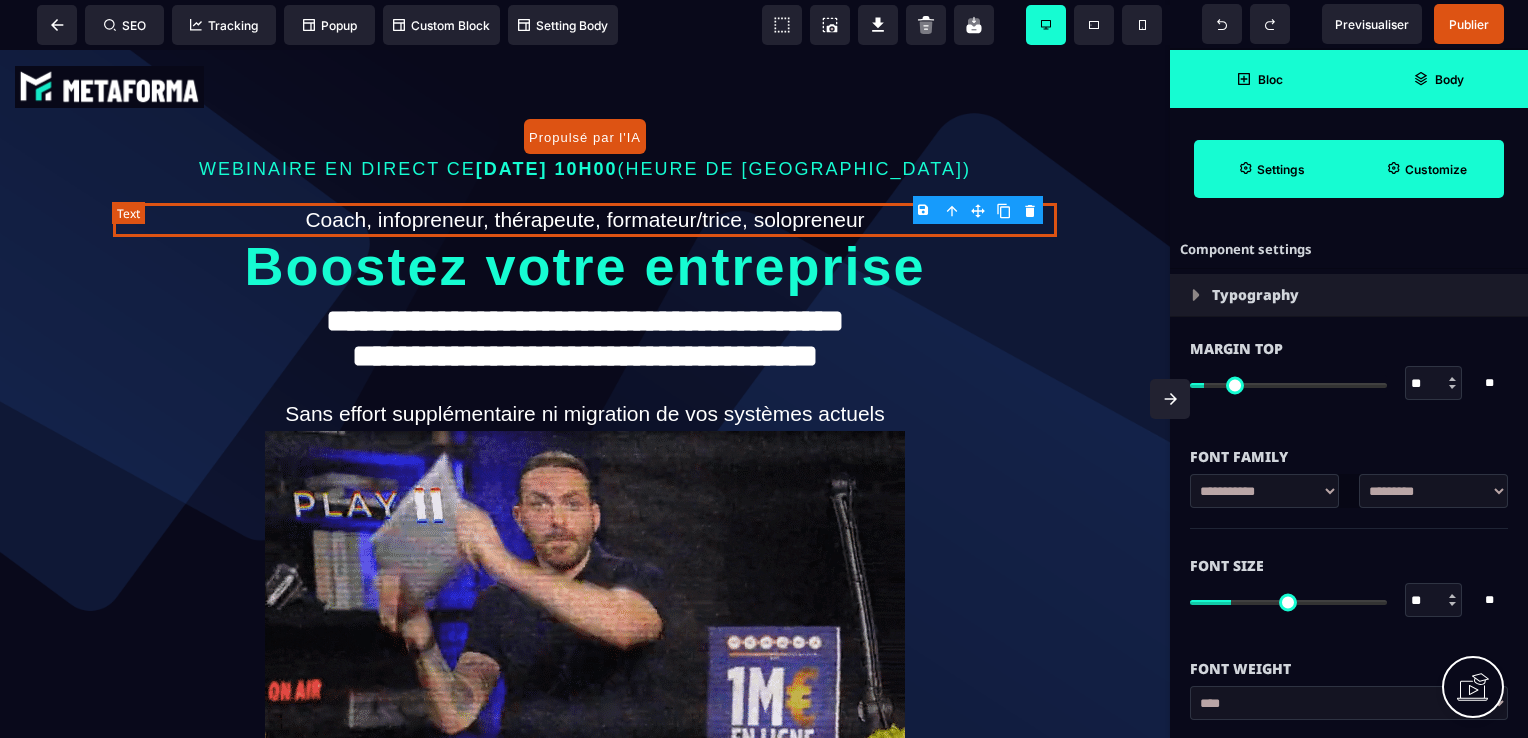 type on "*" 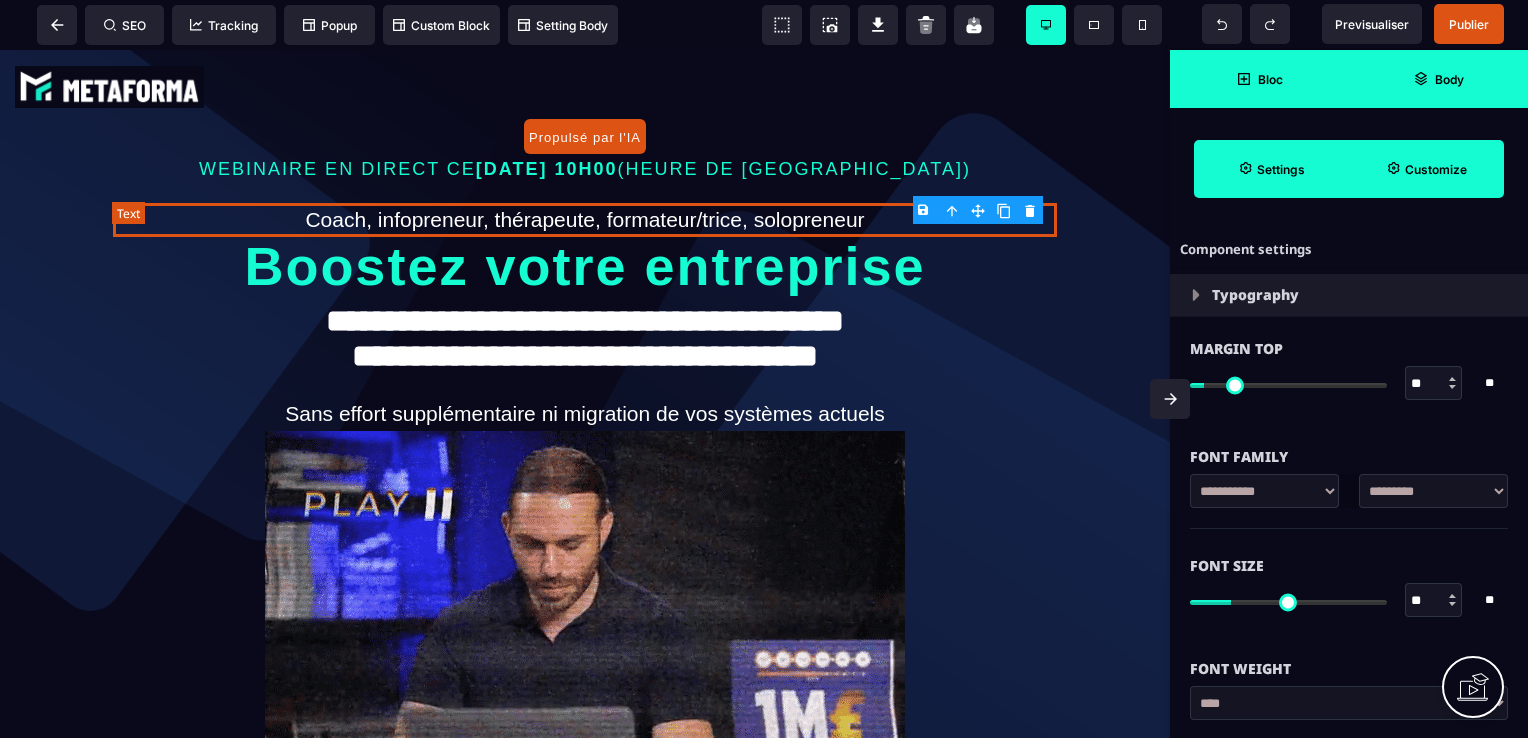 type on "*" 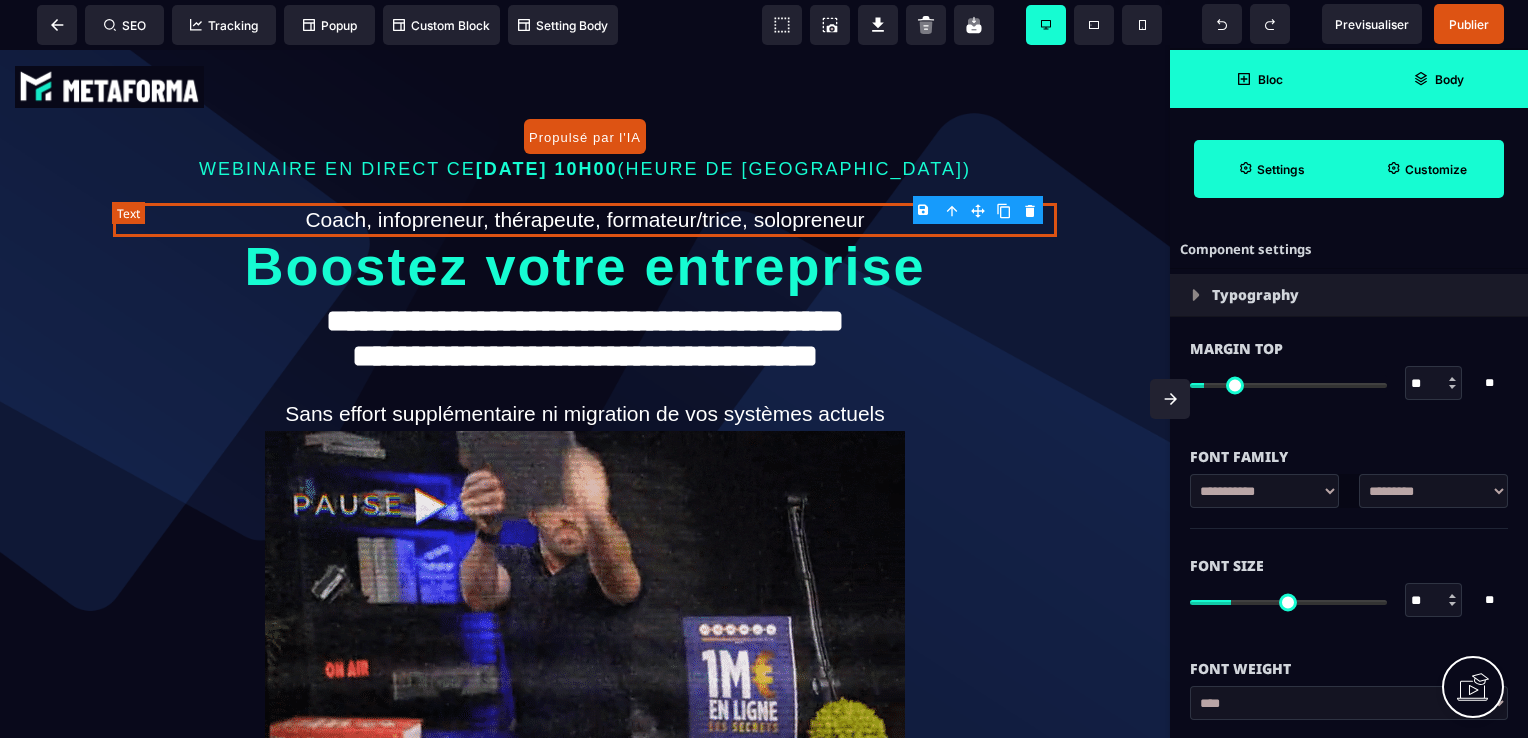 type on "*" 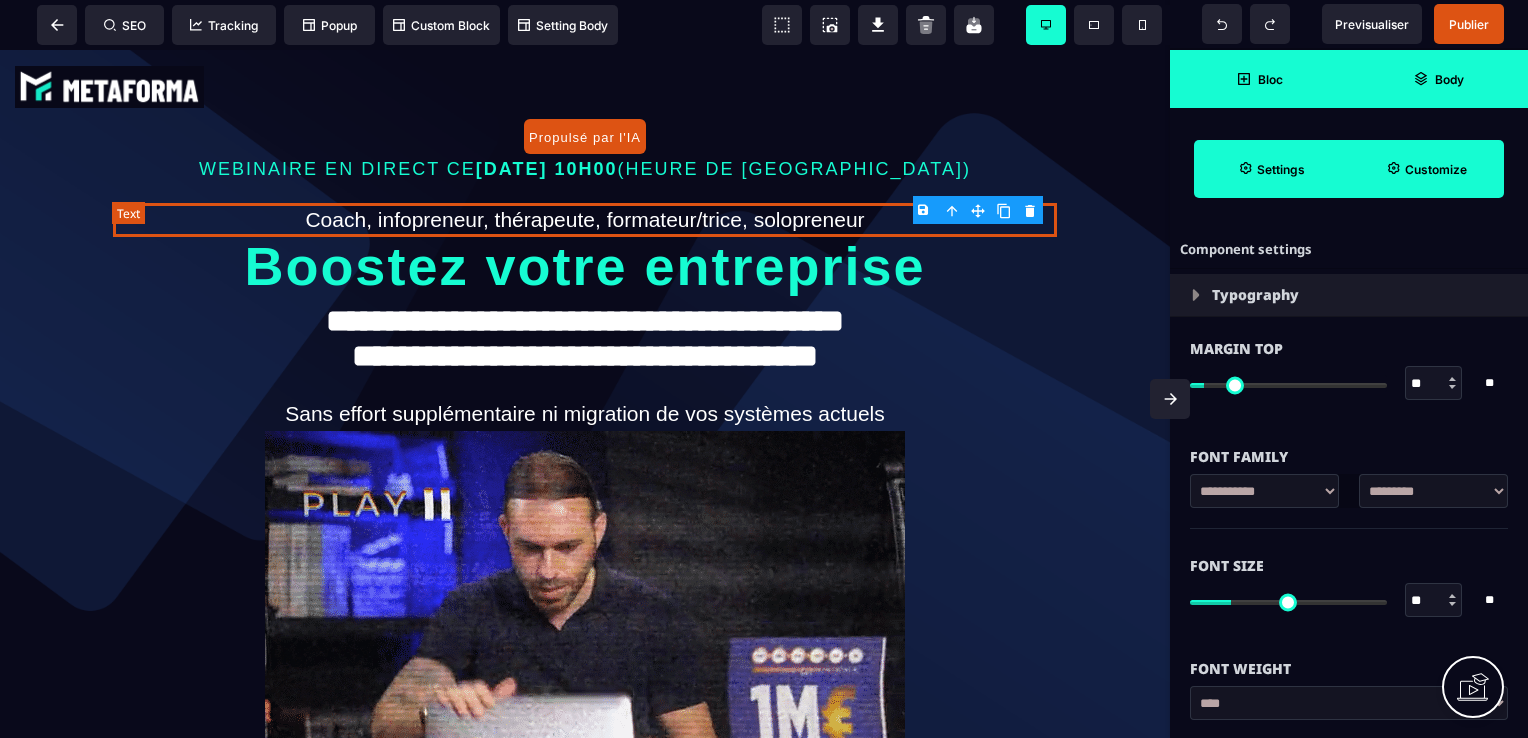 type on "*" 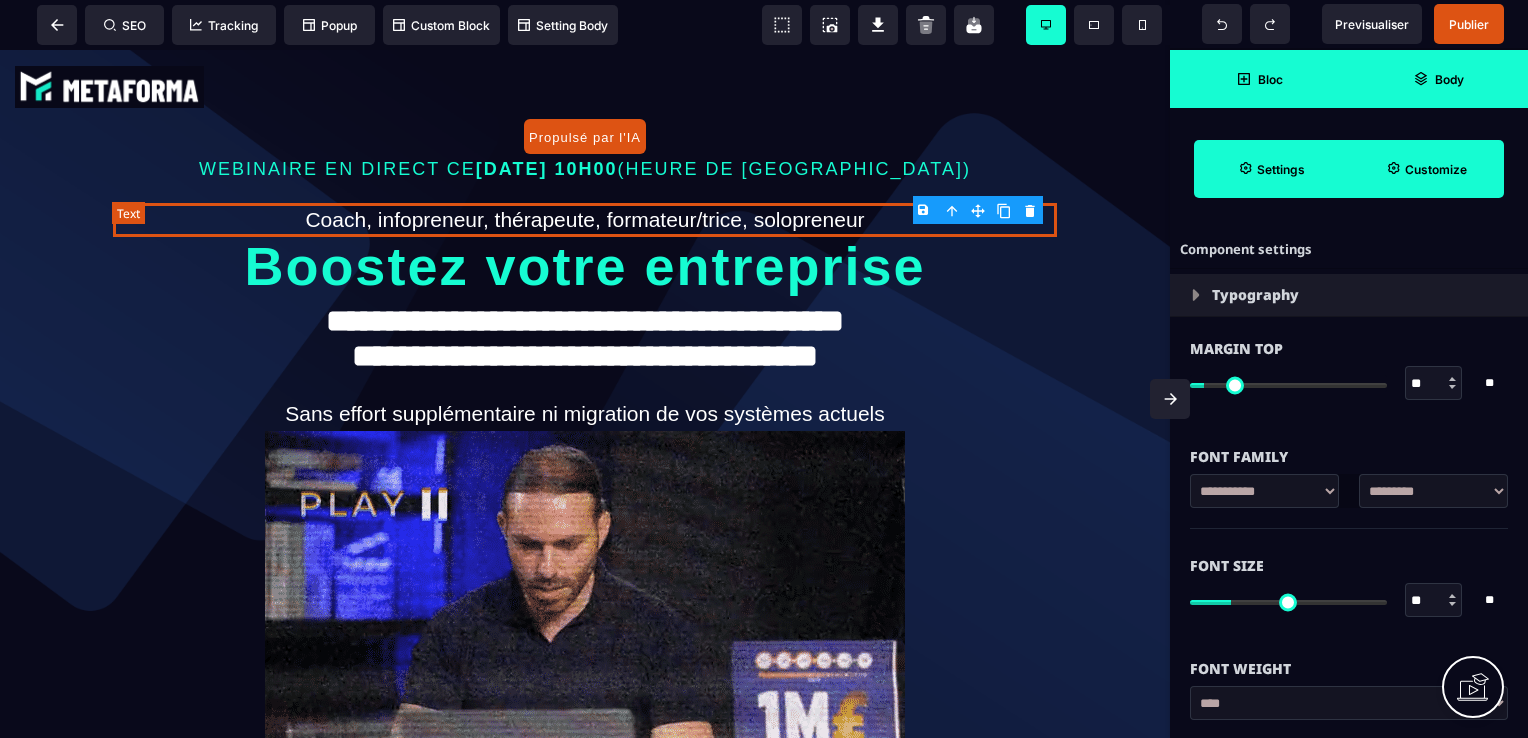 type on "*" 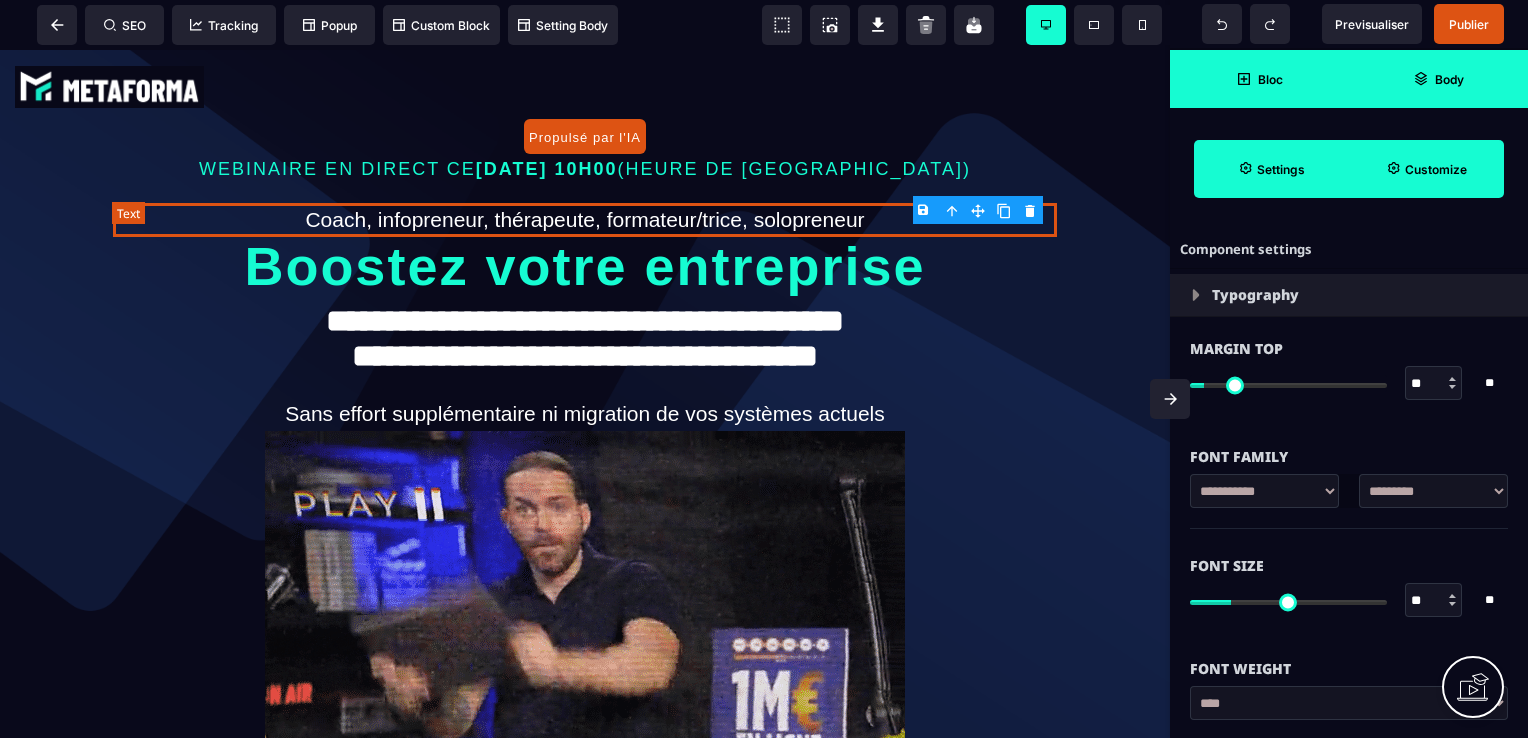 type on "*" 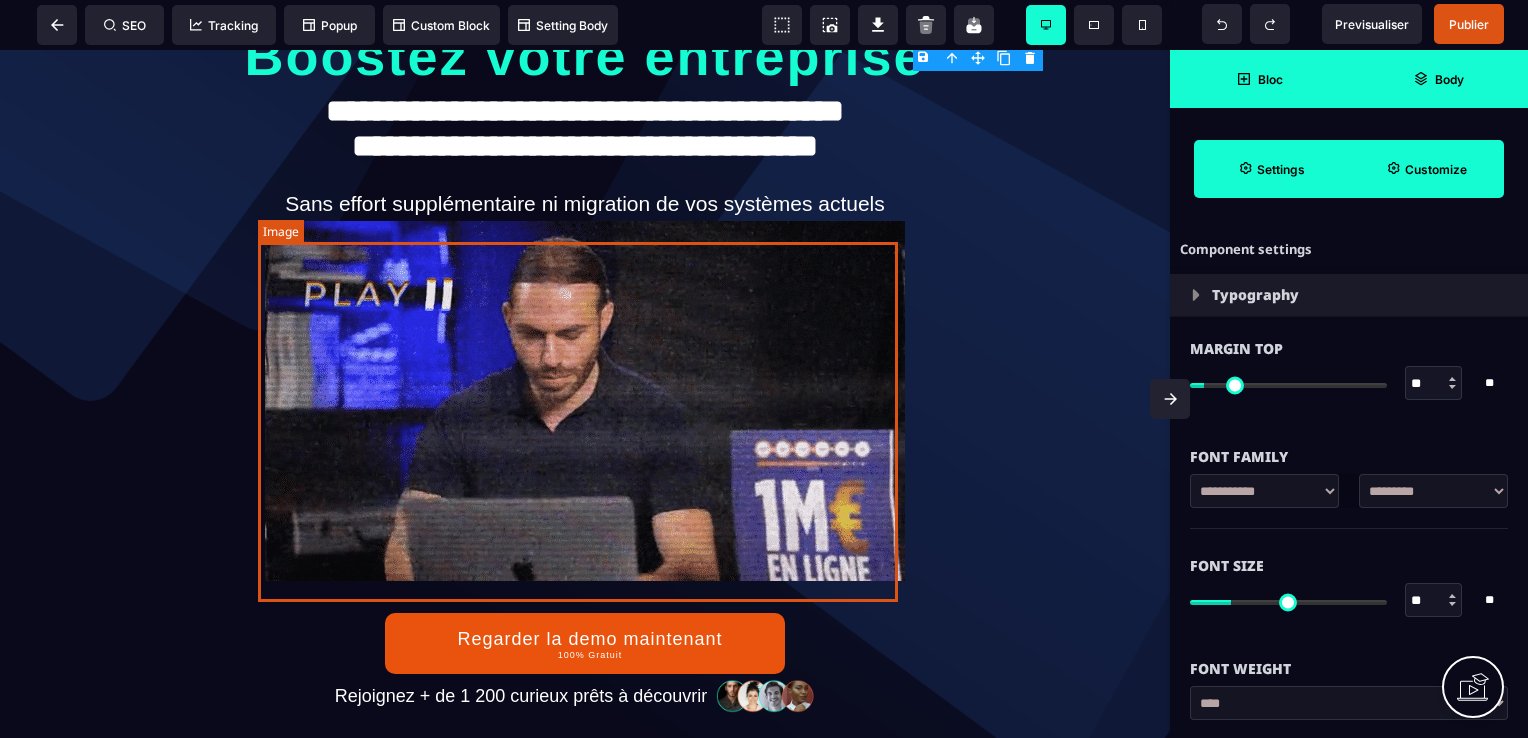 scroll, scrollTop: 204, scrollLeft: 0, axis: vertical 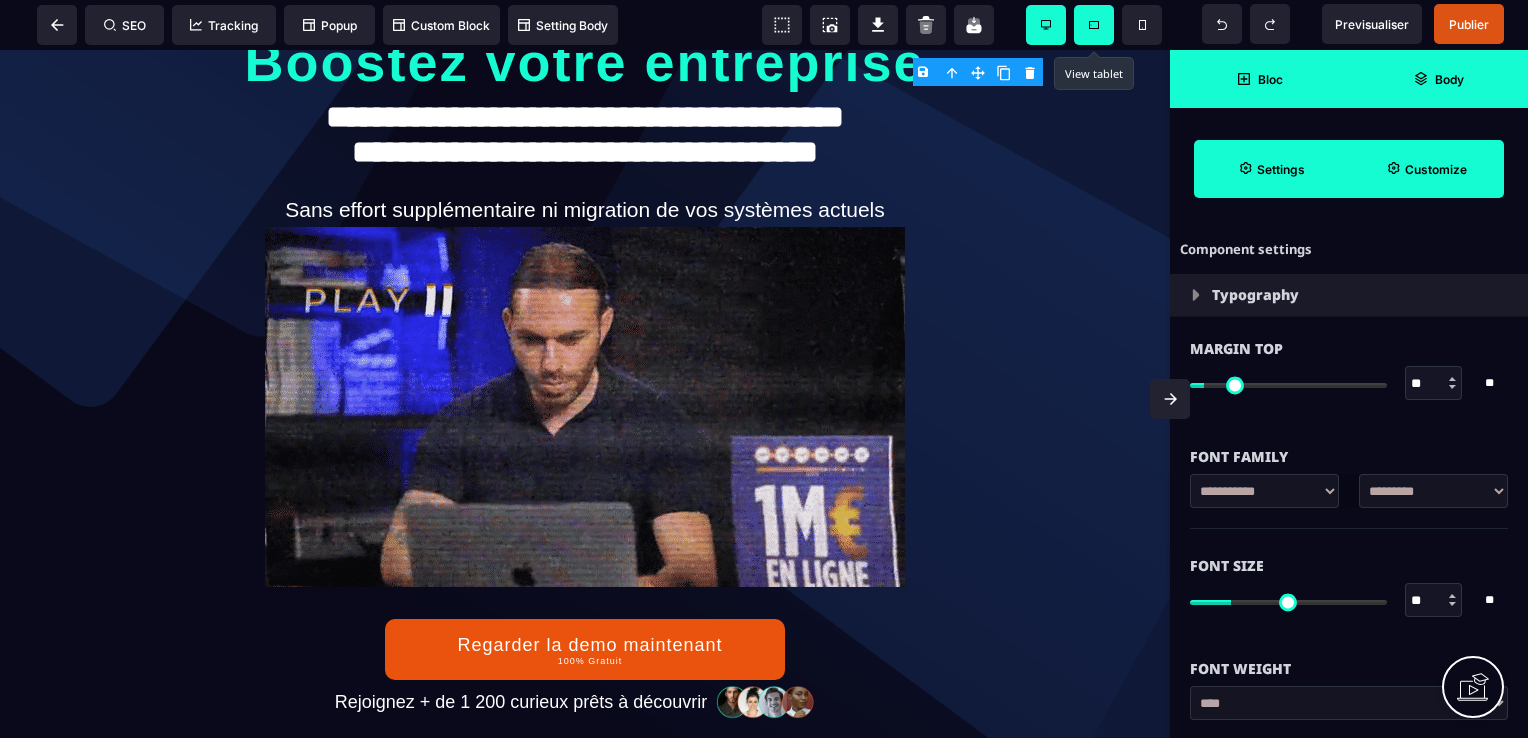 click 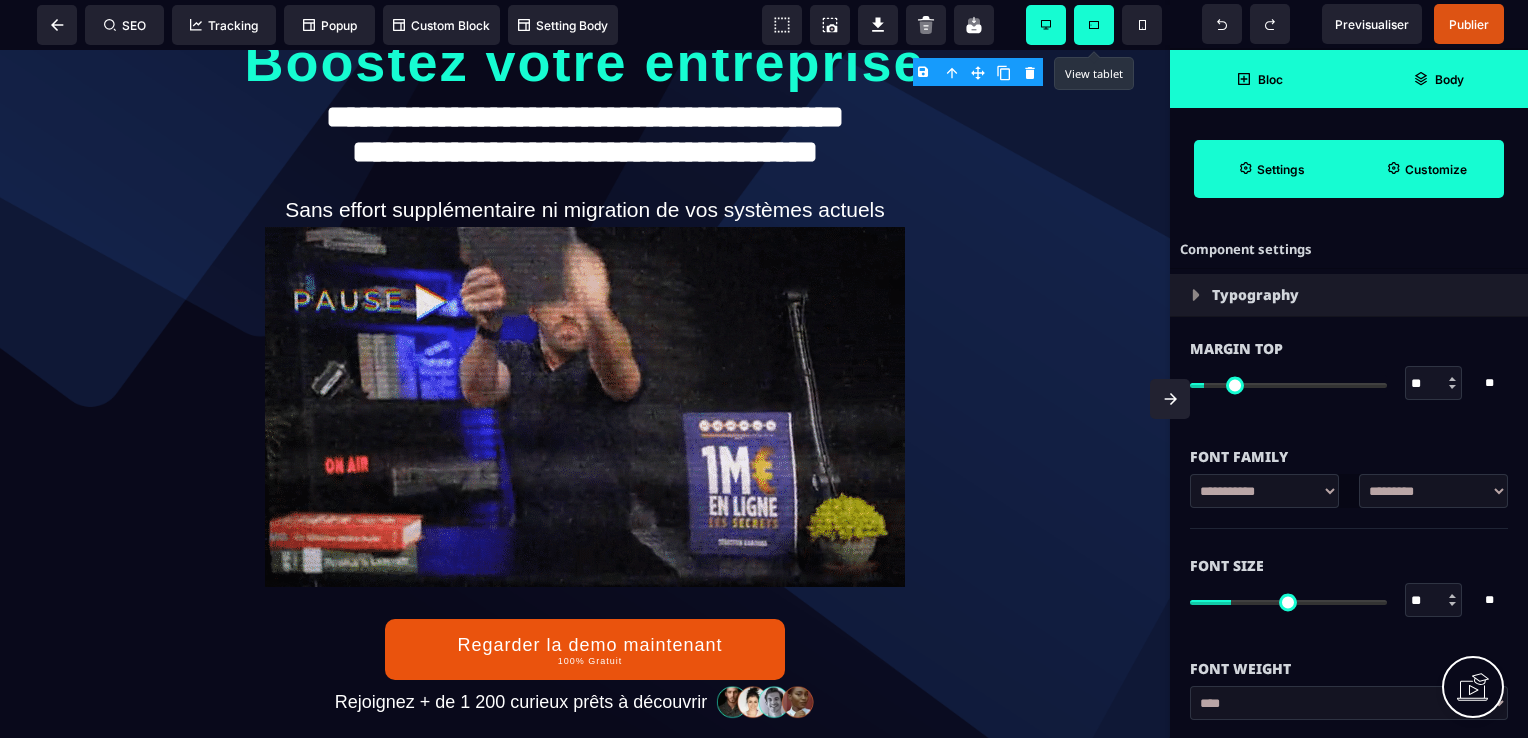 type on "**" 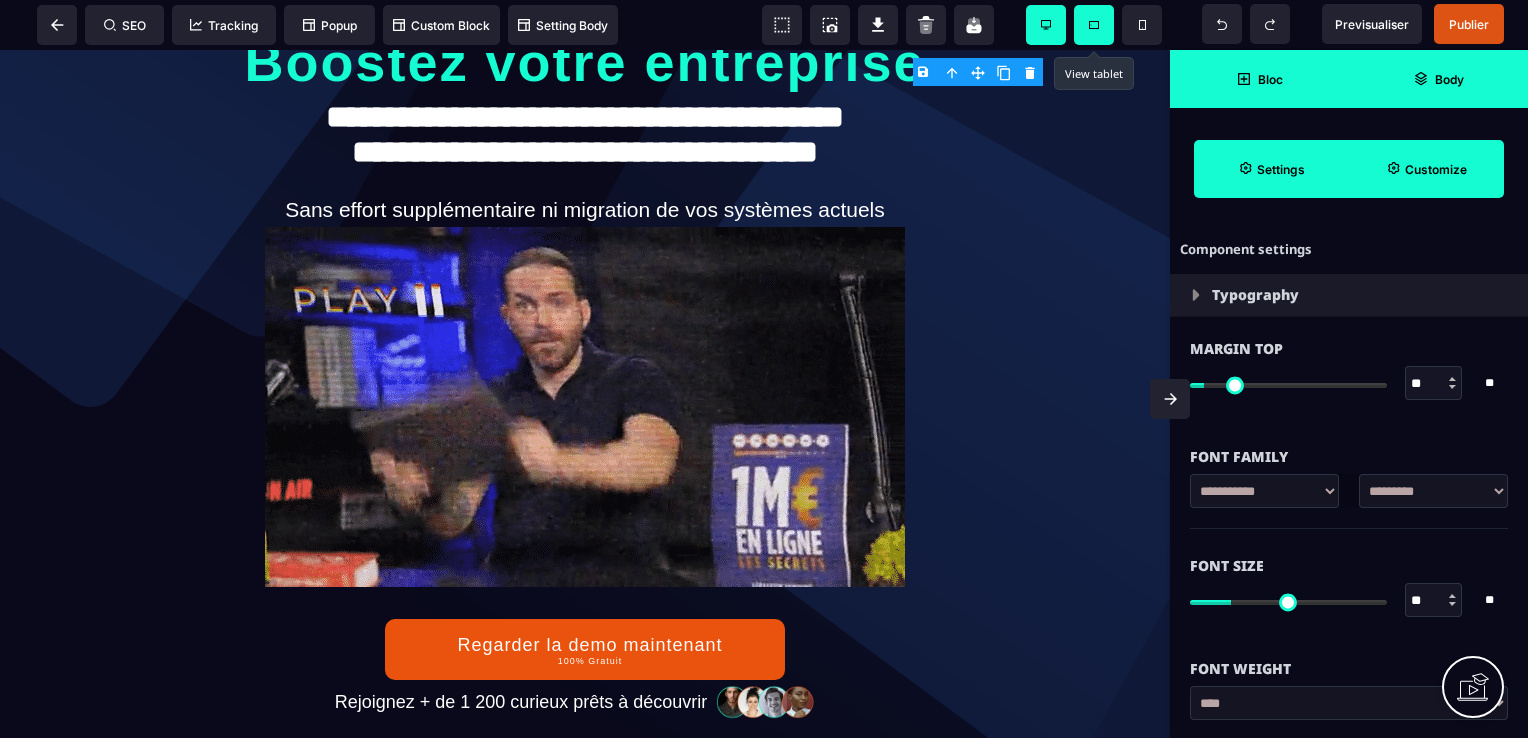 type on "**" 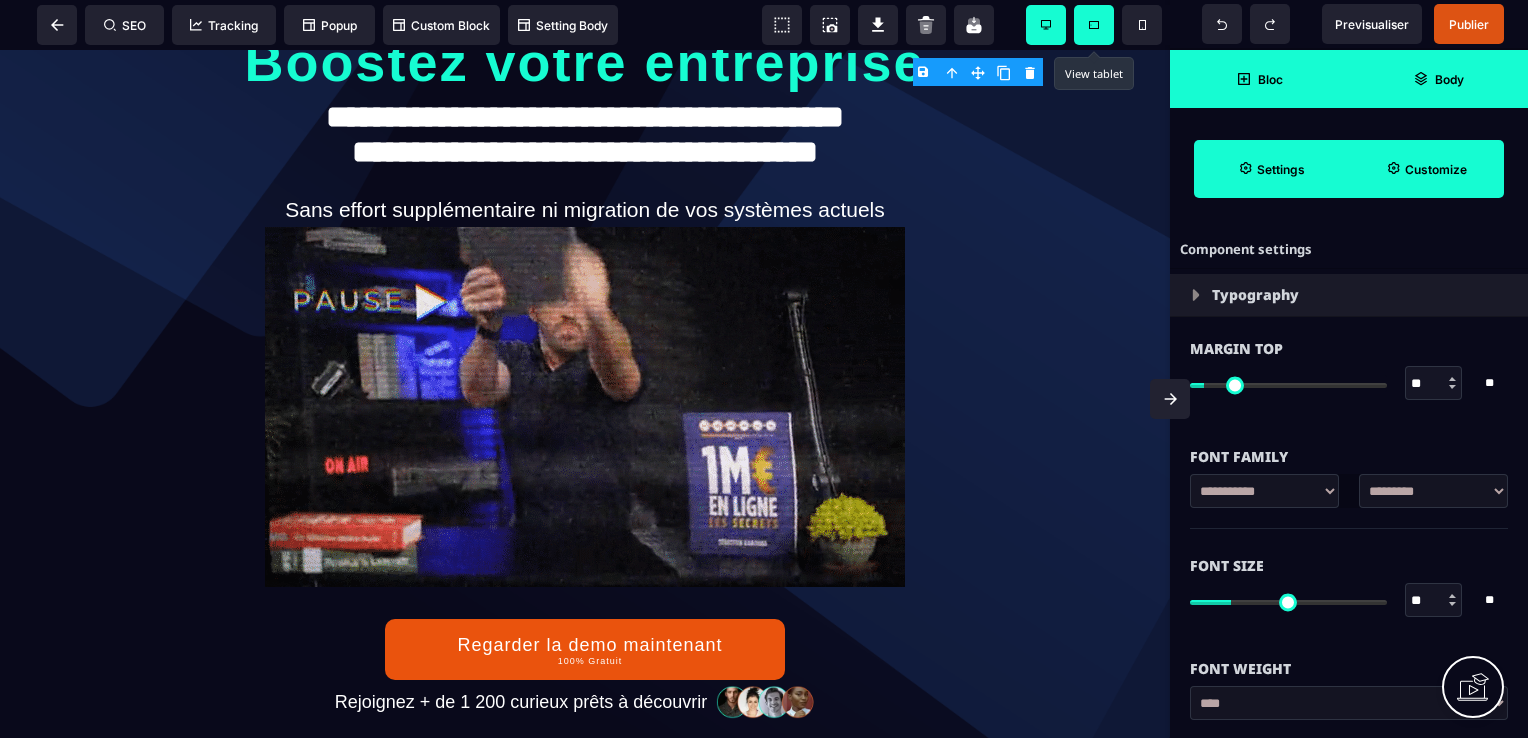 select on "***" 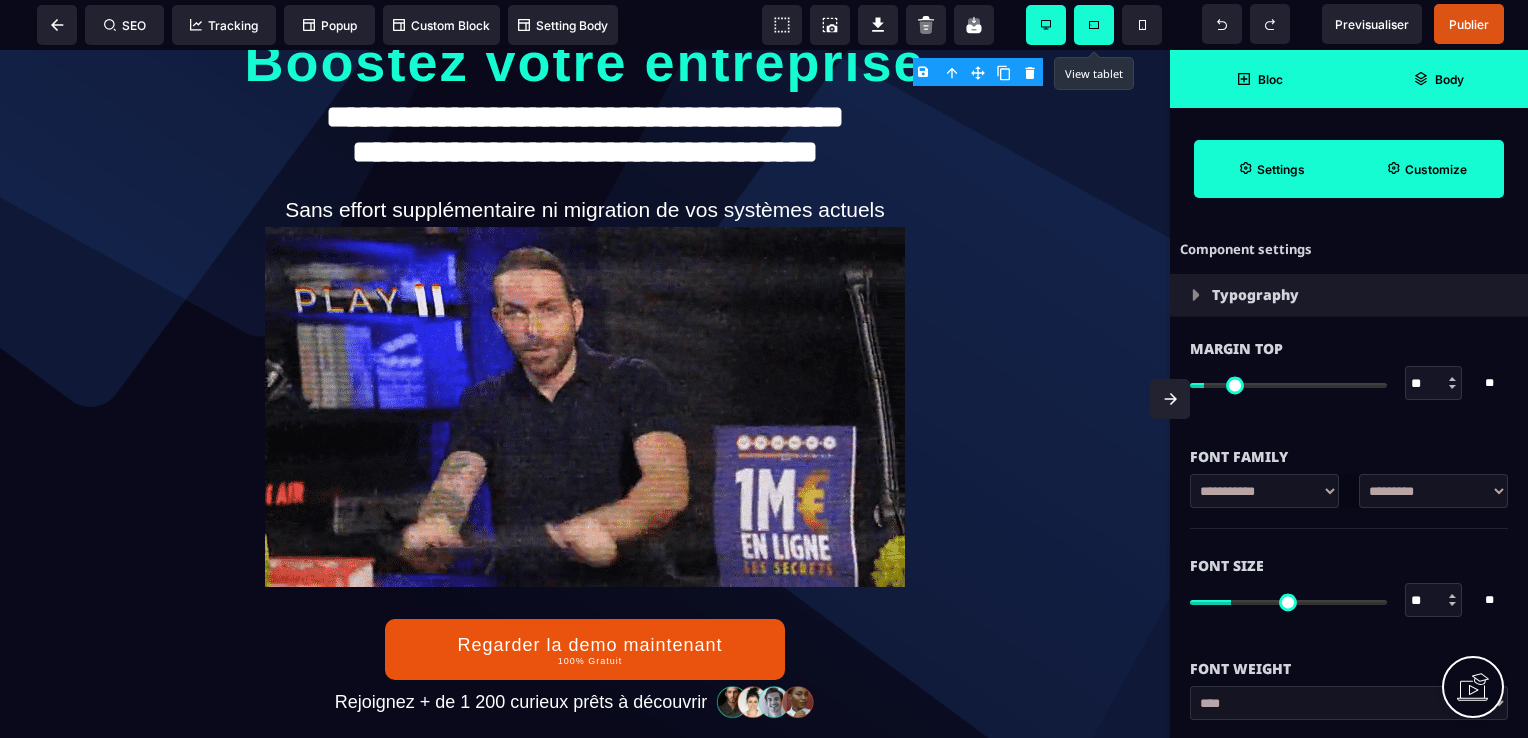 select 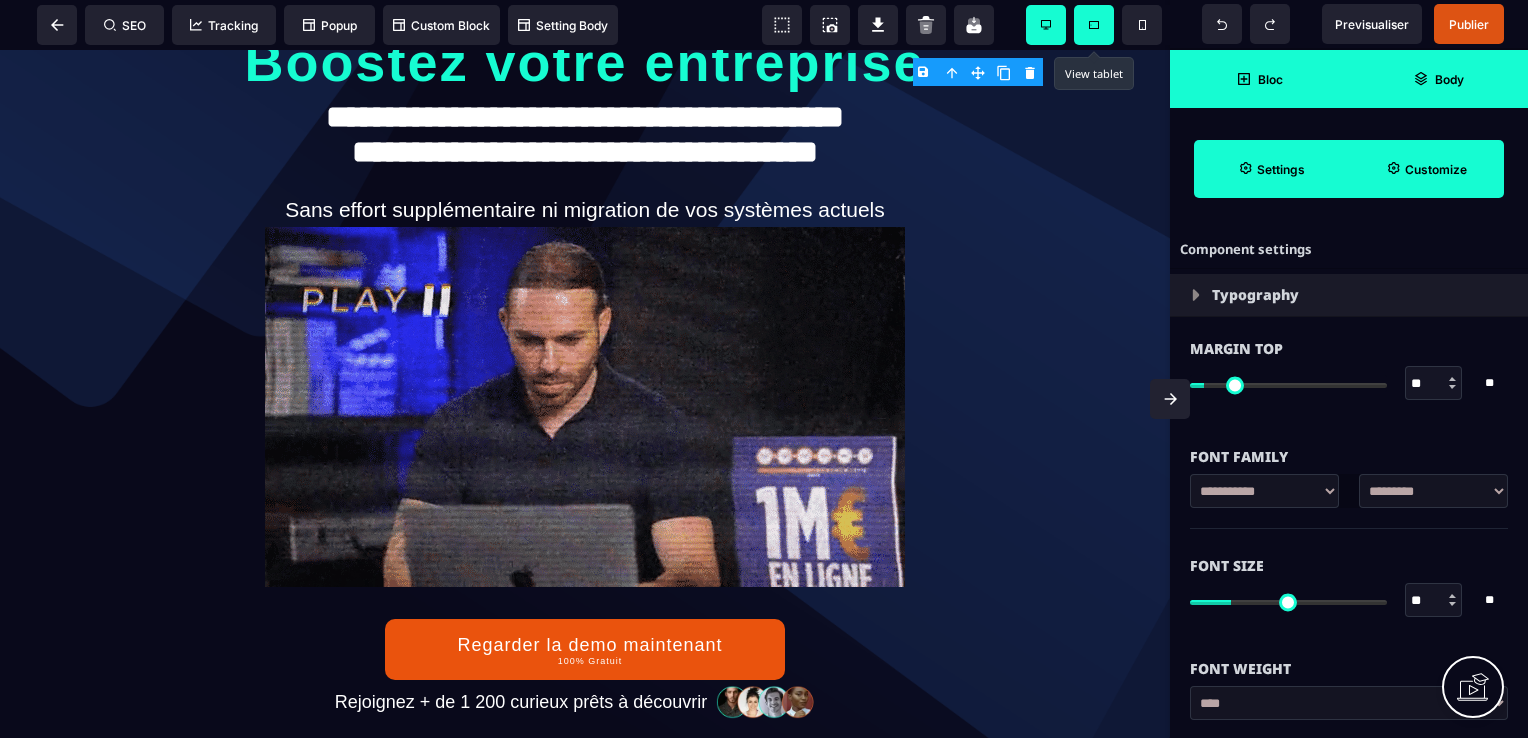 select on "**" 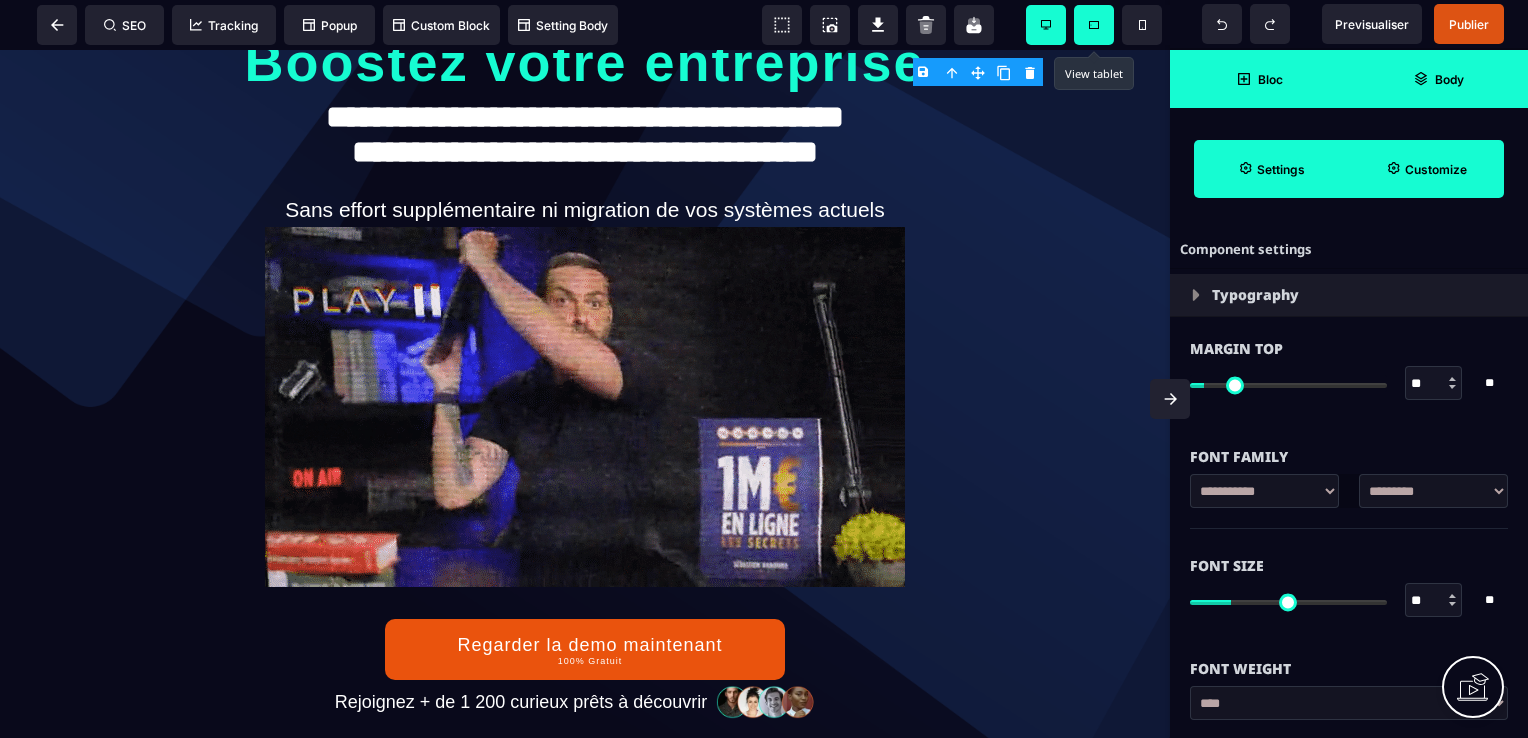 select on "**" 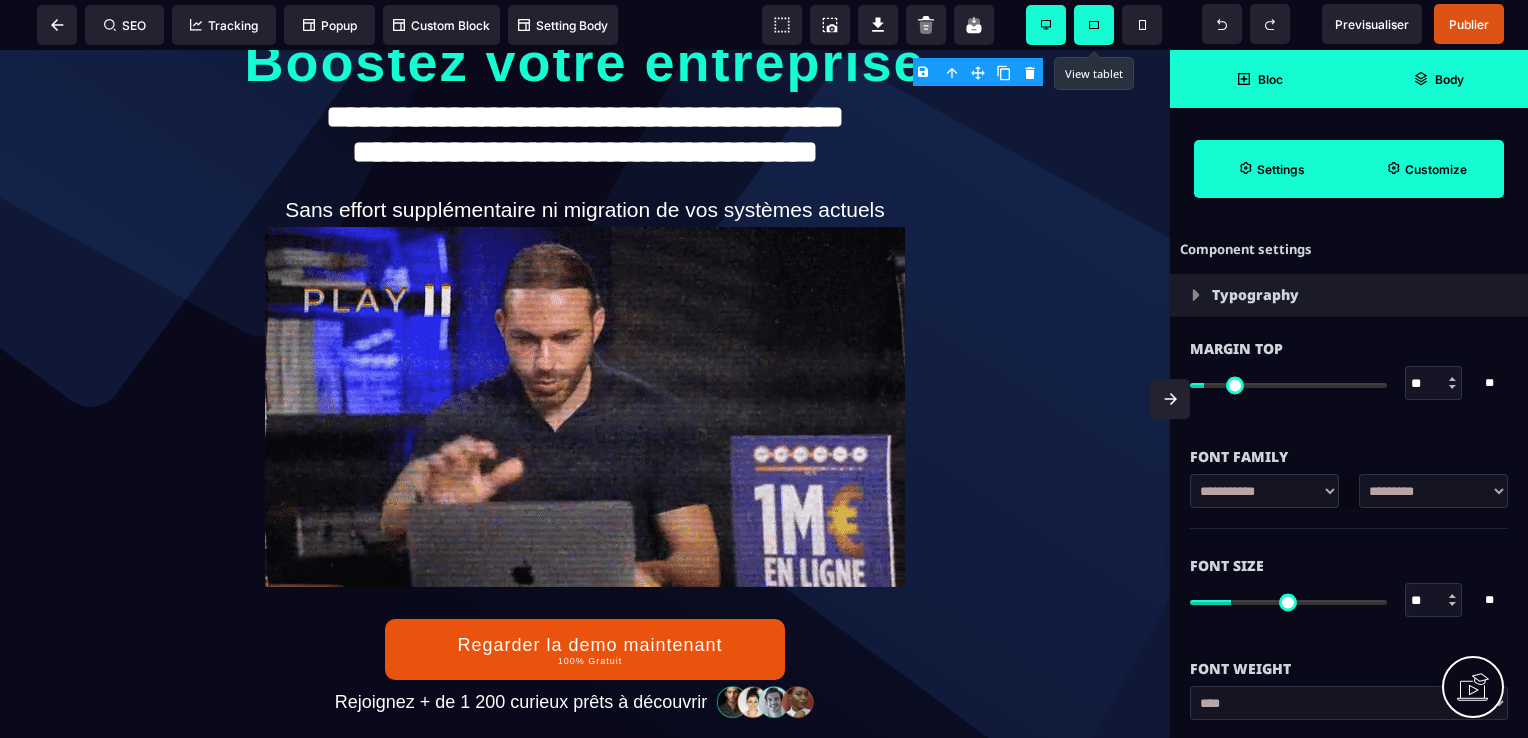 select on "**" 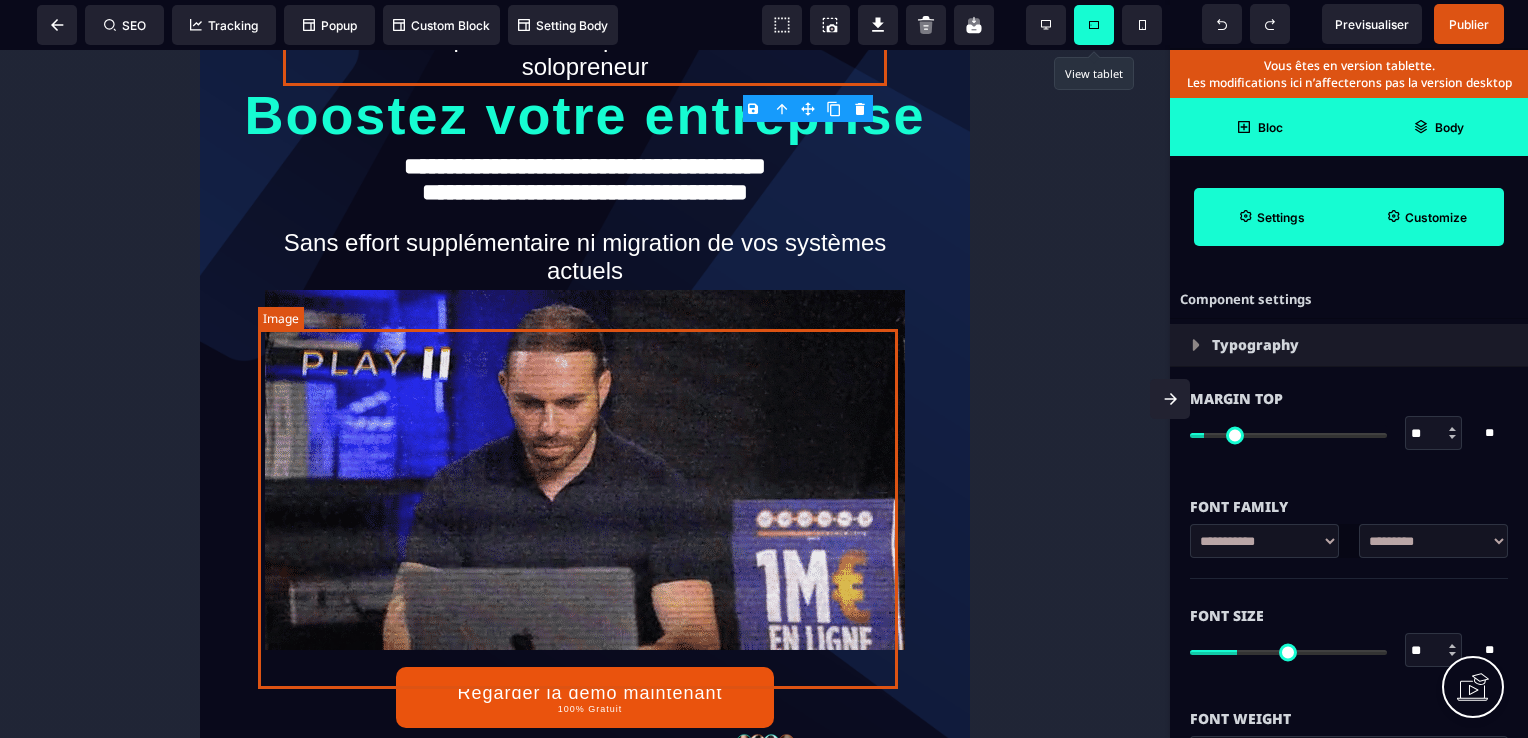 click at bounding box center [585, 470] 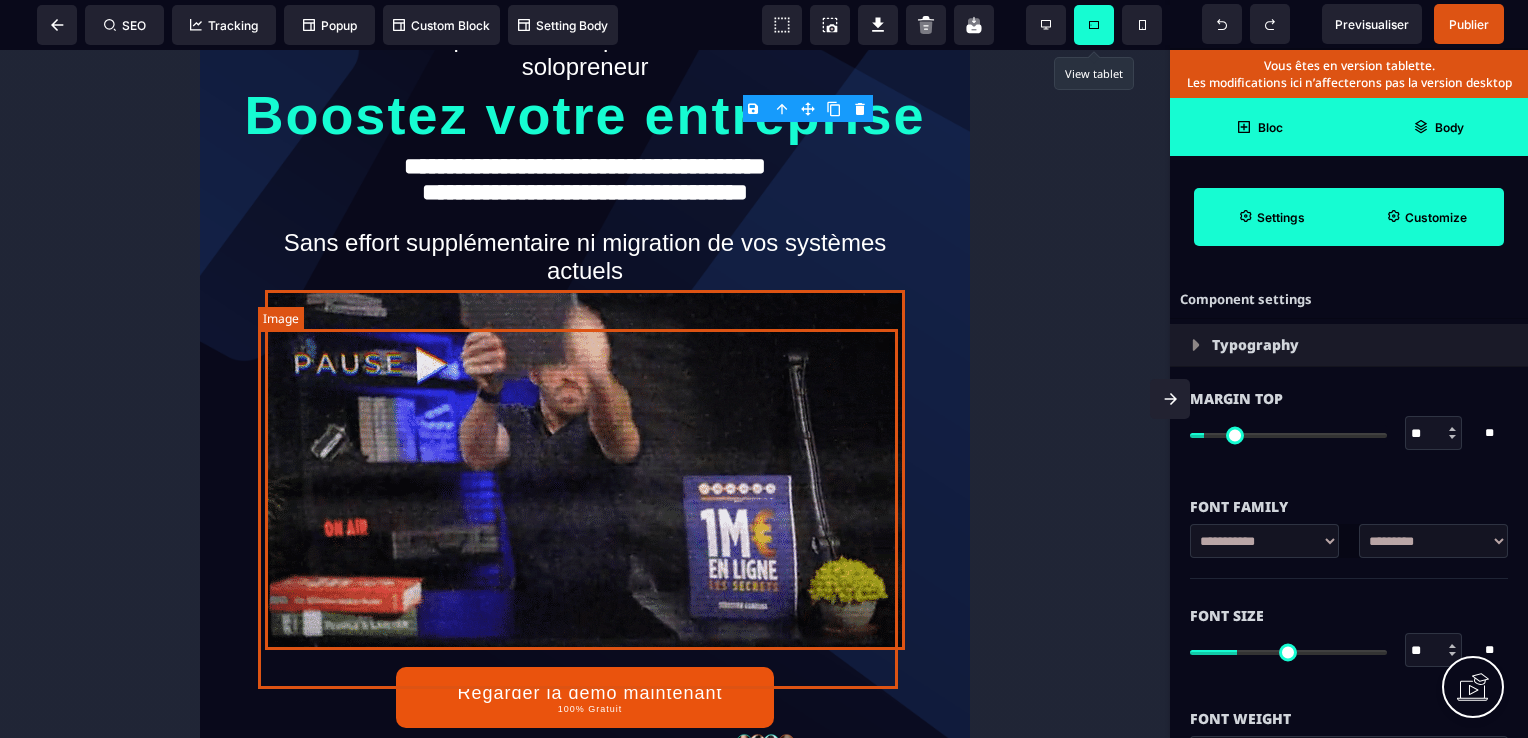 select on "*****" 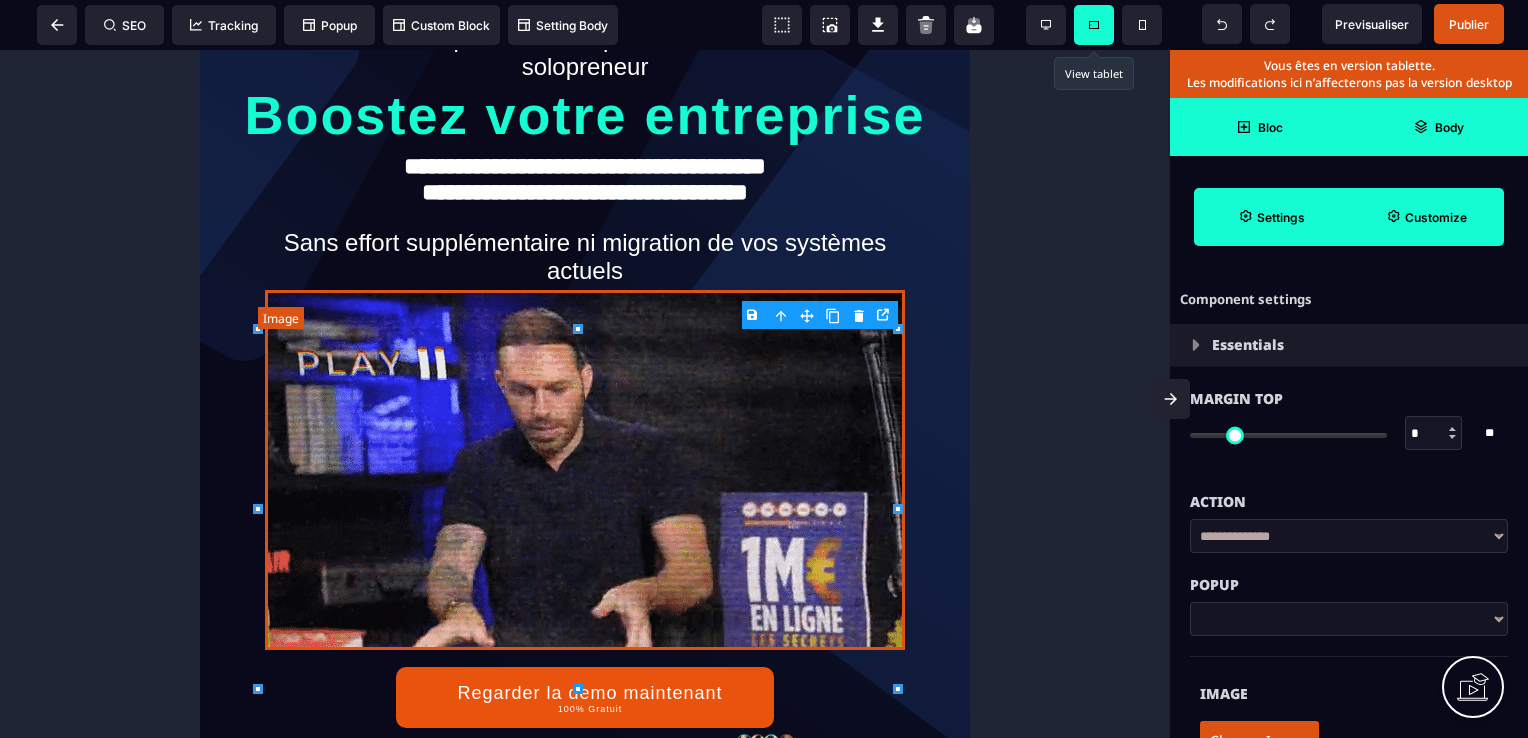 type on "*" 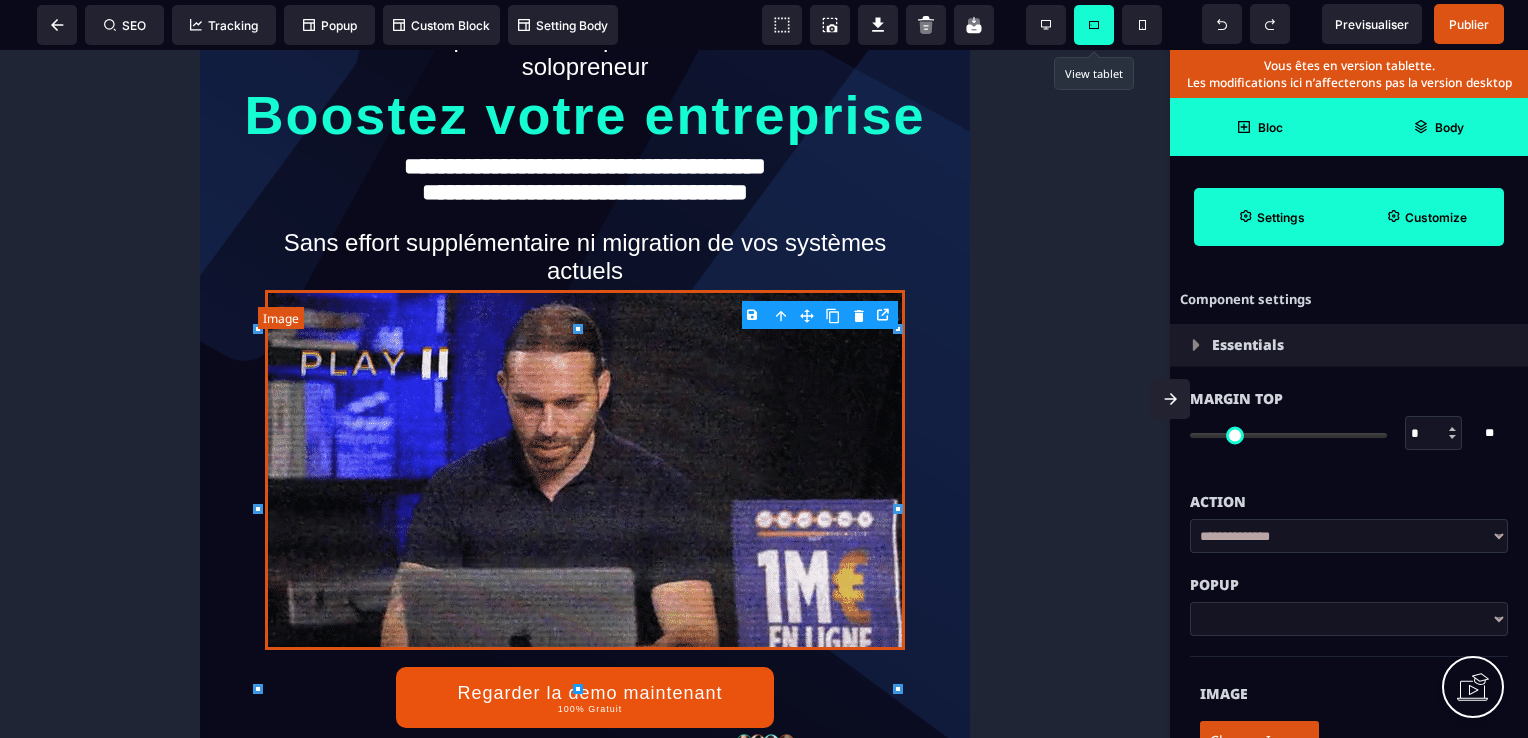 type on "*" 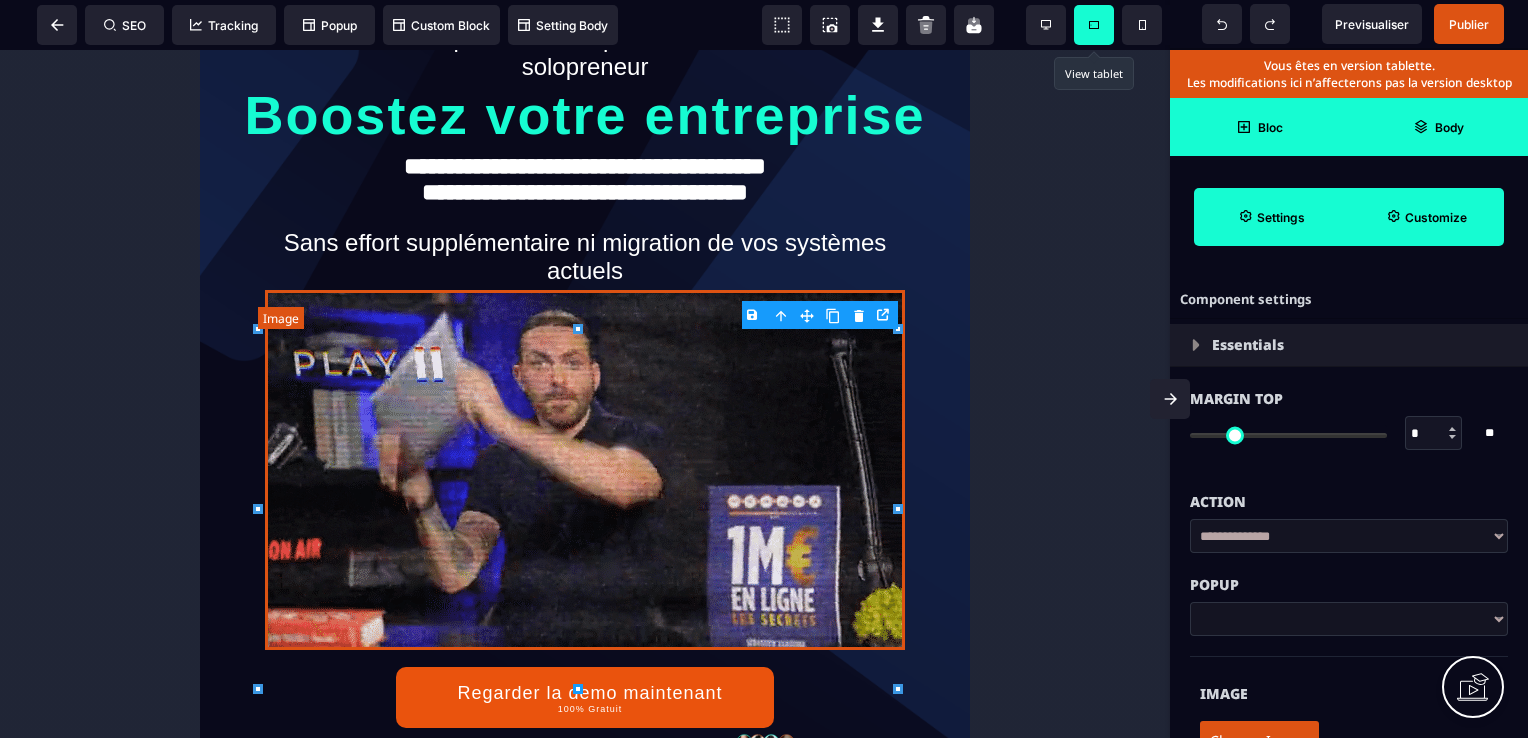 type on "*" 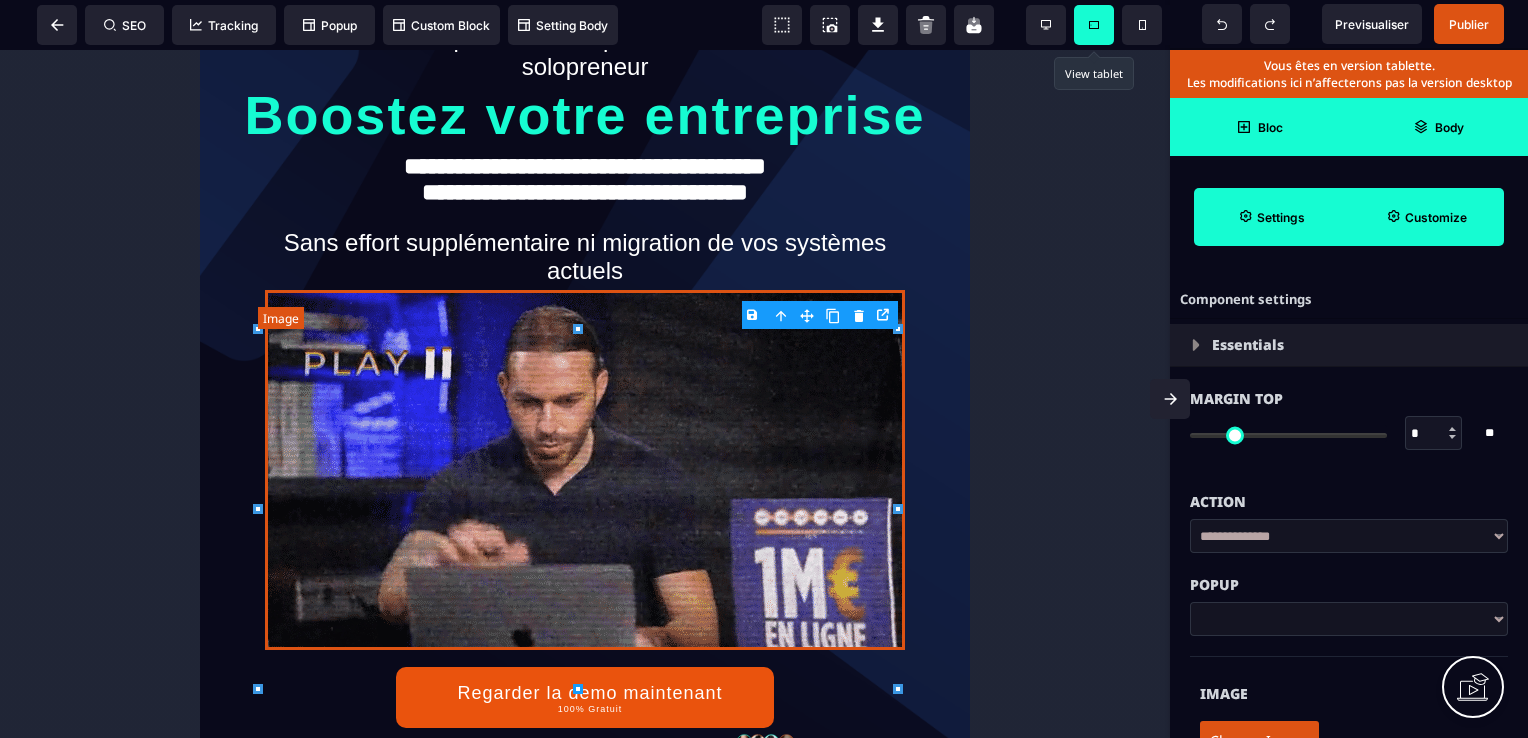 type on "*" 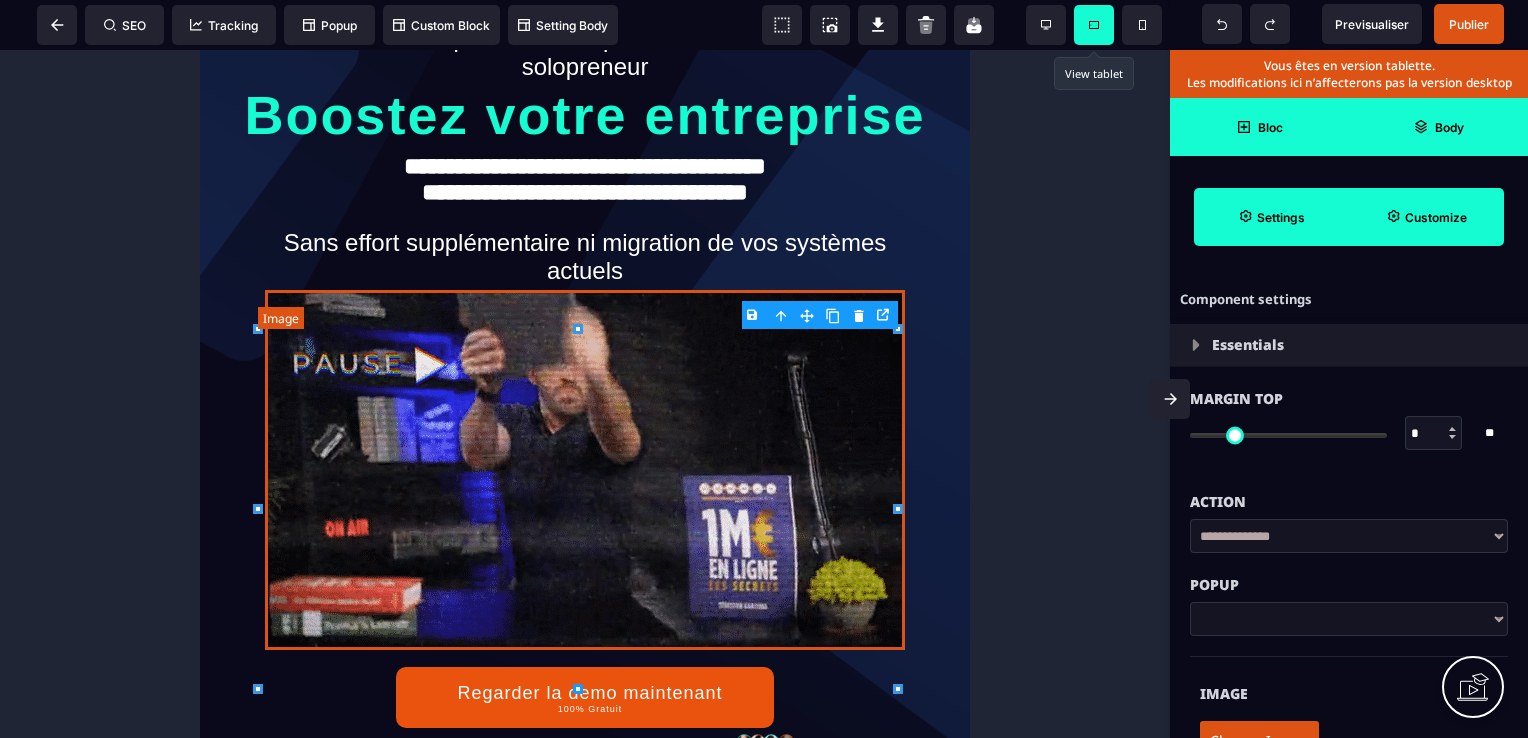 type on "*" 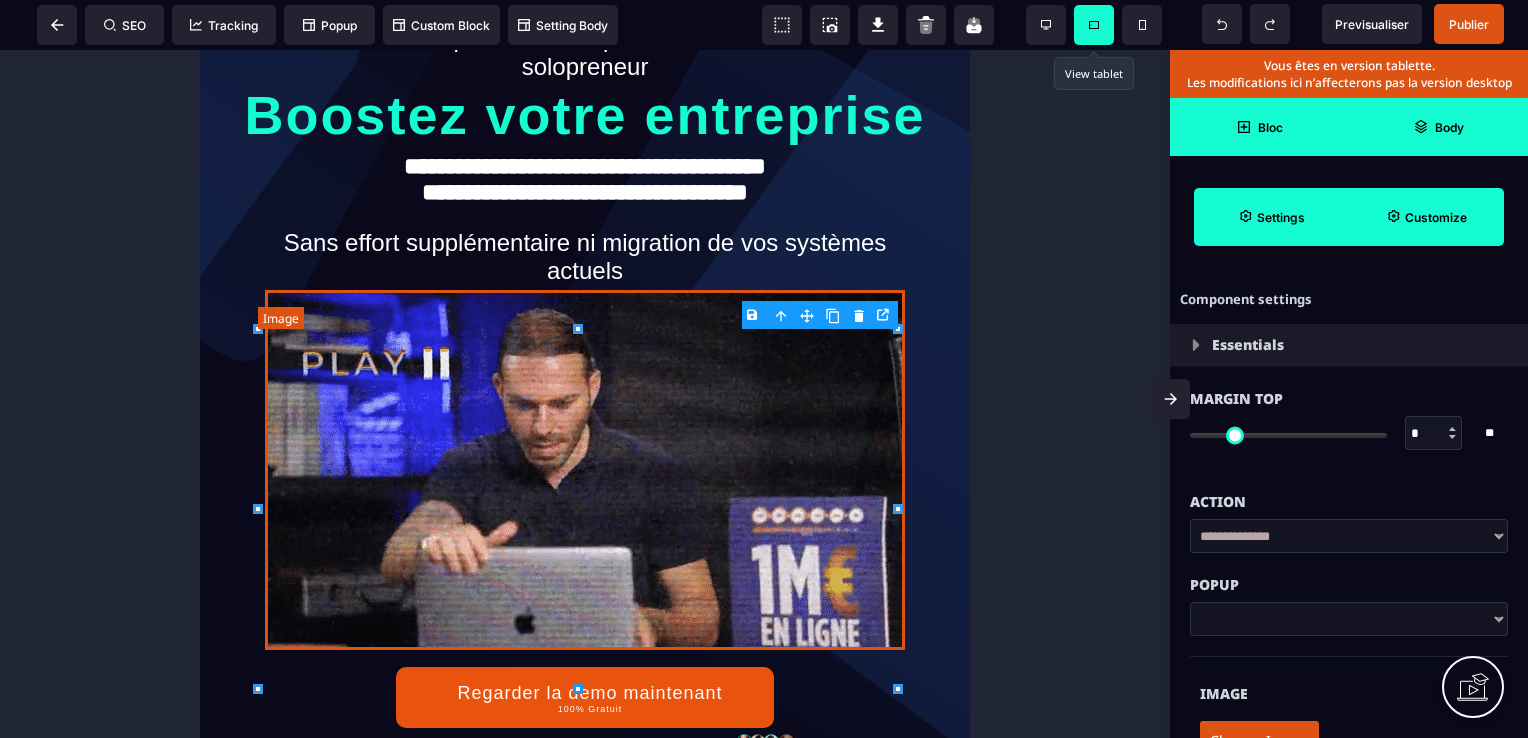 select on "**" 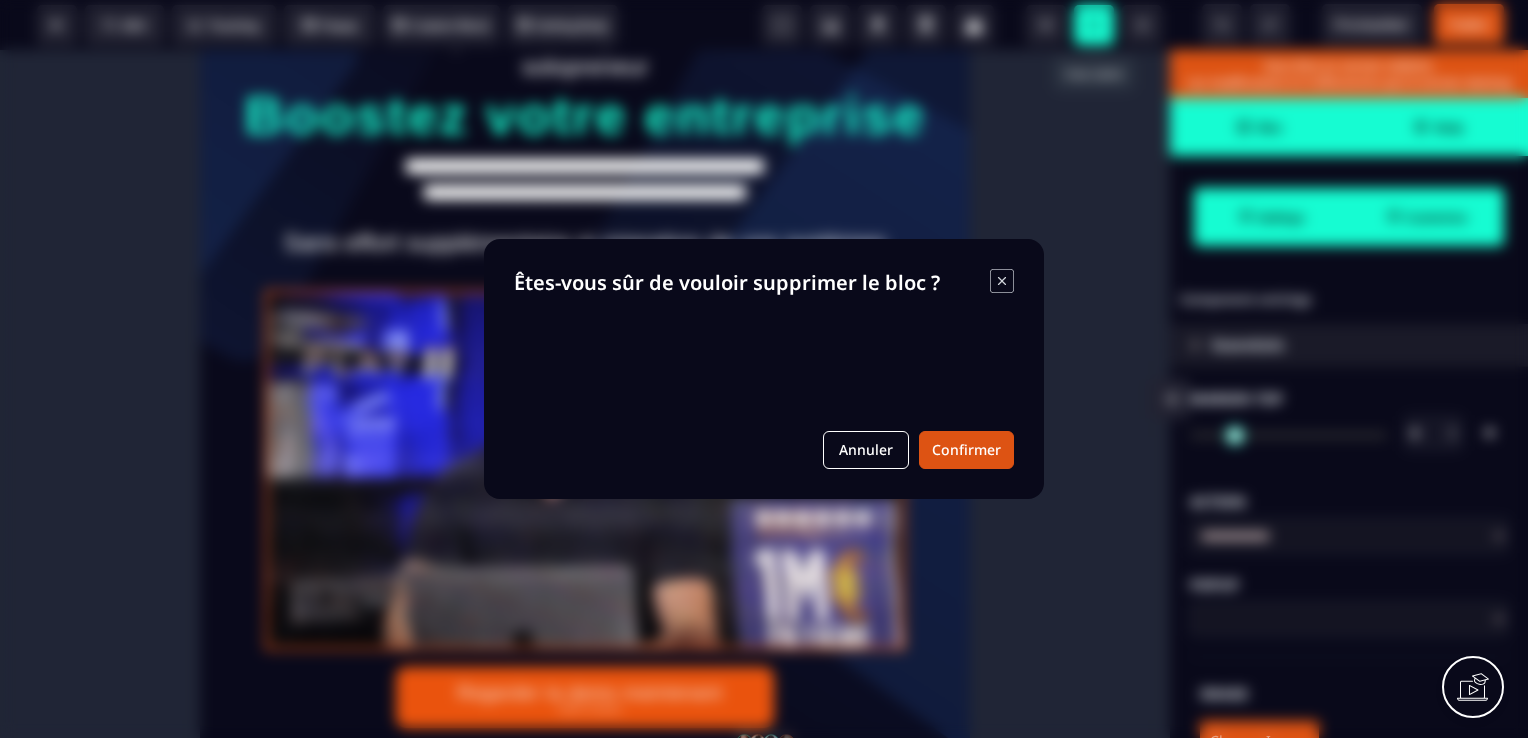 click on "B I U S
A *******
Image
SEO
Tracking
Popup
Custom Block
Setting Body
Bloc" at bounding box center (764, 369) 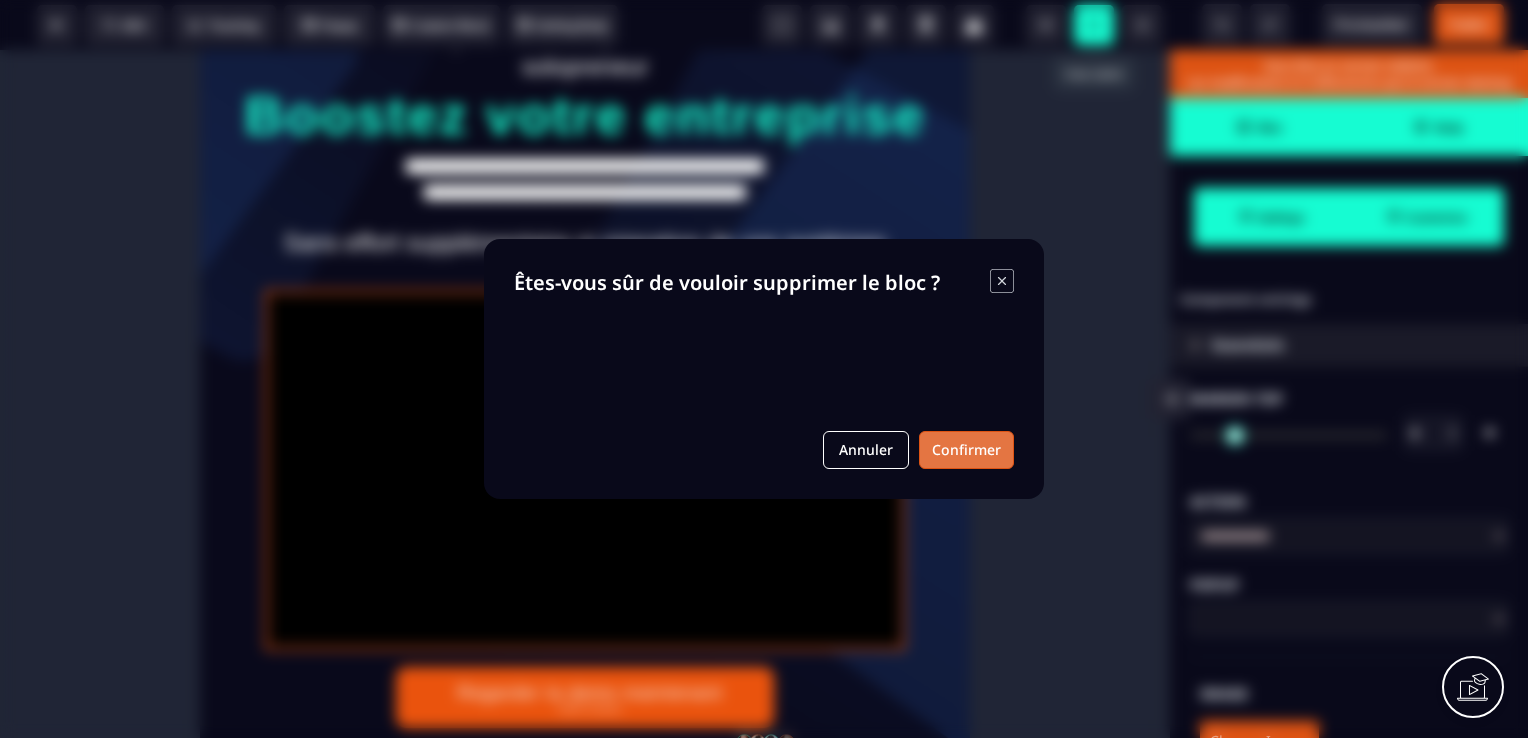 click on "Confirmer" at bounding box center [966, 450] 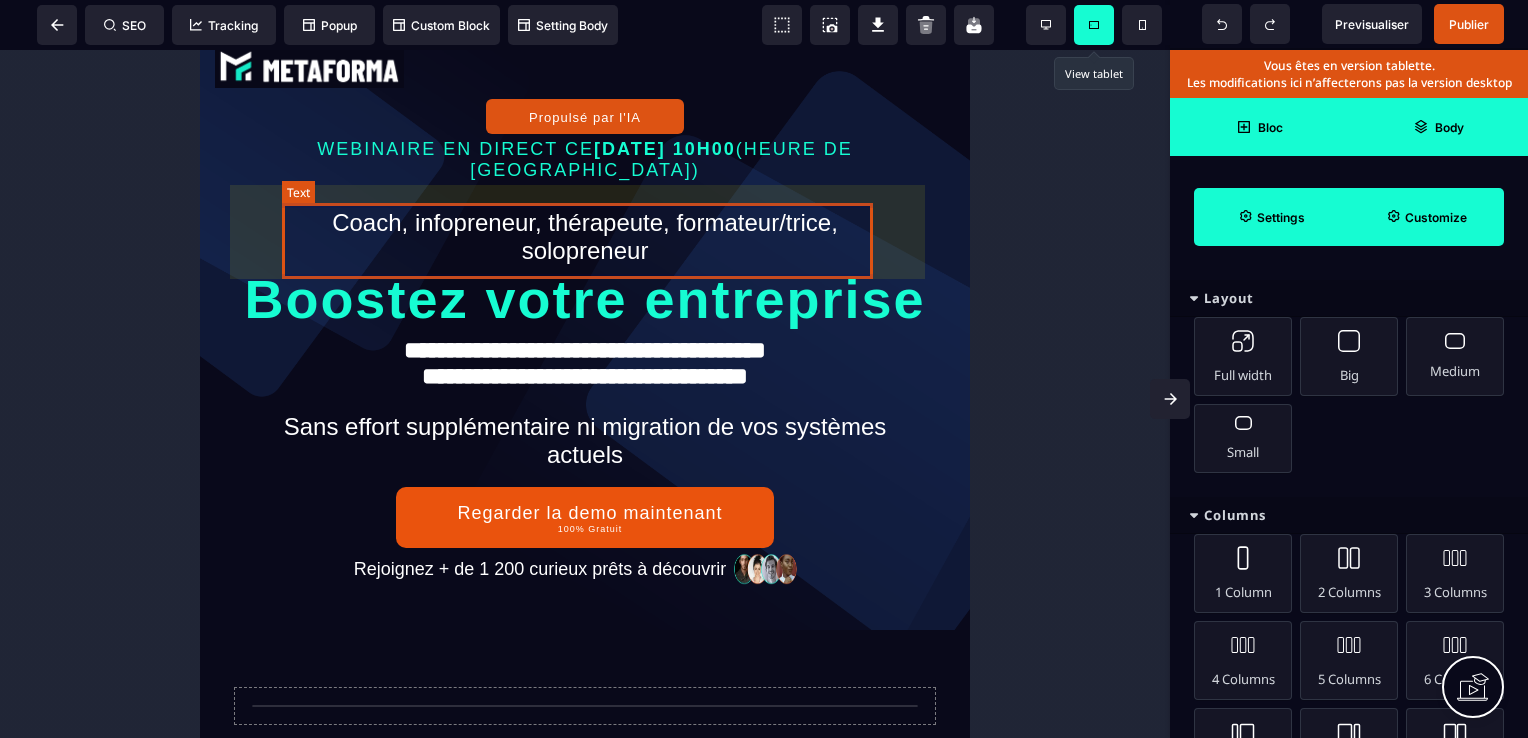 scroll, scrollTop: 0, scrollLeft: 0, axis: both 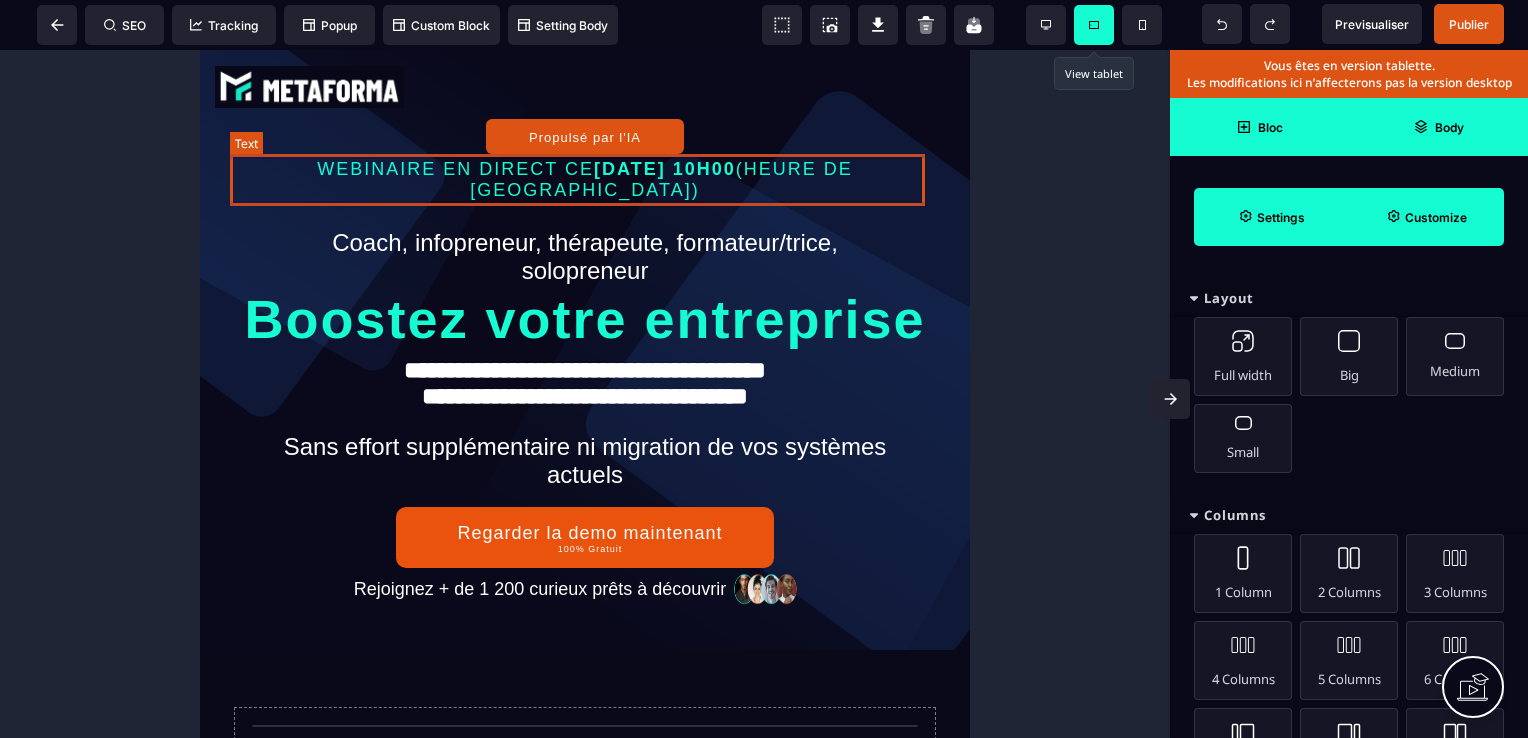 click on "WEBINAIRE EN DIRECT CE
MARDI 7 JANVIER A 10H00  (HEURE DE PARIS)" at bounding box center [585, 180] 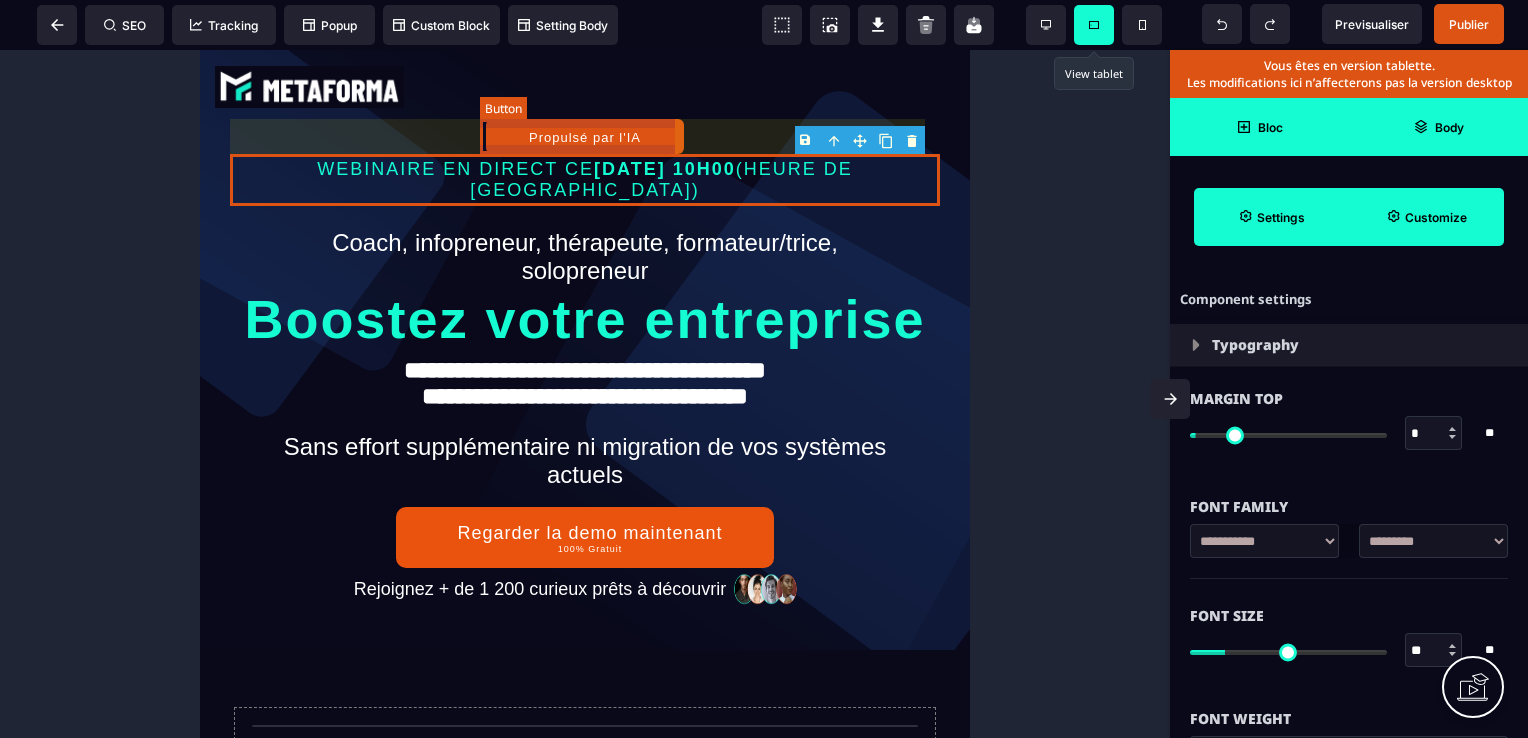 click on "Propulsé par l'IA" at bounding box center (585, 137) 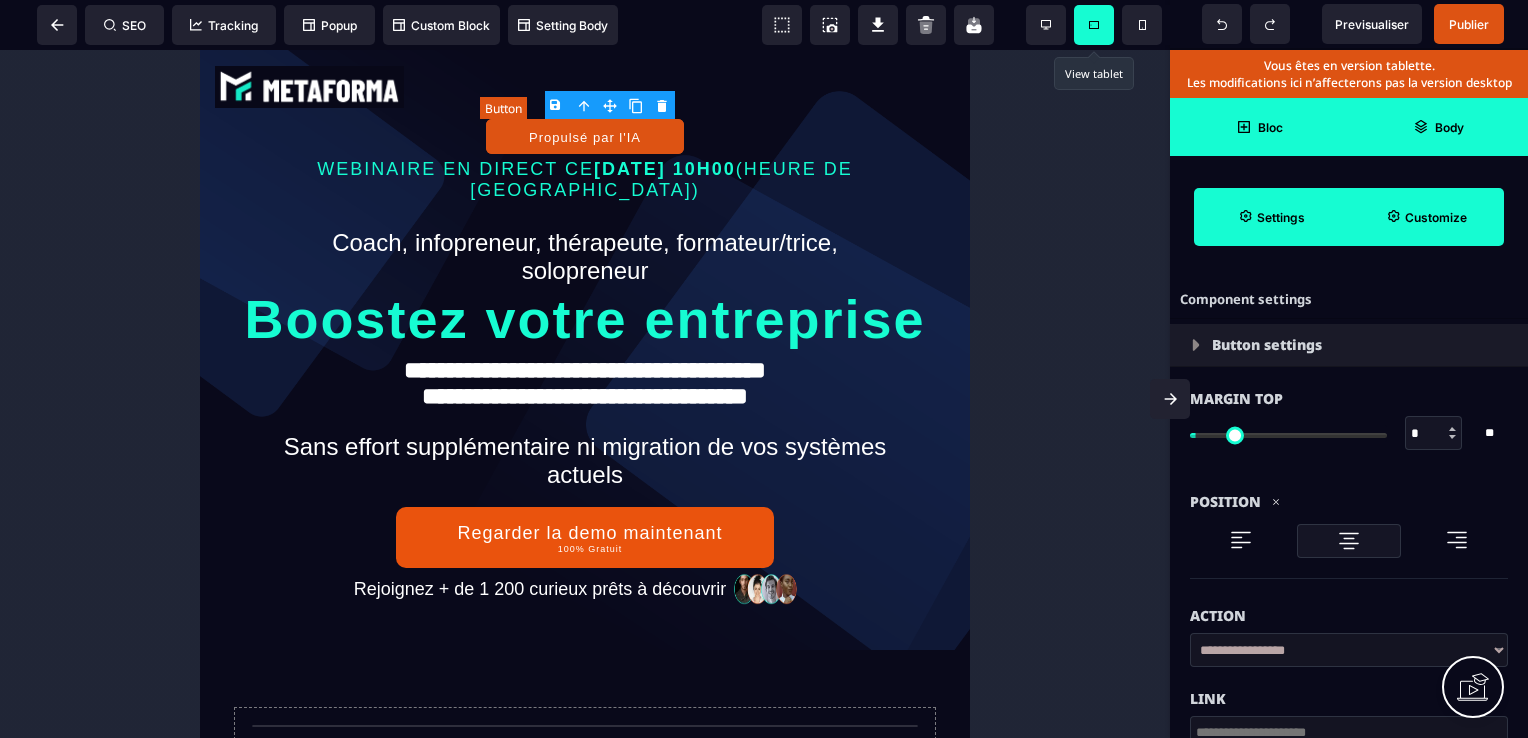 type on "*" 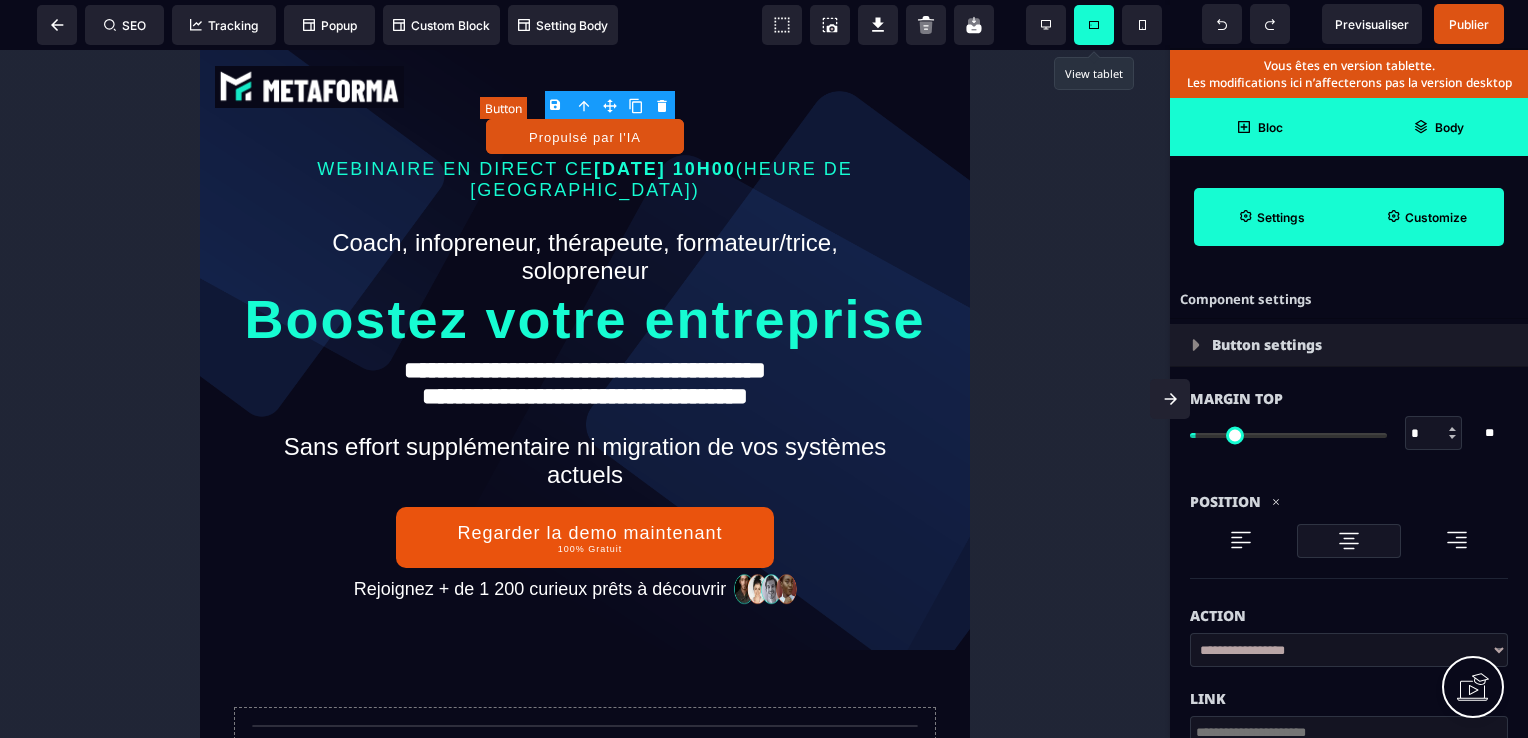 type on "**" 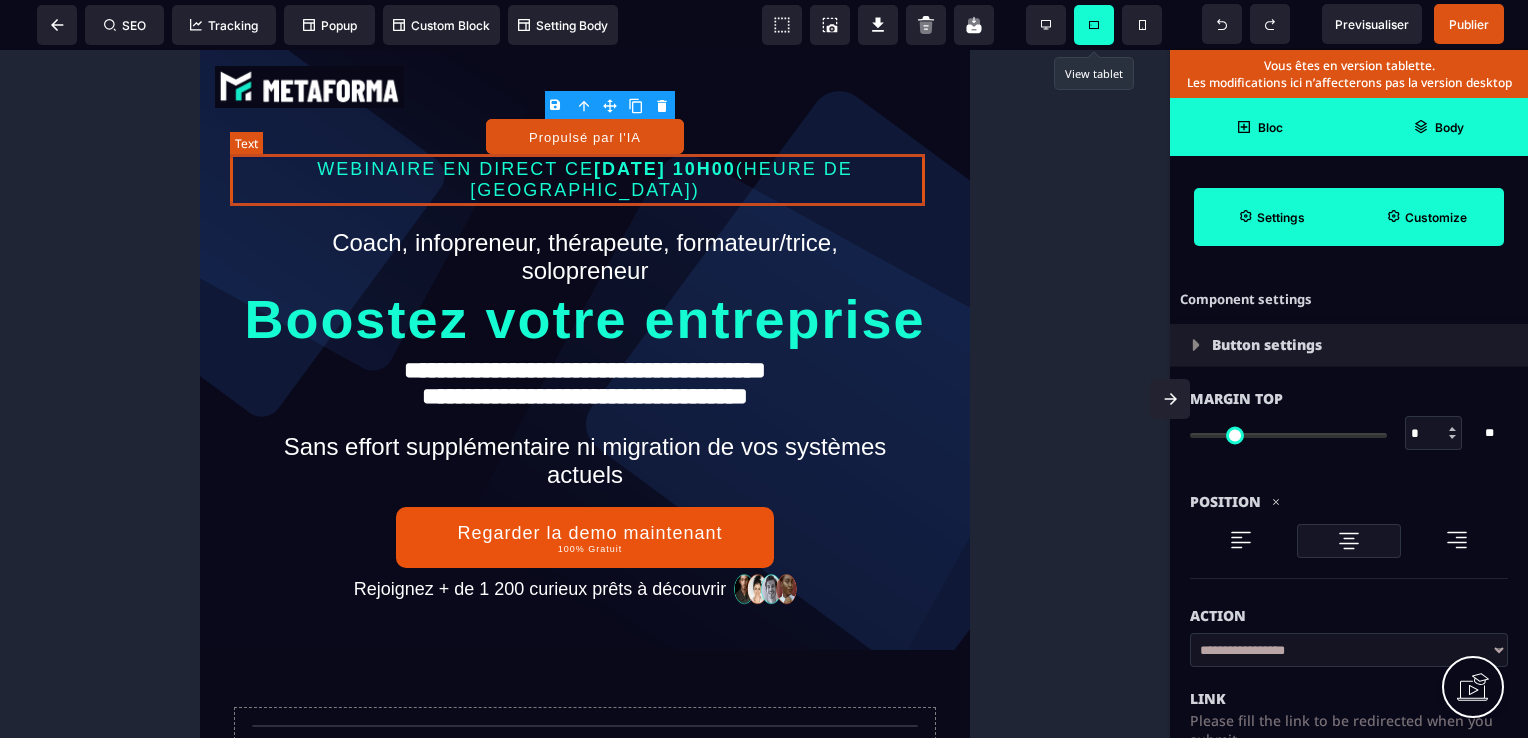 click on "WEBINAIRE EN DIRECT CE
MARDI 7 JANVIER A 10H00  (HEURE DE PARIS)" at bounding box center (585, 180) 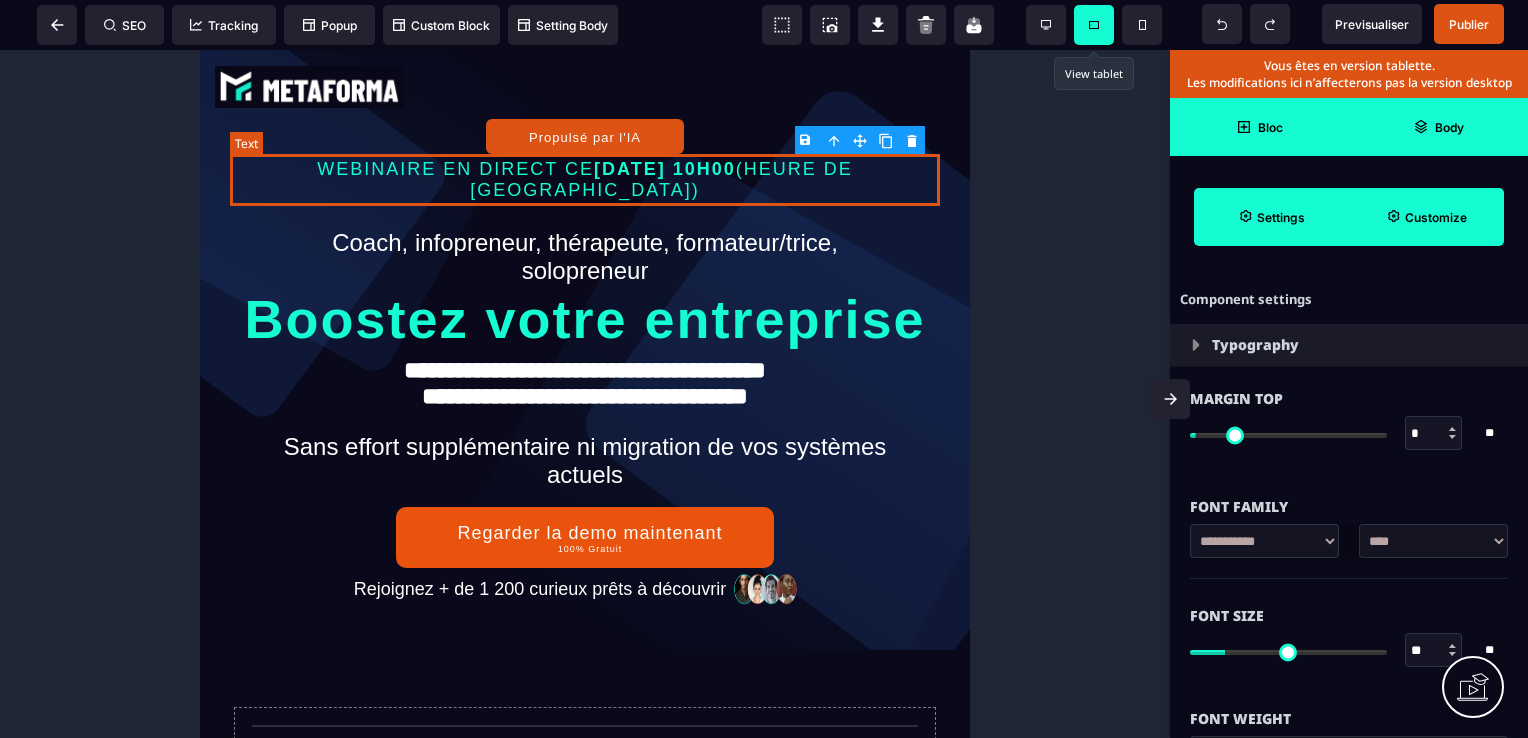 click on "WEBINAIRE EN DIRECT CE
MARDI 7 JANVIER A 10H00  (HEURE DE PARIS)" at bounding box center [585, 180] 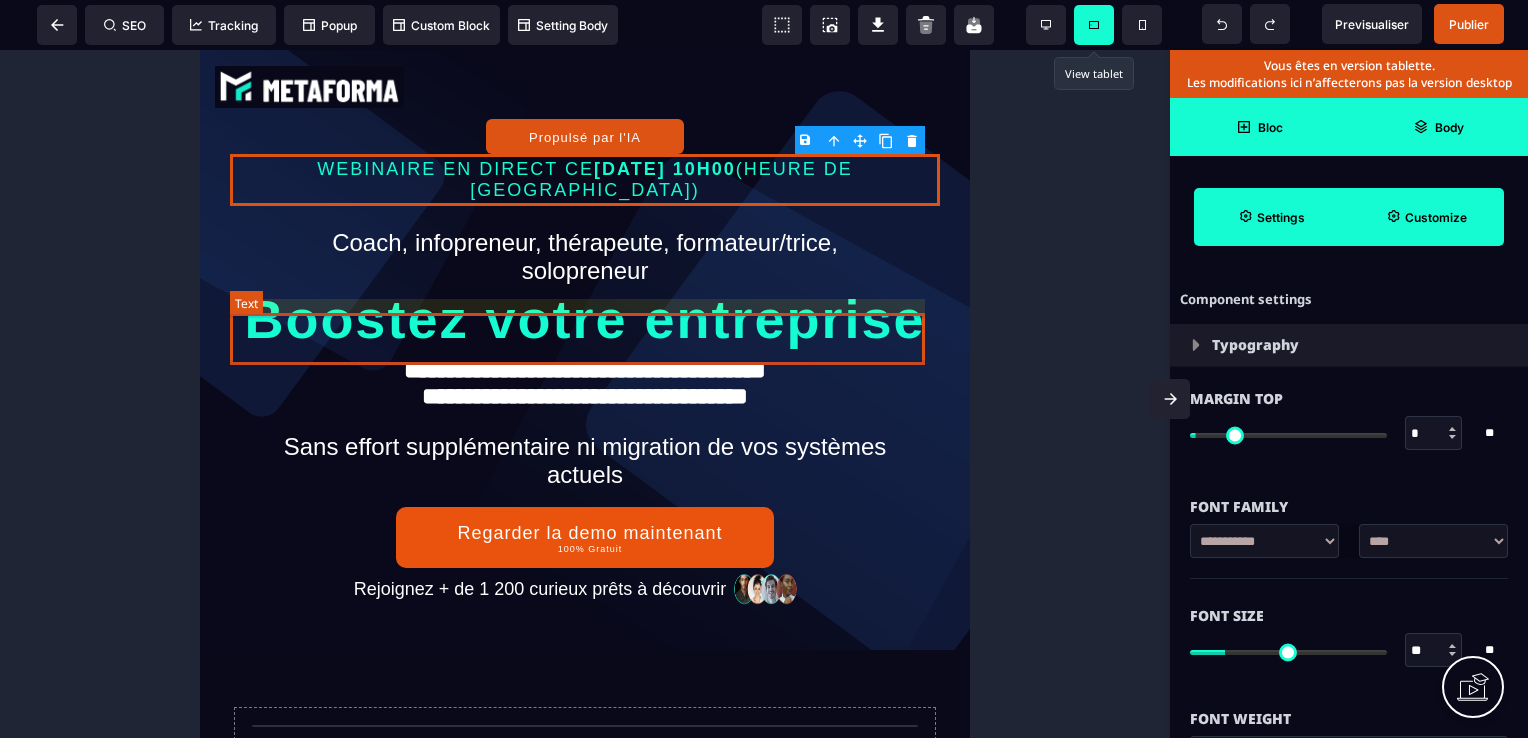 click on "Boostez votre entreprise" at bounding box center [585, 319] 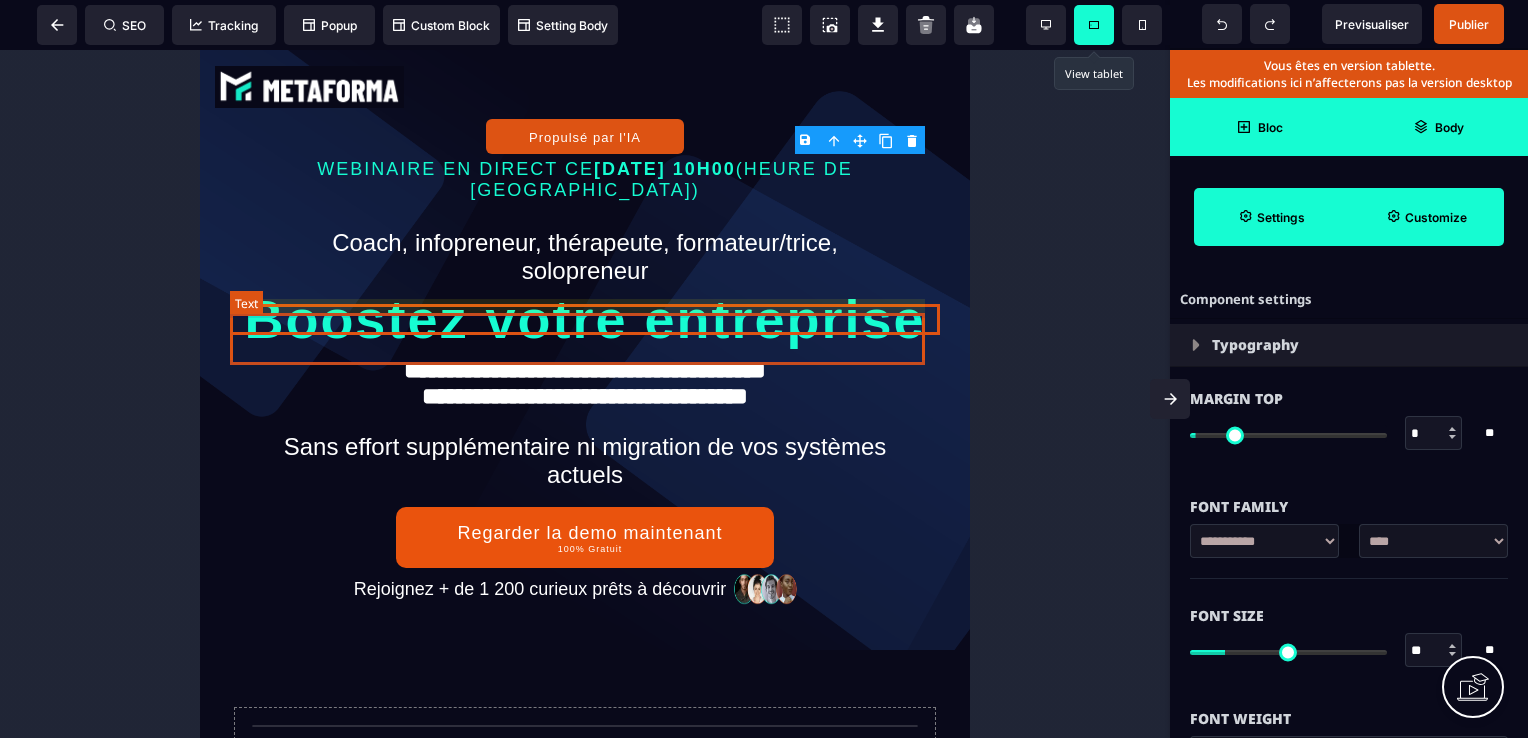 select 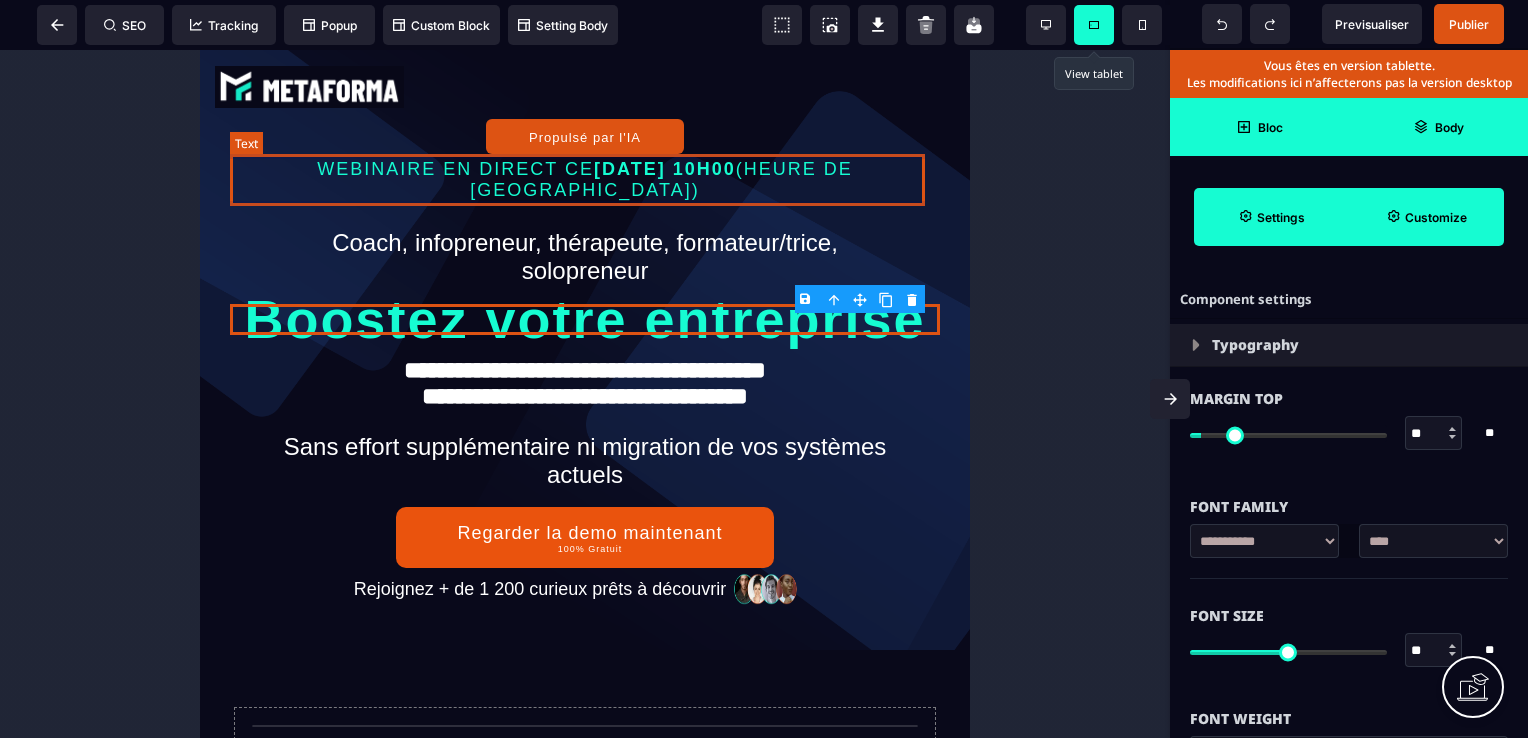 scroll, scrollTop: 0, scrollLeft: 0, axis: both 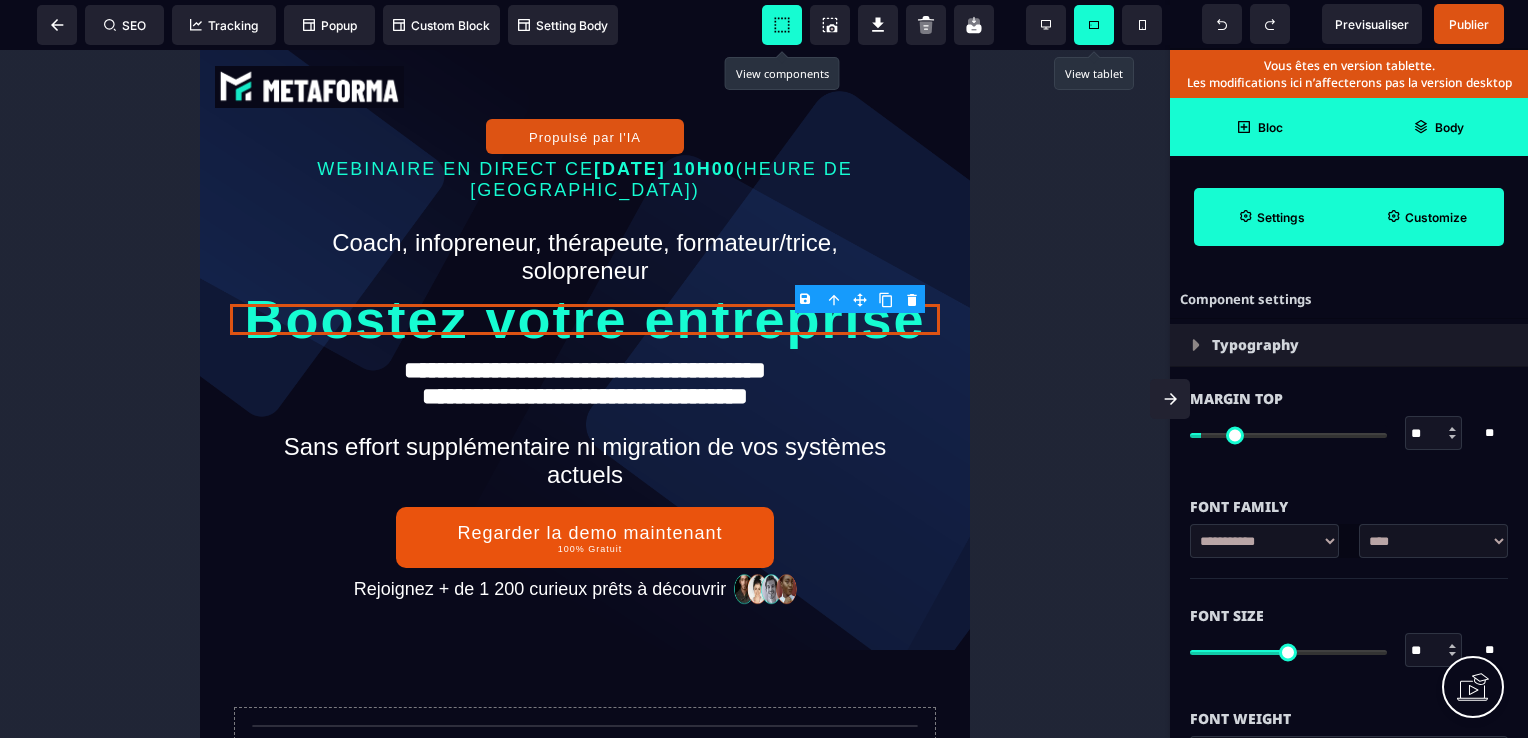click at bounding box center (782, 25) 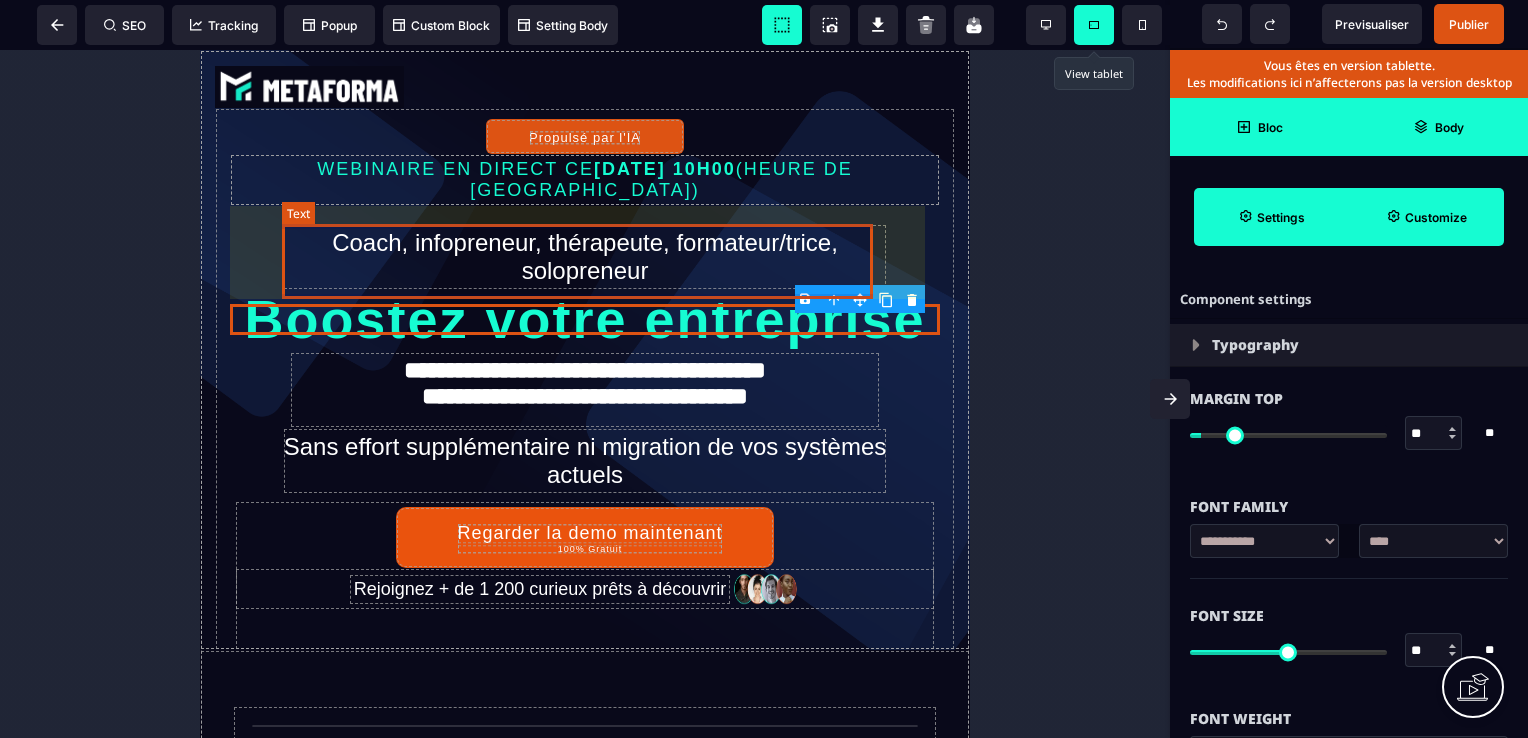 click on "Coach, infopreneur, thérapeute, formateur/trice, solopreneur" at bounding box center [585, 257] 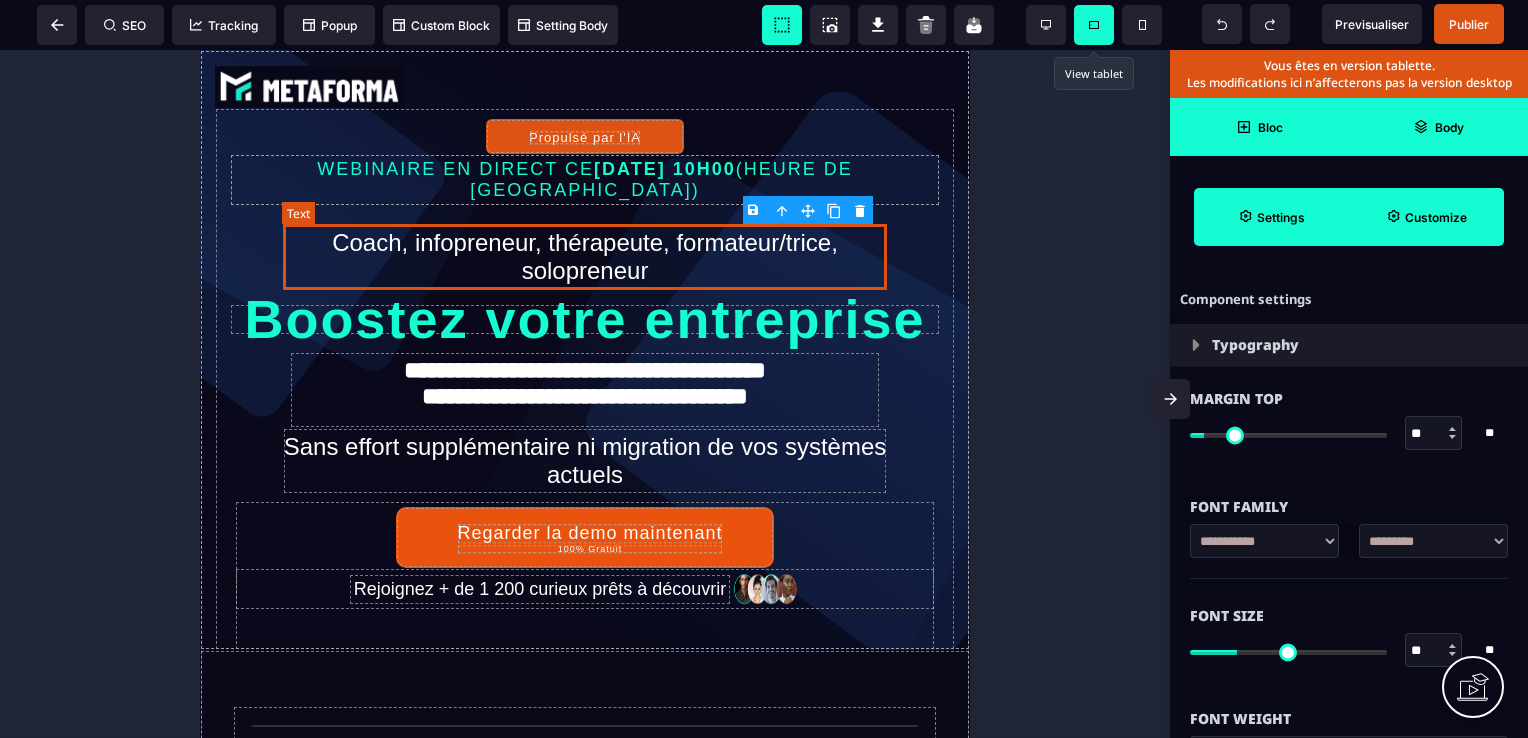 click on "Coach, infopreneur, thérapeute, formateur/trice, solopreneur" at bounding box center (585, 257) 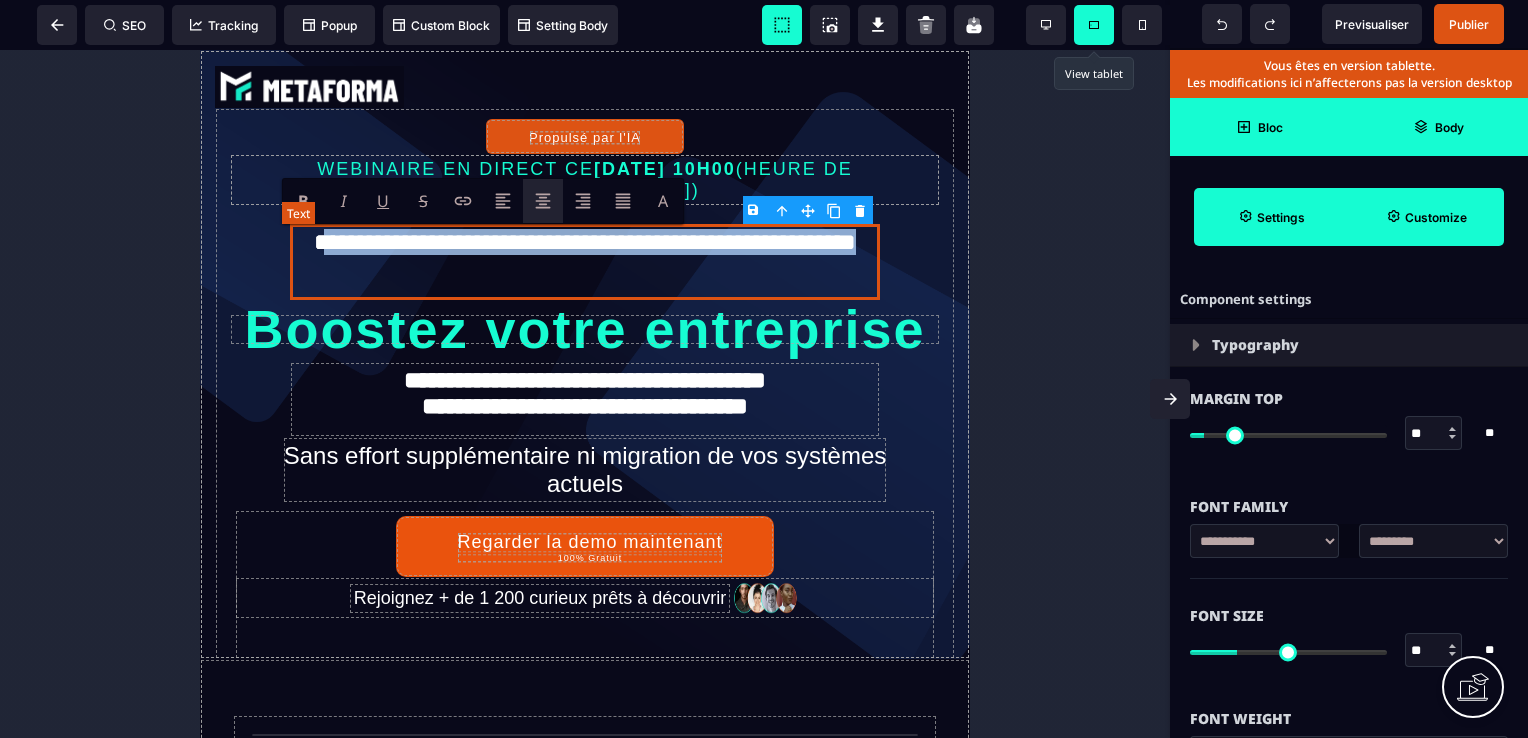 drag, startPoint x: 654, startPoint y: 287, endPoint x: 318, endPoint y: 246, distance: 338.49225 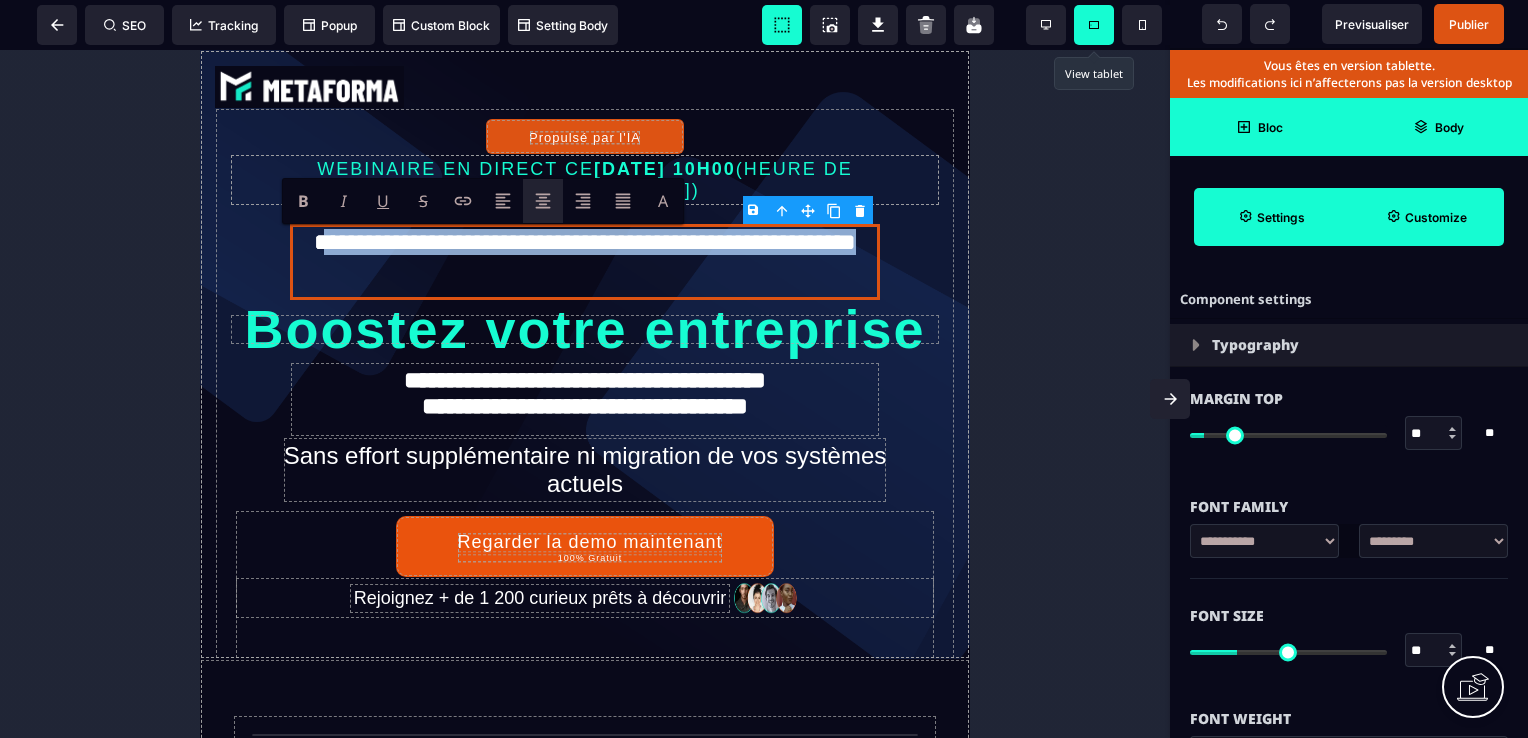 type 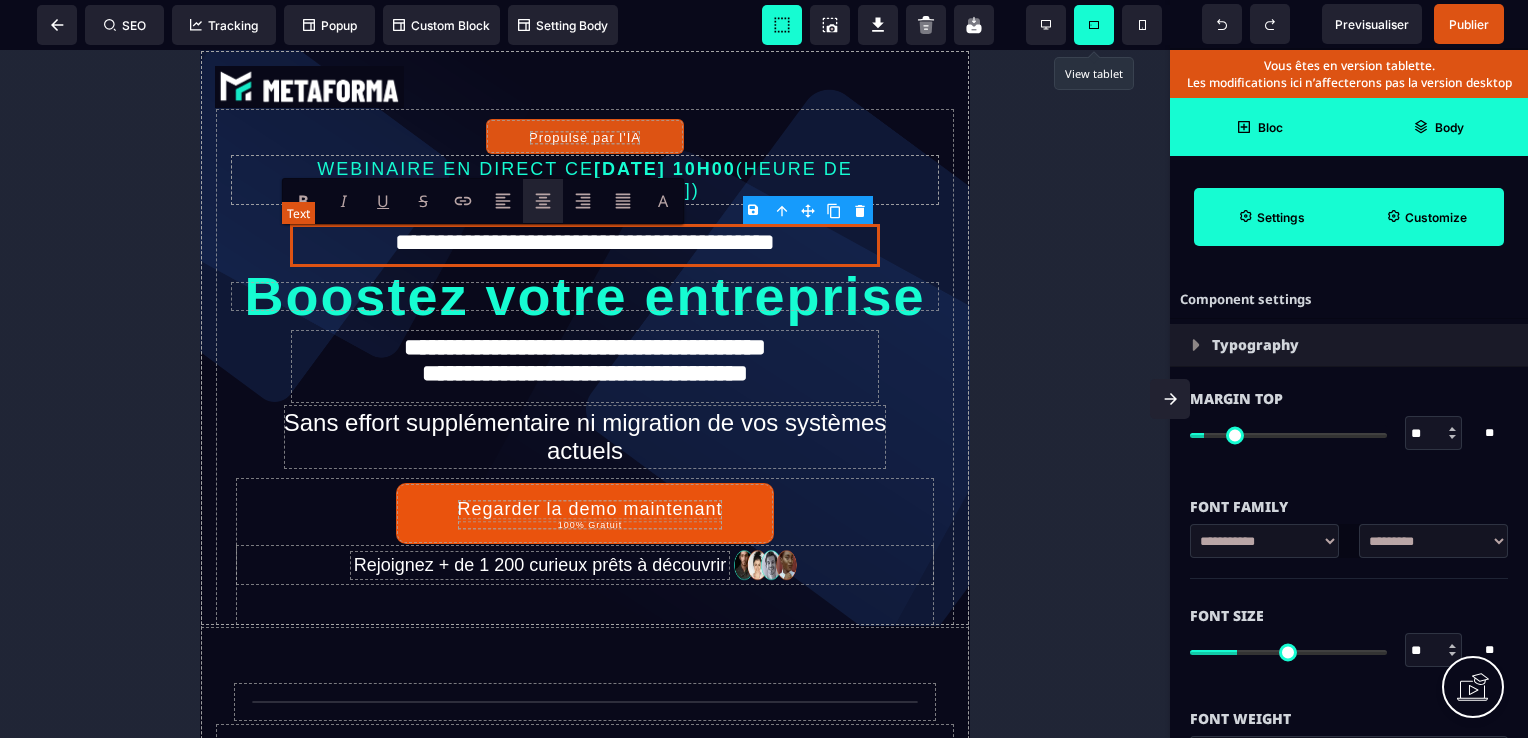 click on "**********" at bounding box center [585, 245] 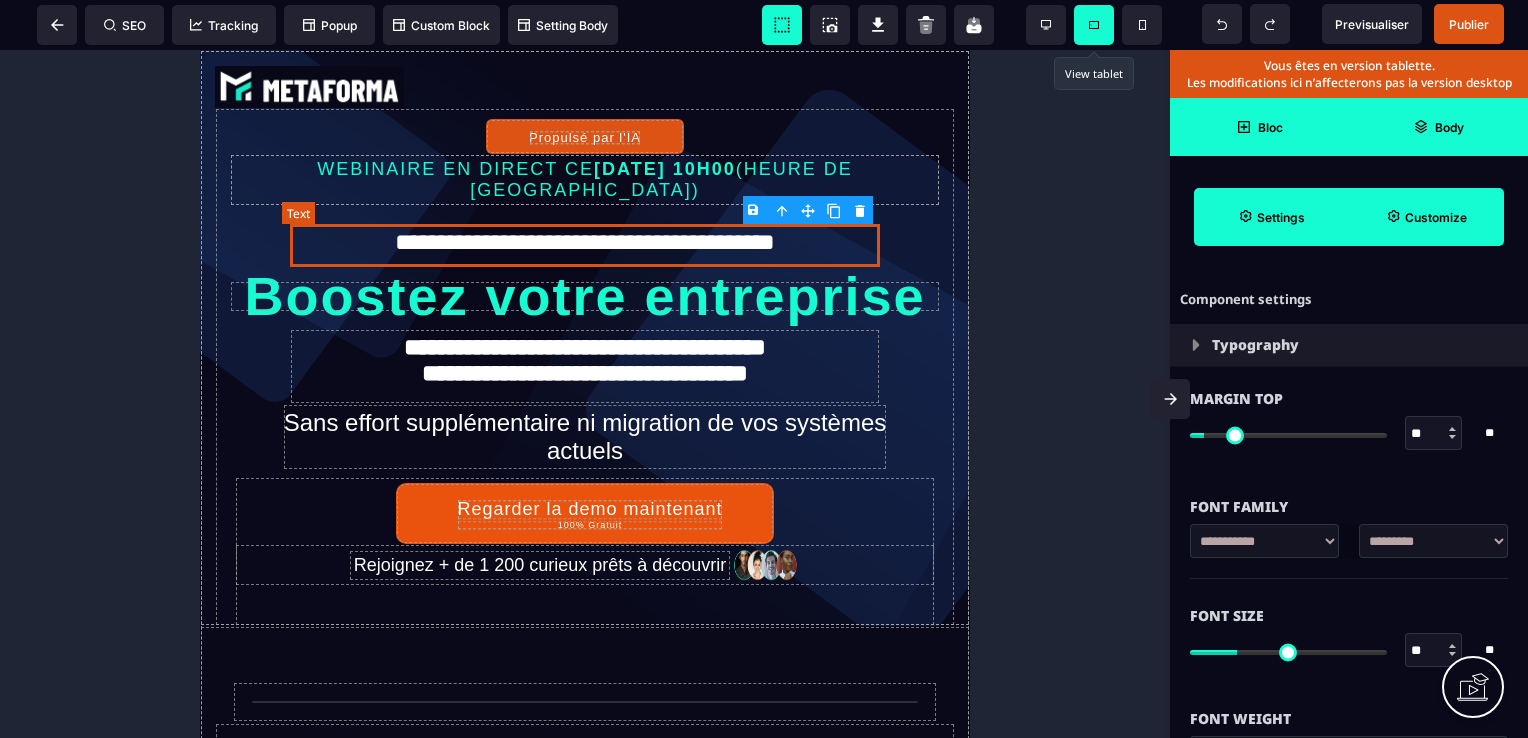 click on "Boostez votre entreprise" at bounding box center [585, 296] 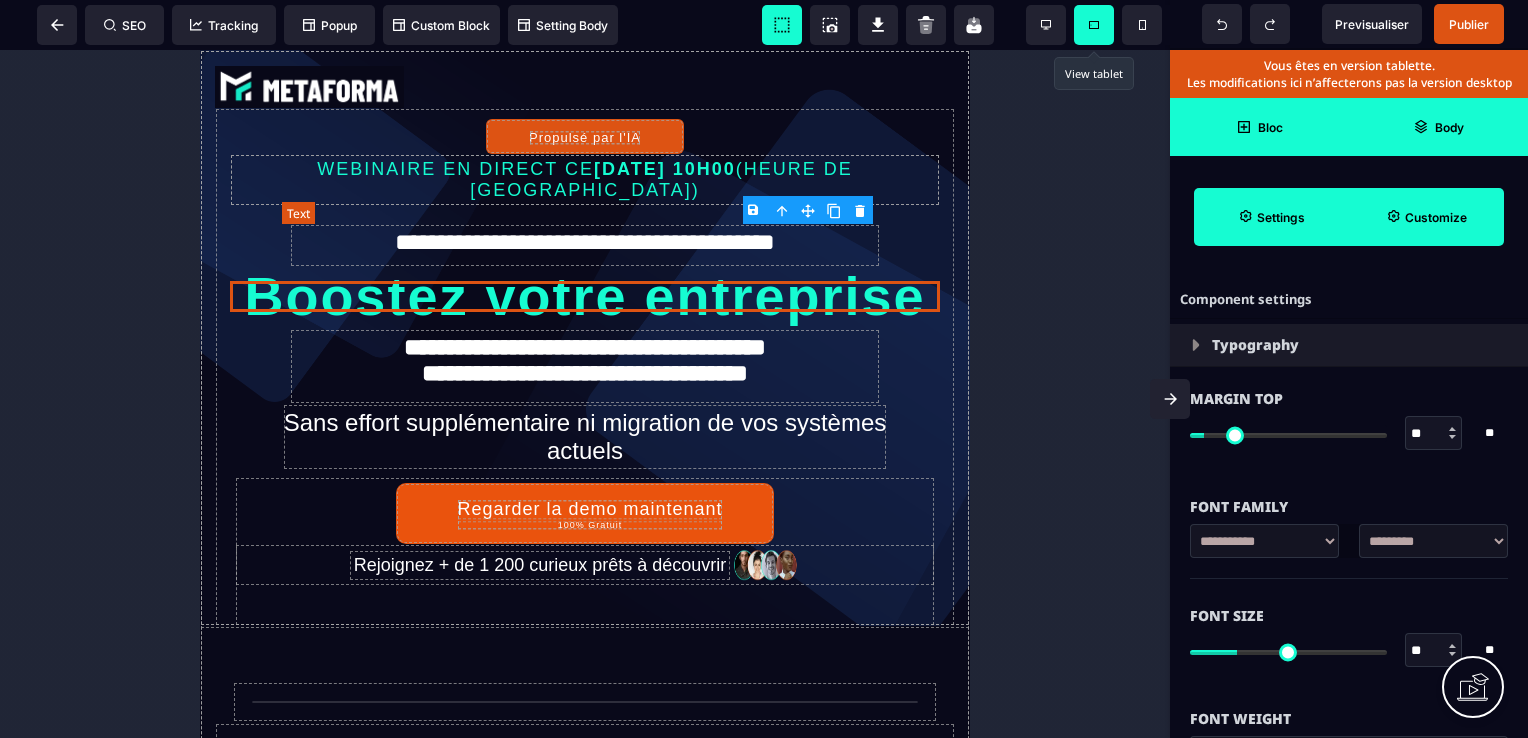 select 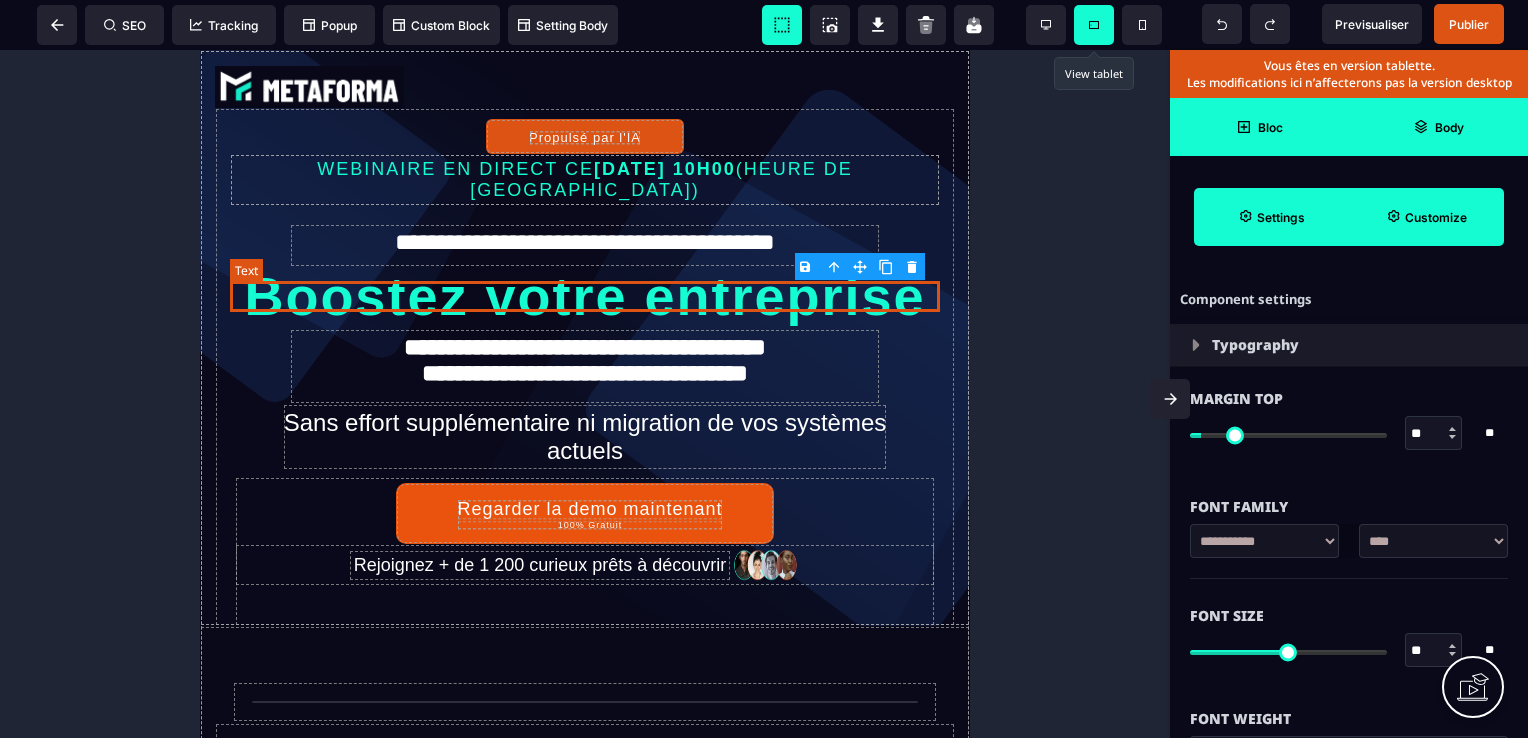 click on "Boostez votre entreprise" at bounding box center [585, 296] 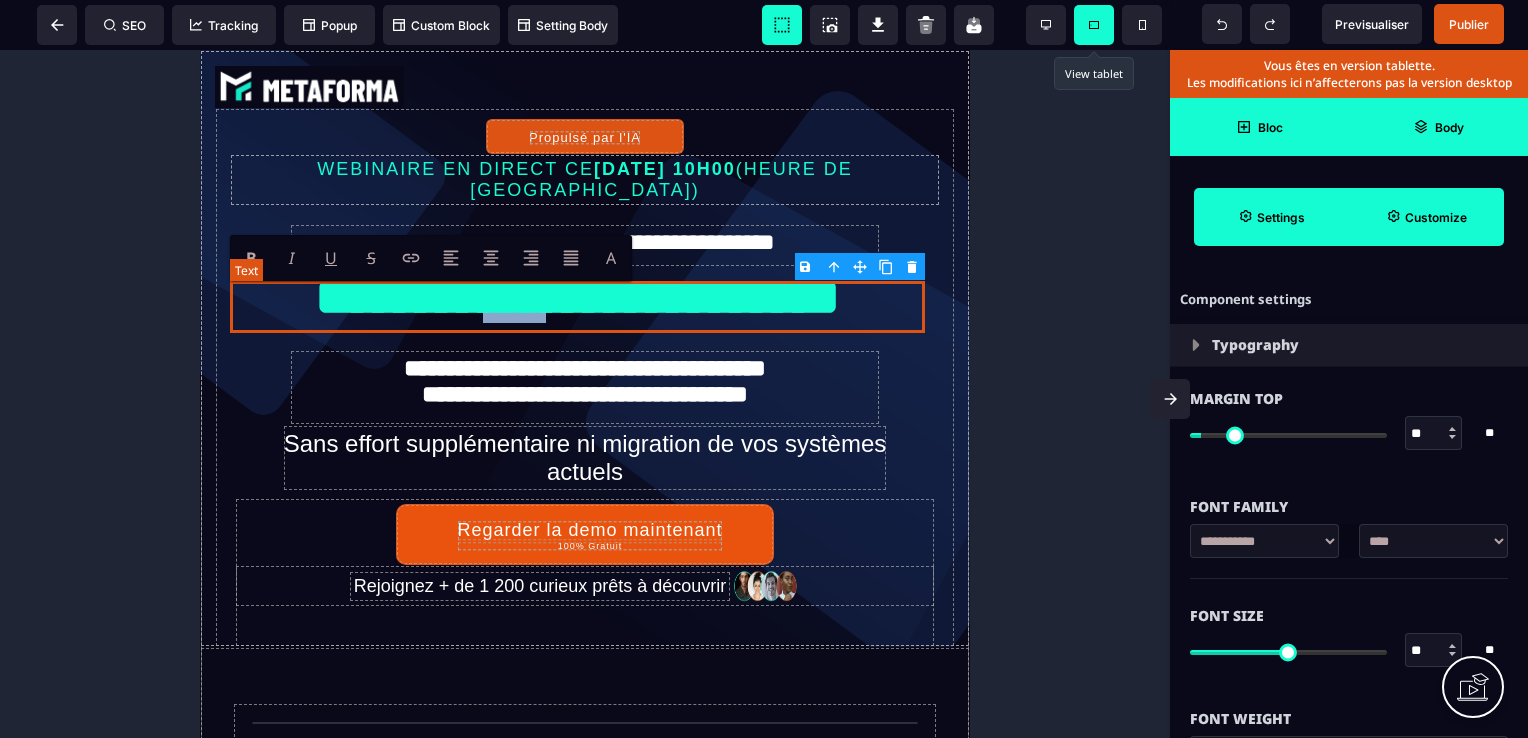 drag, startPoint x: 713, startPoint y: 328, endPoint x: 634, endPoint y: 298, distance: 84.50444 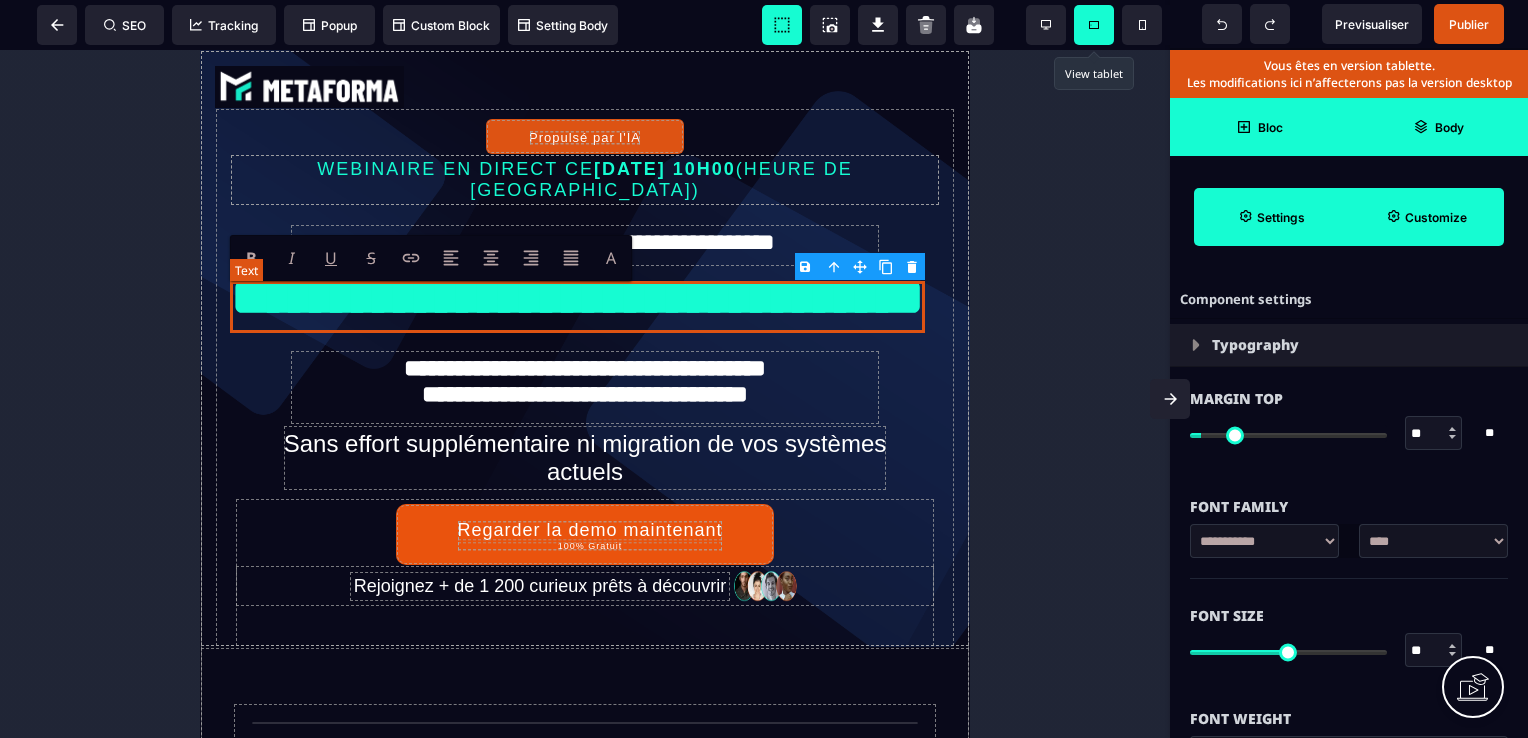 click on "**********" at bounding box center (577, 307) 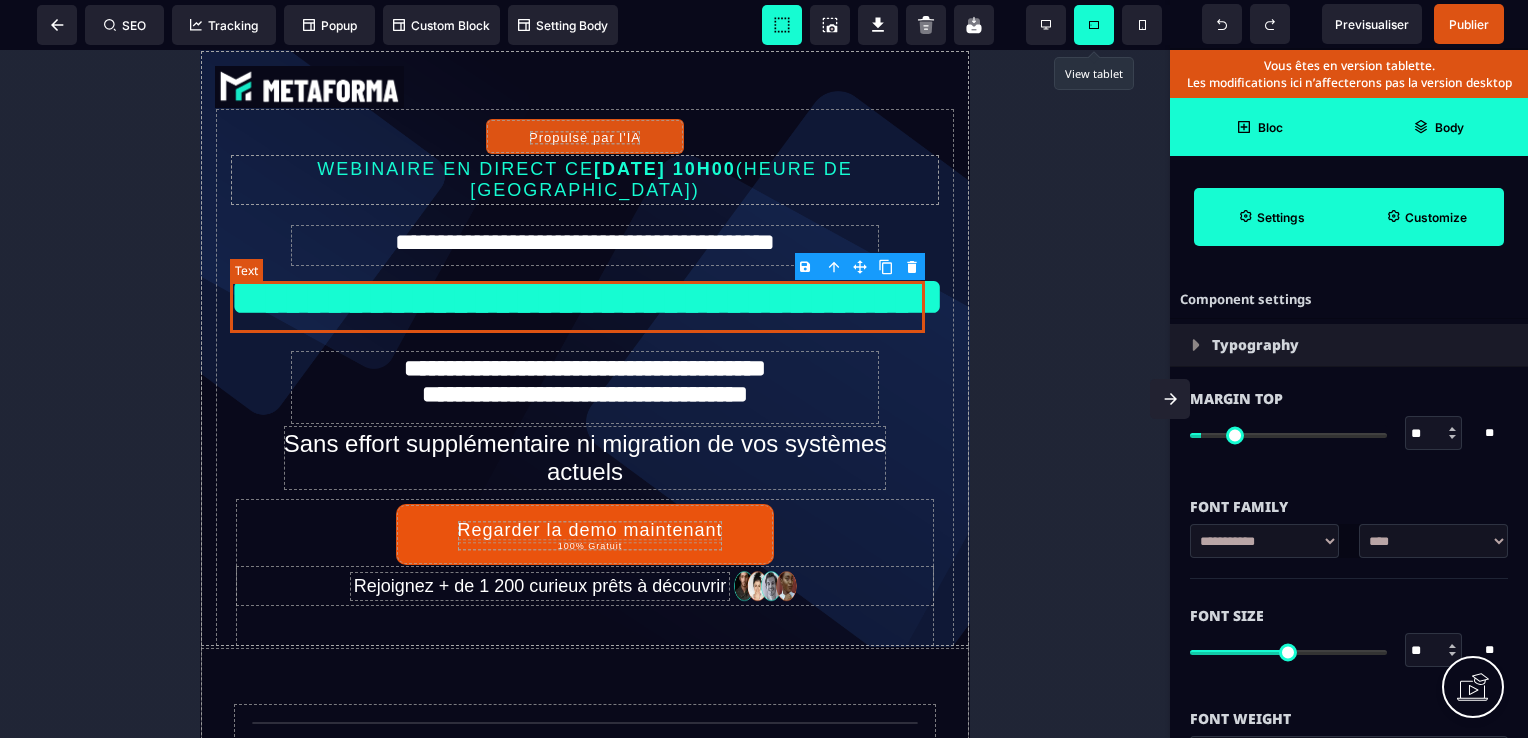 click on "**********" at bounding box center [585, 388] 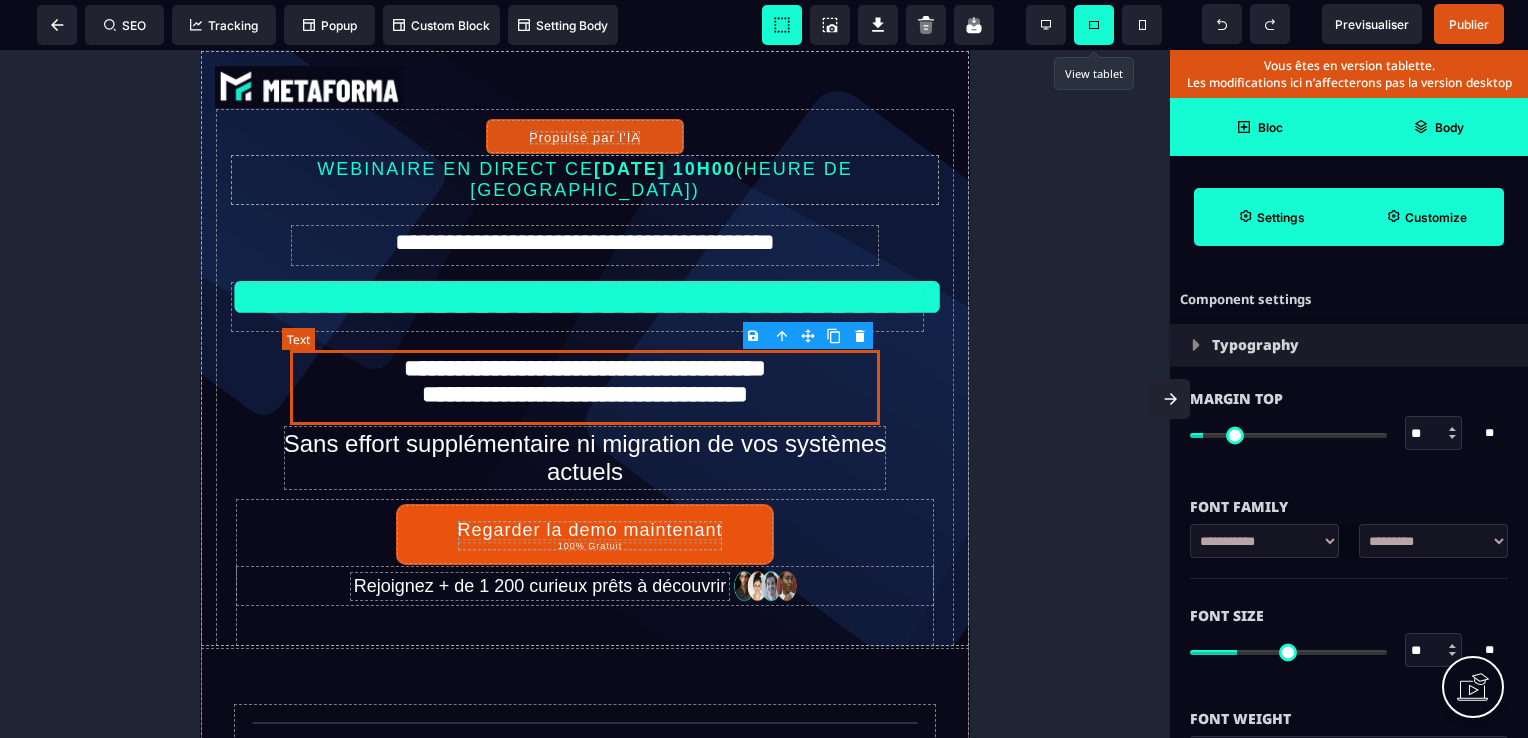 click on "**********" at bounding box center (585, 388) 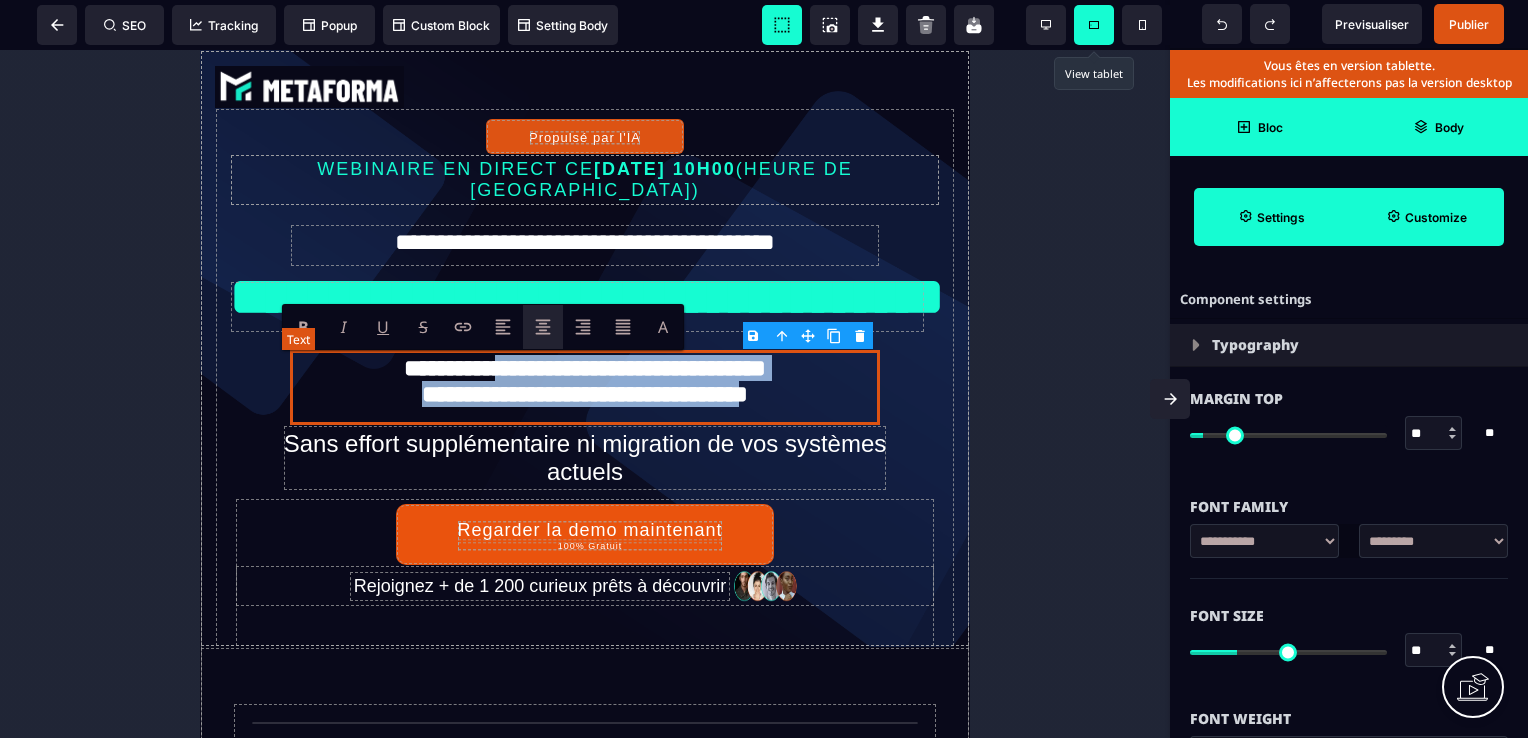 drag, startPoint x: 784, startPoint y: 405, endPoint x: 464, endPoint y: 370, distance: 321.9084 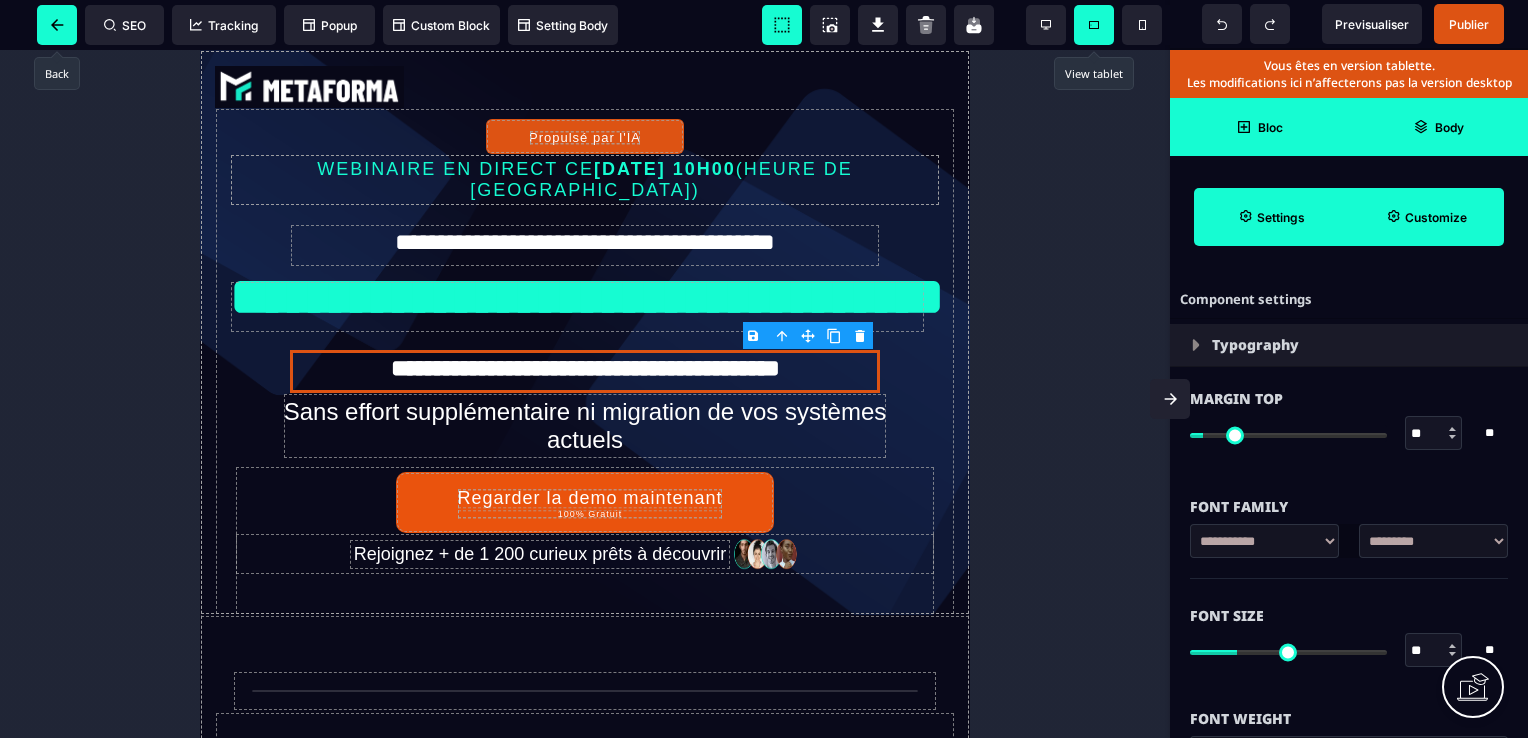 click 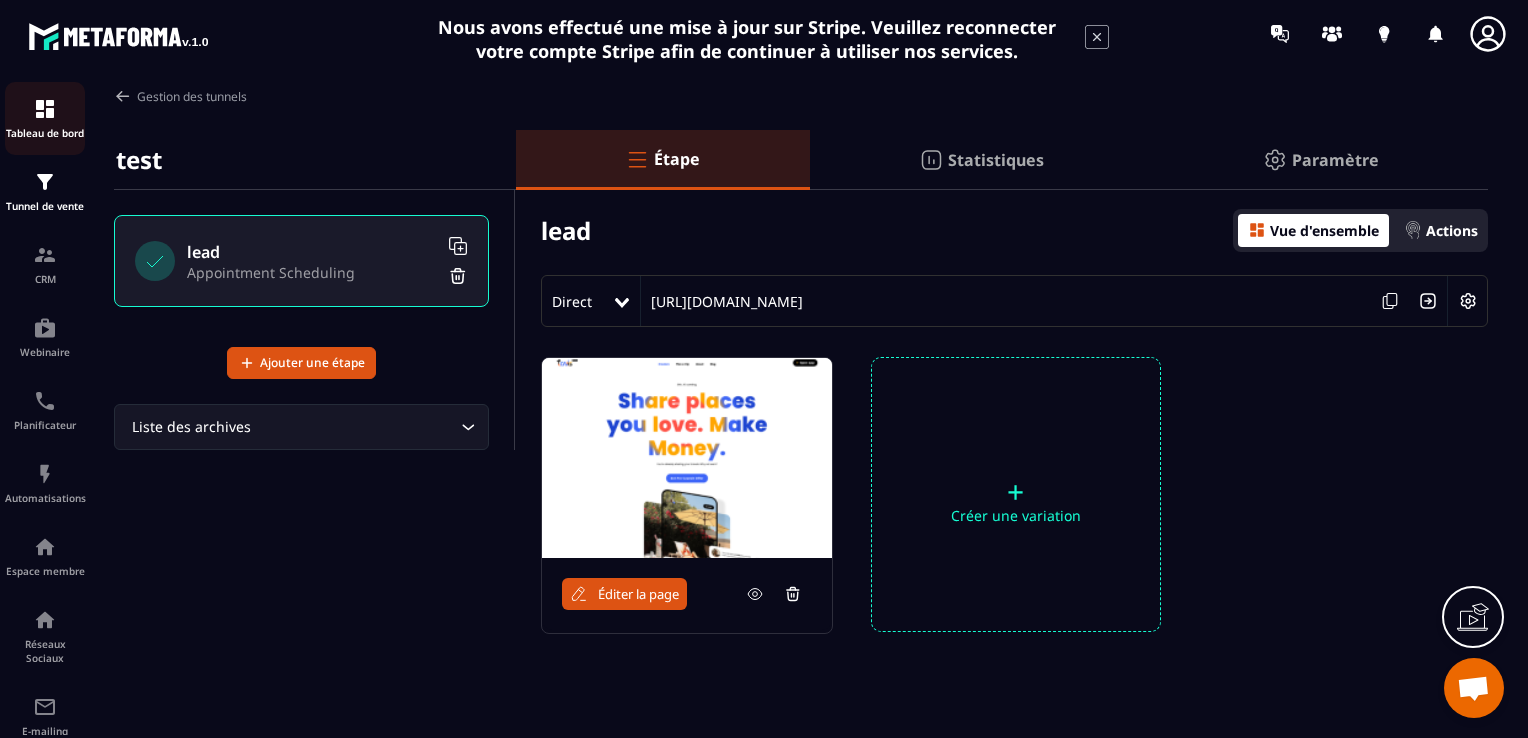 click at bounding box center (45, 109) 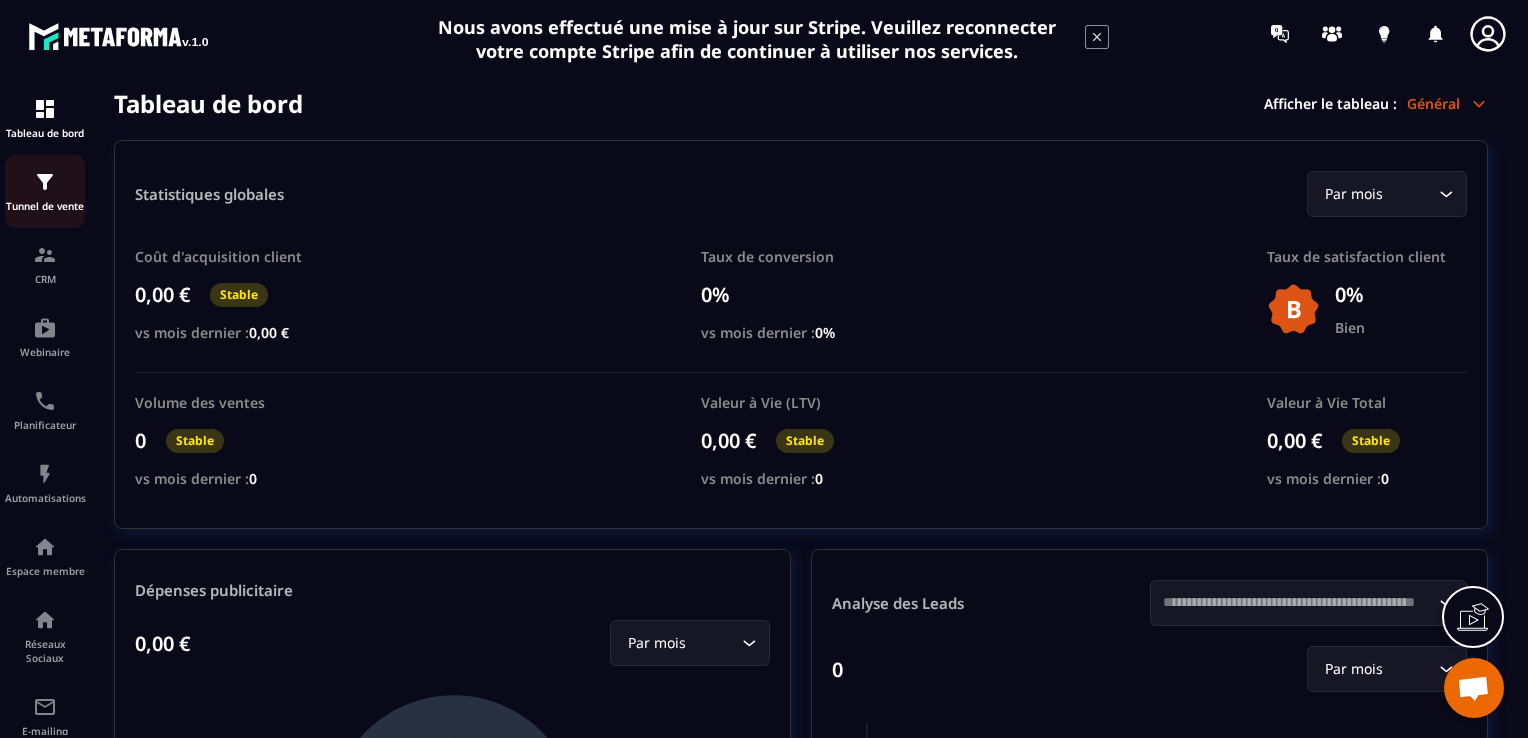 click at bounding box center (45, 182) 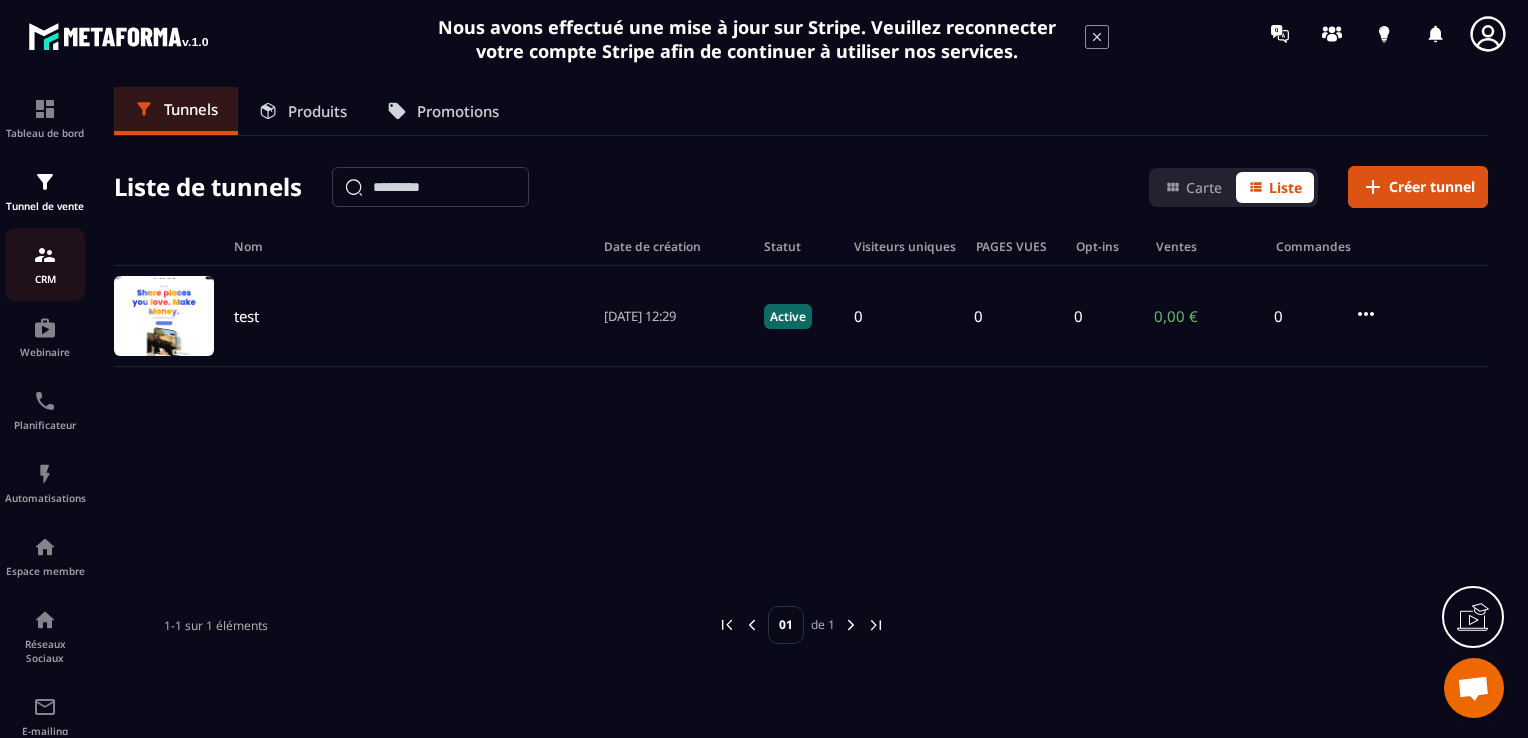 click at bounding box center (45, 255) 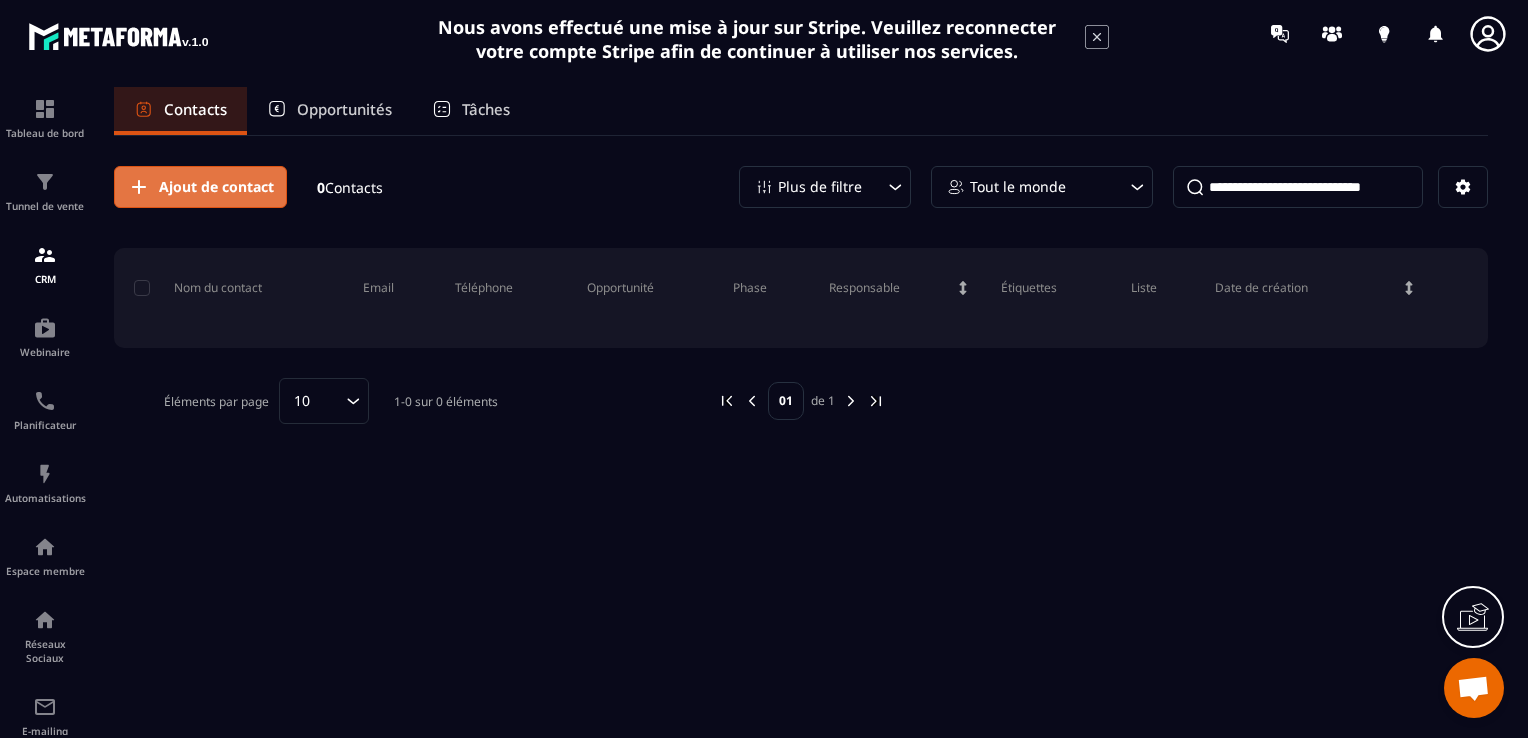 click on "Ajout de contact" at bounding box center [216, 187] 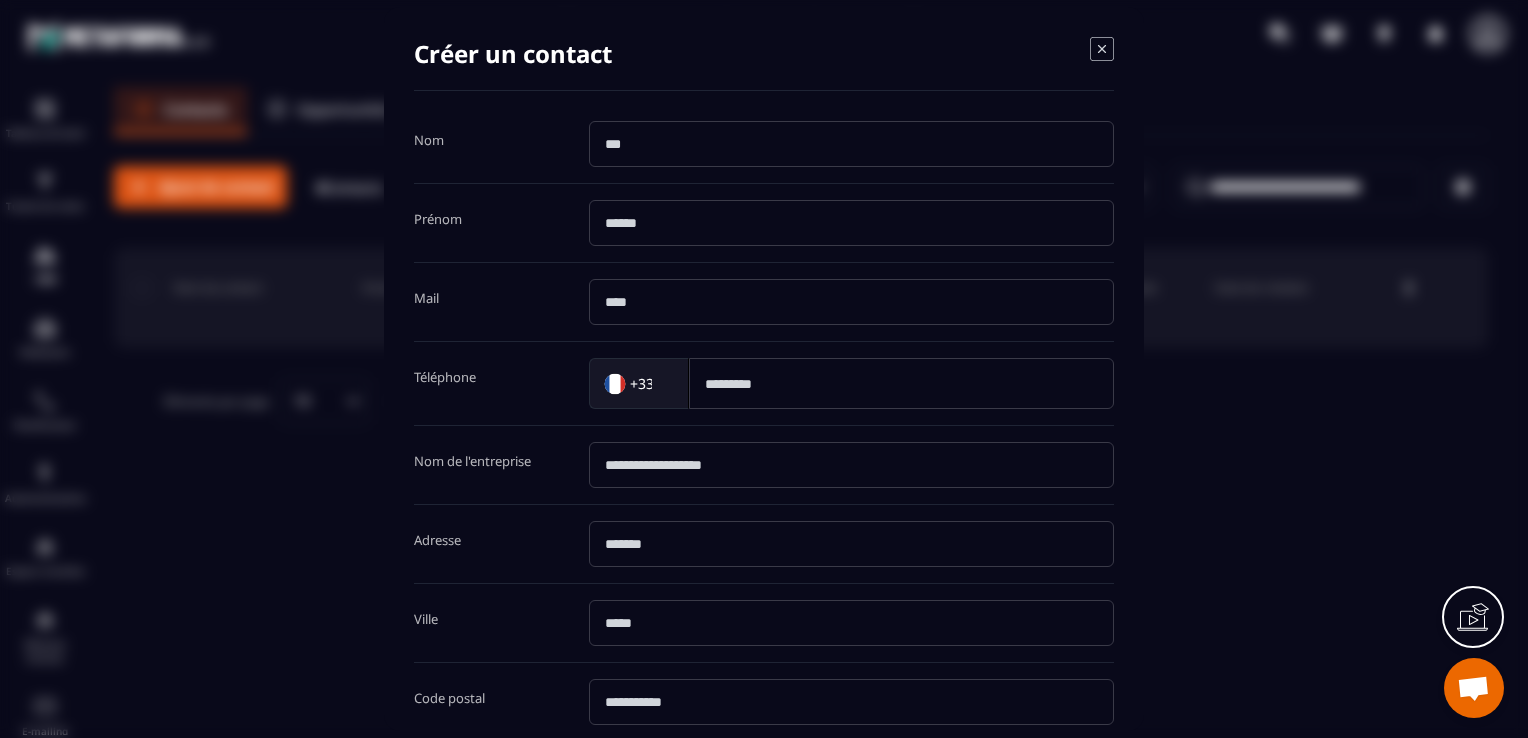 click 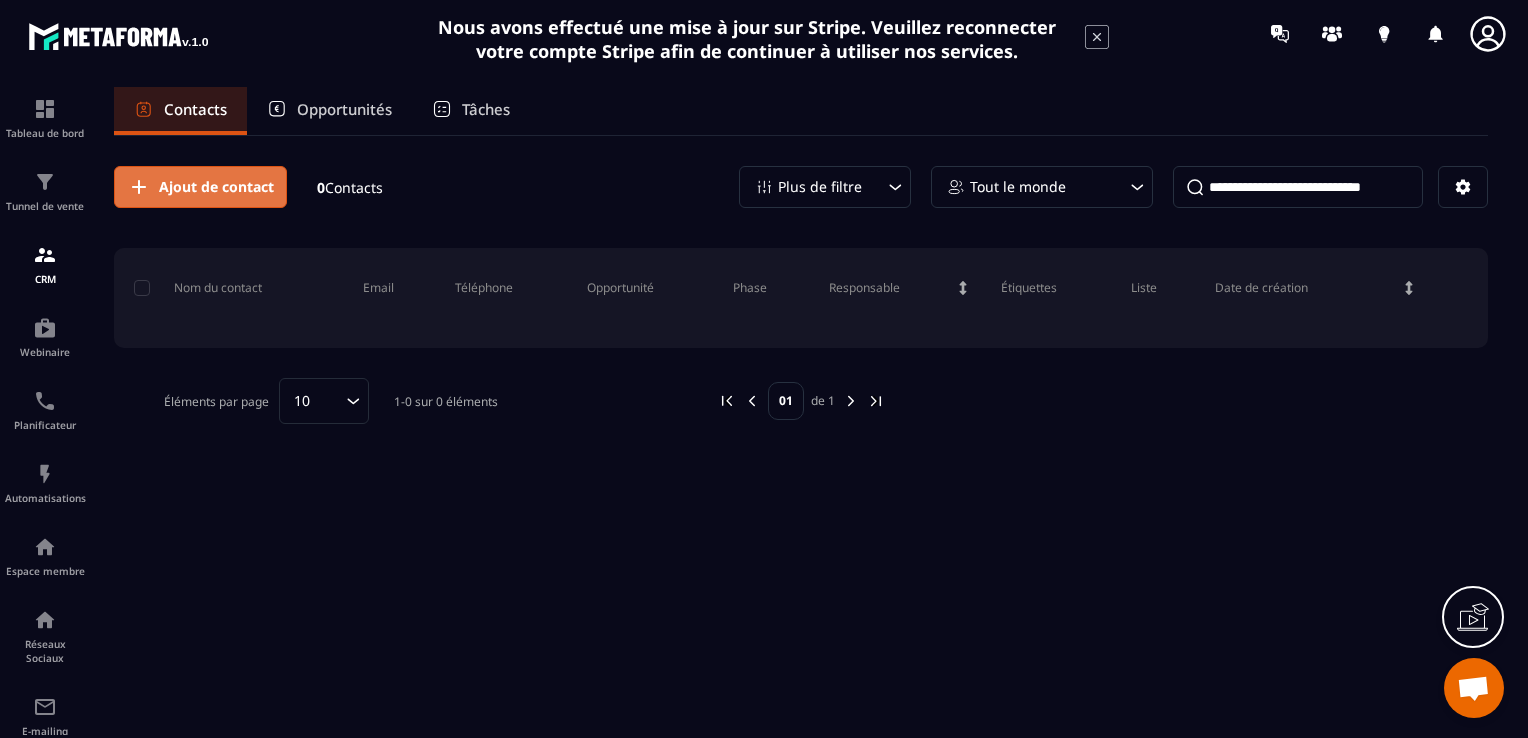 click on "Ajout de contact" at bounding box center [216, 187] 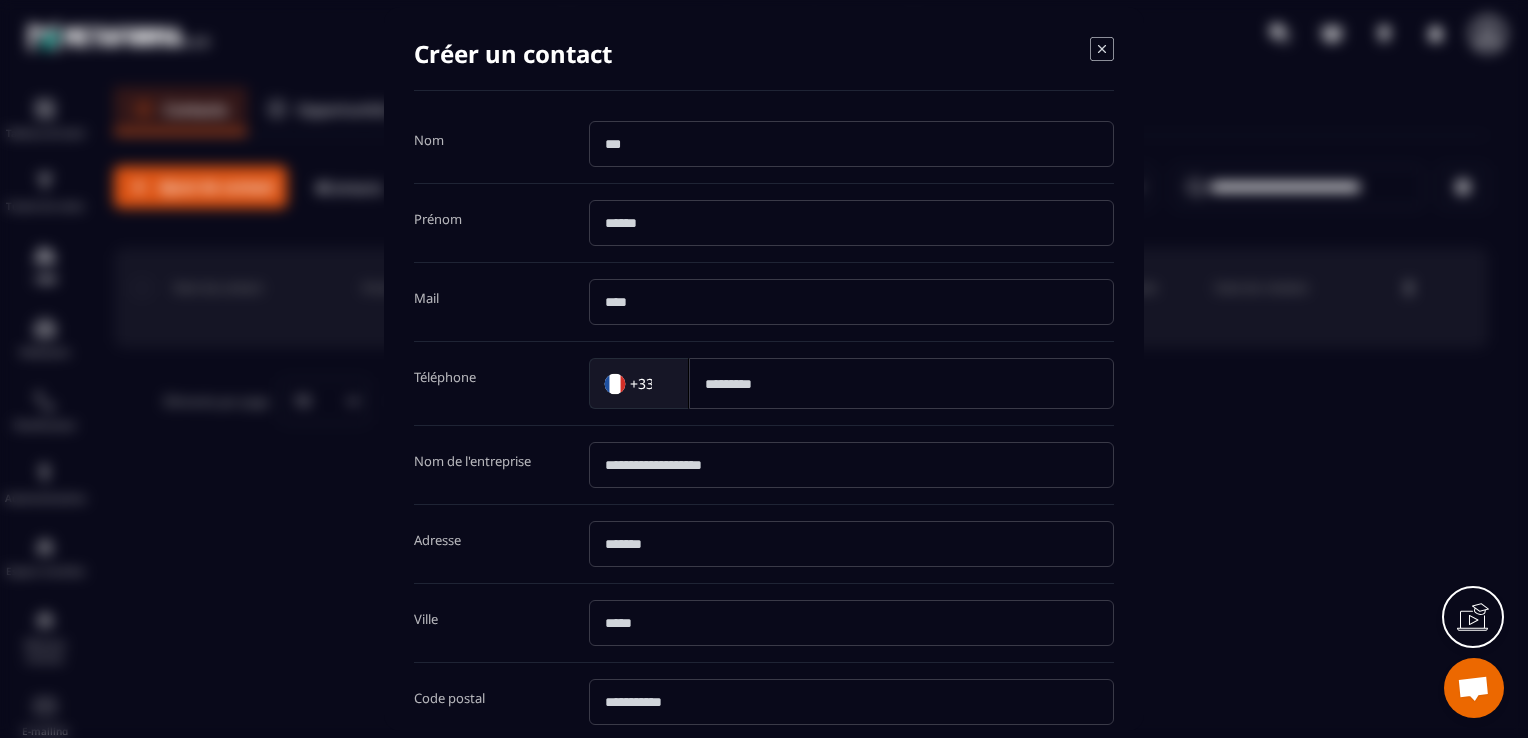 click at bounding box center (851, 144) 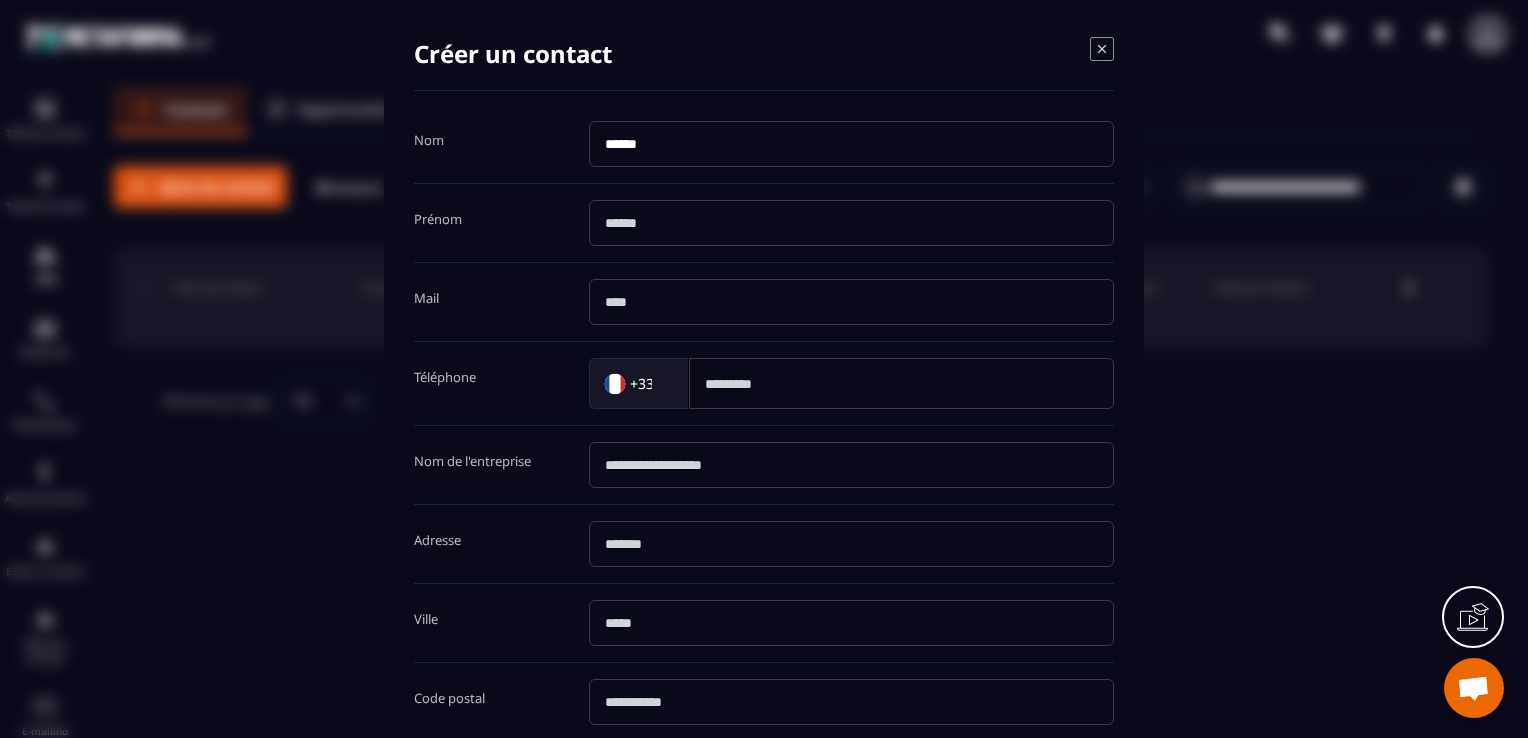 type on "******" 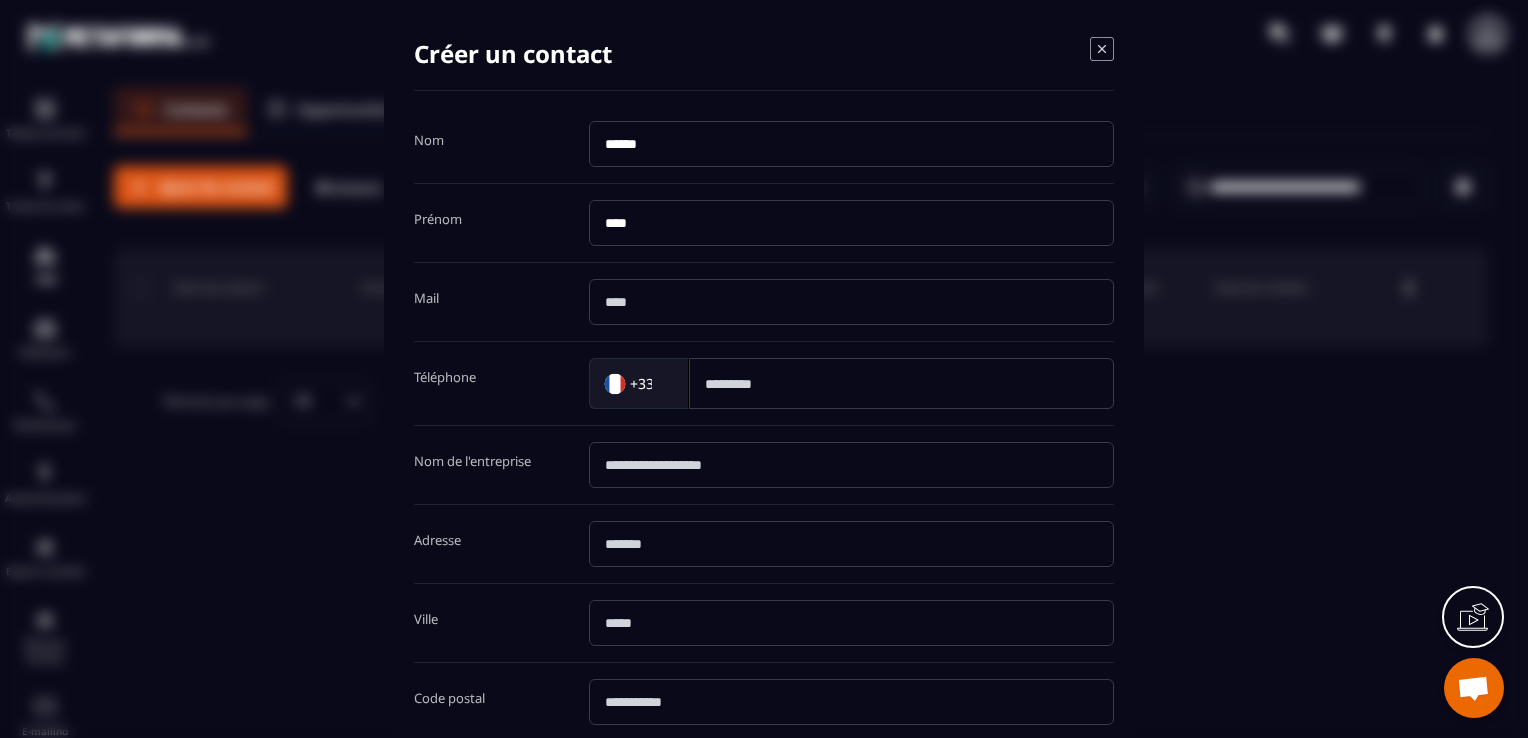 type on "****" 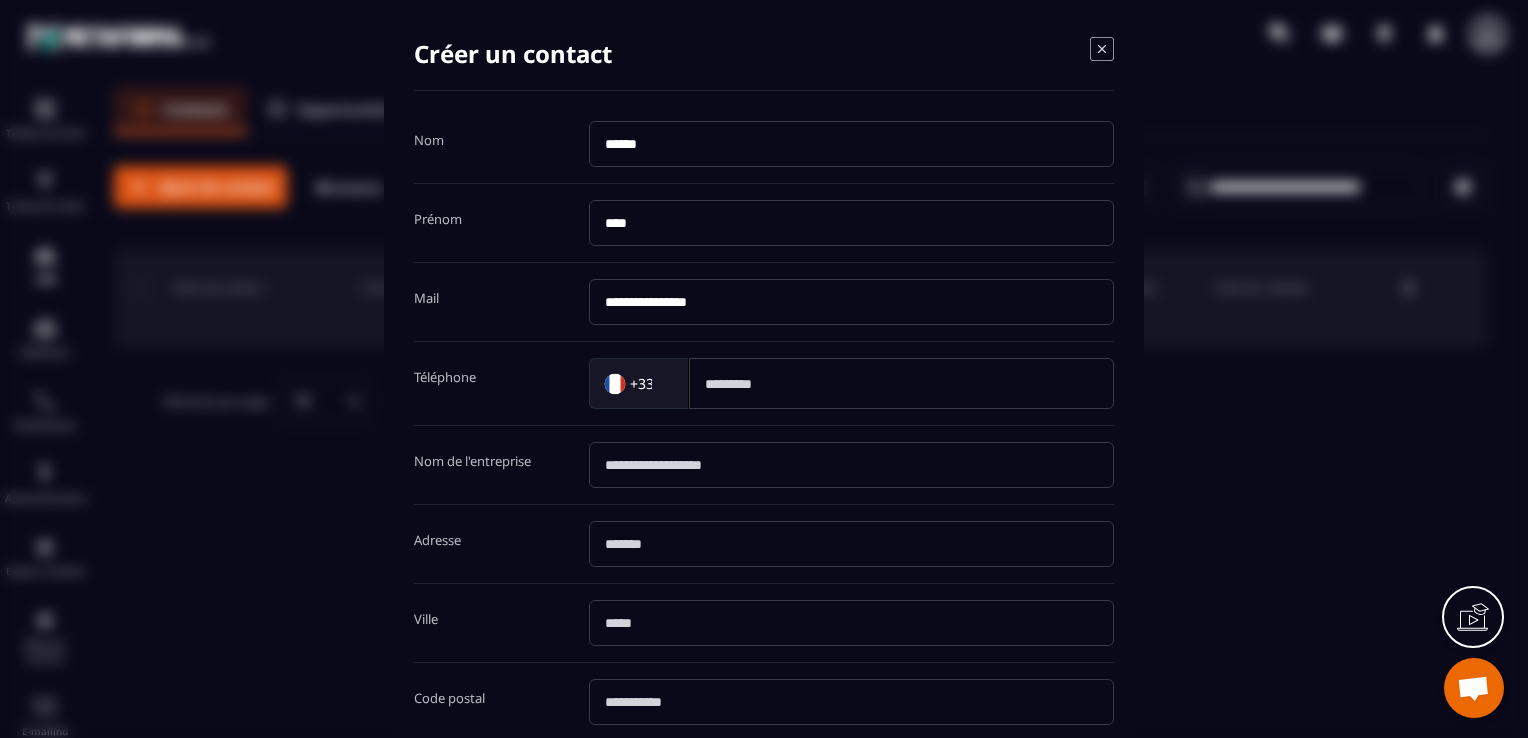 type on "**********" 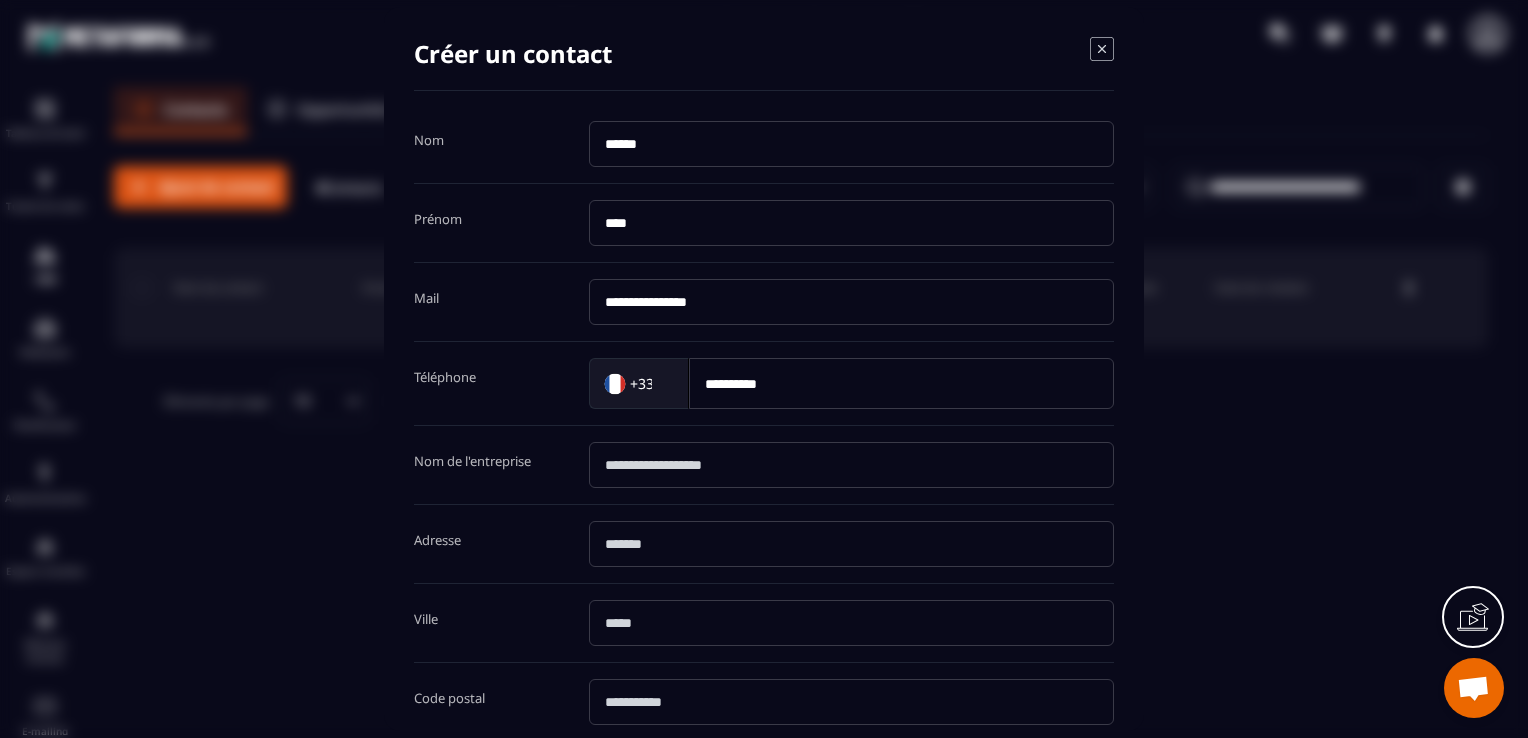 type on "*********" 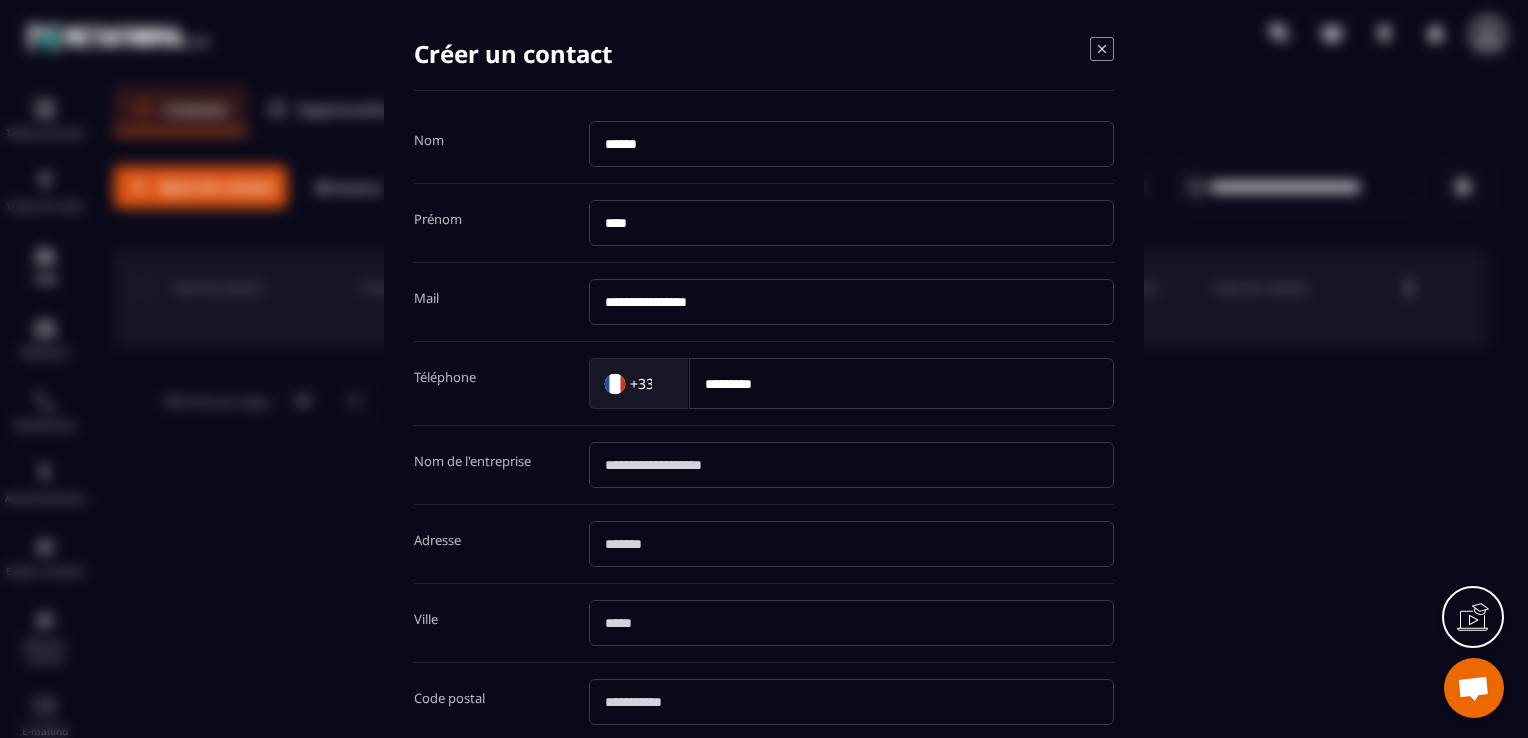 click at bounding box center [851, 465] 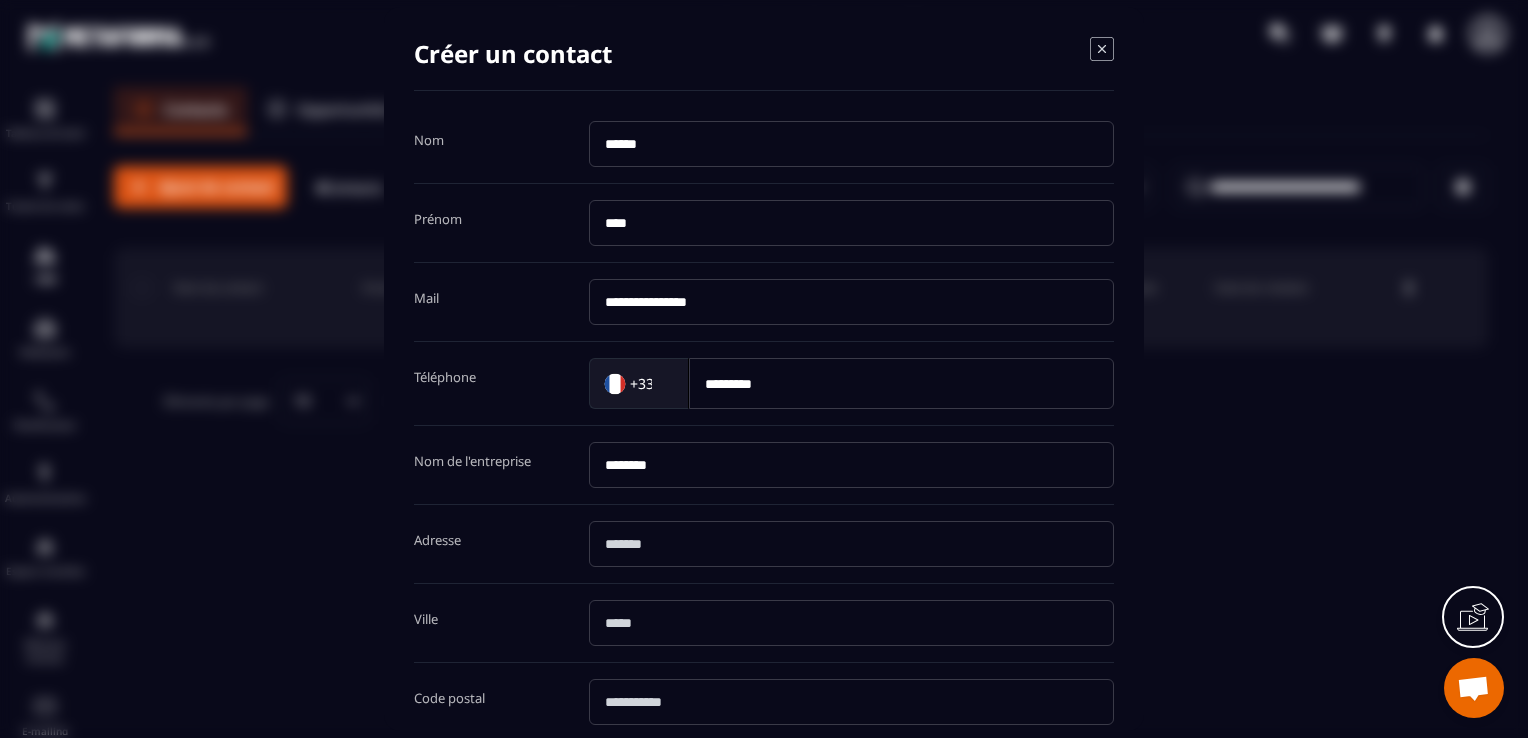 click on "********" at bounding box center (851, 465) 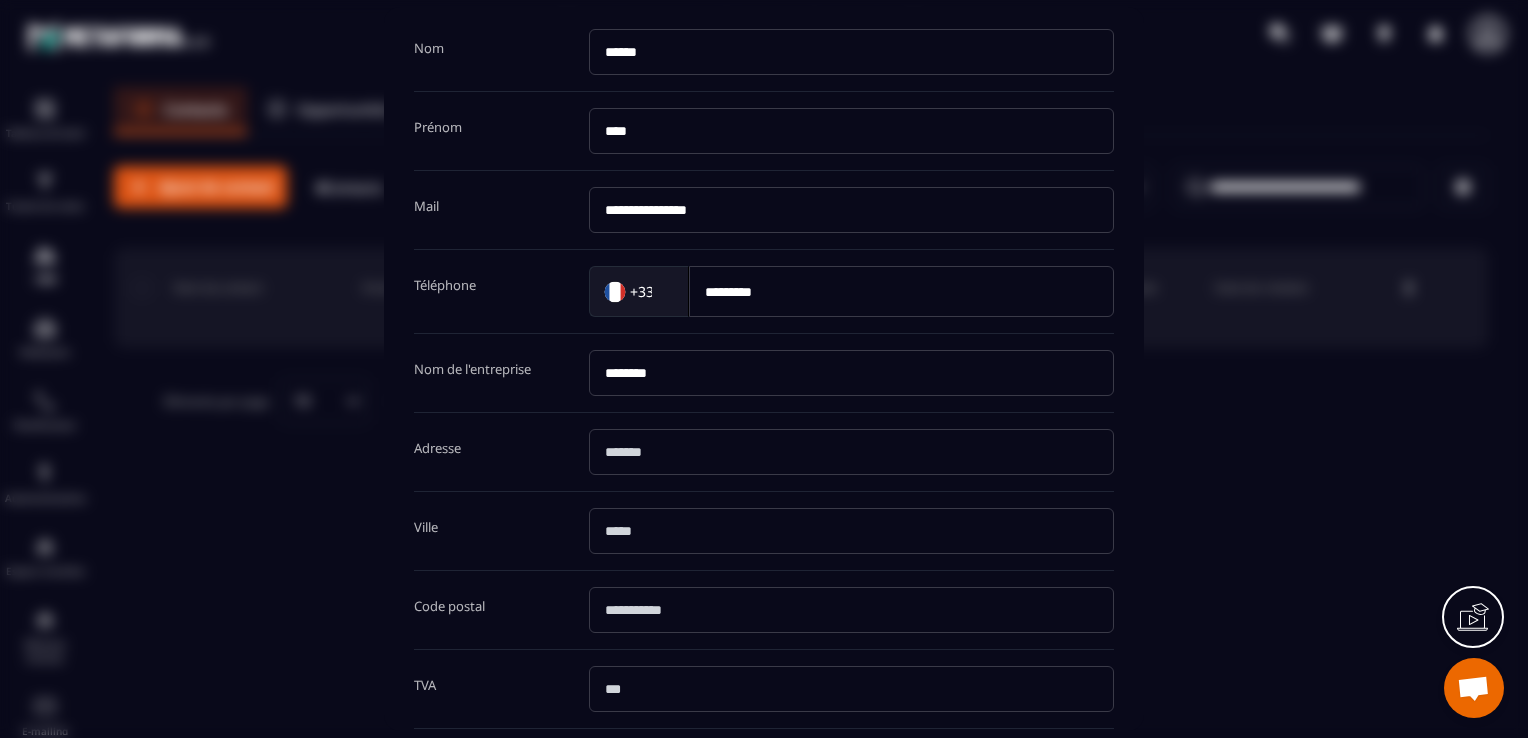 scroll, scrollTop: 96, scrollLeft: 0, axis: vertical 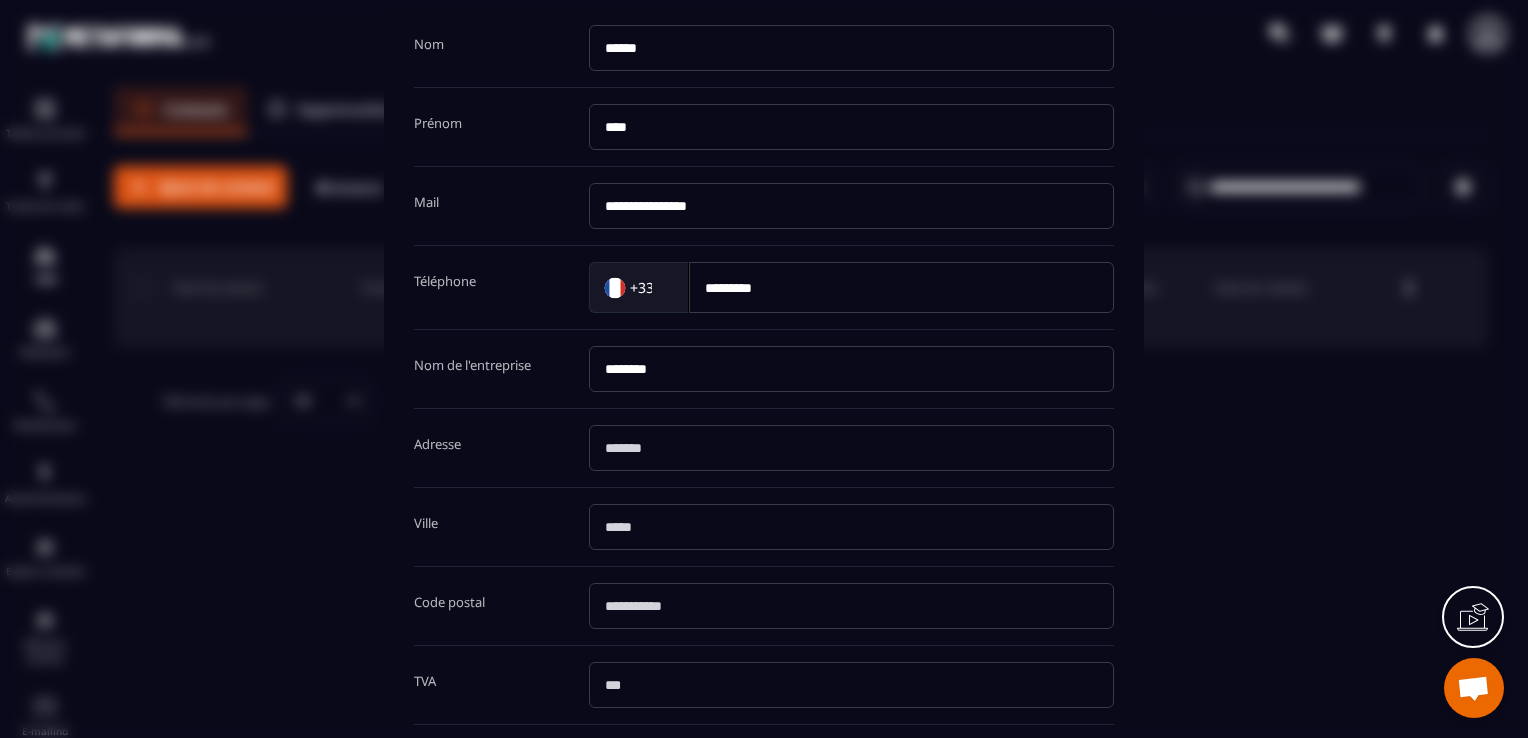 type on "**********" 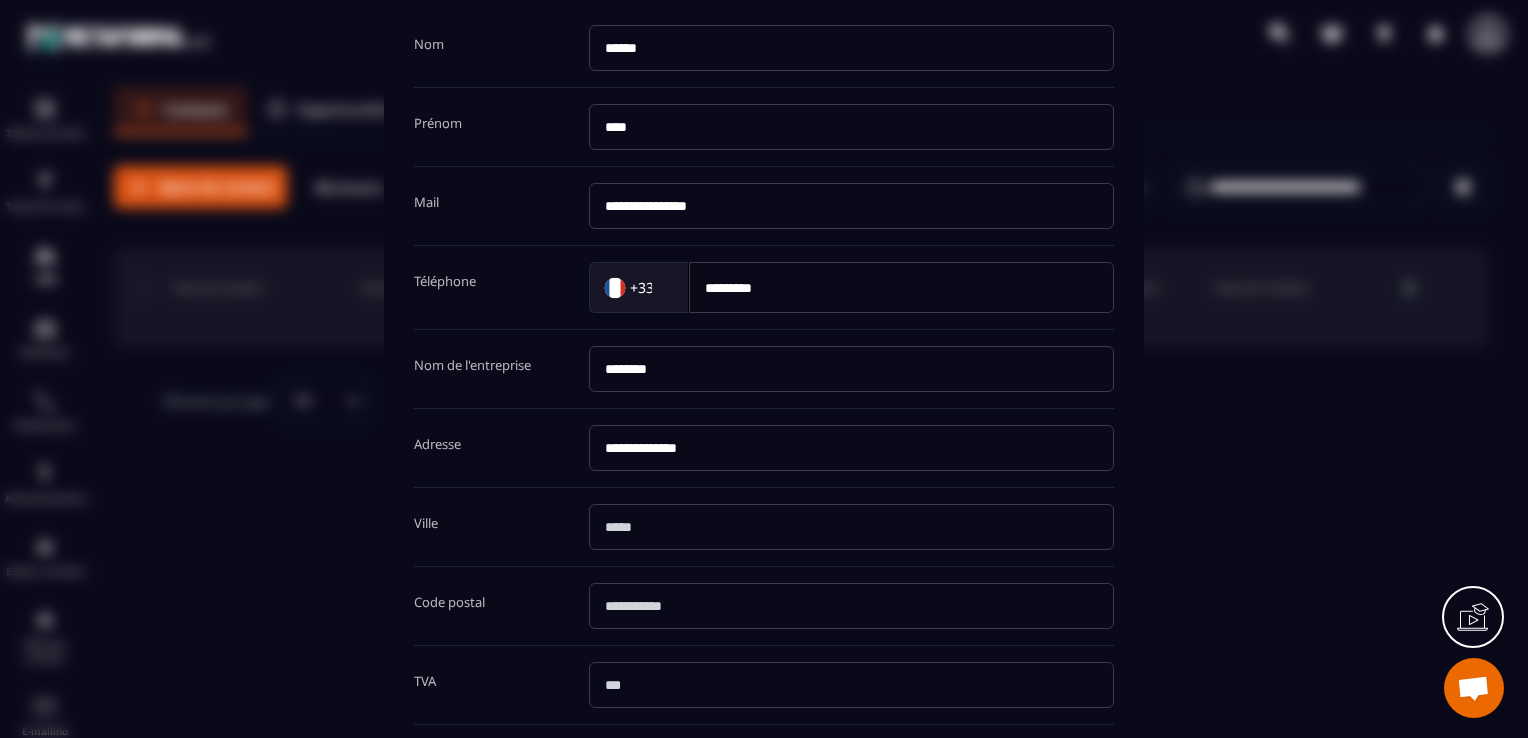 type on "**********" 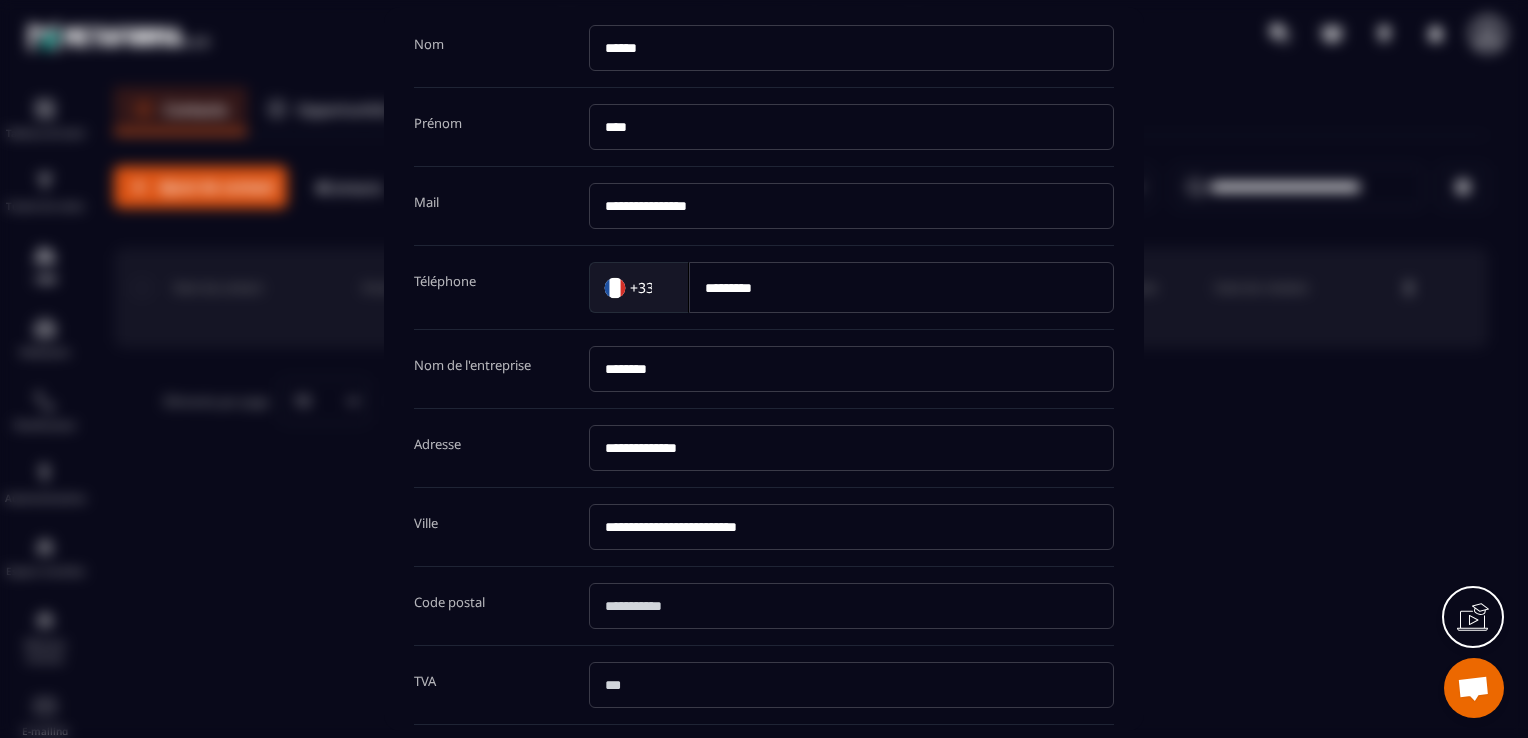 type on "*****" 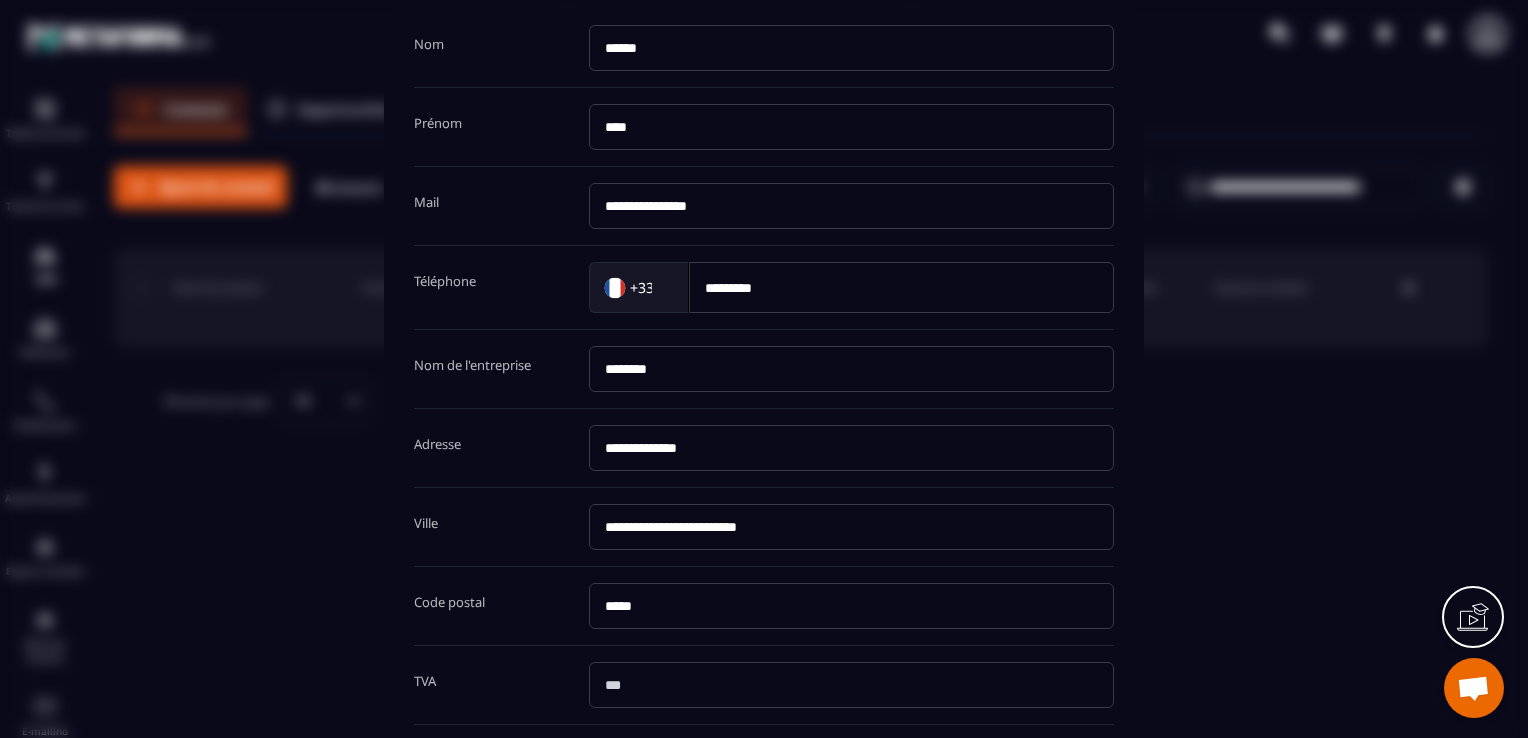 click on "**********" at bounding box center [851, 448] 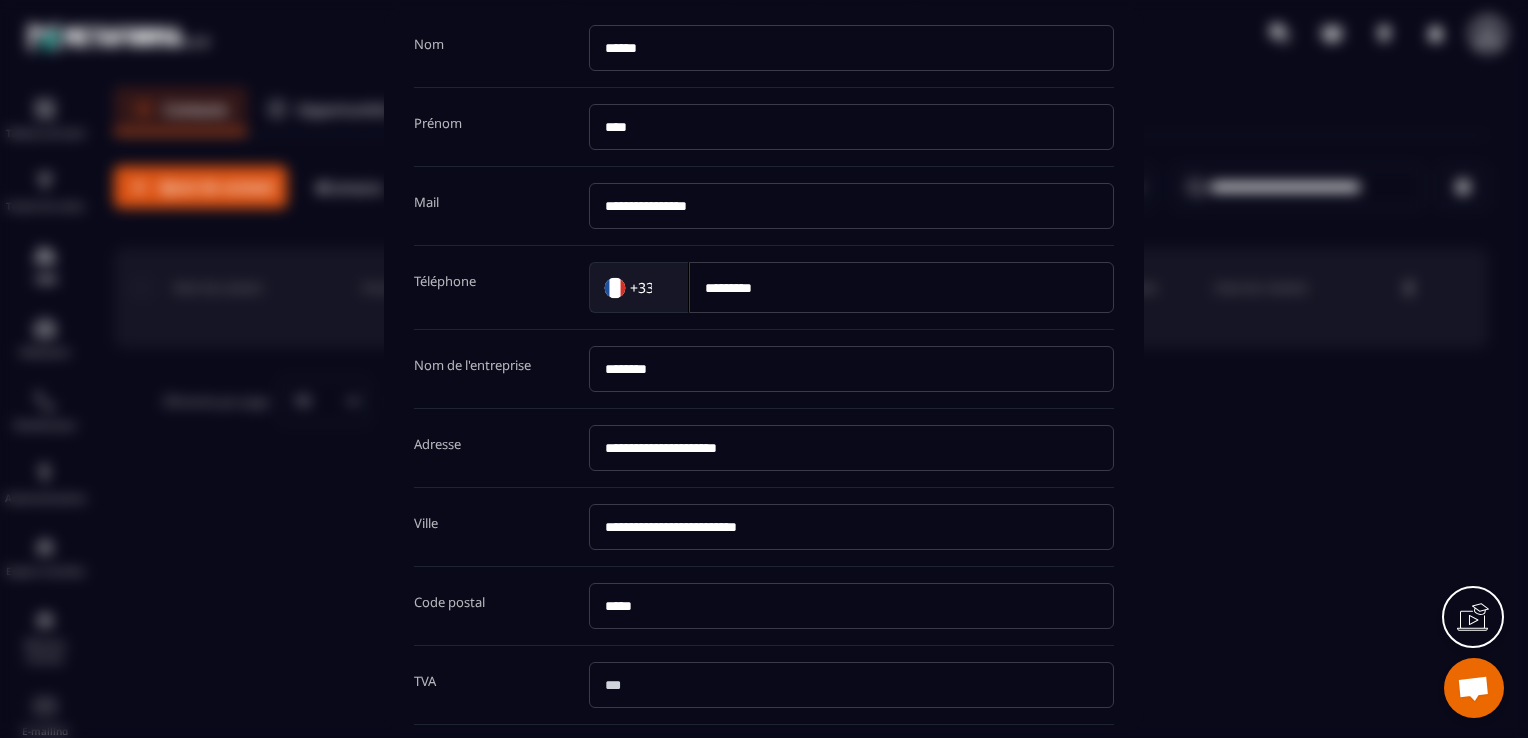 type on "**********" 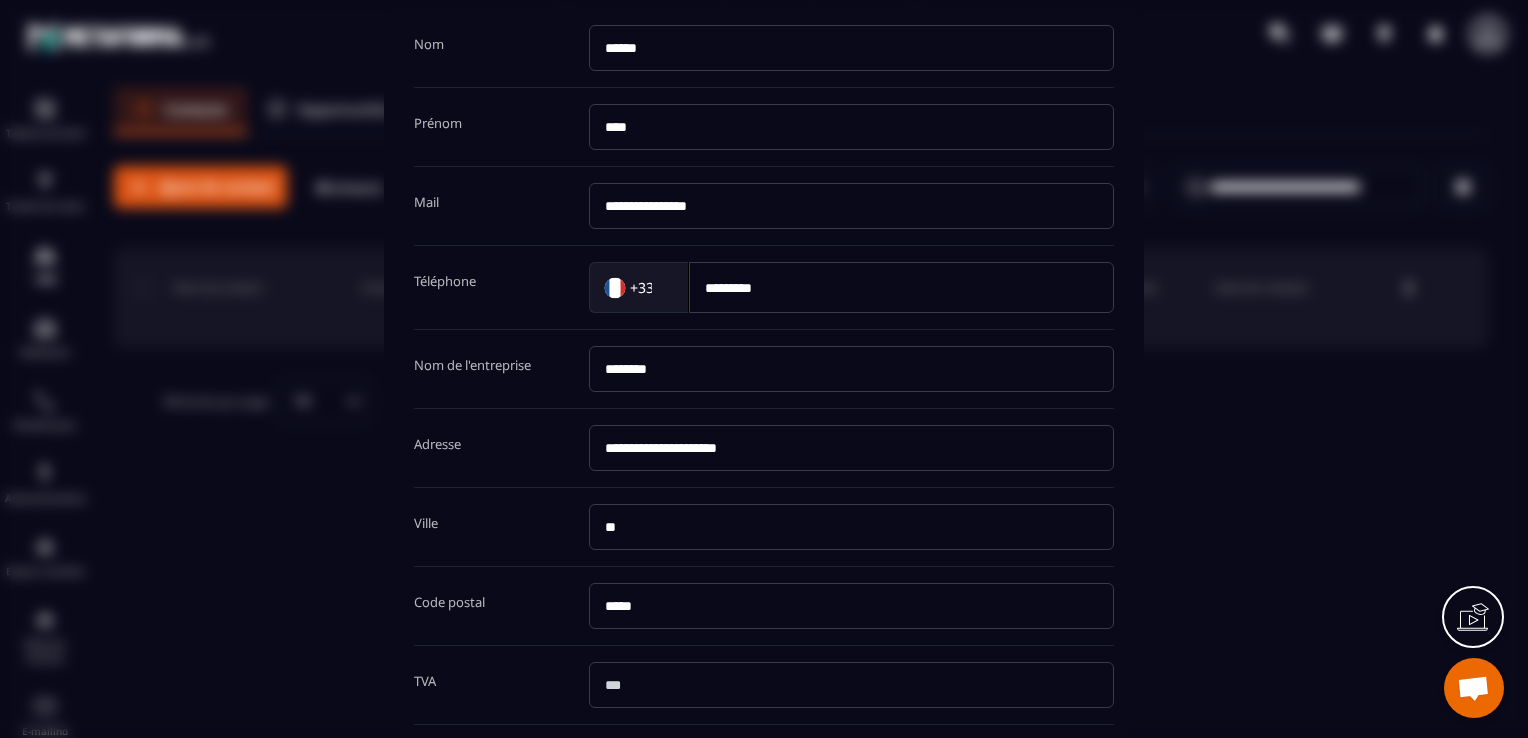type on "*" 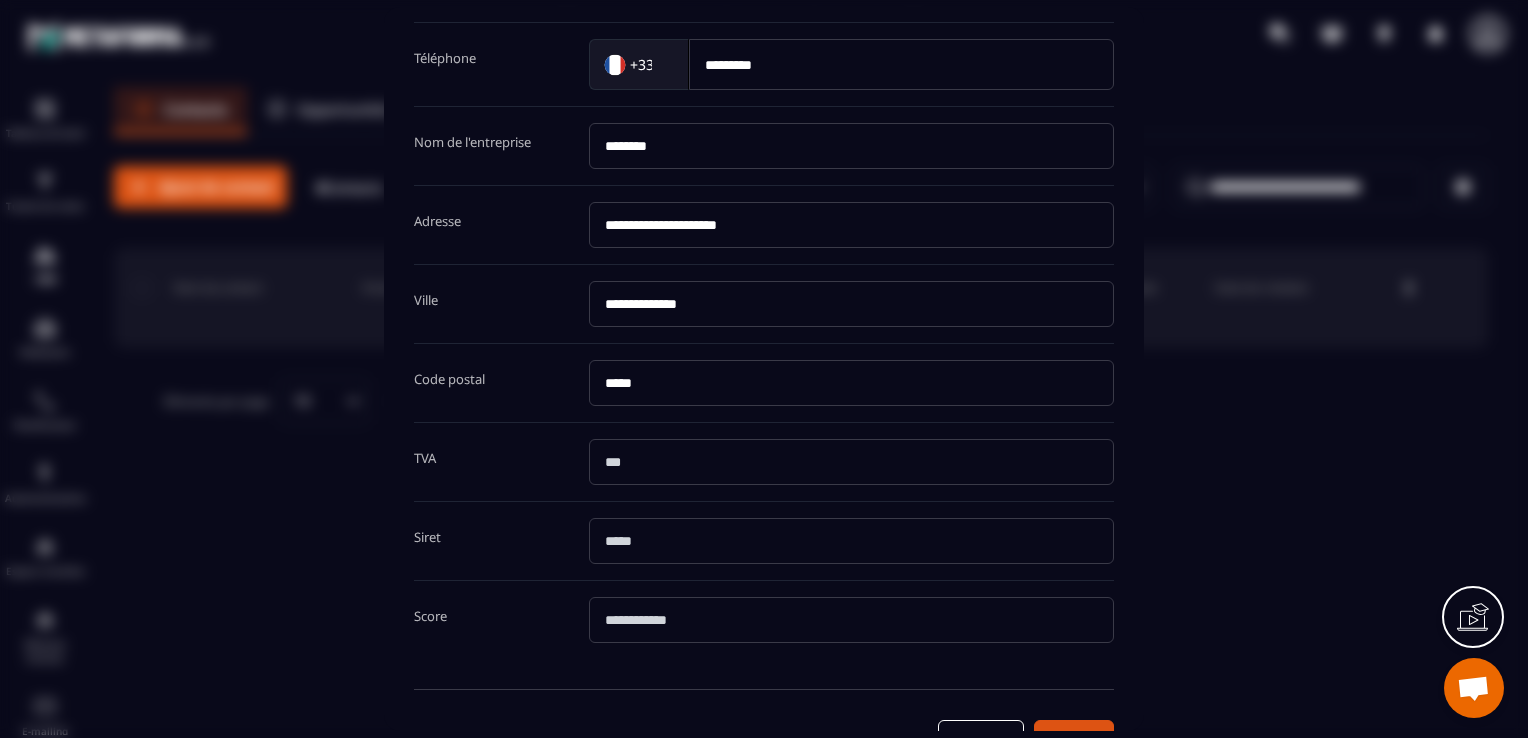 scroll, scrollTop: 368, scrollLeft: 0, axis: vertical 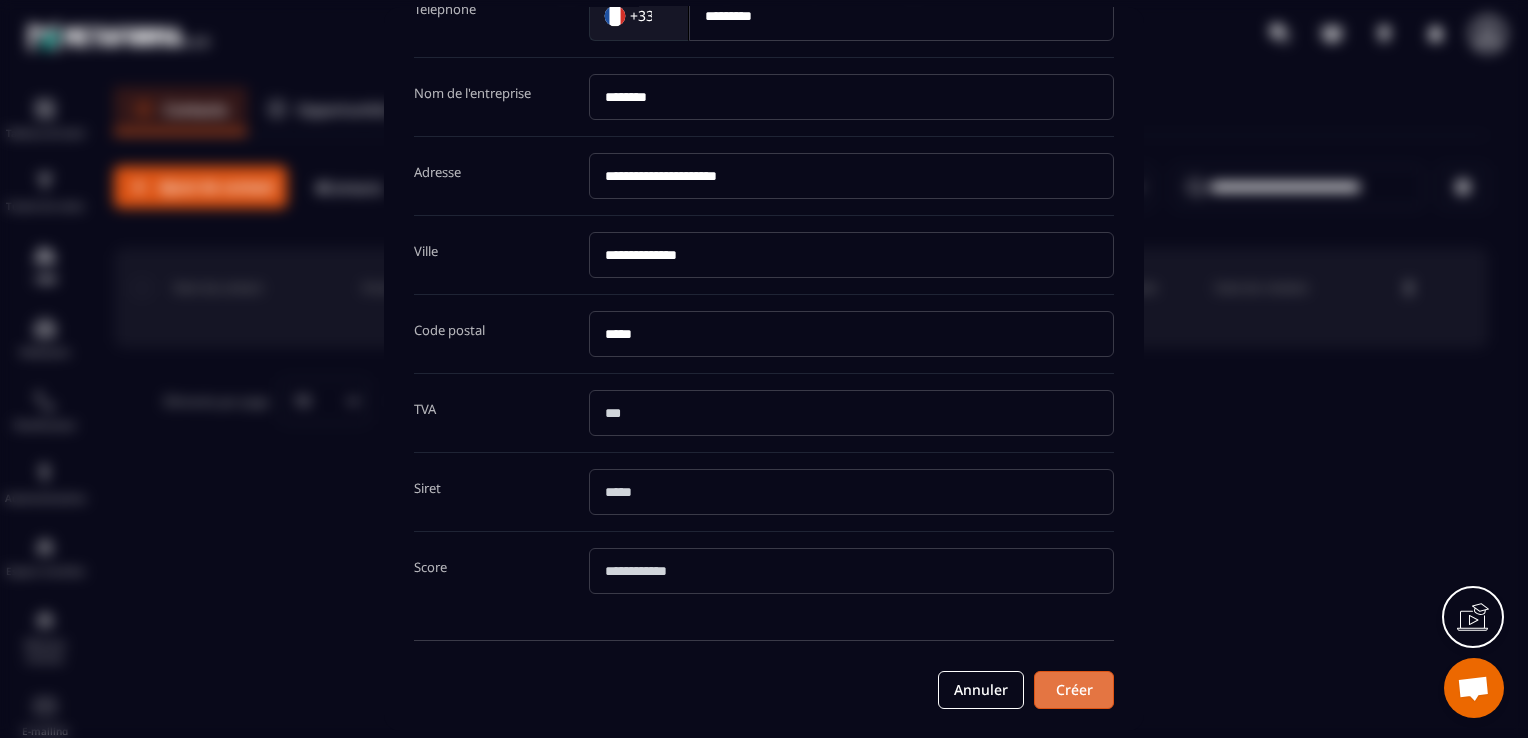 type on "**********" 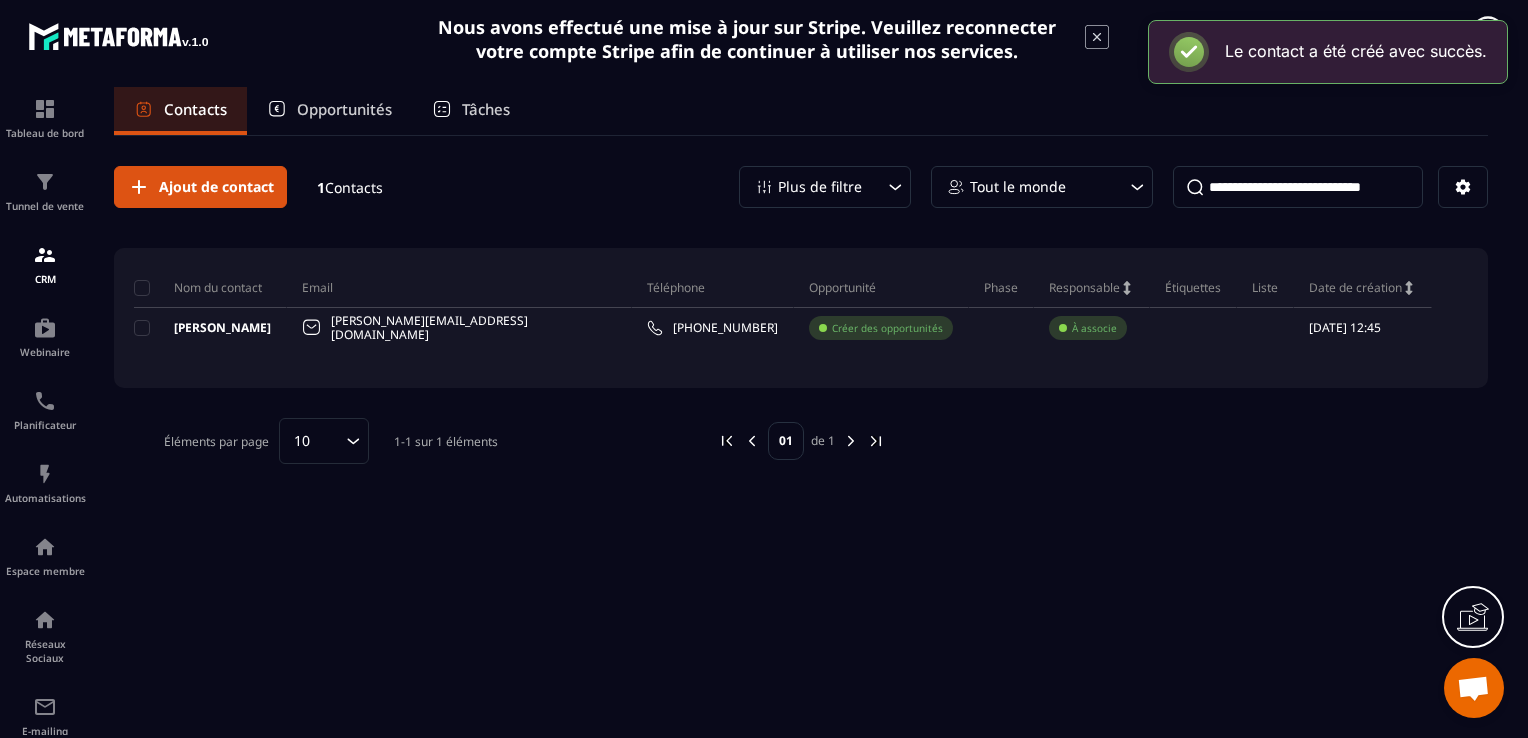 scroll, scrollTop: 0, scrollLeft: 0, axis: both 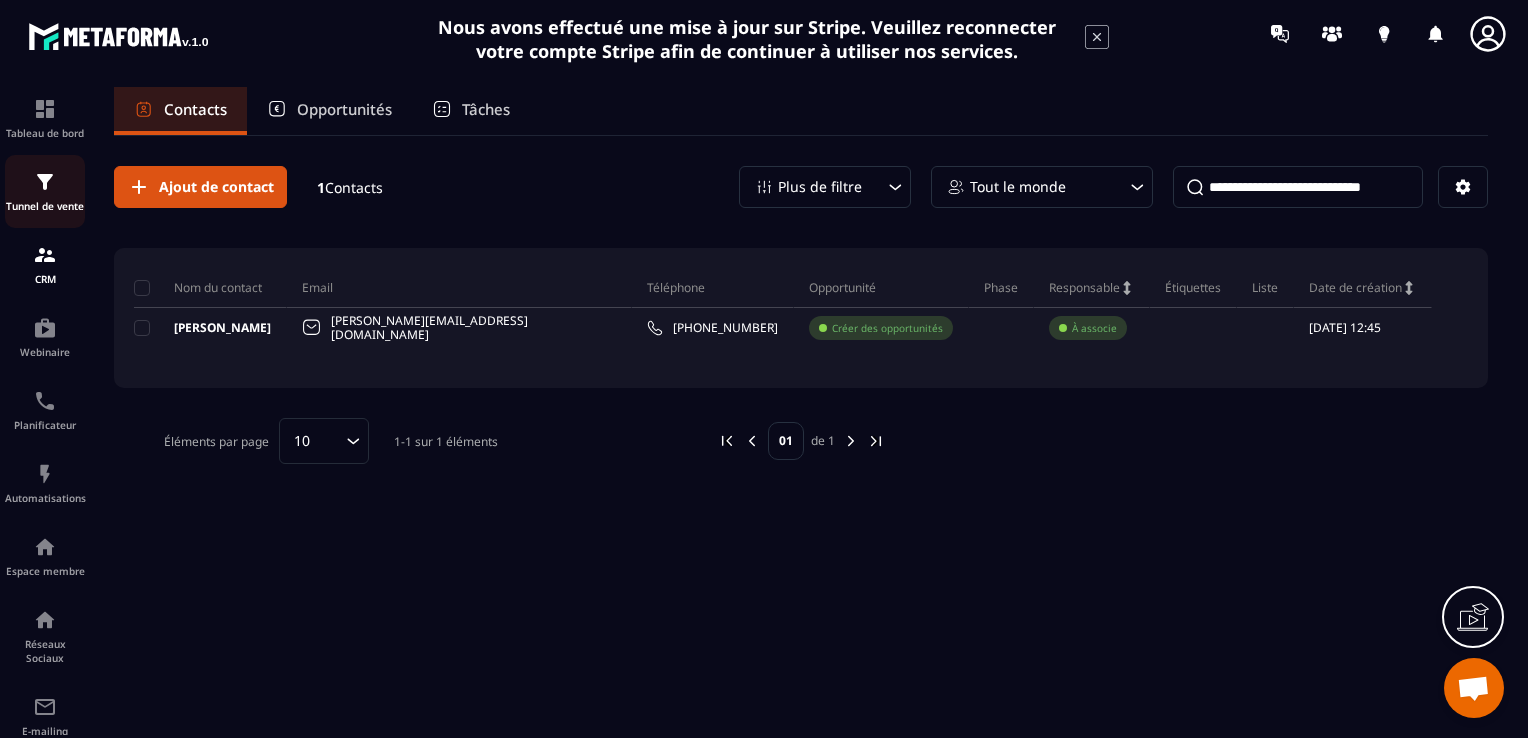 click at bounding box center [45, 182] 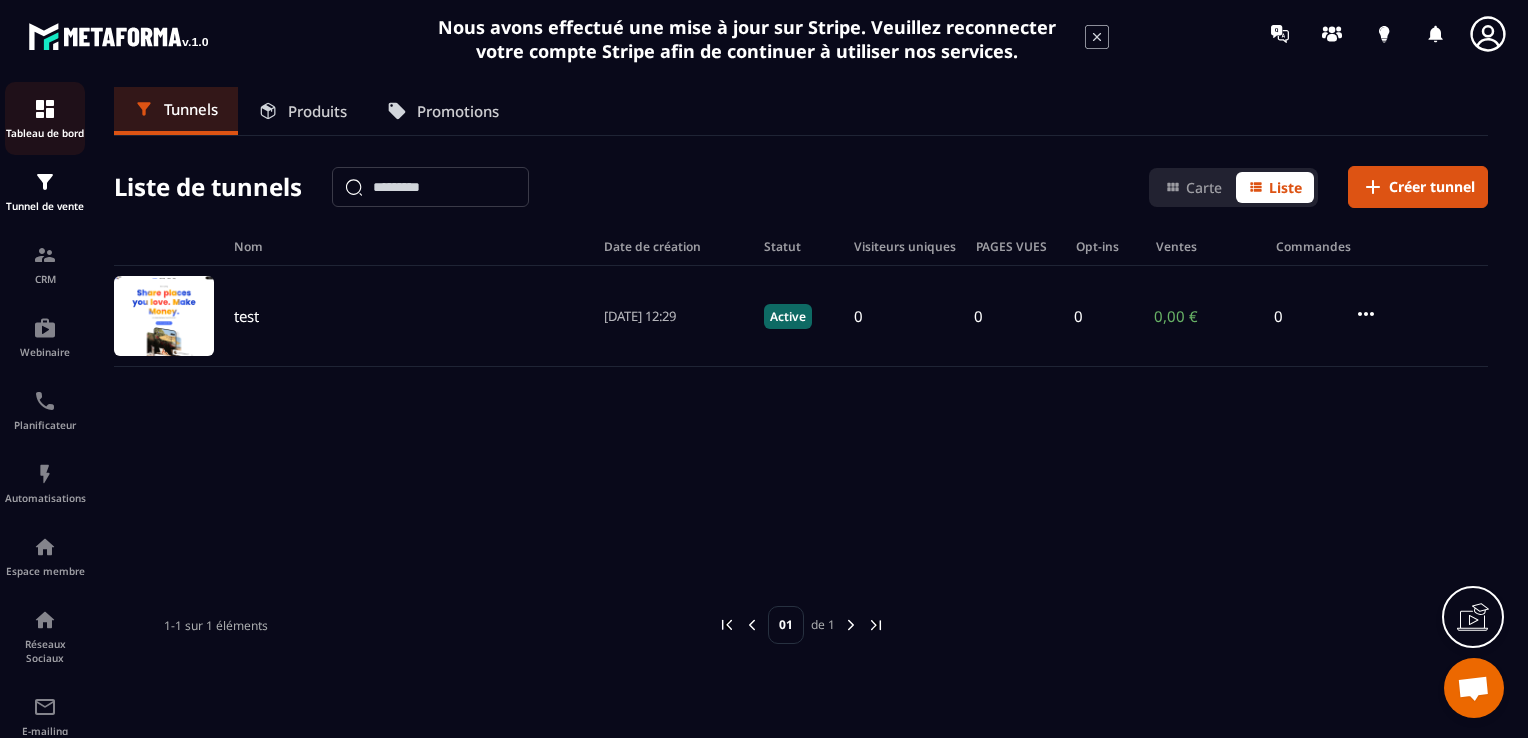 click on "Tableau de bord" at bounding box center (45, 118) 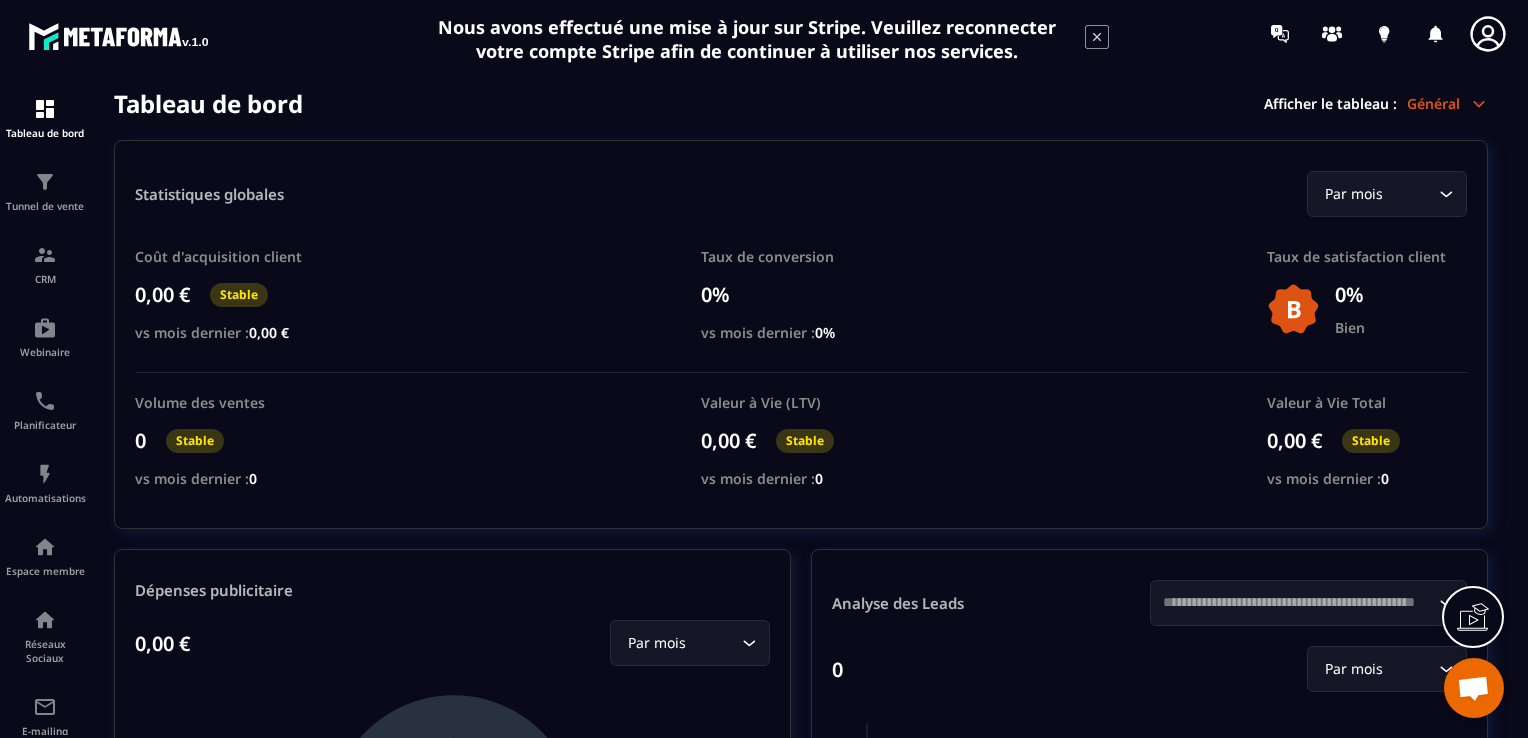 click 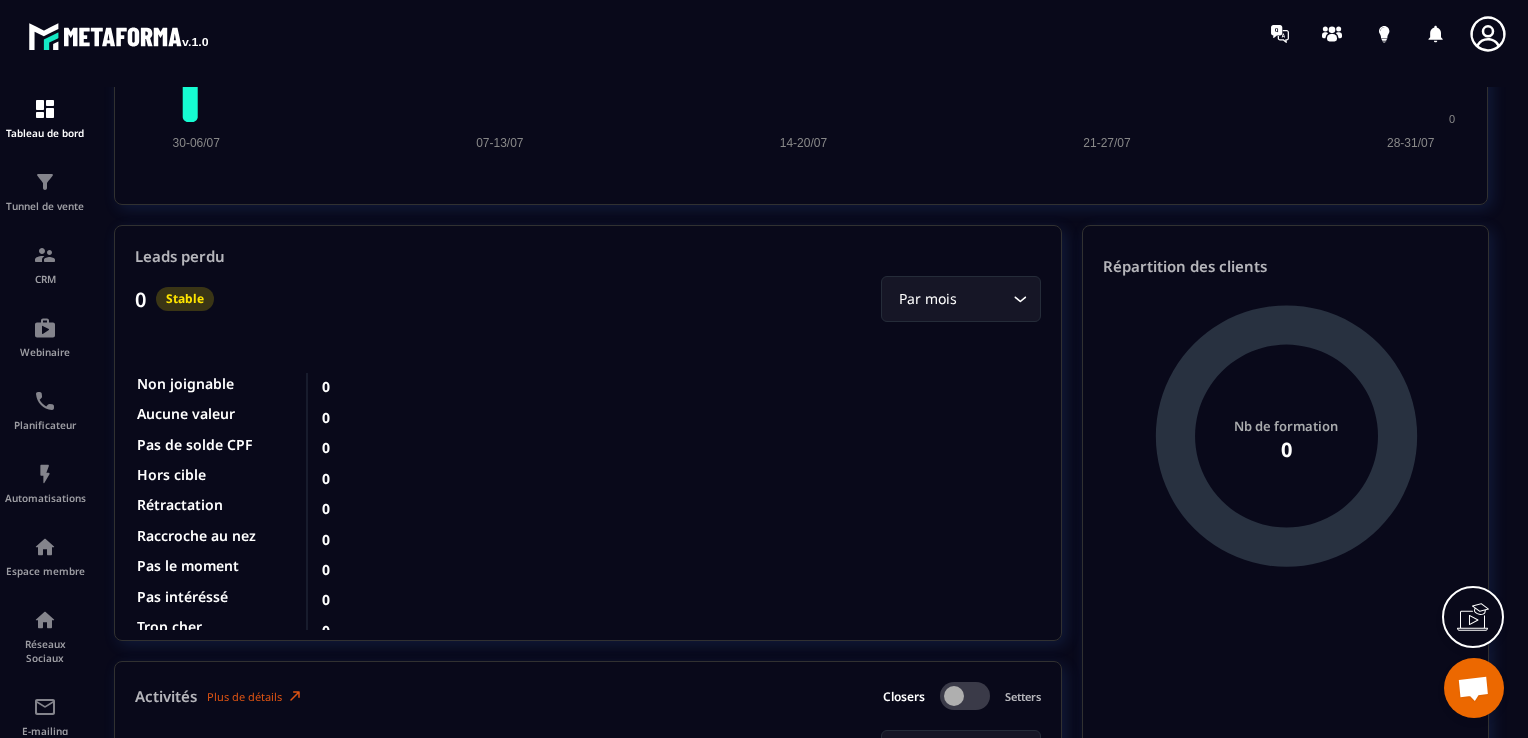scroll, scrollTop: 1924, scrollLeft: 0, axis: vertical 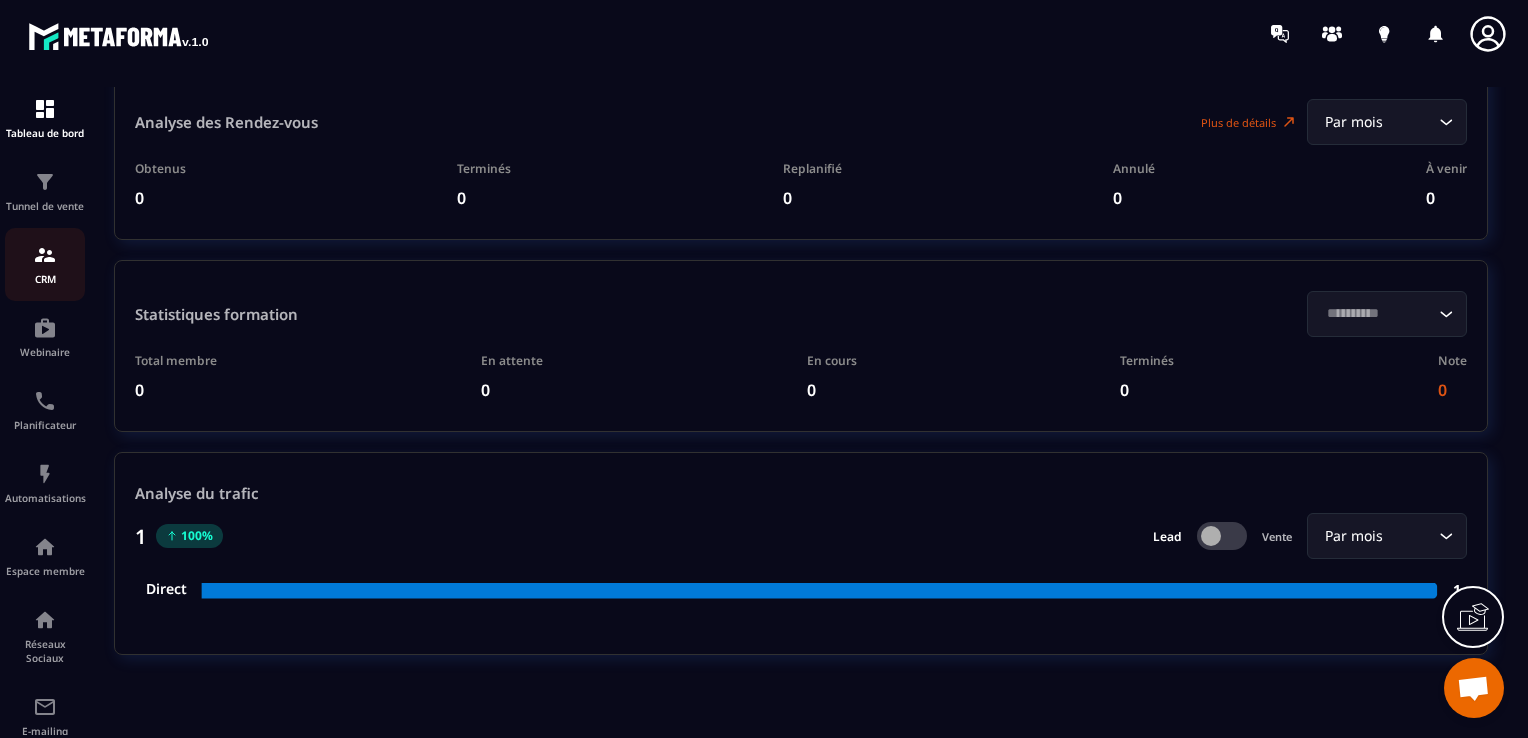 click on "CRM" at bounding box center (45, 279) 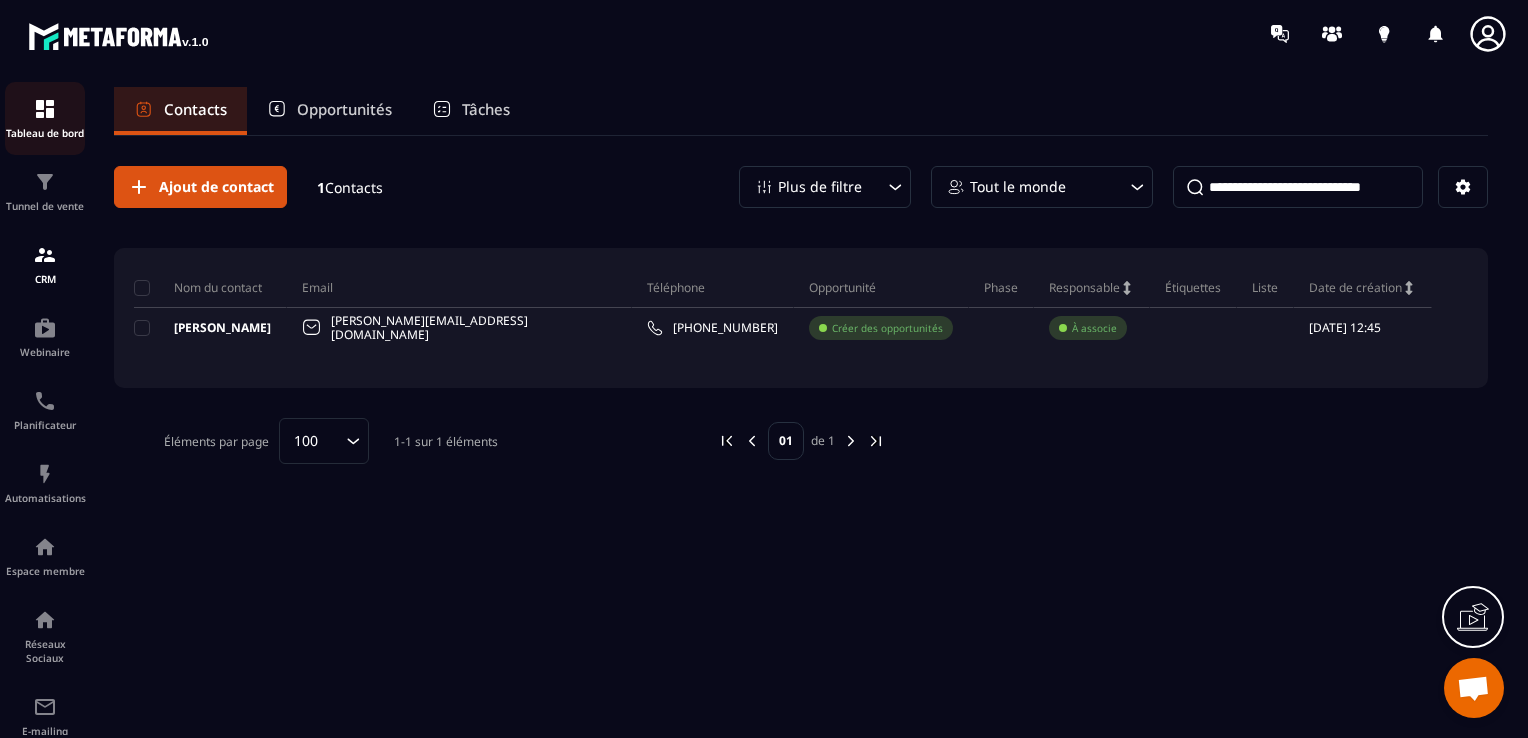 click at bounding box center (45, 109) 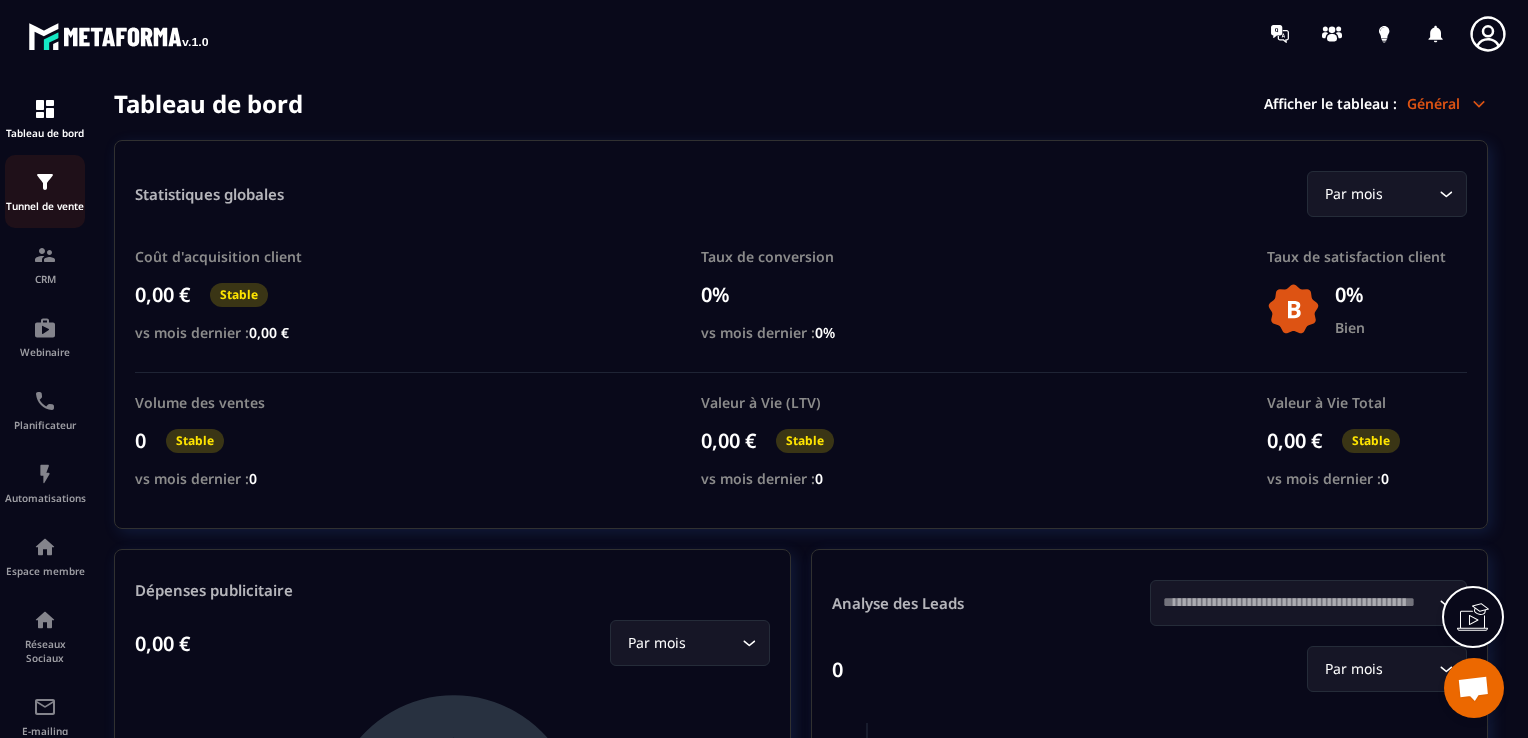 click on "Tunnel de vente" at bounding box center [45, 191] 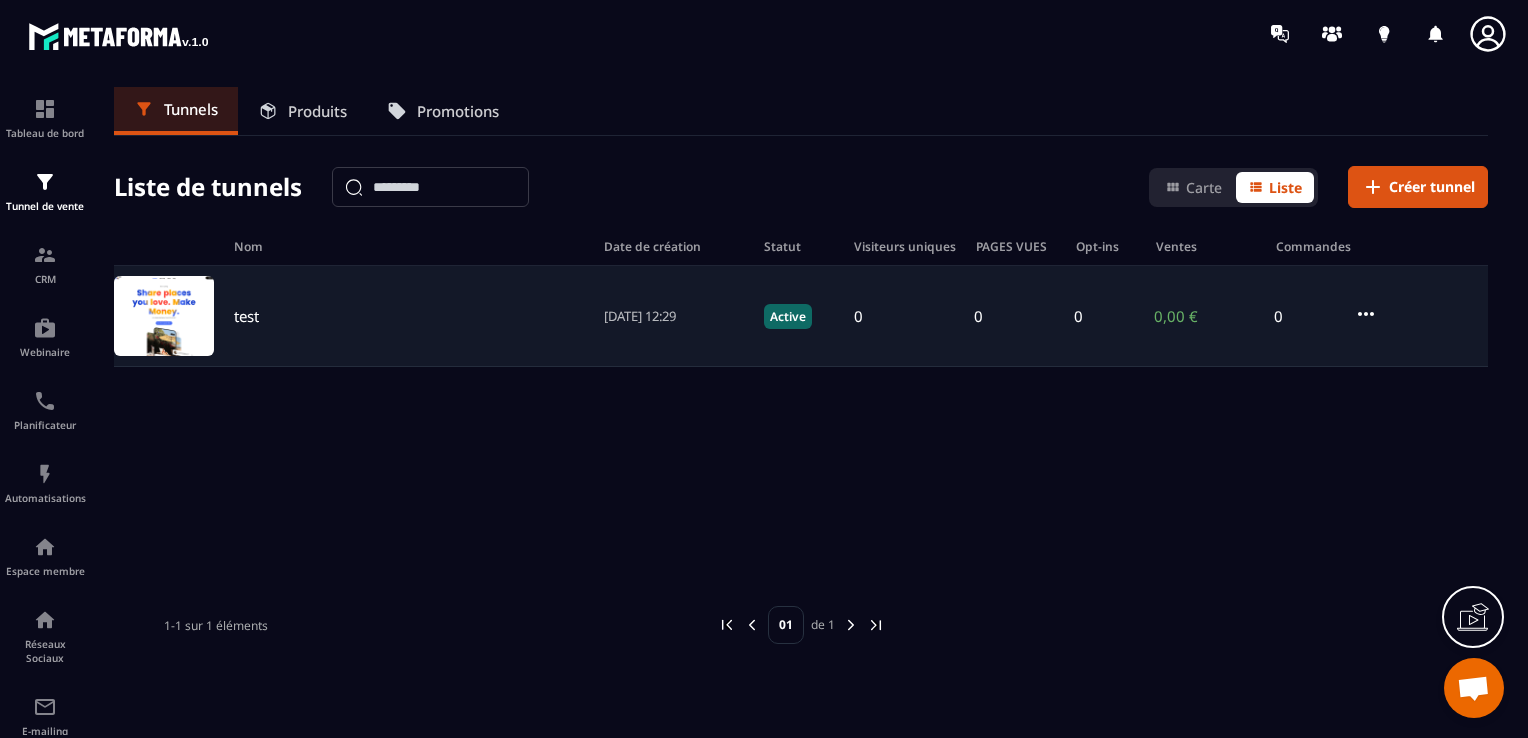 click at bounding box center (164, 316) 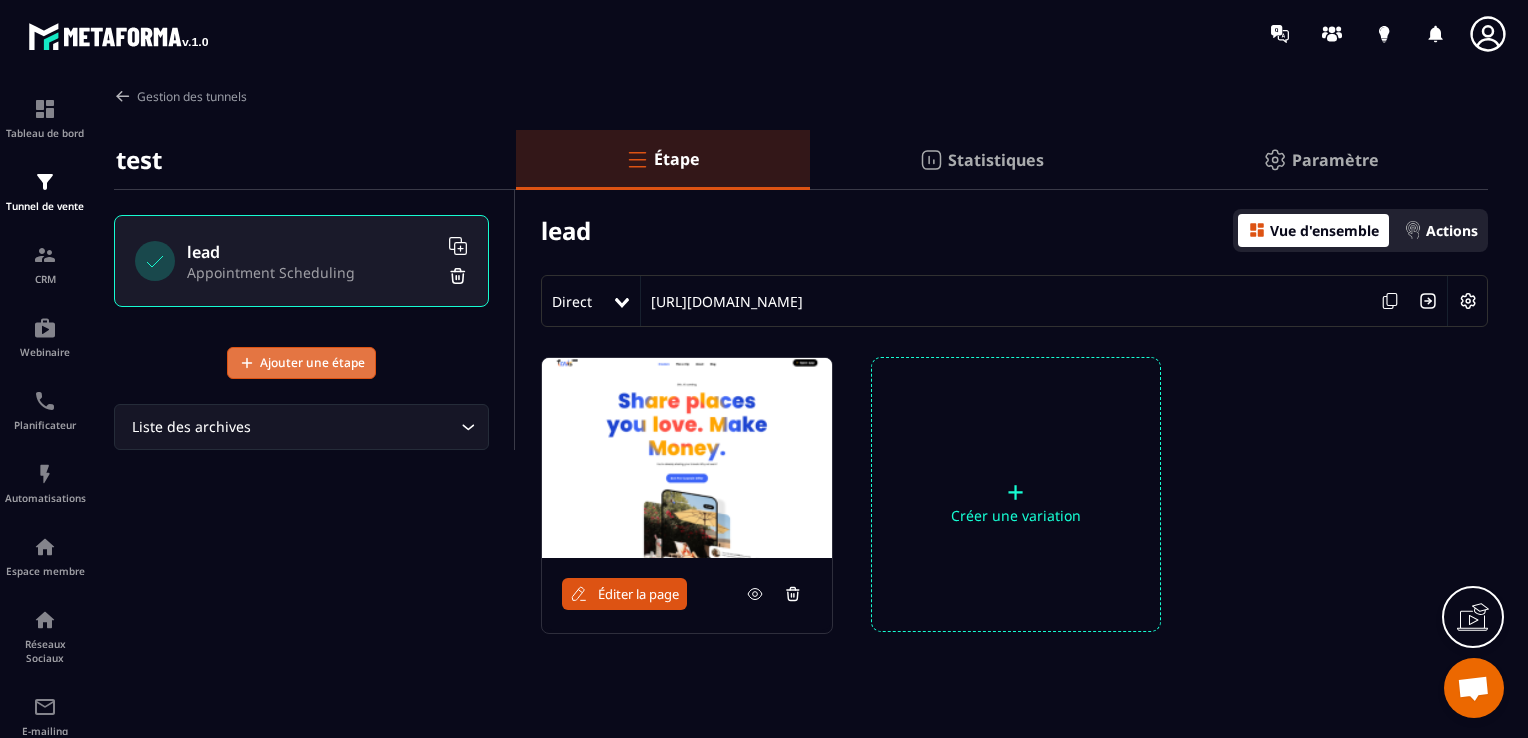 click on "Ajouter une étape" at bounding box center [312, 363] 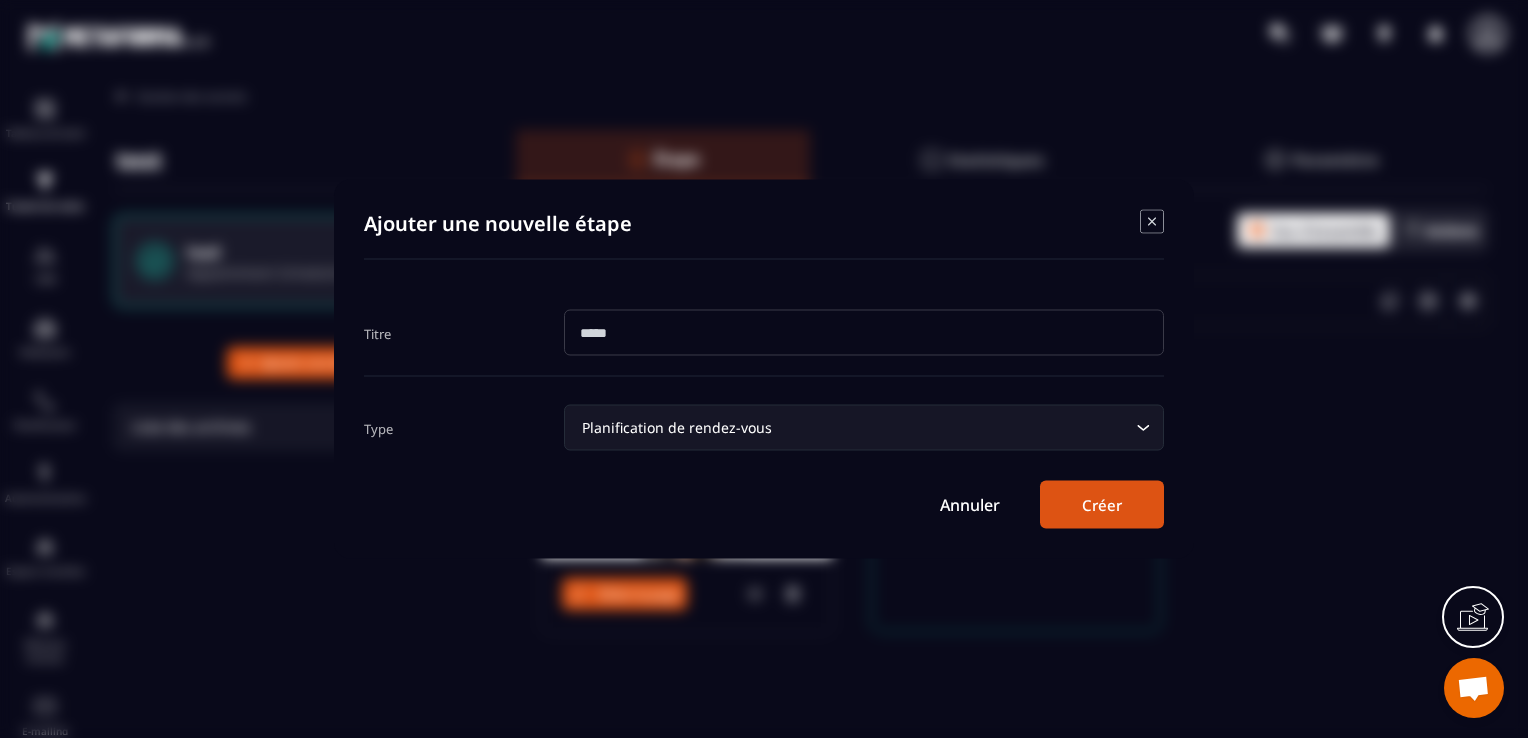 click on "Annuler" at bounding box center [970, 505] 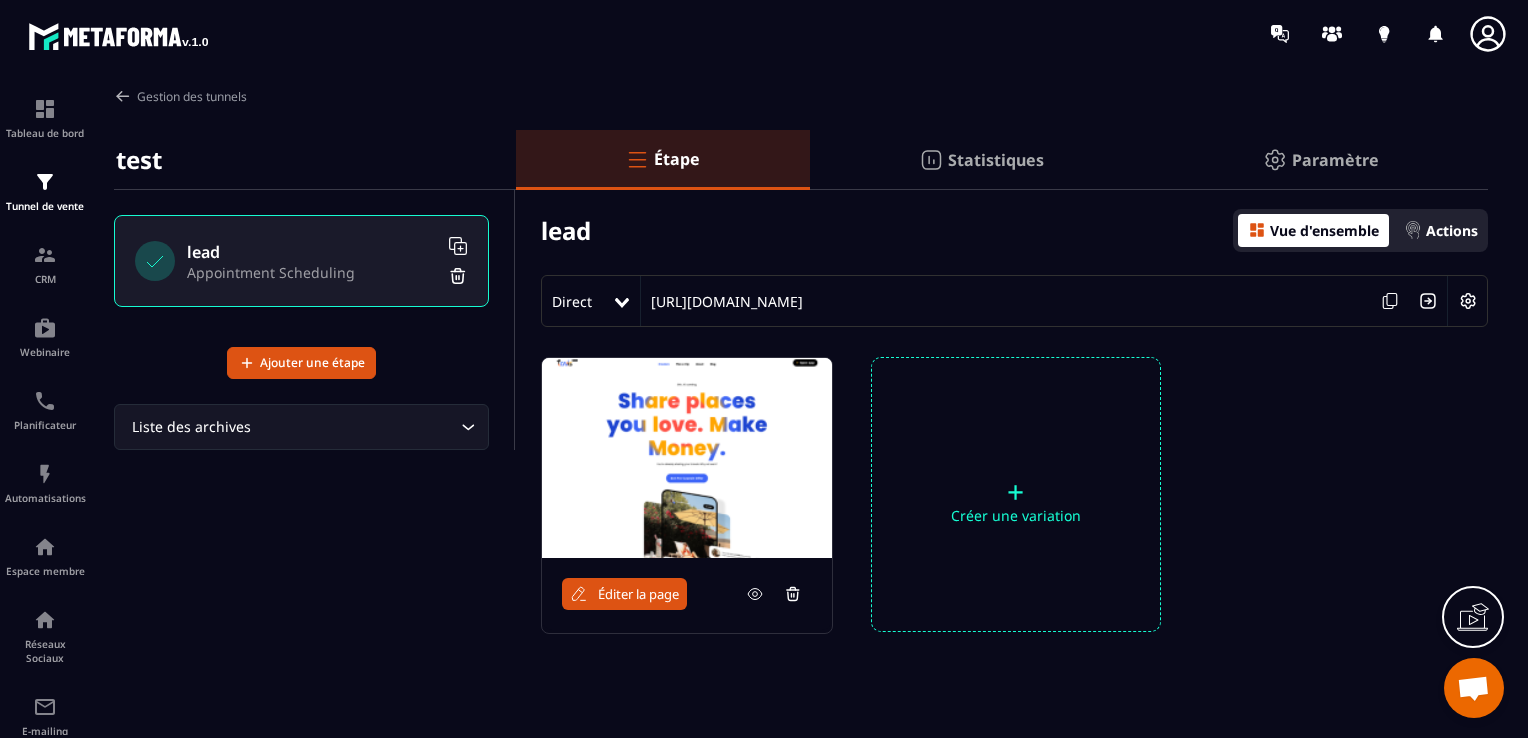 click on "lead" at bounding box center [312, 252] 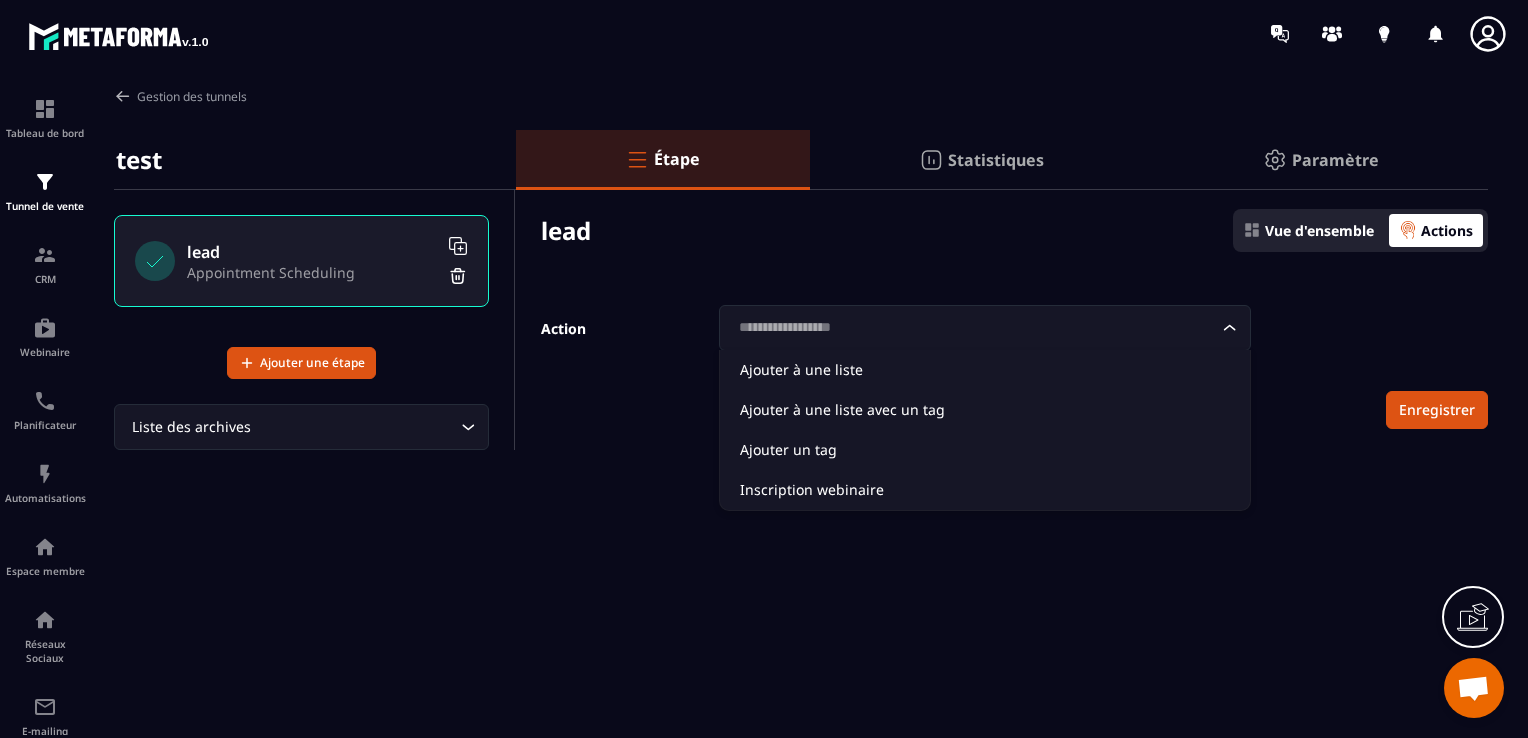 click on "Loading..." 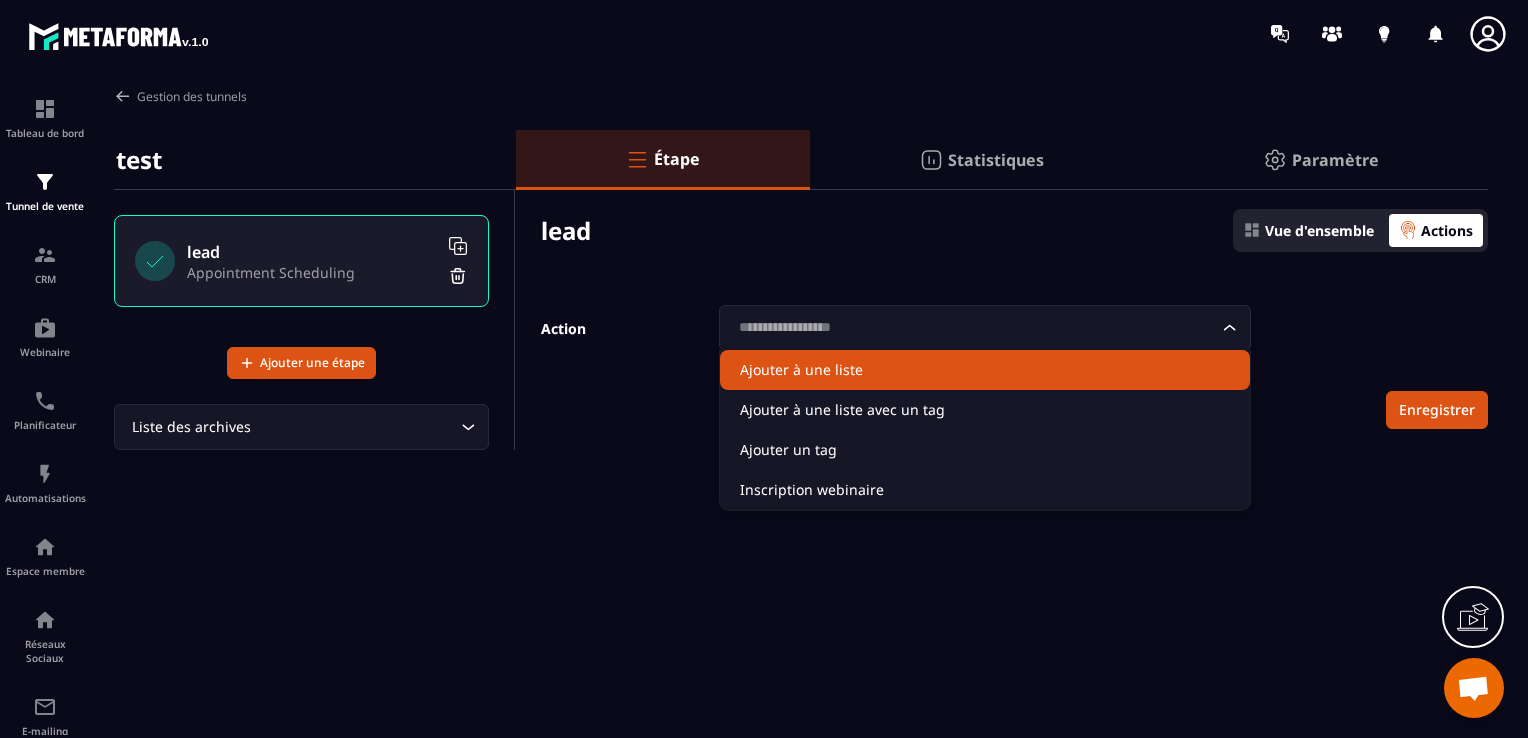 click on "Ajouter à une liste" 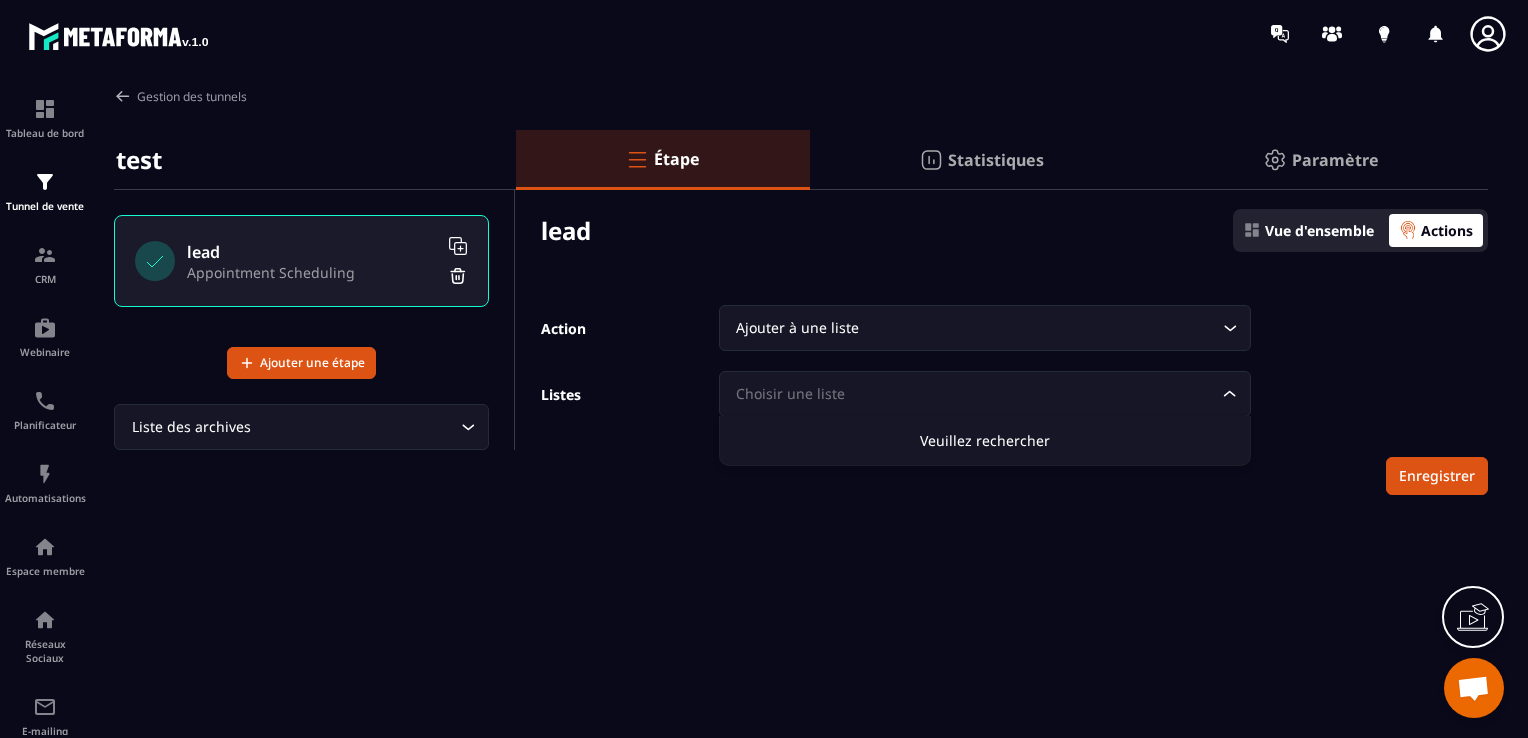 click 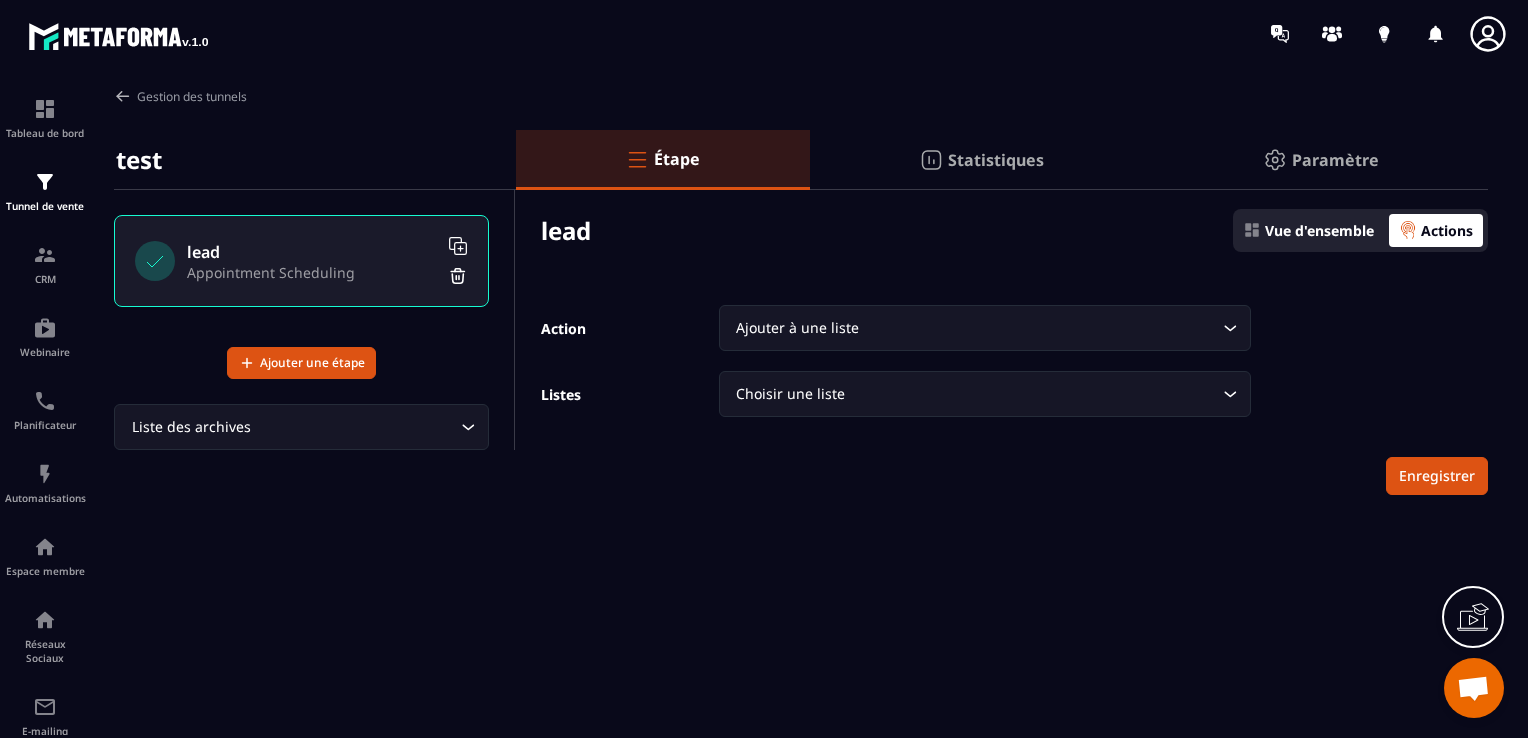 click on "Action Ajouter à une liste Loading... Listes Choisir une liste Loading... Veuillez rechercher Enregistrer" at bounding box center (1002, 400) 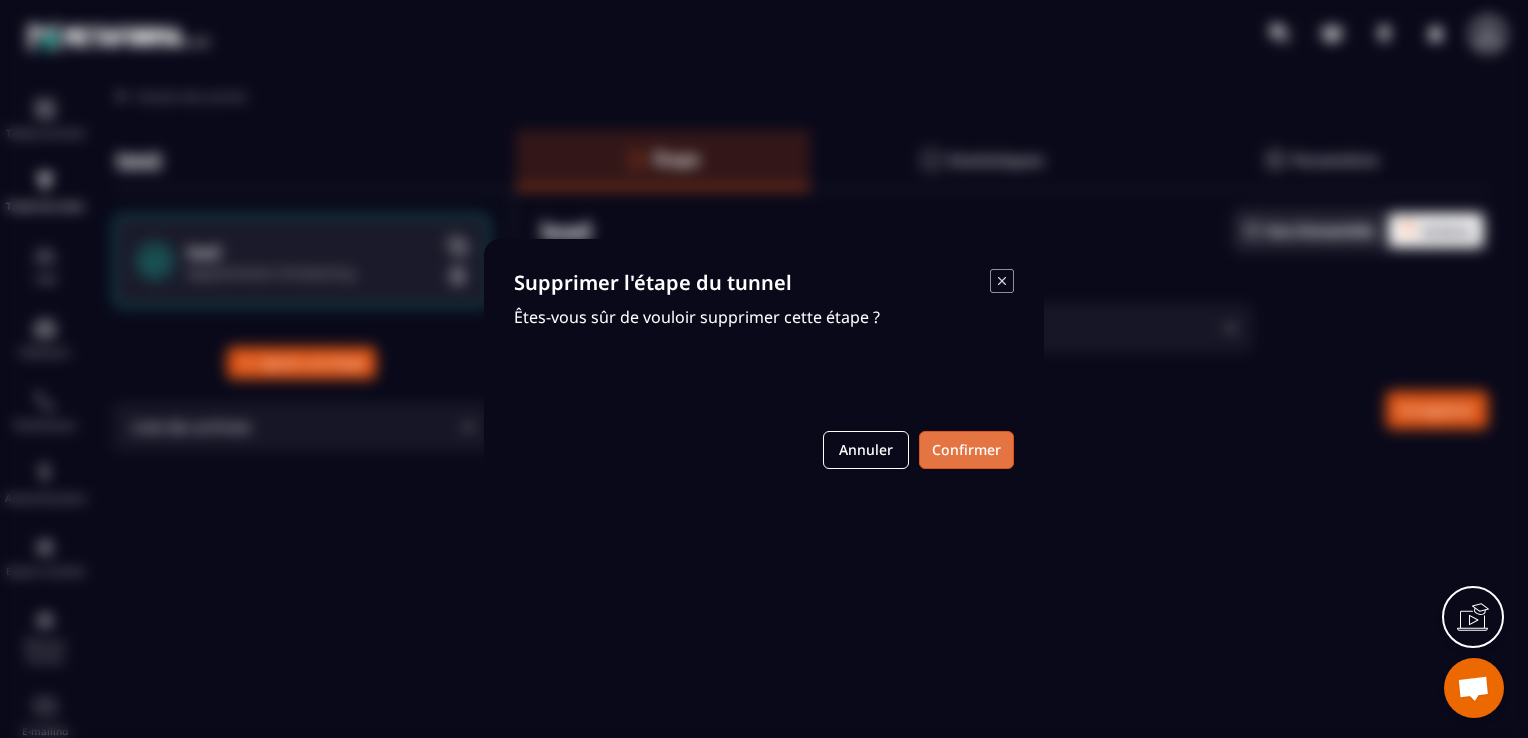 click on "Confirmer" at bounding box center (966, 450) 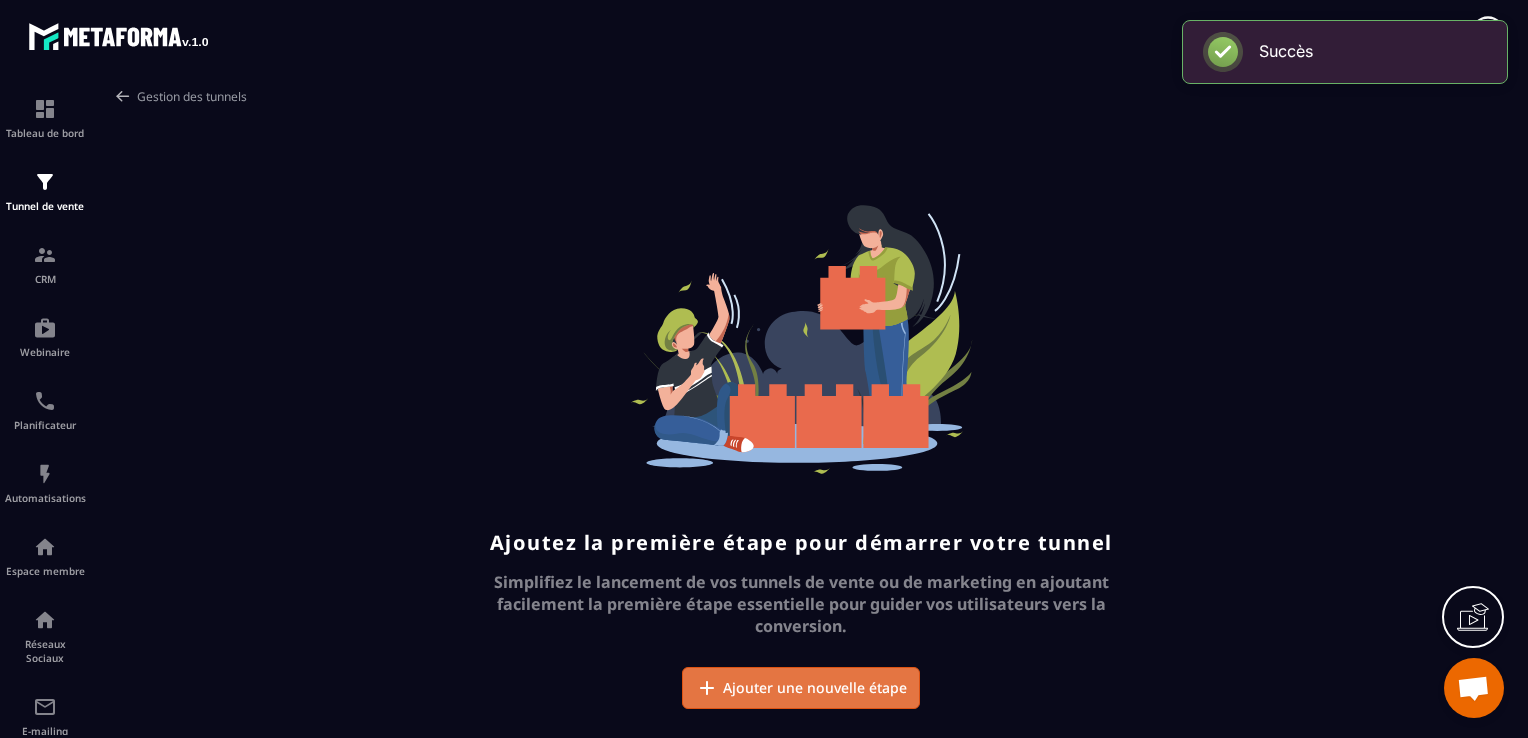 click on "Ajouter une nouvelle étape" at bounding box center (815, 688) 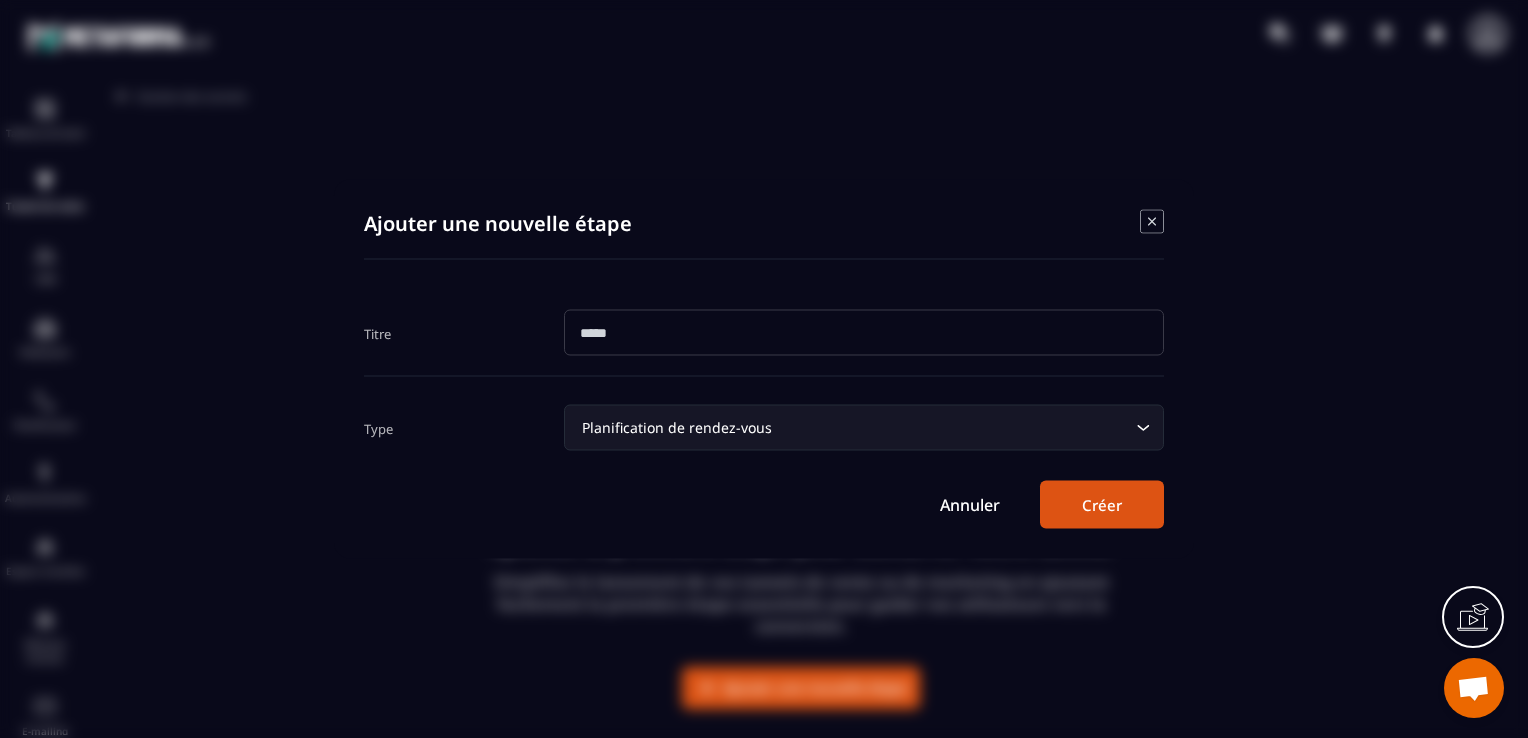 click at bounding box center (864, 333) 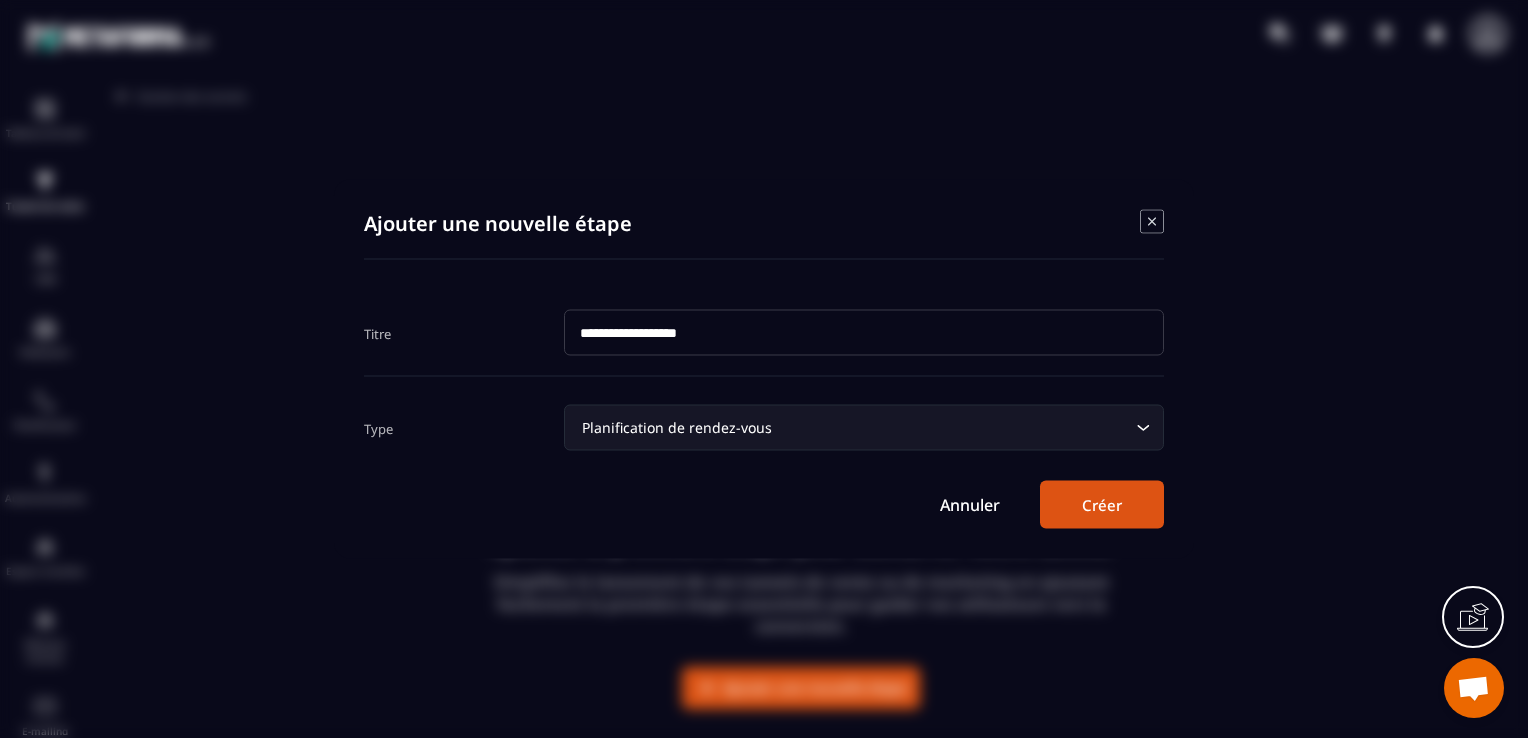 click on "**********" at bounding box center (864, 333) 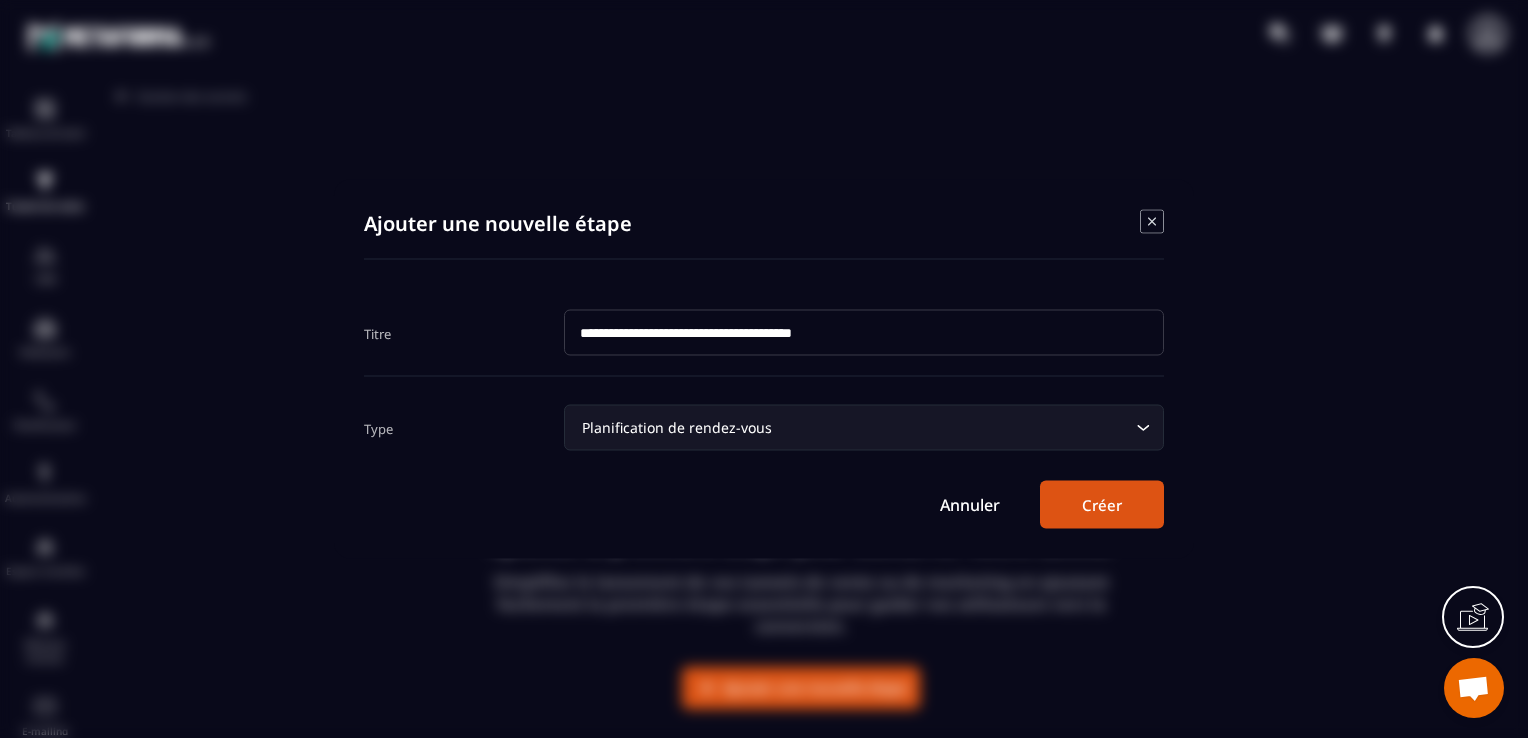 type on "**********" 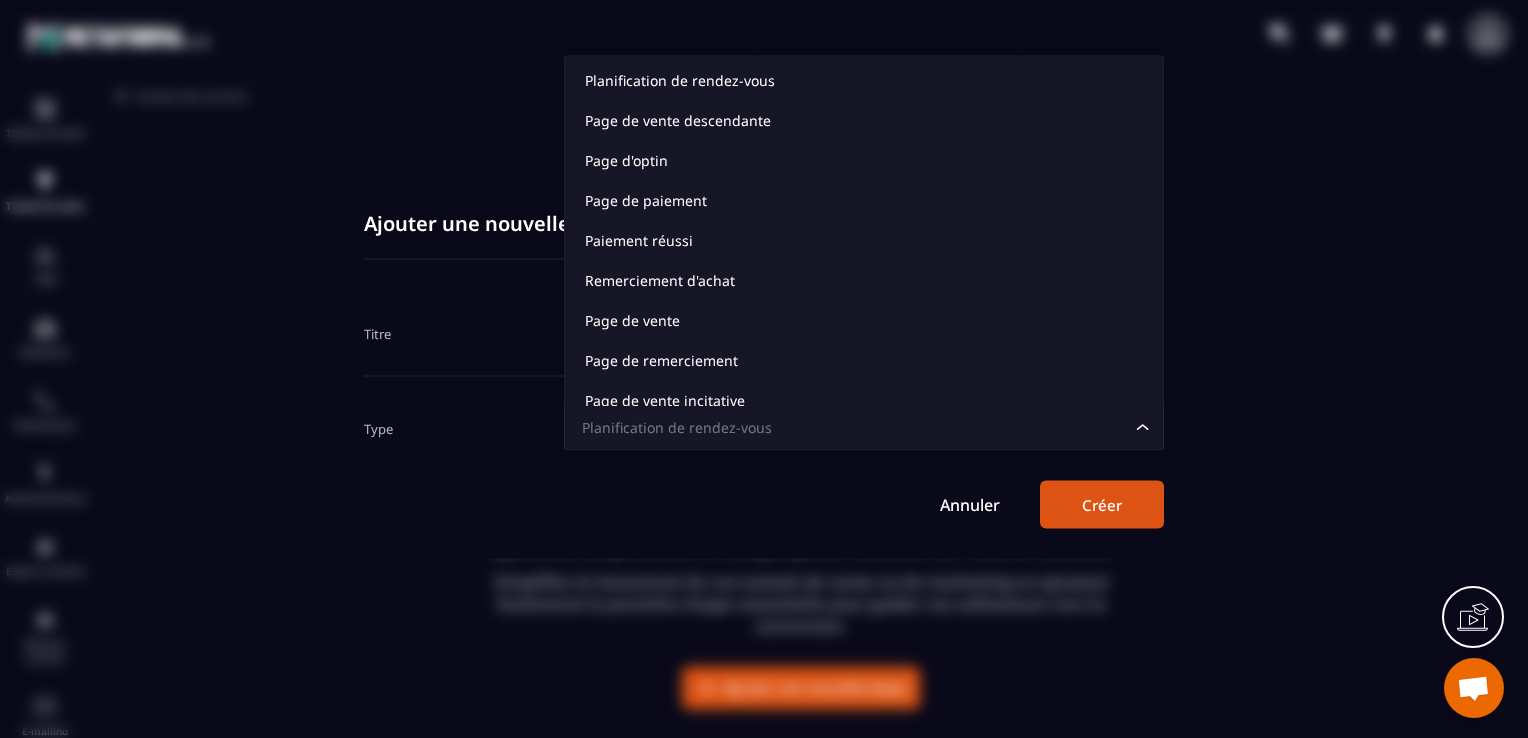 click 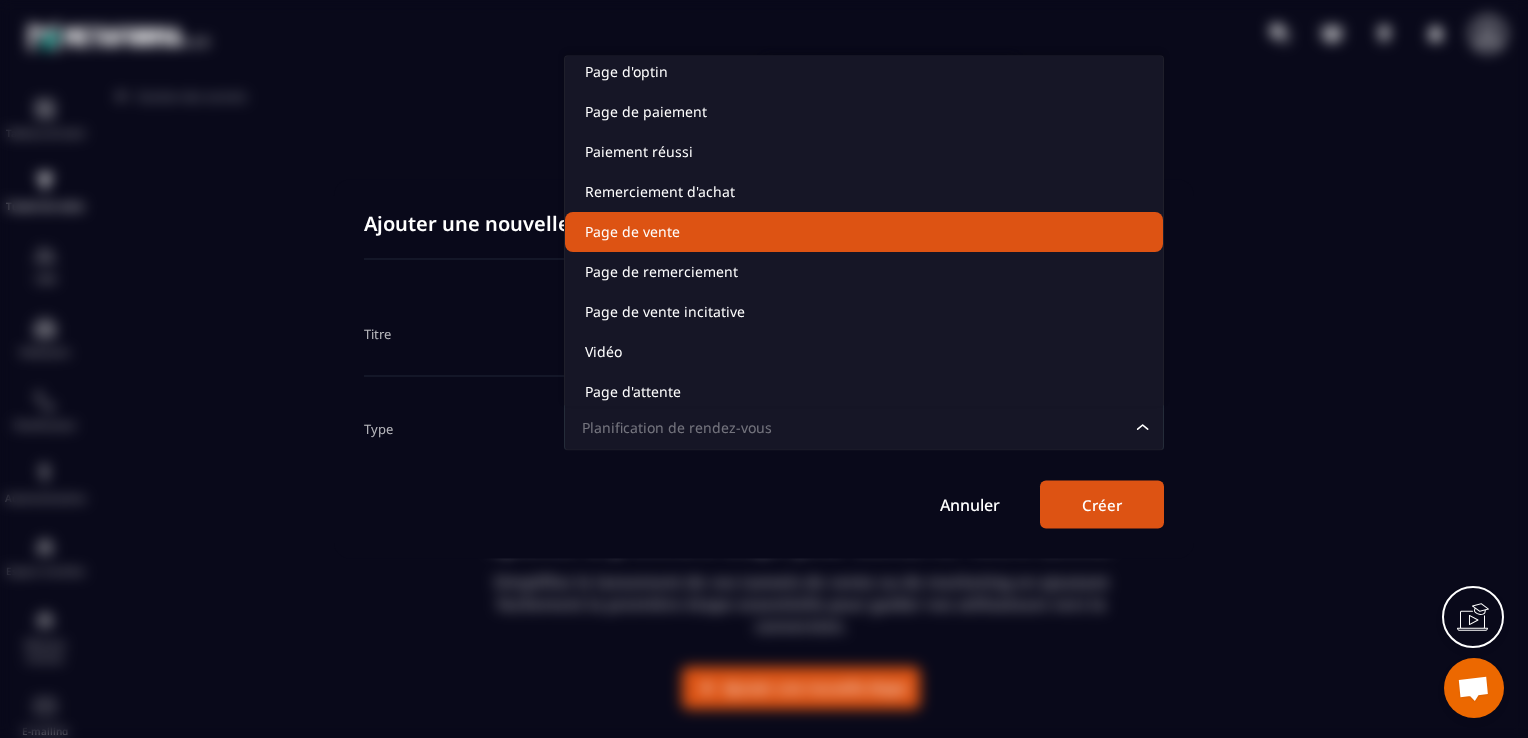 scroll, scrollTop: 0, scrollLeft: 0, axis: both 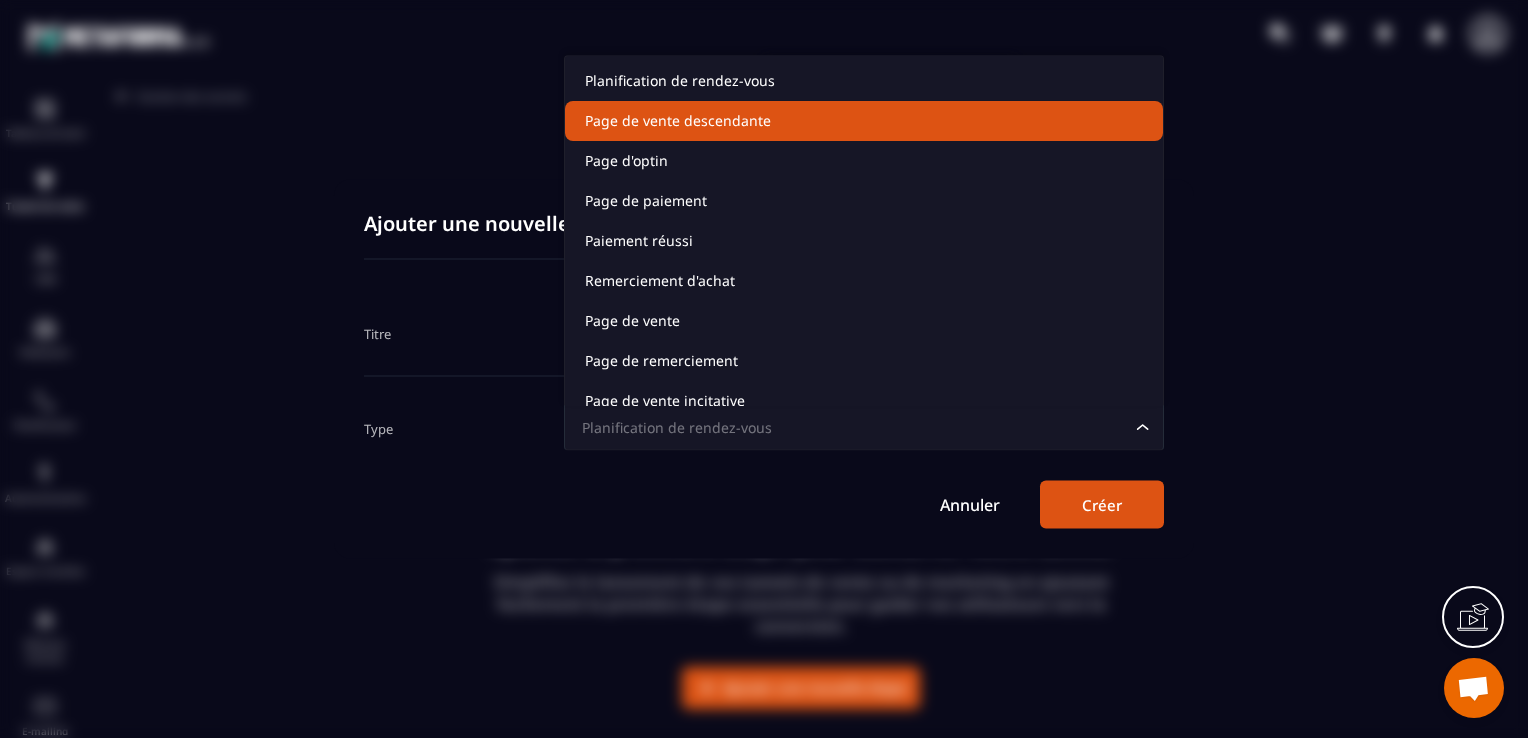 click on "Page de vente descendante" 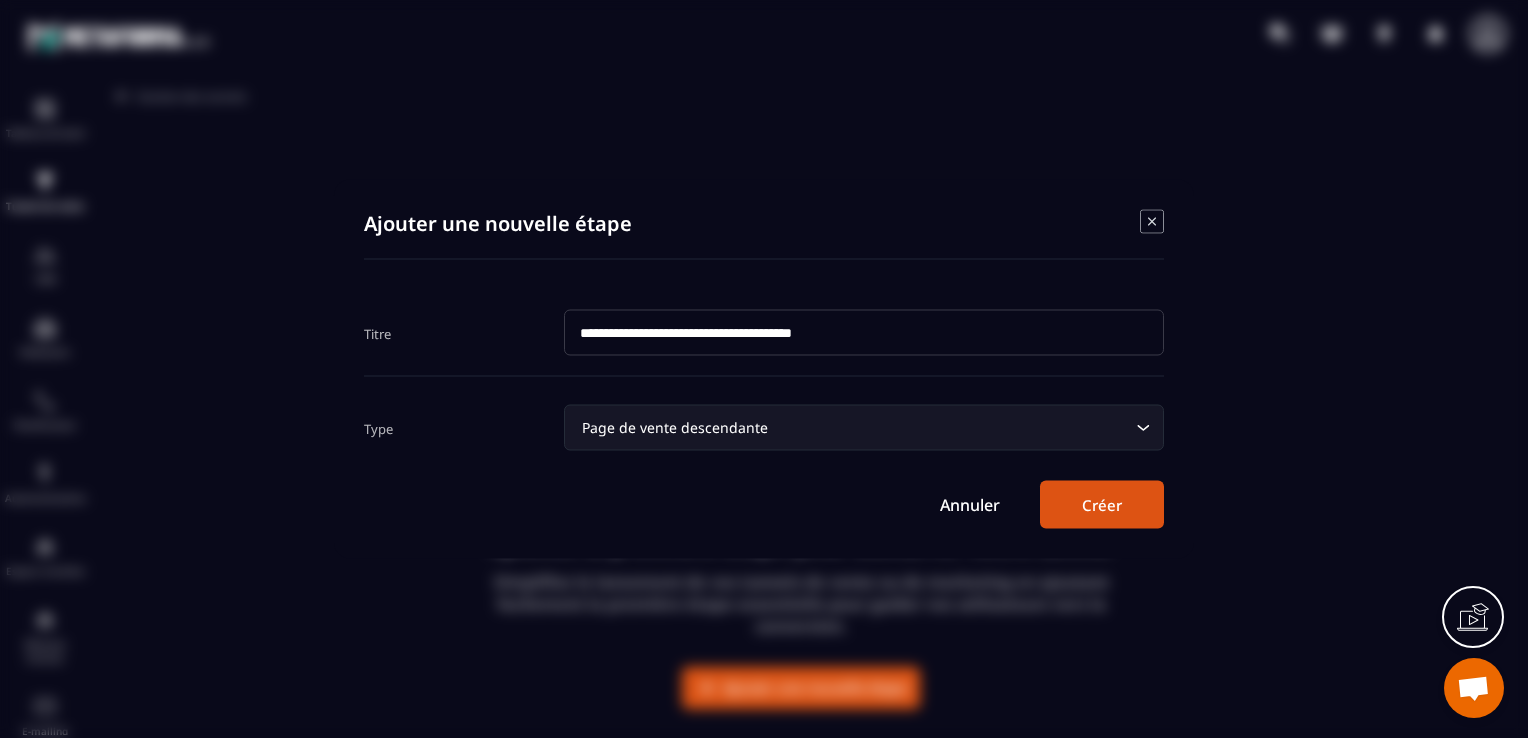click on "Créer" at bounding box center [1102, 505] 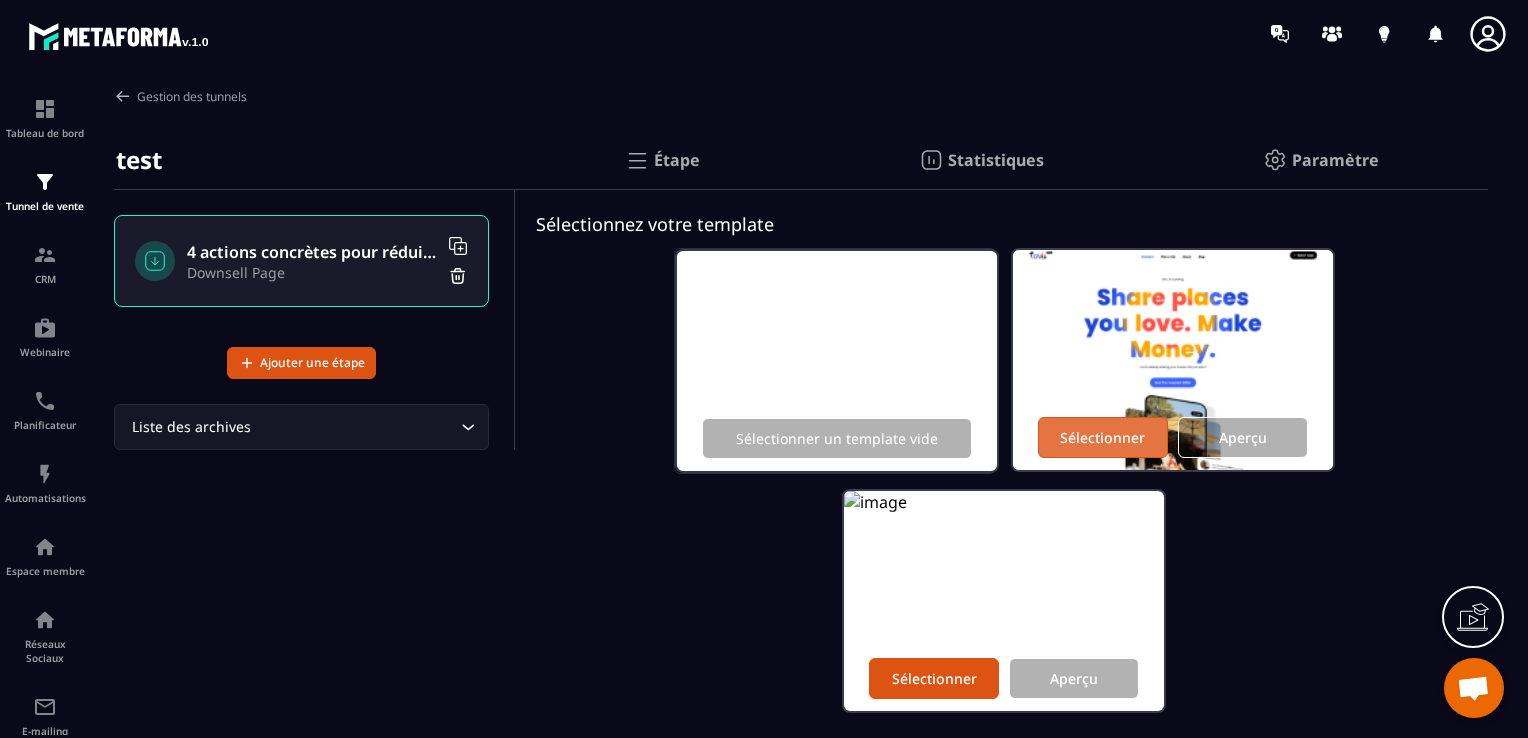 click on "Sélectionner" at bounding box center (1102, 437) 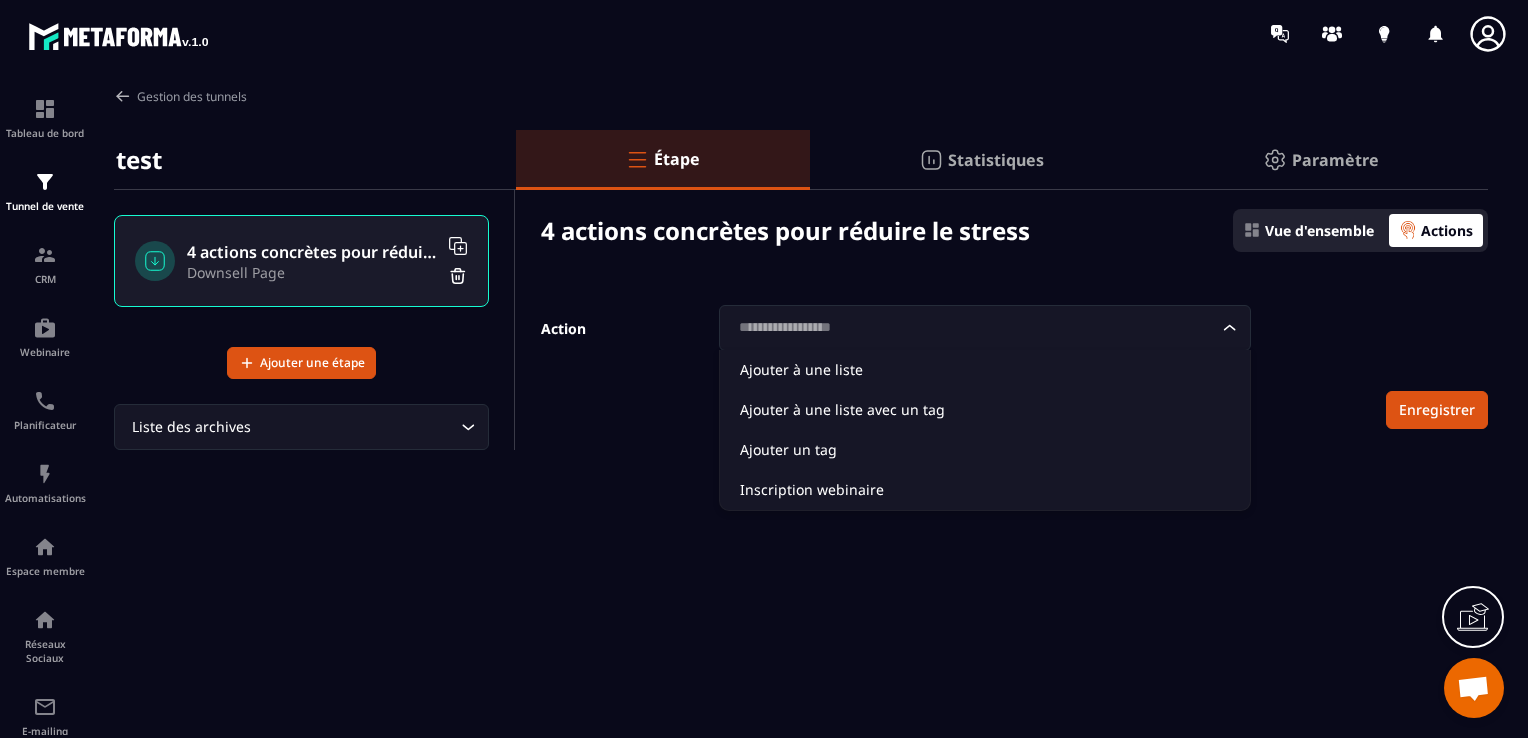 click 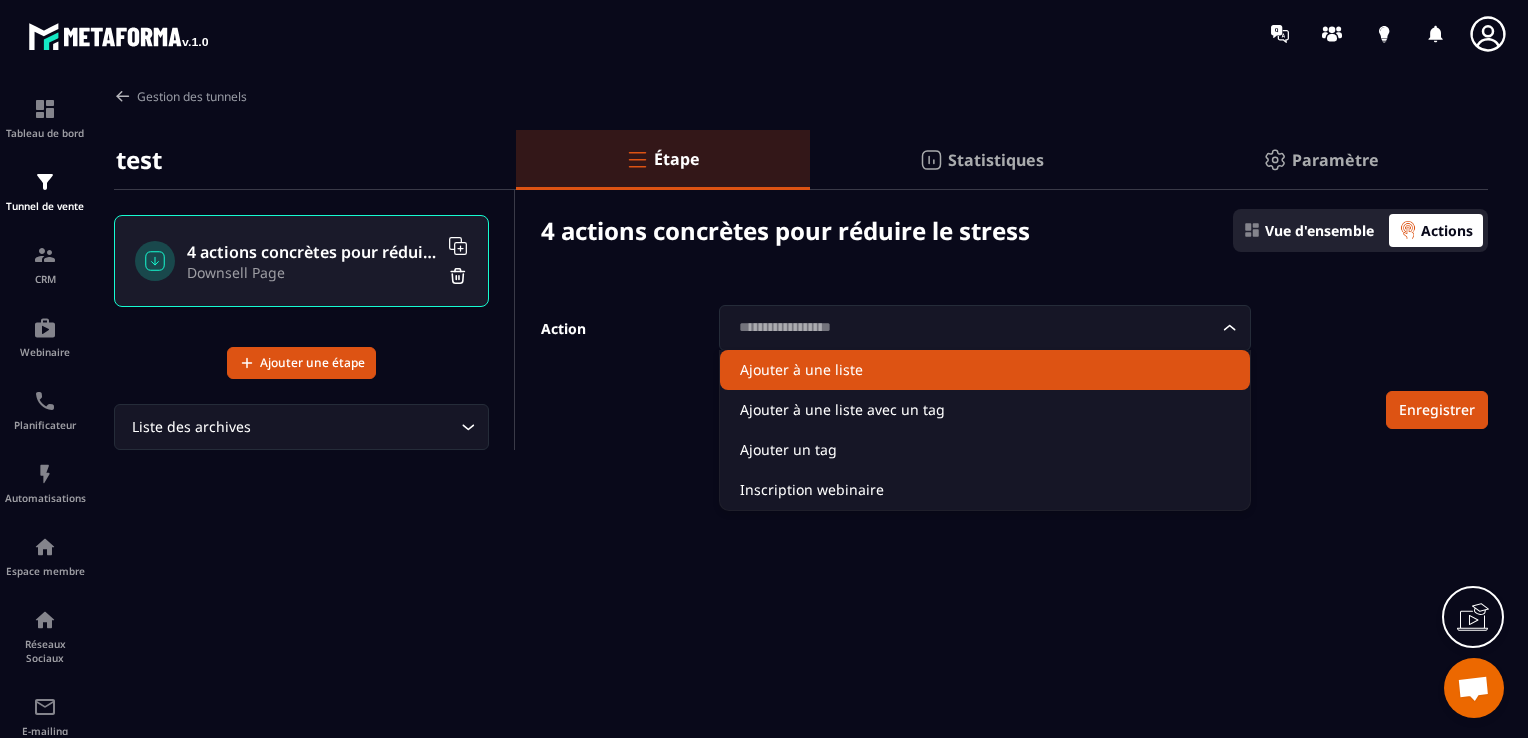 click on "Ajouter à une liste" 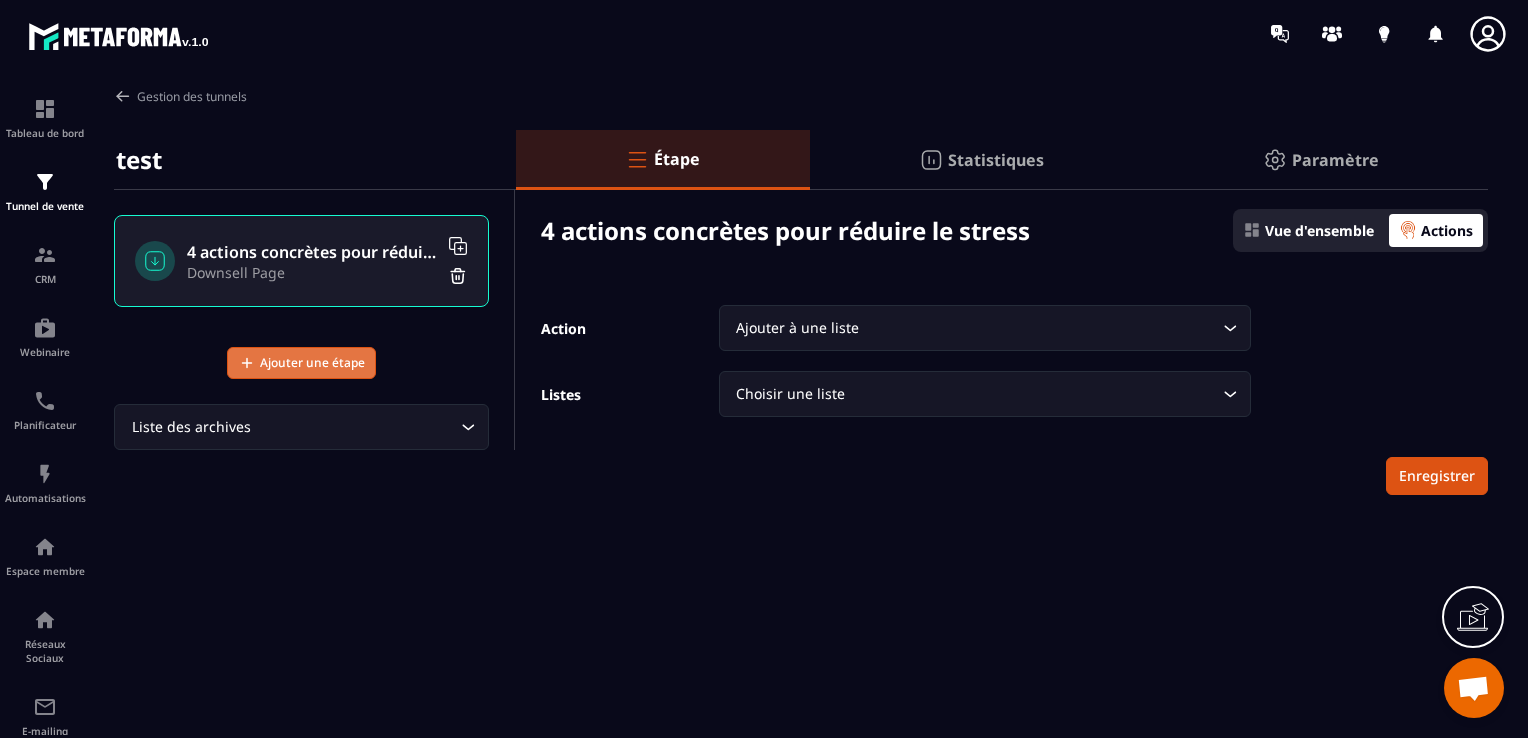 click on "Ajouter une étape" at bounding box center [312, 363] 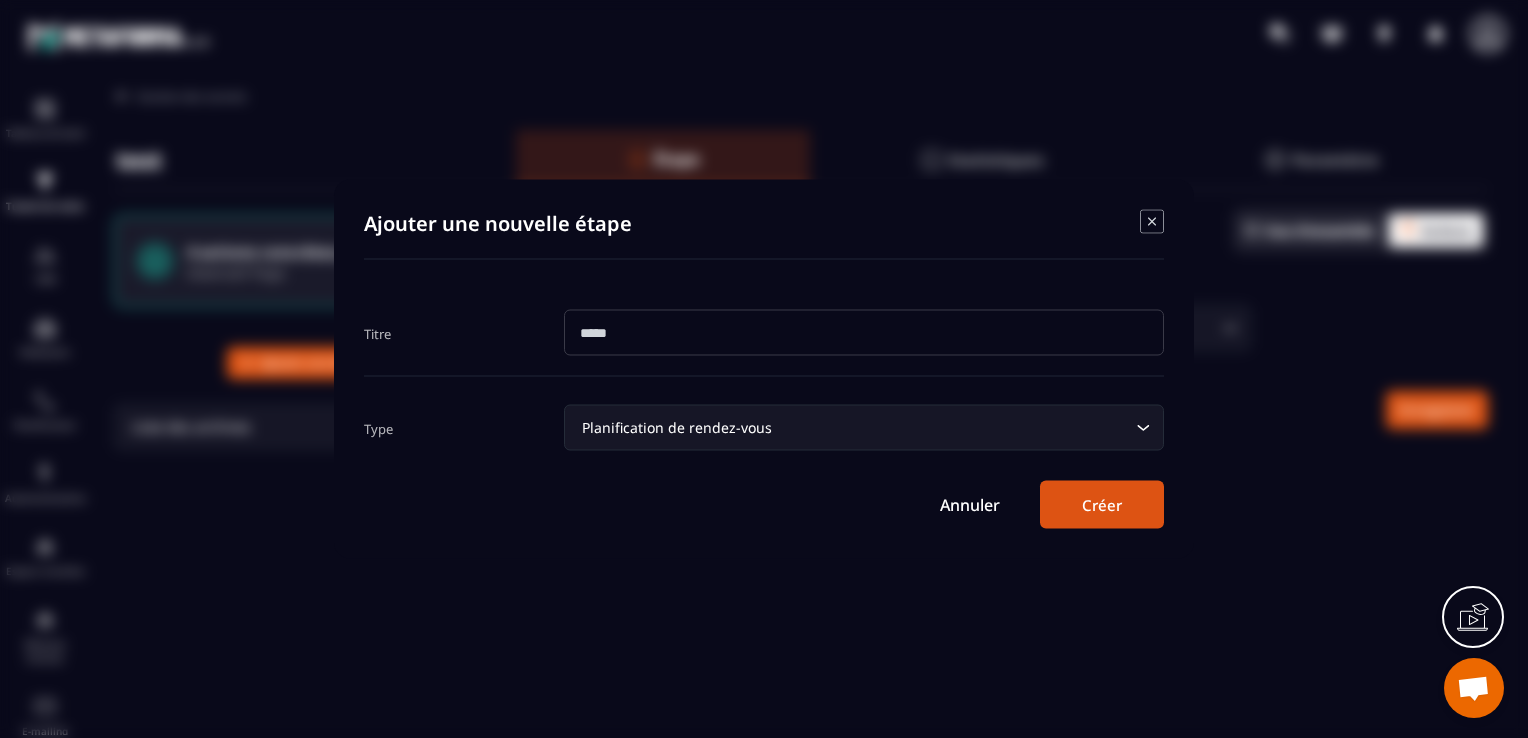 click at bounding box center [864, 333] 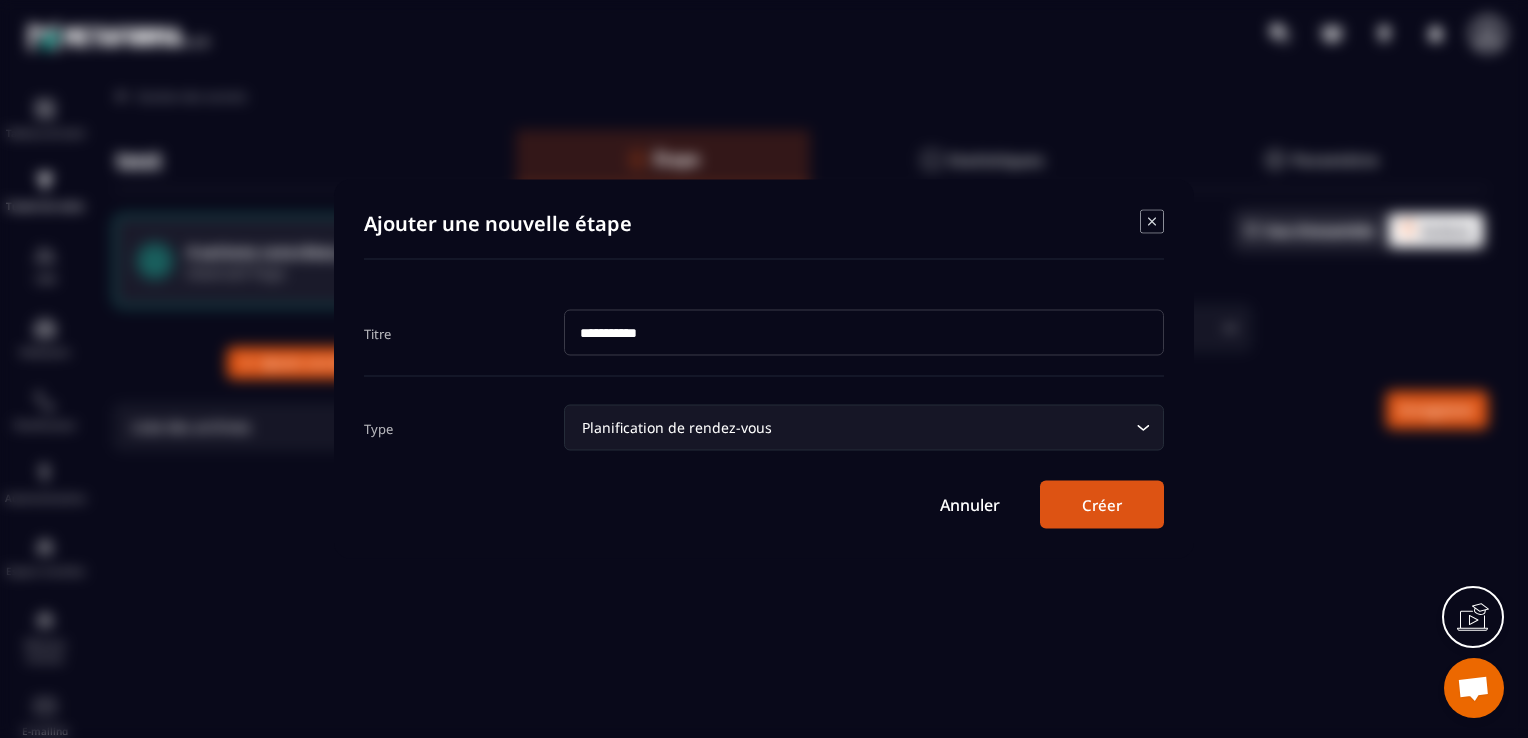 type on "**********" 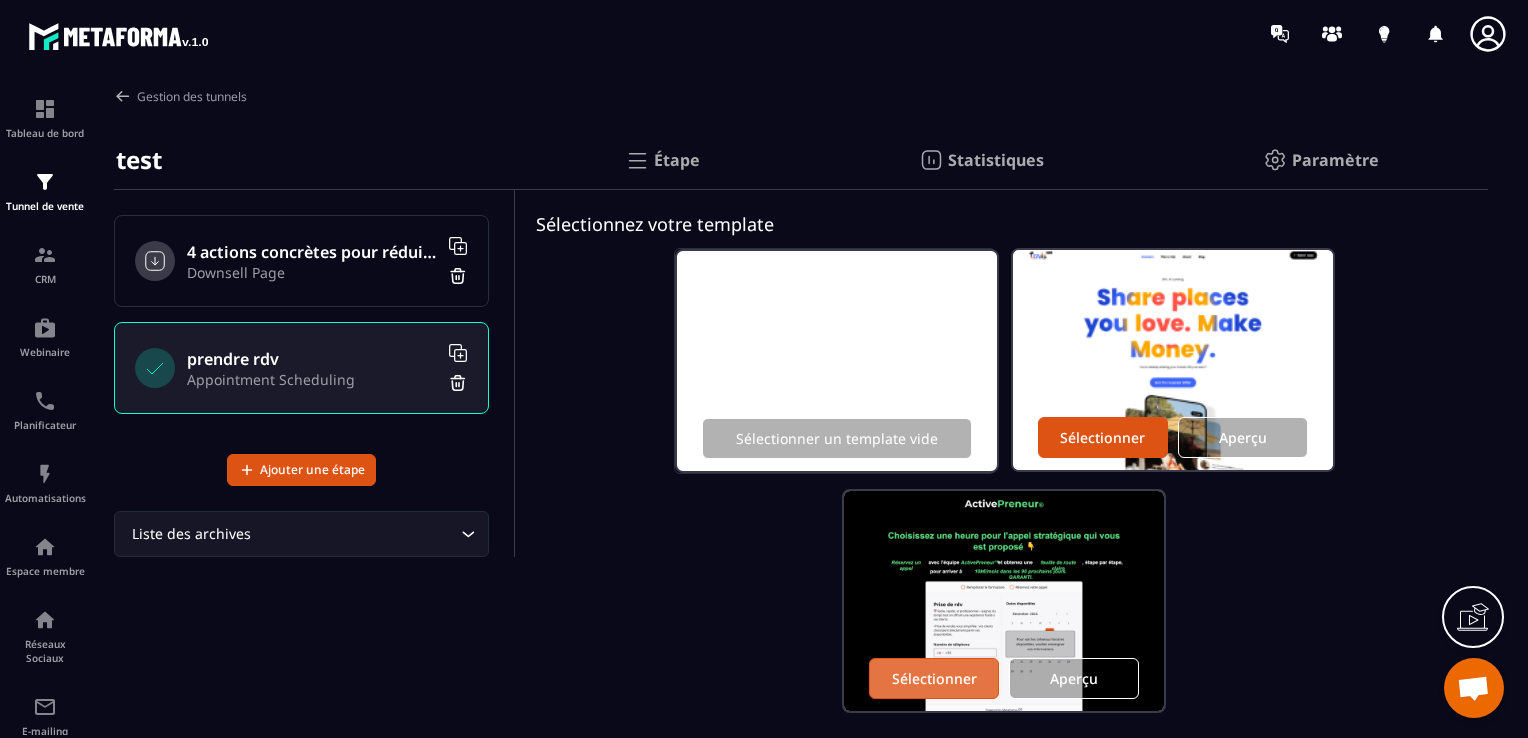 click on "Sélectionner" at bounding box center [934, 678] 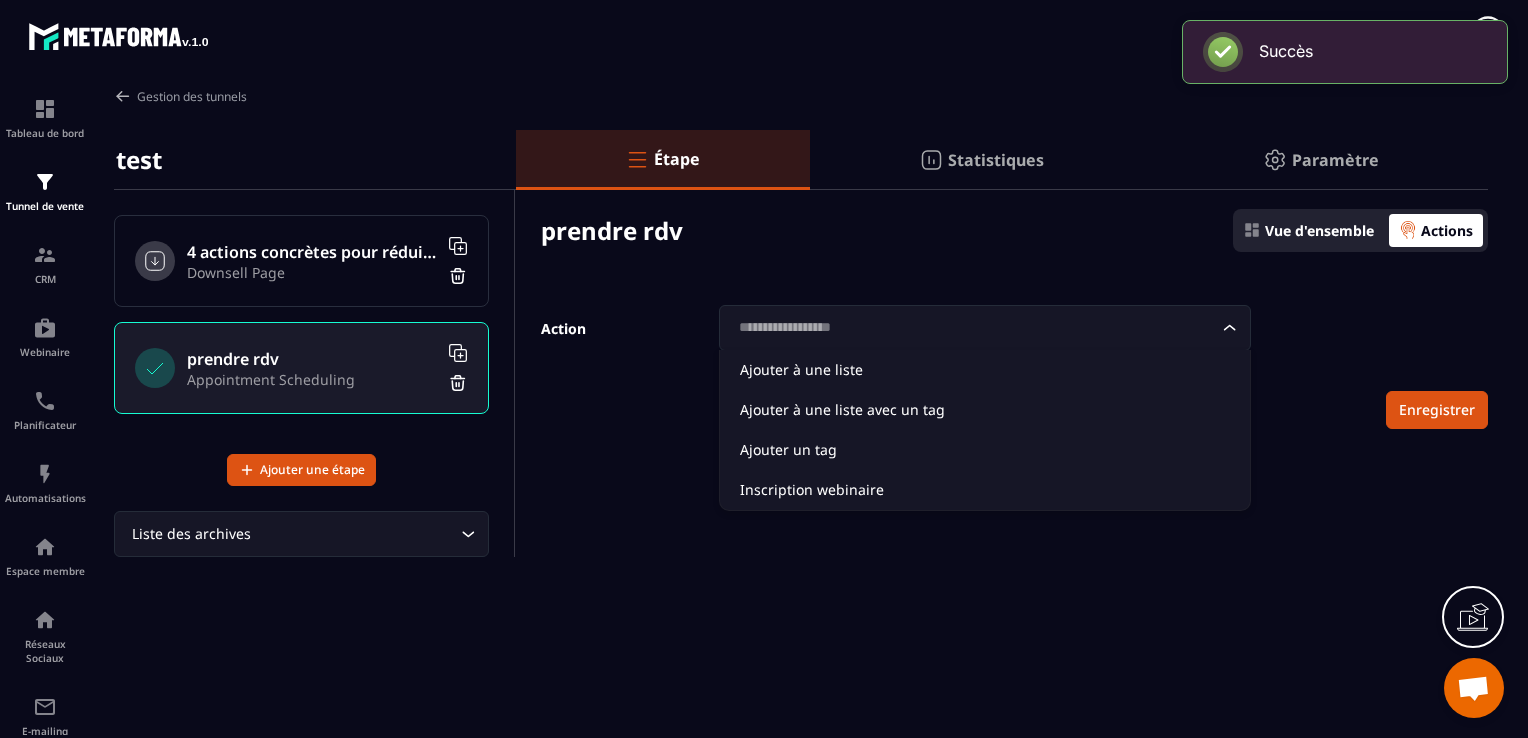 click 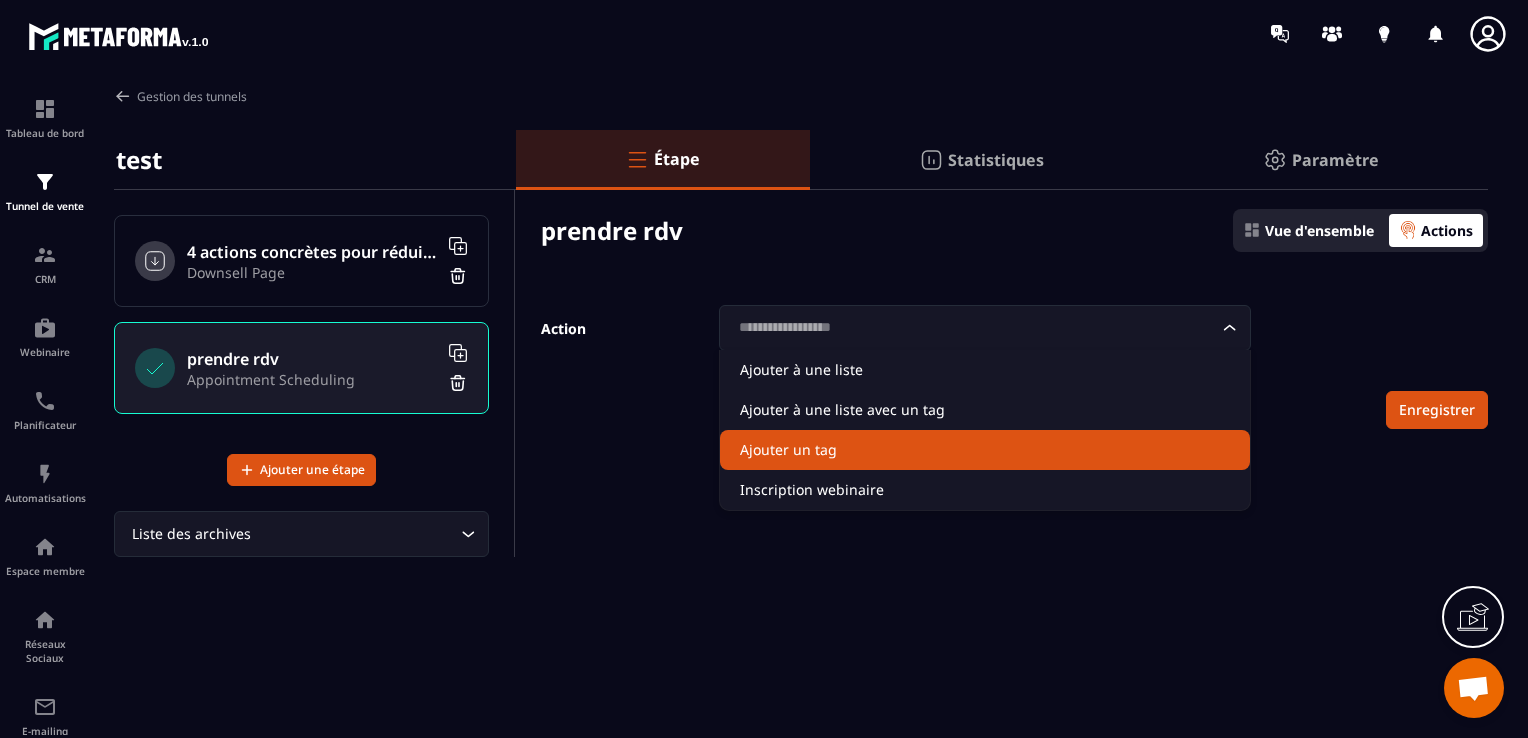 click on "Ajouter un tag" 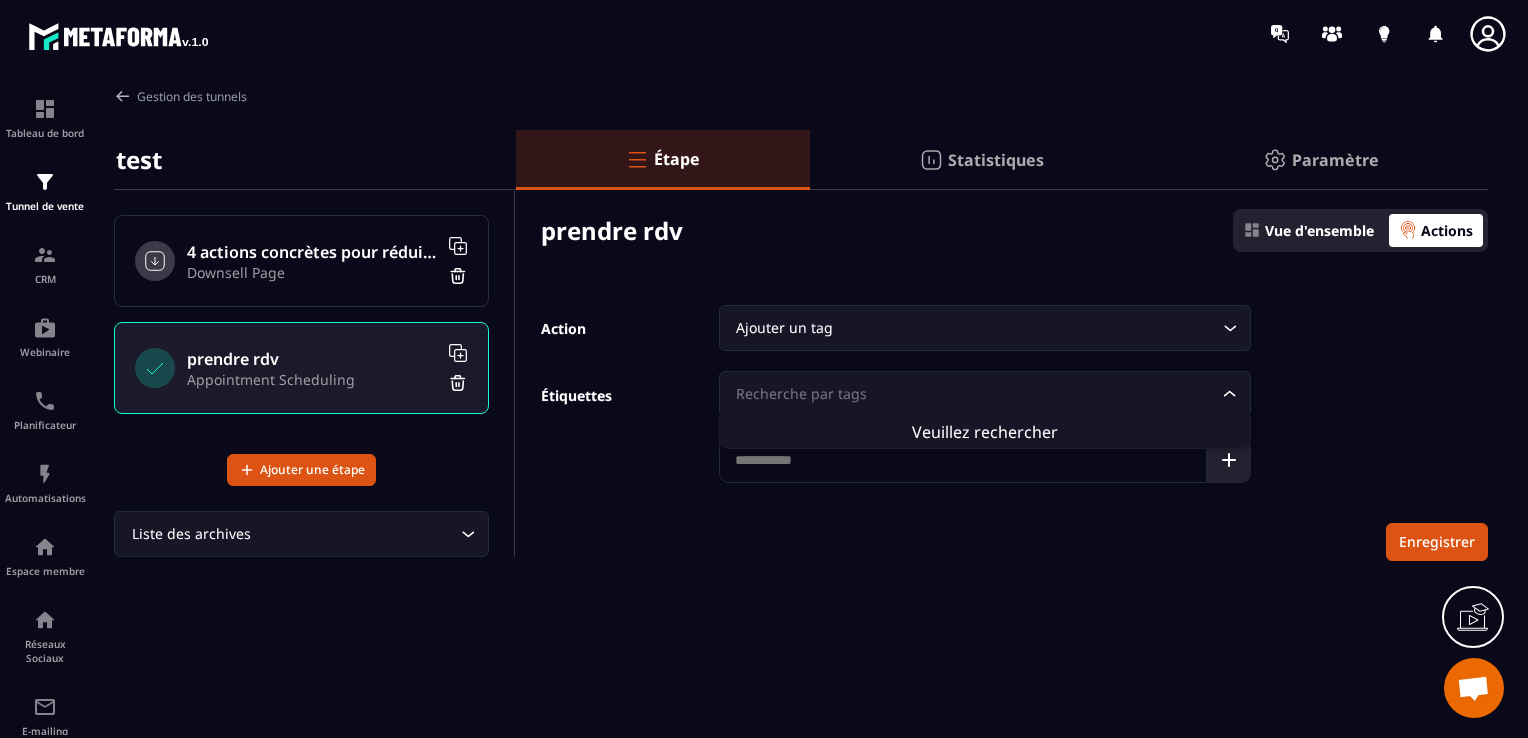 click on "Recherche par tags" at bounding box center [975, 394] 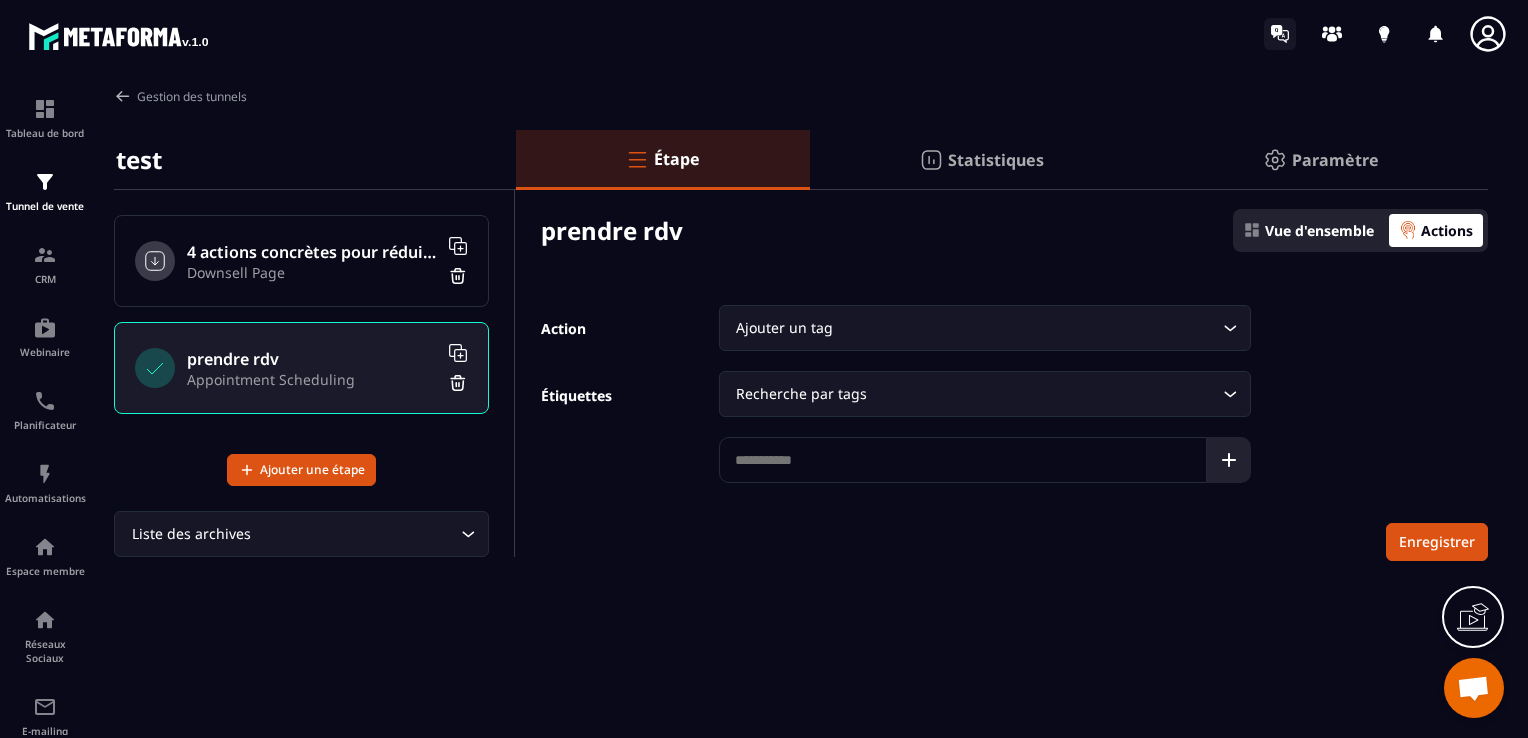 click 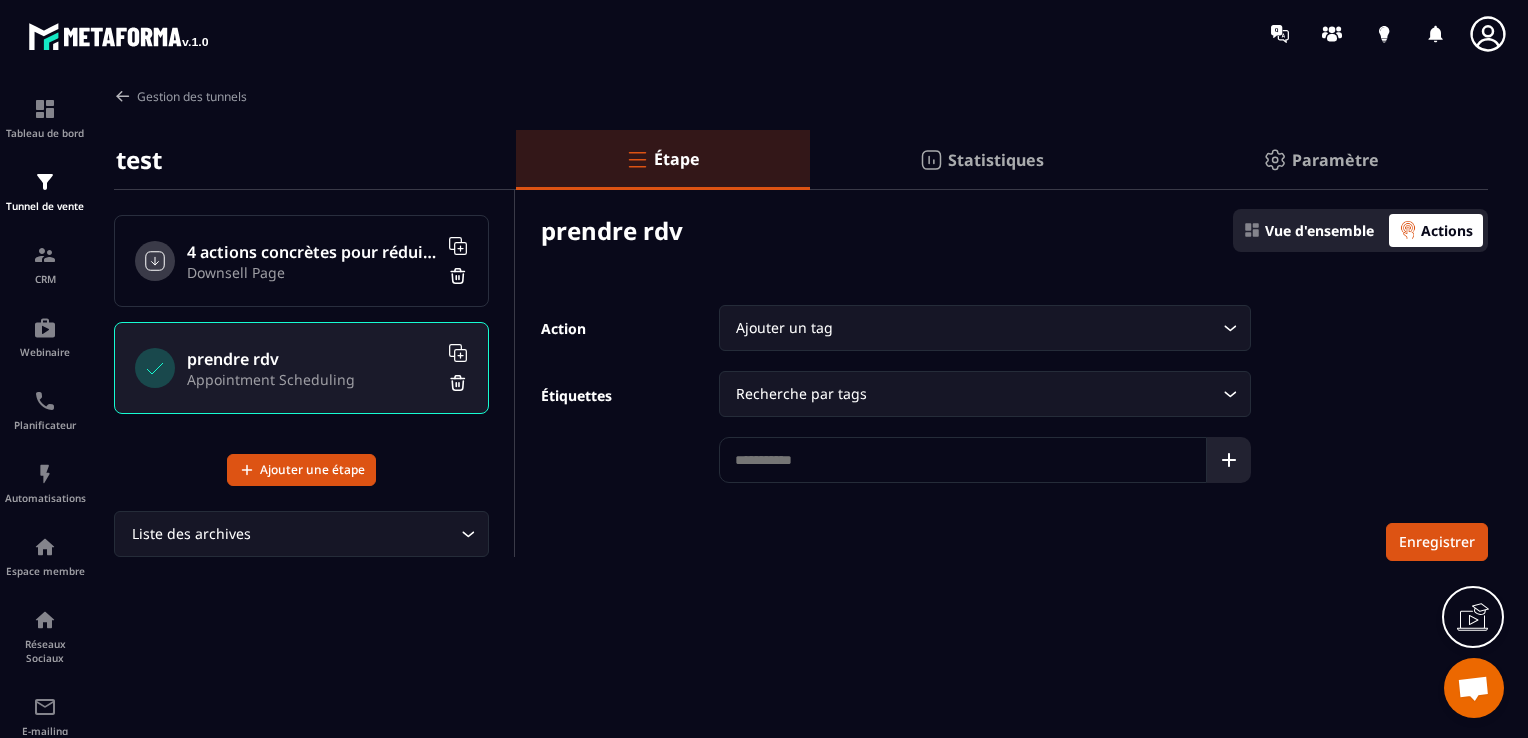 click 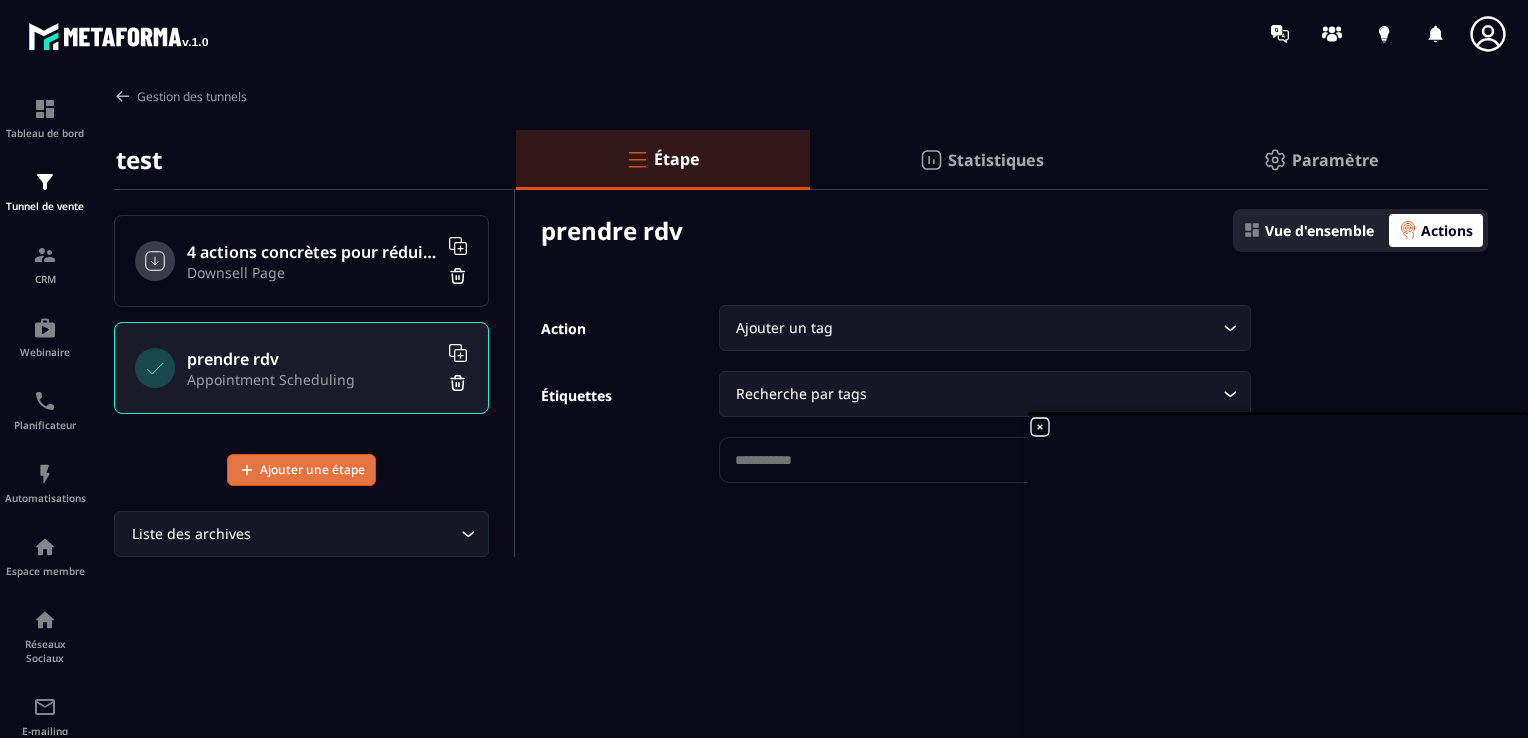 click on "Ajouter une étape" at bounding box center (312, 470) 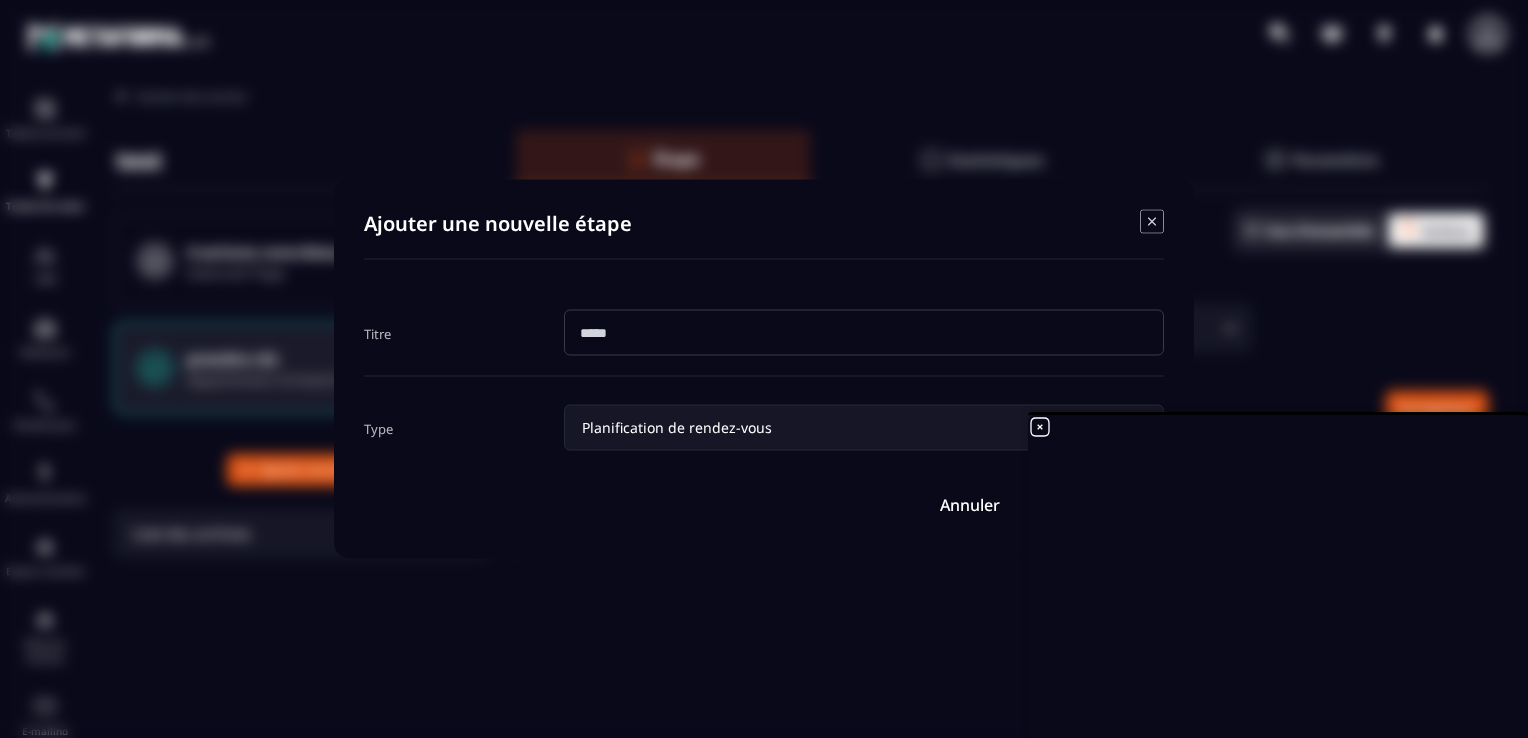 click at bounding box center (864, 333) 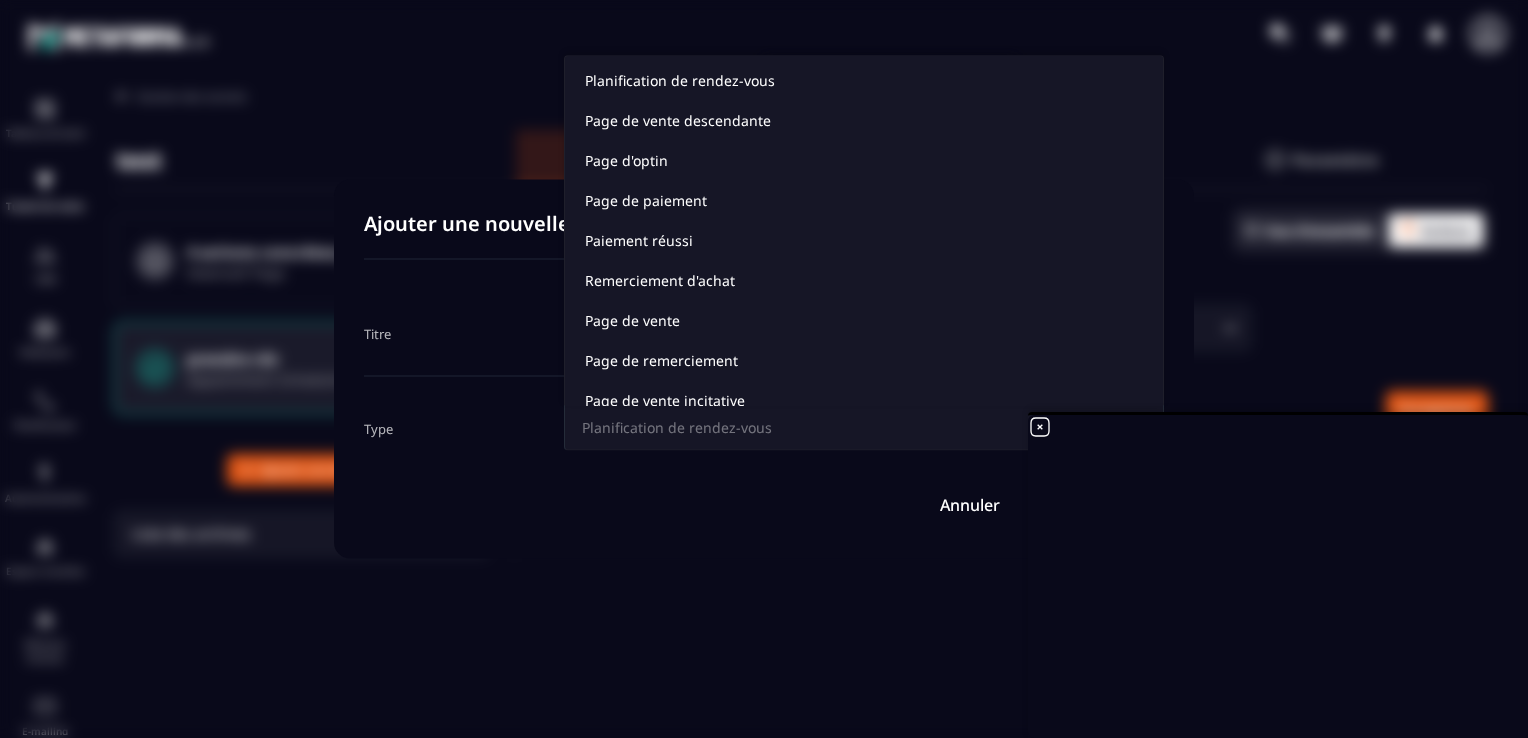 click on "Planification de rendez-vous" at bounding box center (854, 428) 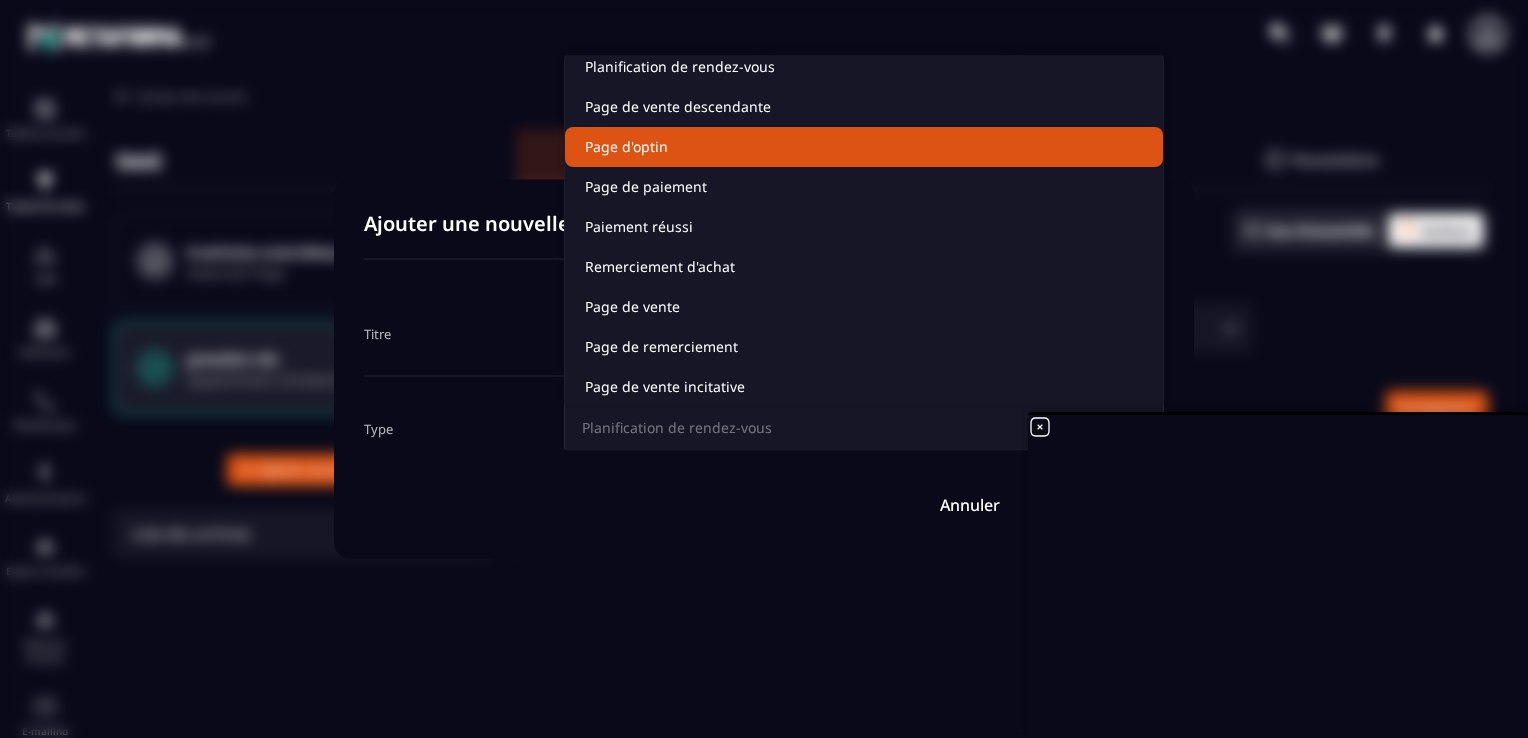 click on "Page d'optin" 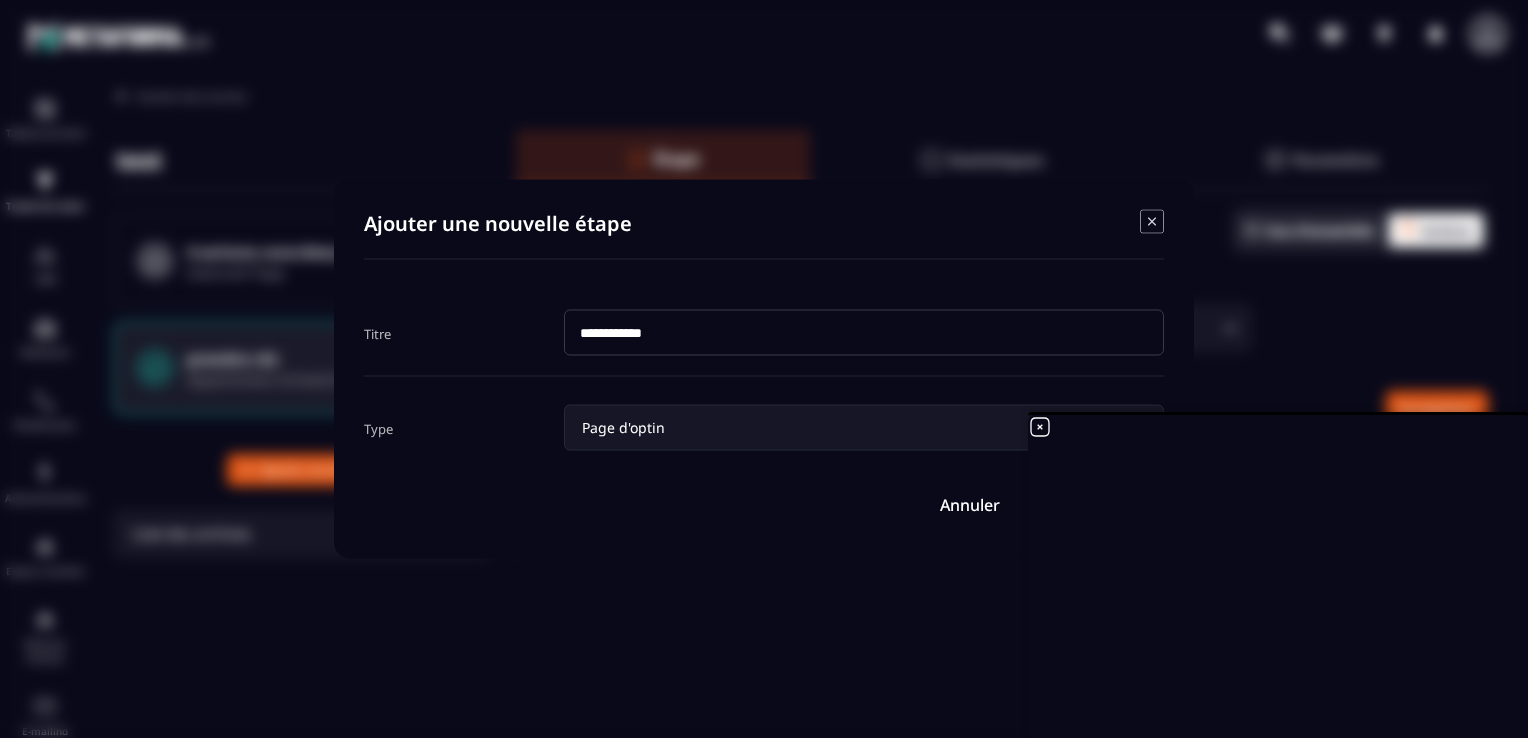 click on "**********" at bounding box center (864, 333) 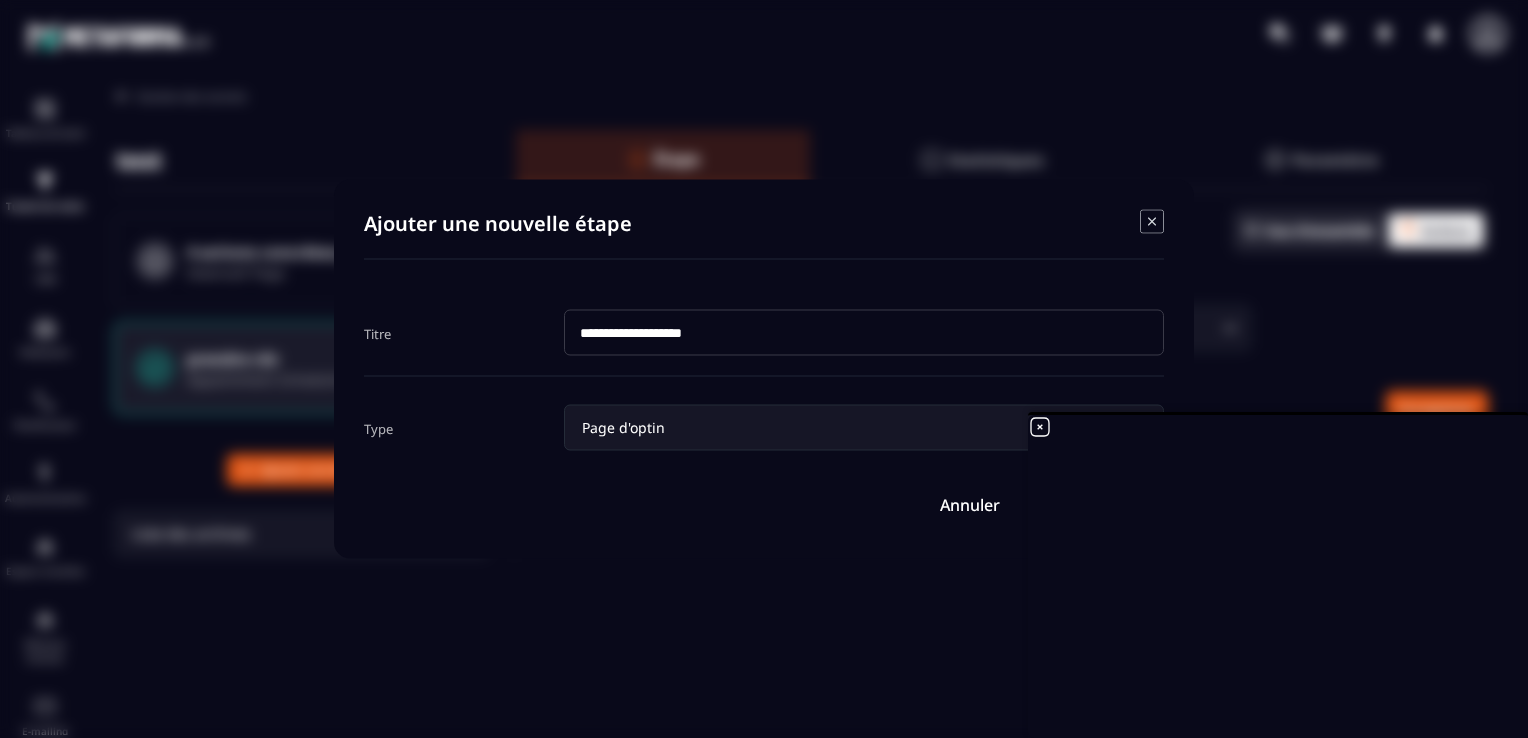 type on "**********" 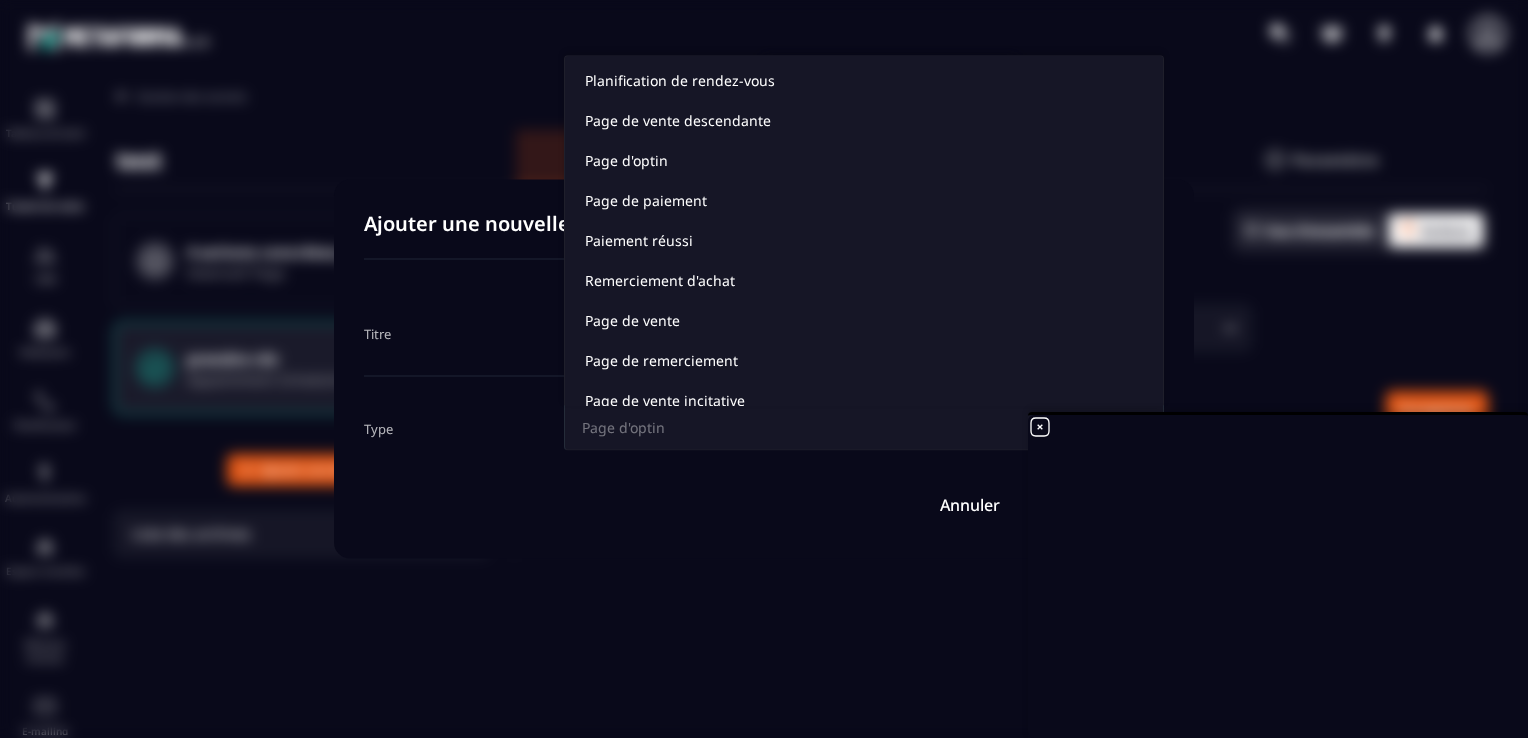 click on "Page d'optin" at bounding box center (854, 428) 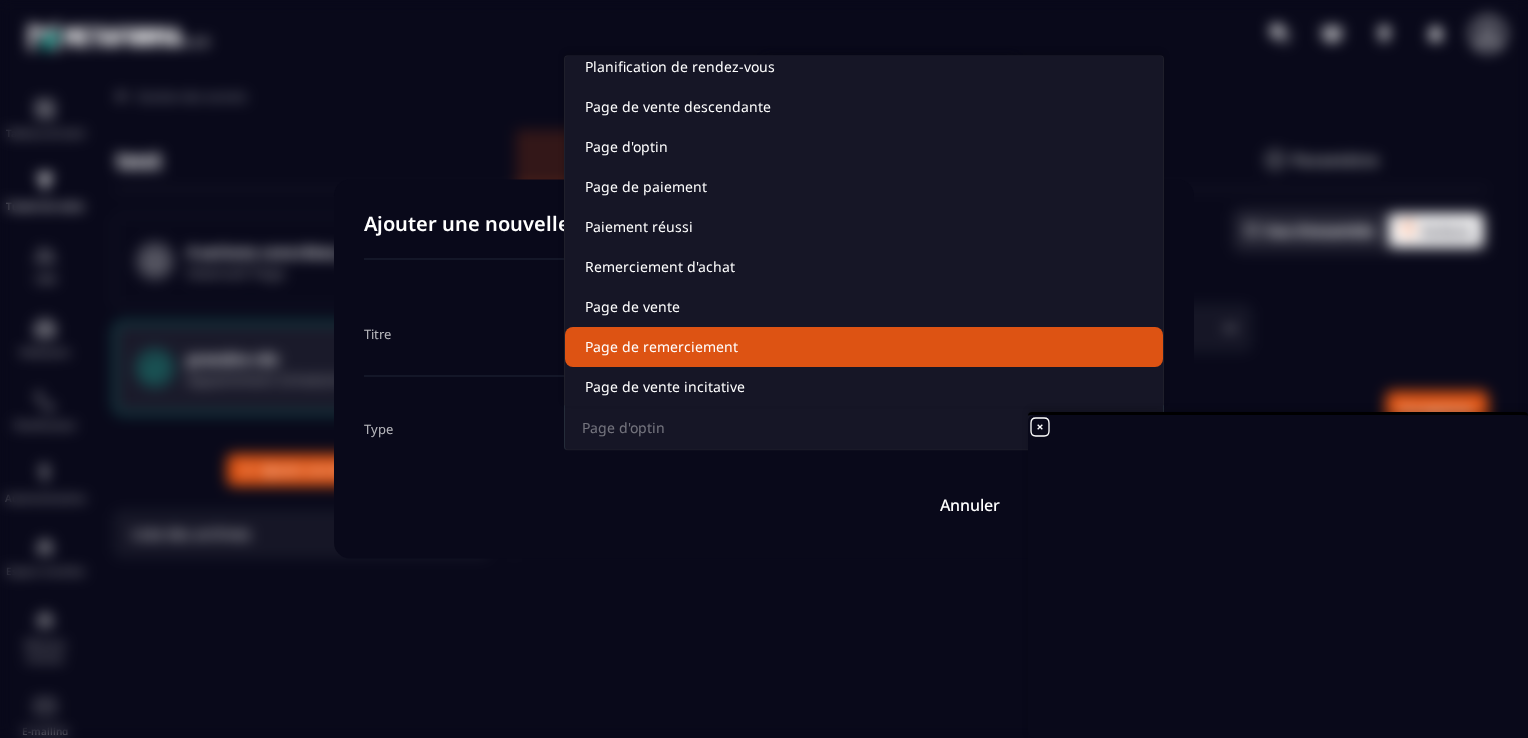 click on "Page de remerciement" 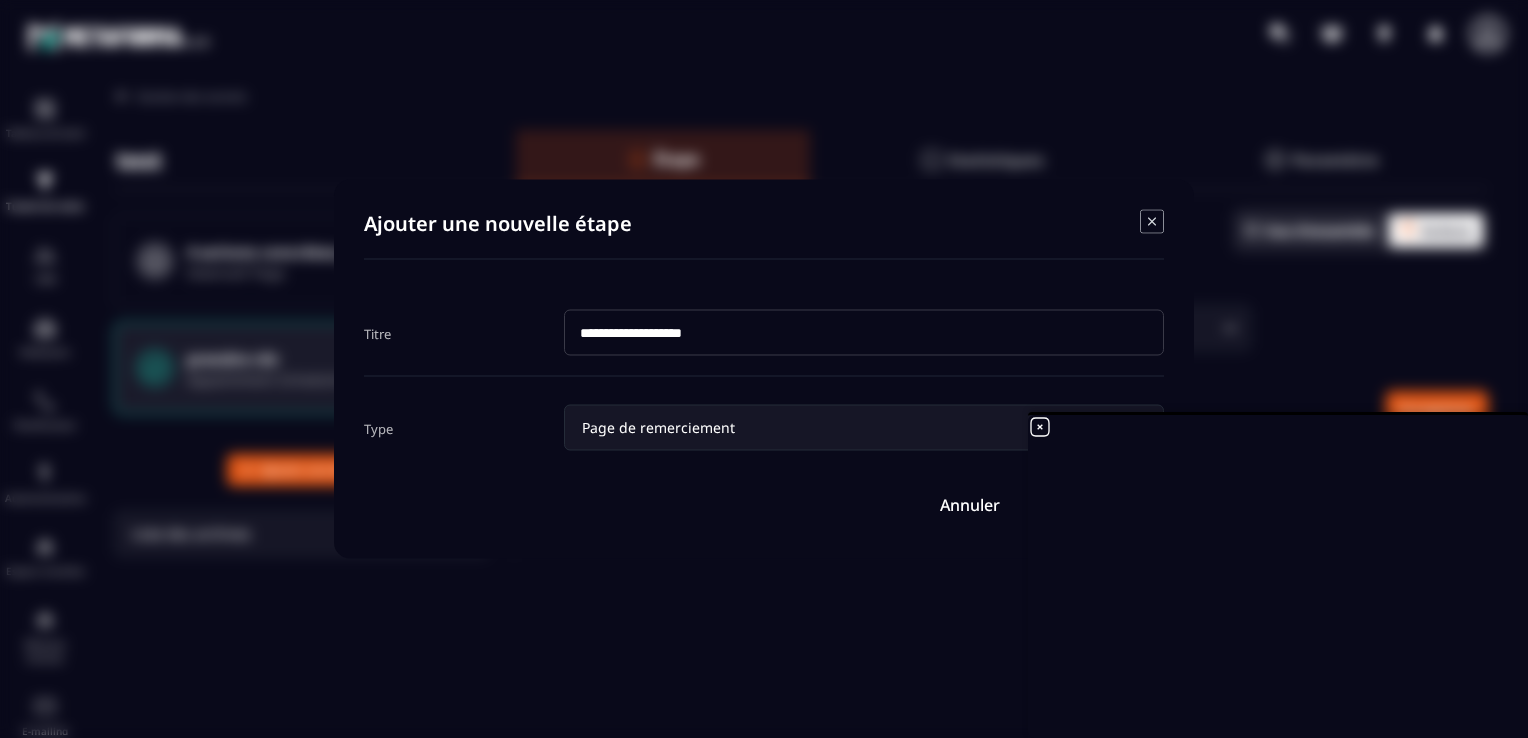 click at bounding box center [764, 369] 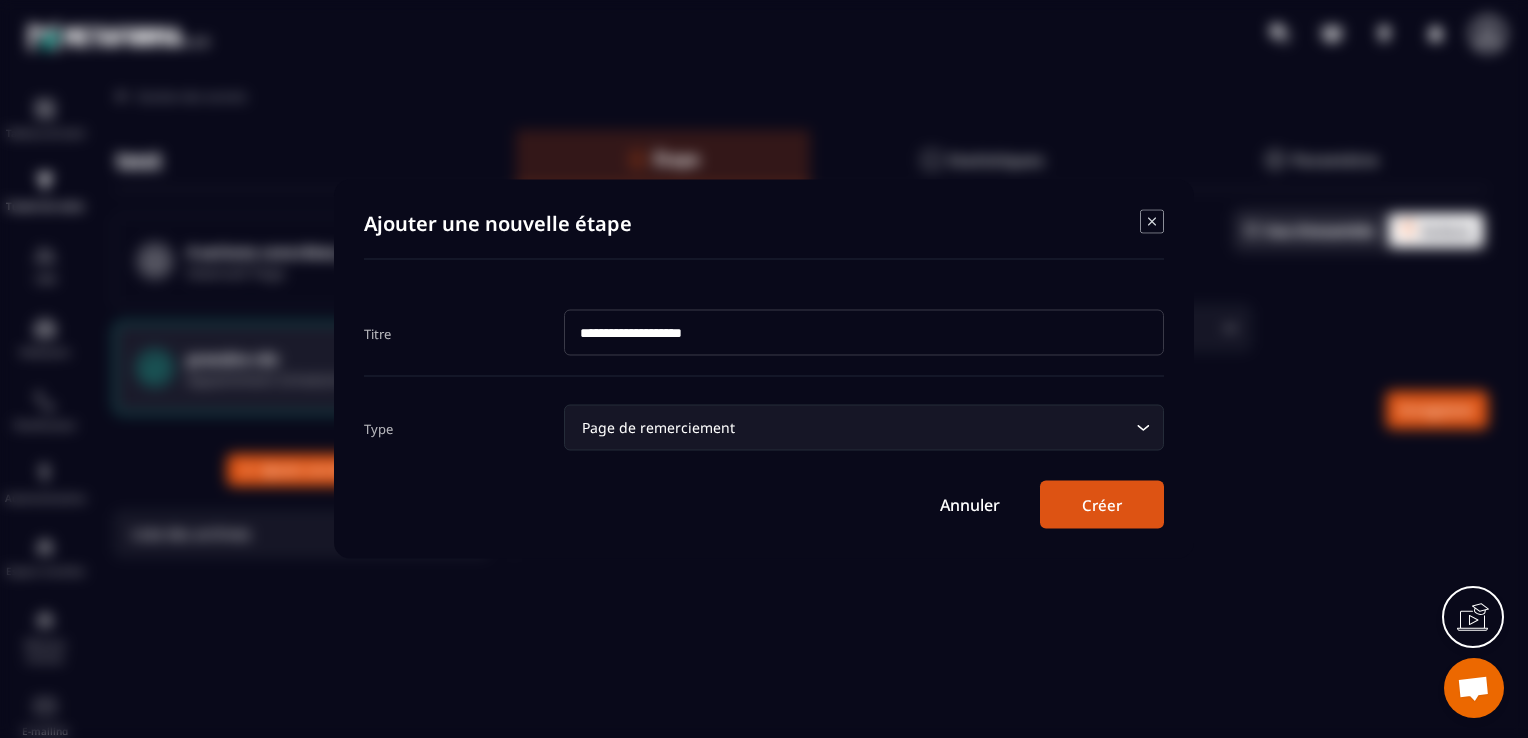 click on "Créer" at bounding box center [1102, 505] 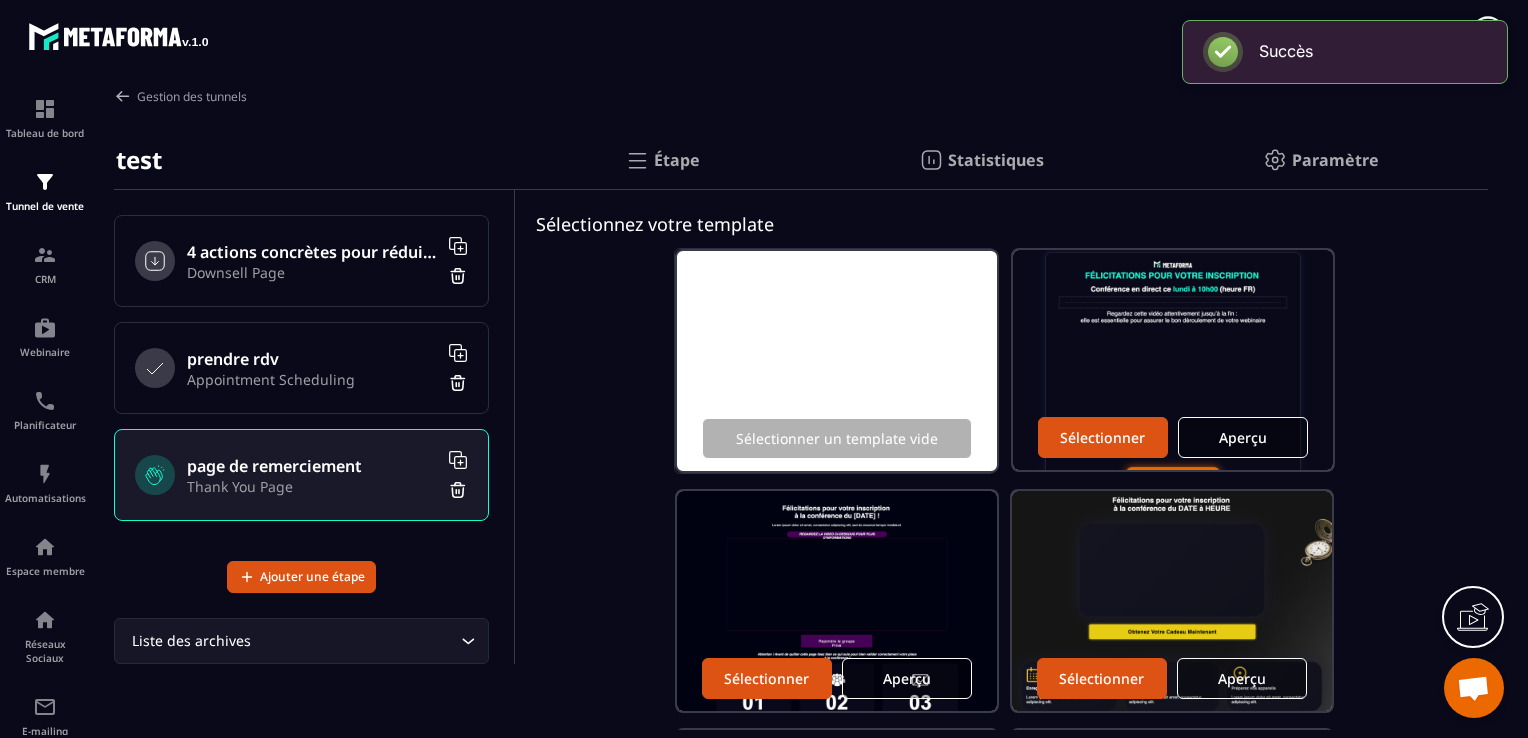 type 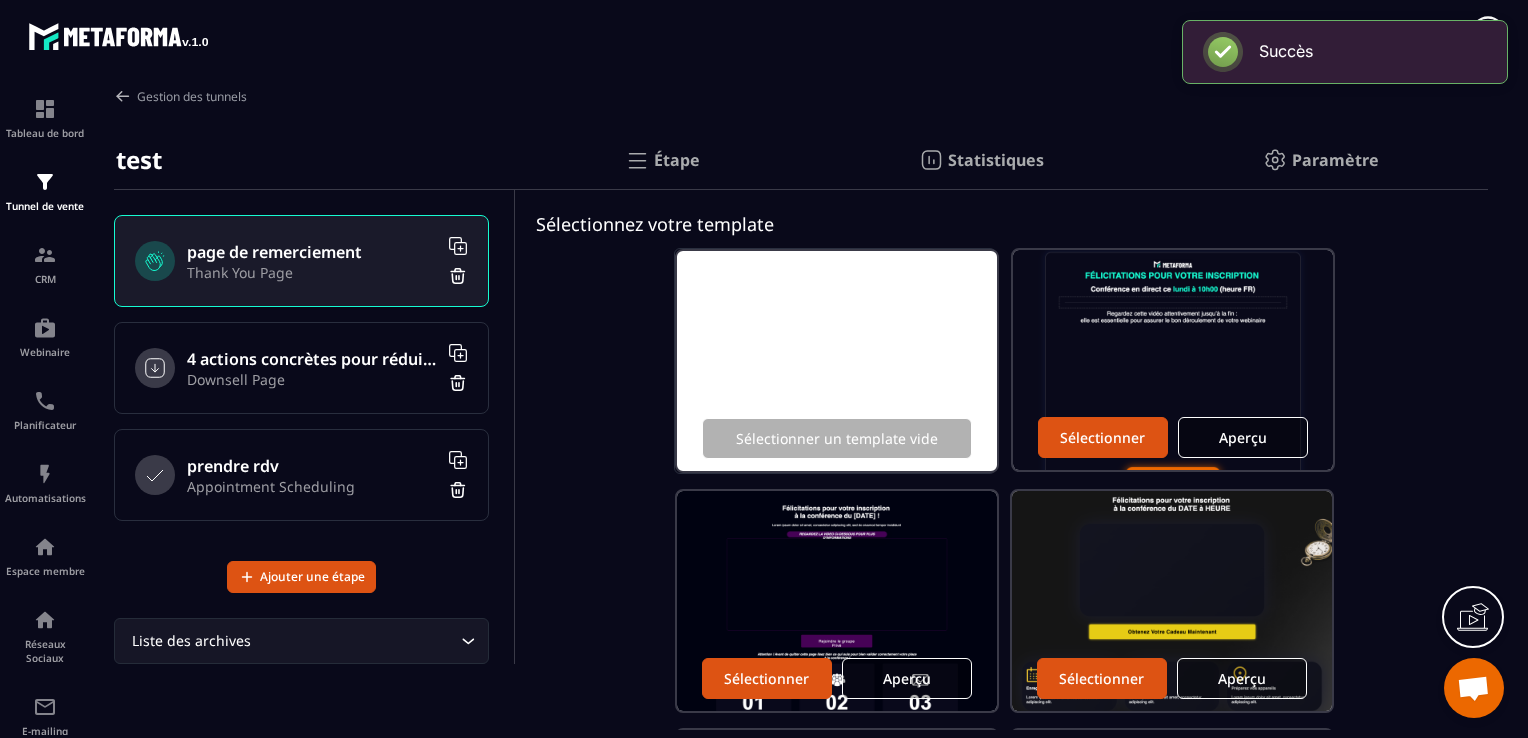 click on "page de remerciement" at bounding box center (312, 252) 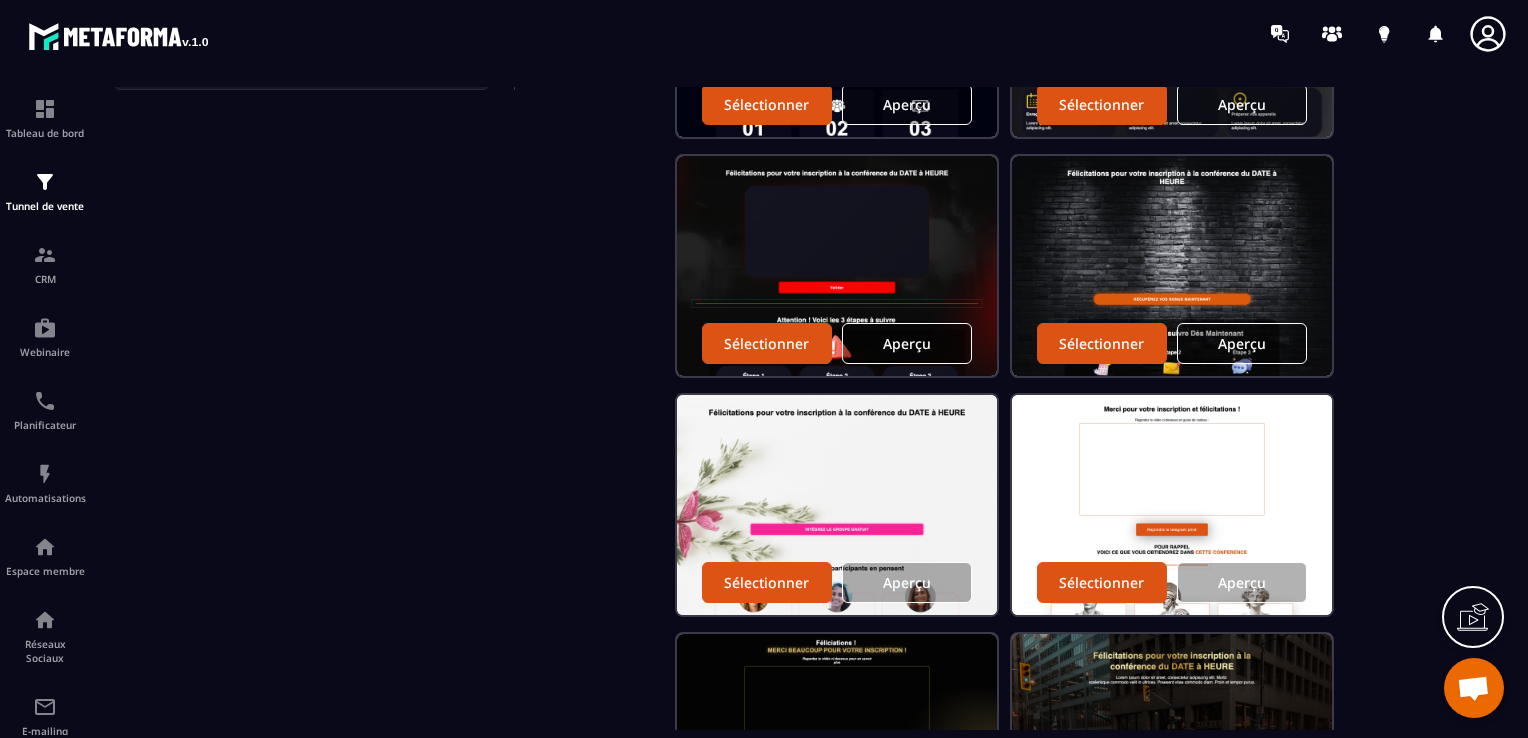 scroll, scrollTop: 566, scrollLeft: 0, axis: vertical 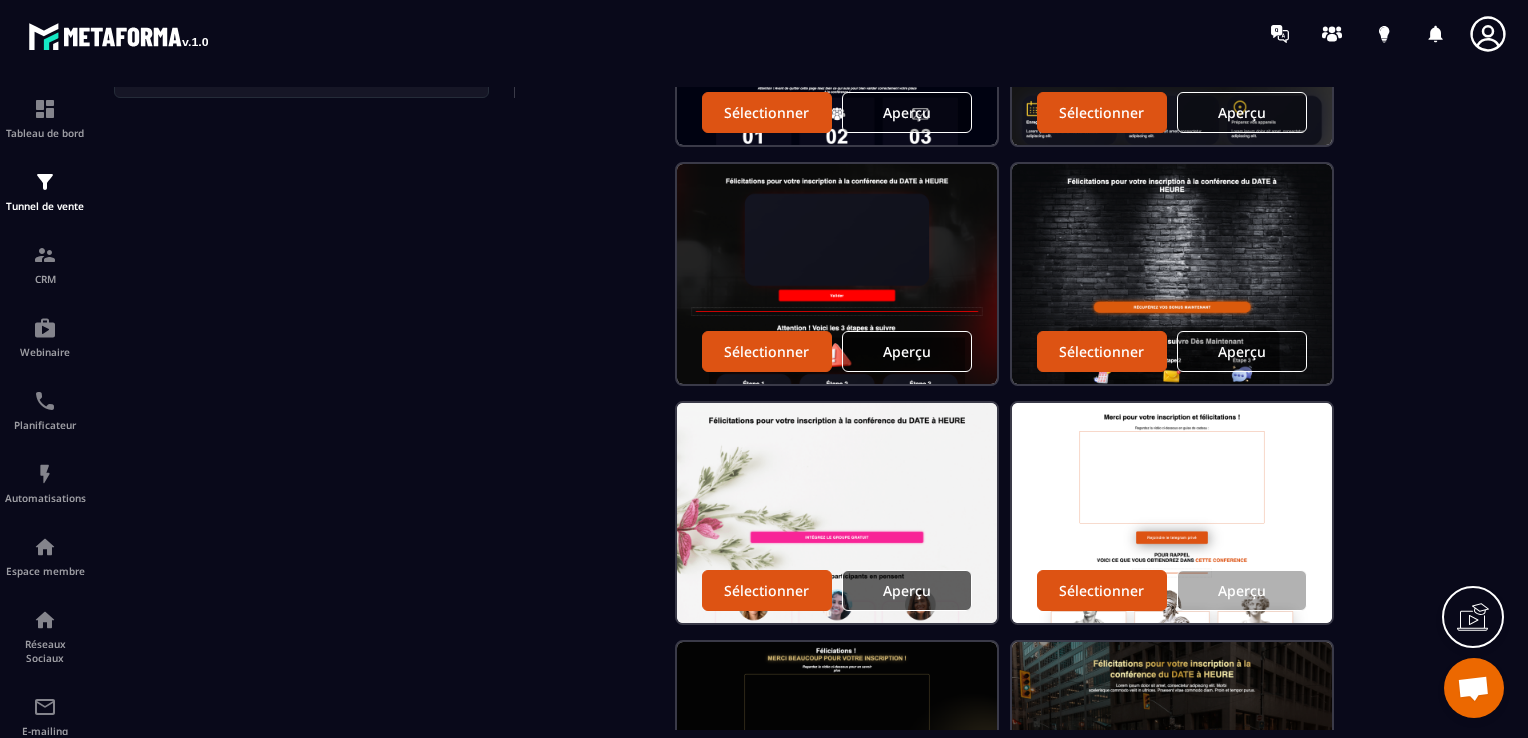 click on "Aperçu" at bounding box center [907, 590] 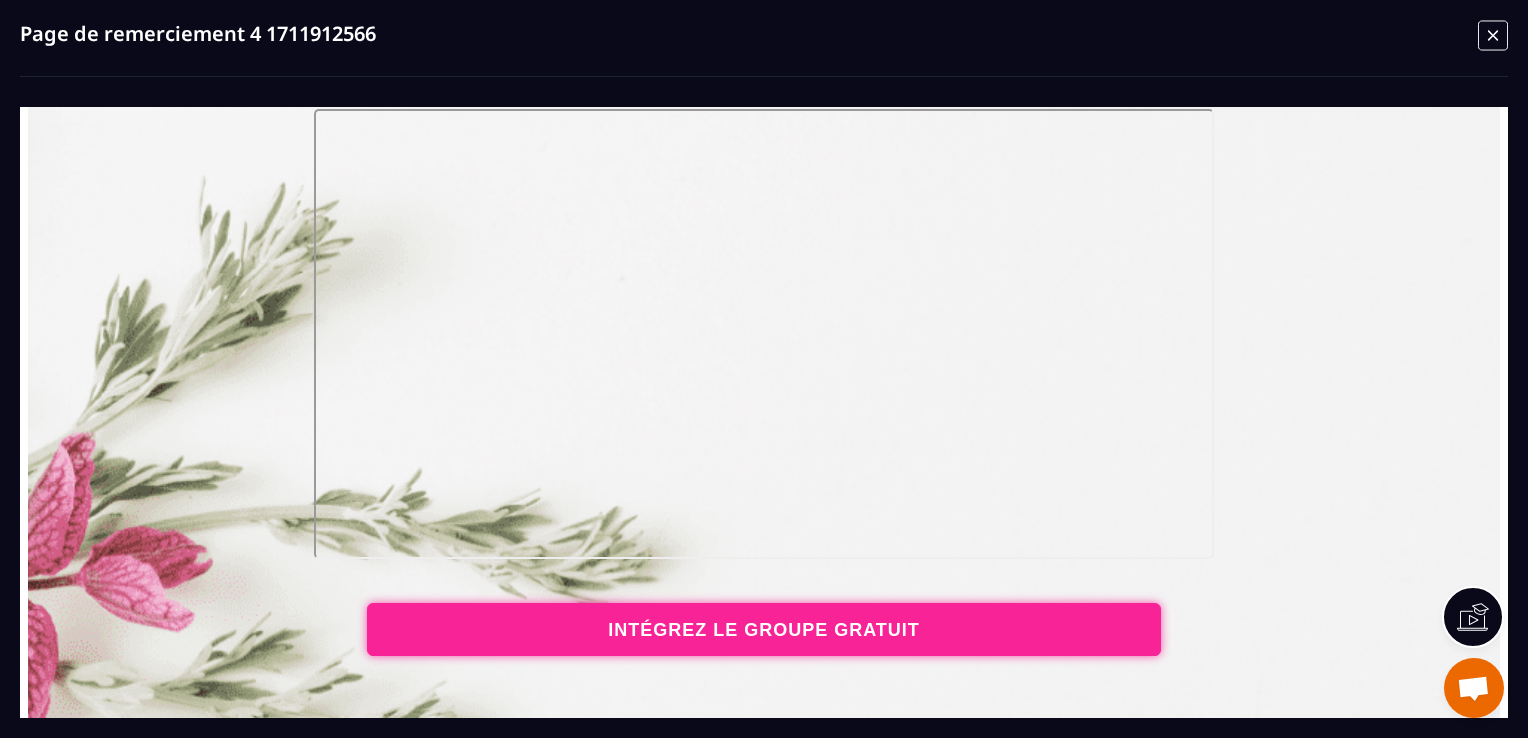 scroll, scrollTop: 0, scrollLeft: 0, axis: both 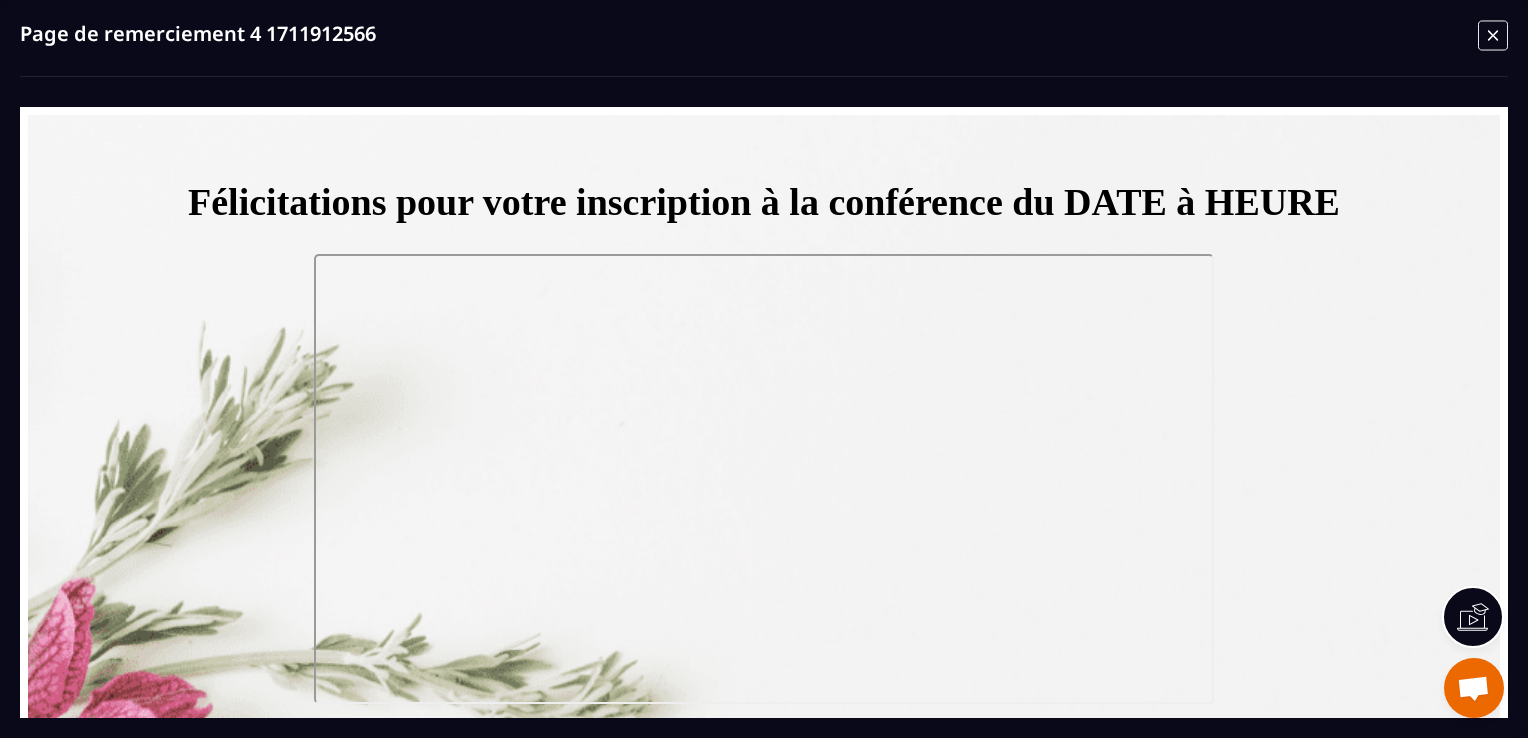click 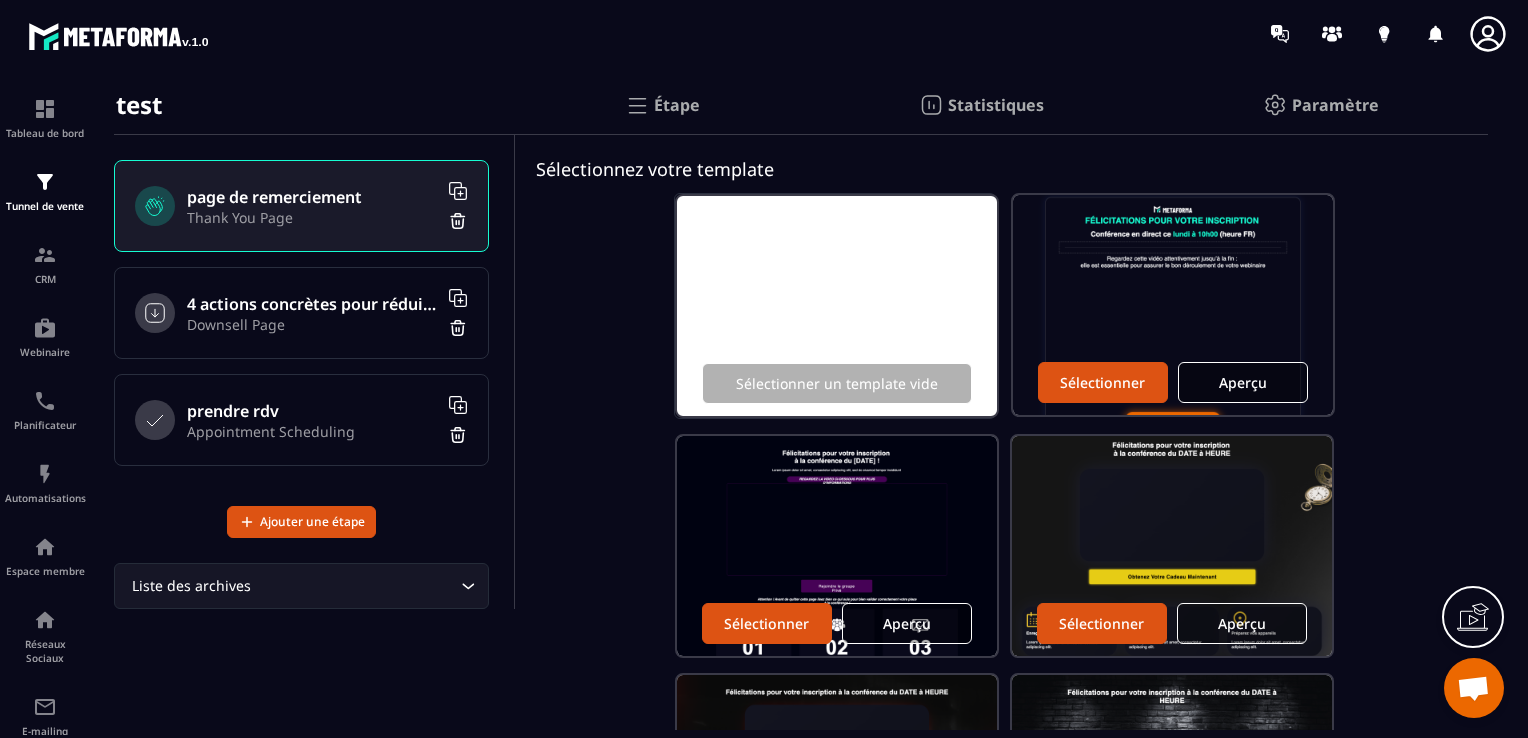 scroll, scrollTop: 0, scrollLeft: 0, axis: both 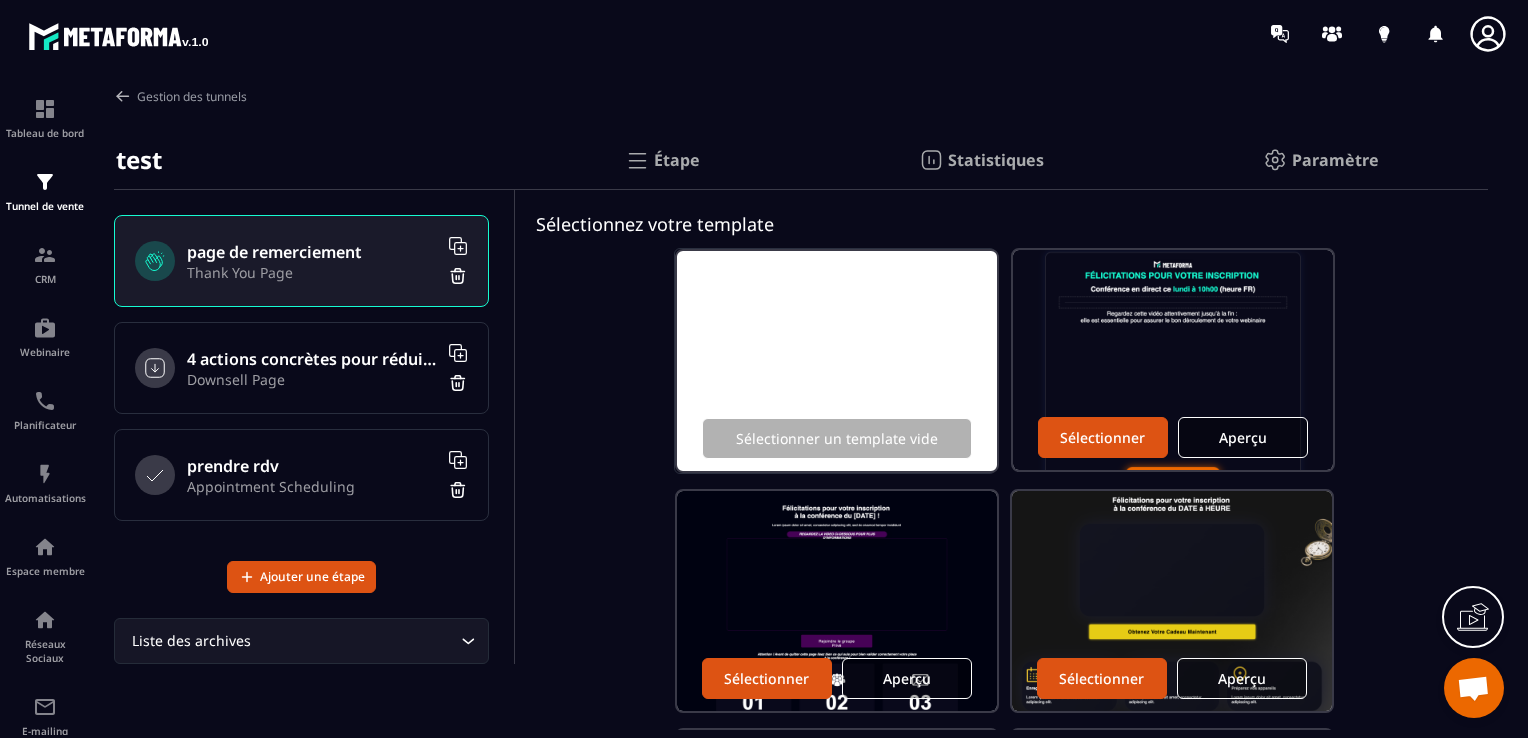 click on "Thank You Page" at bounding box center (312, 272) 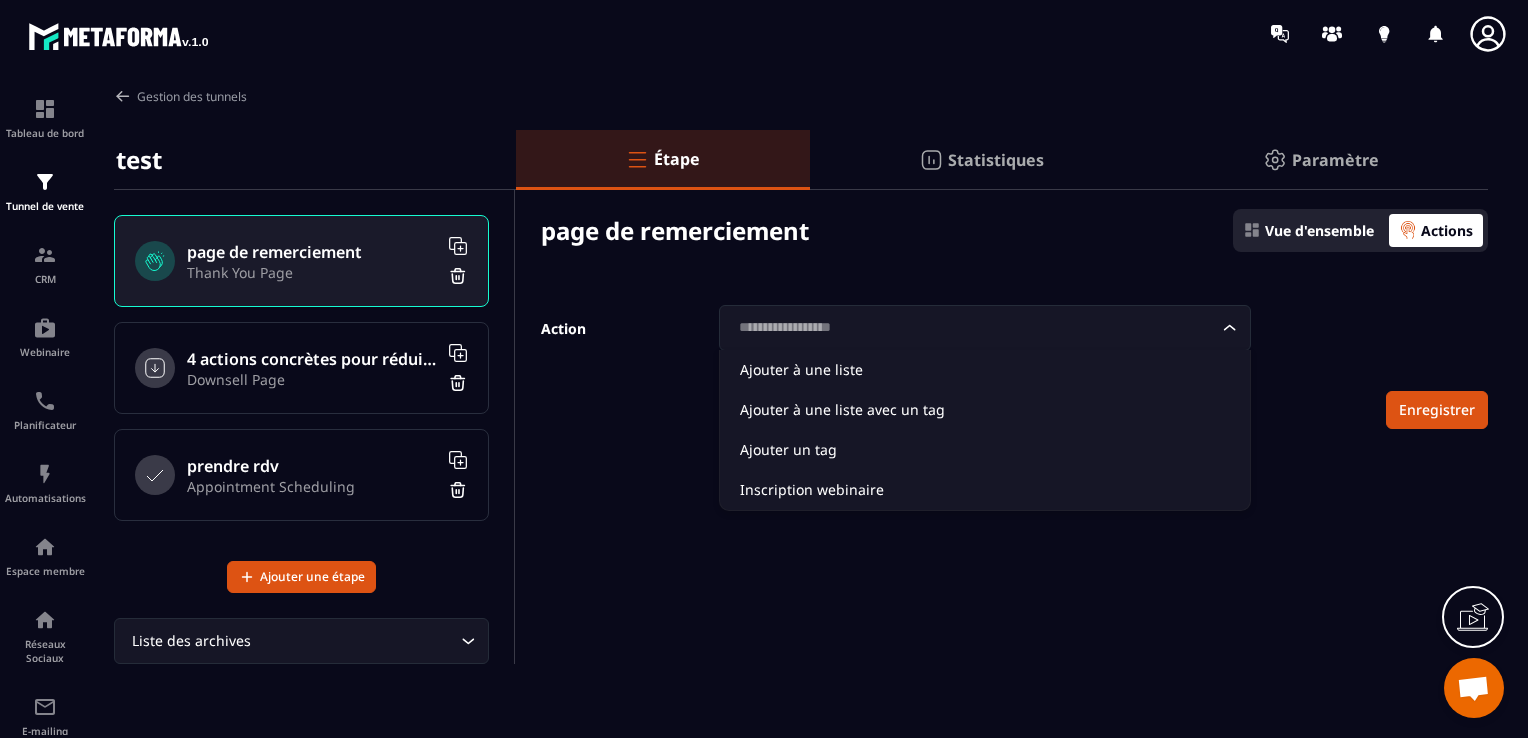 click 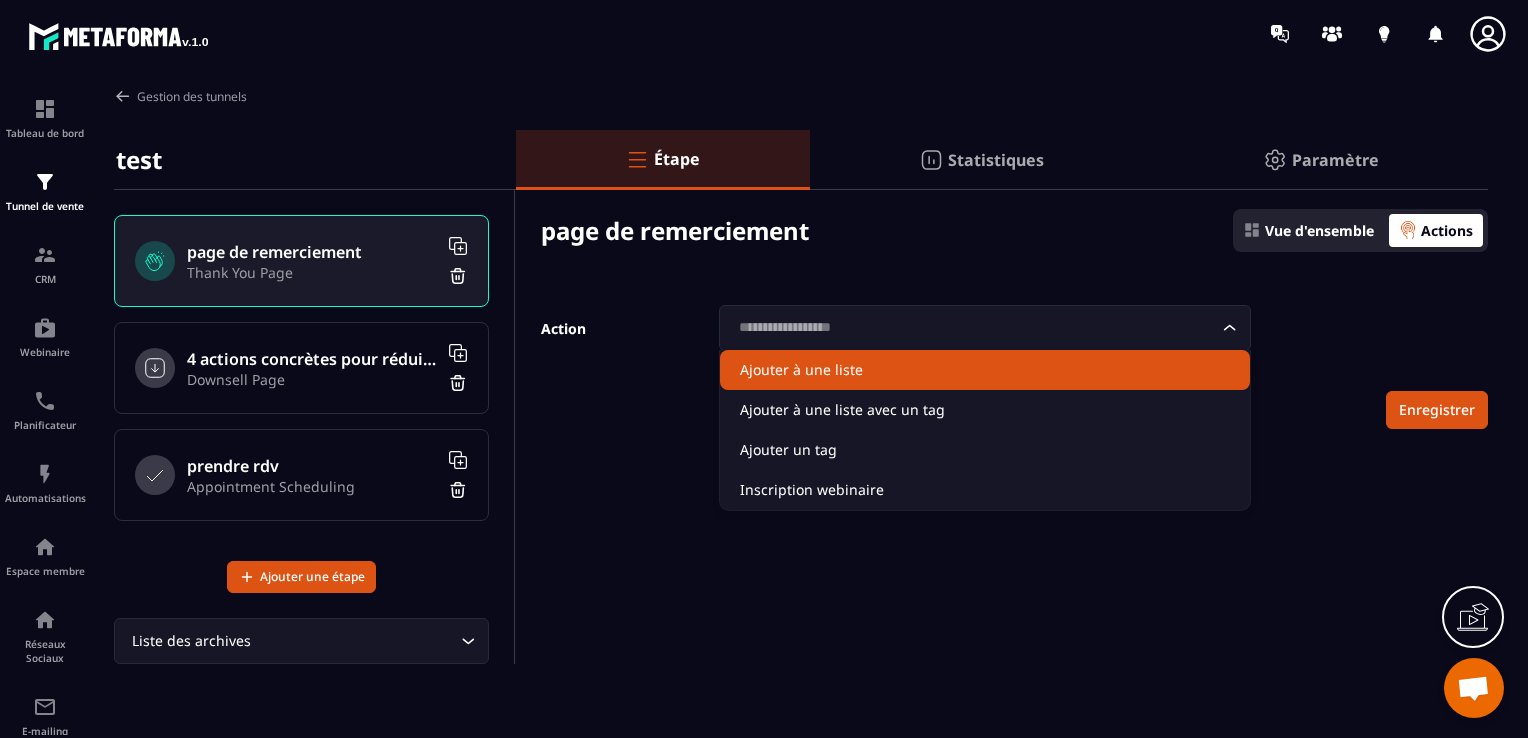 click on "Ajouter à une liste" 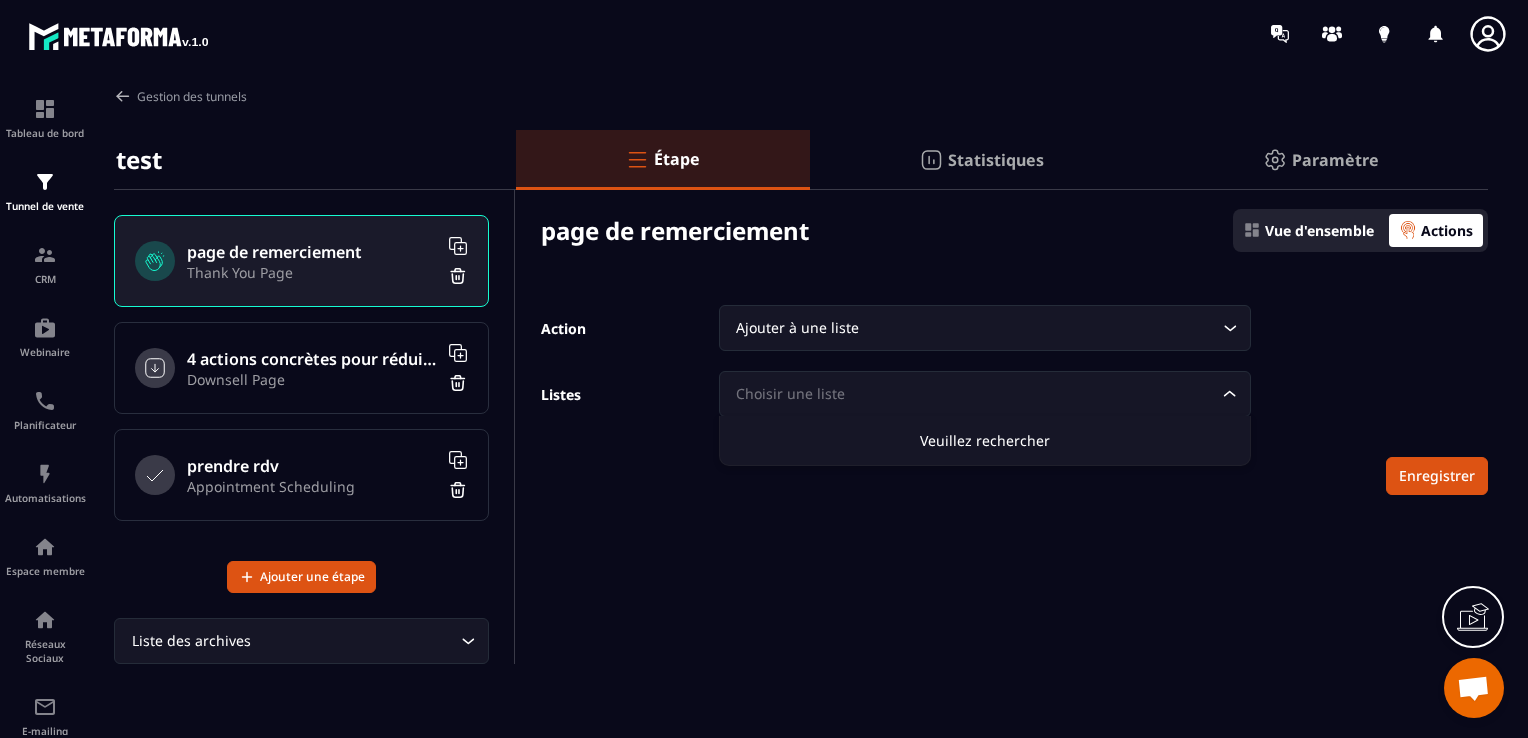 click 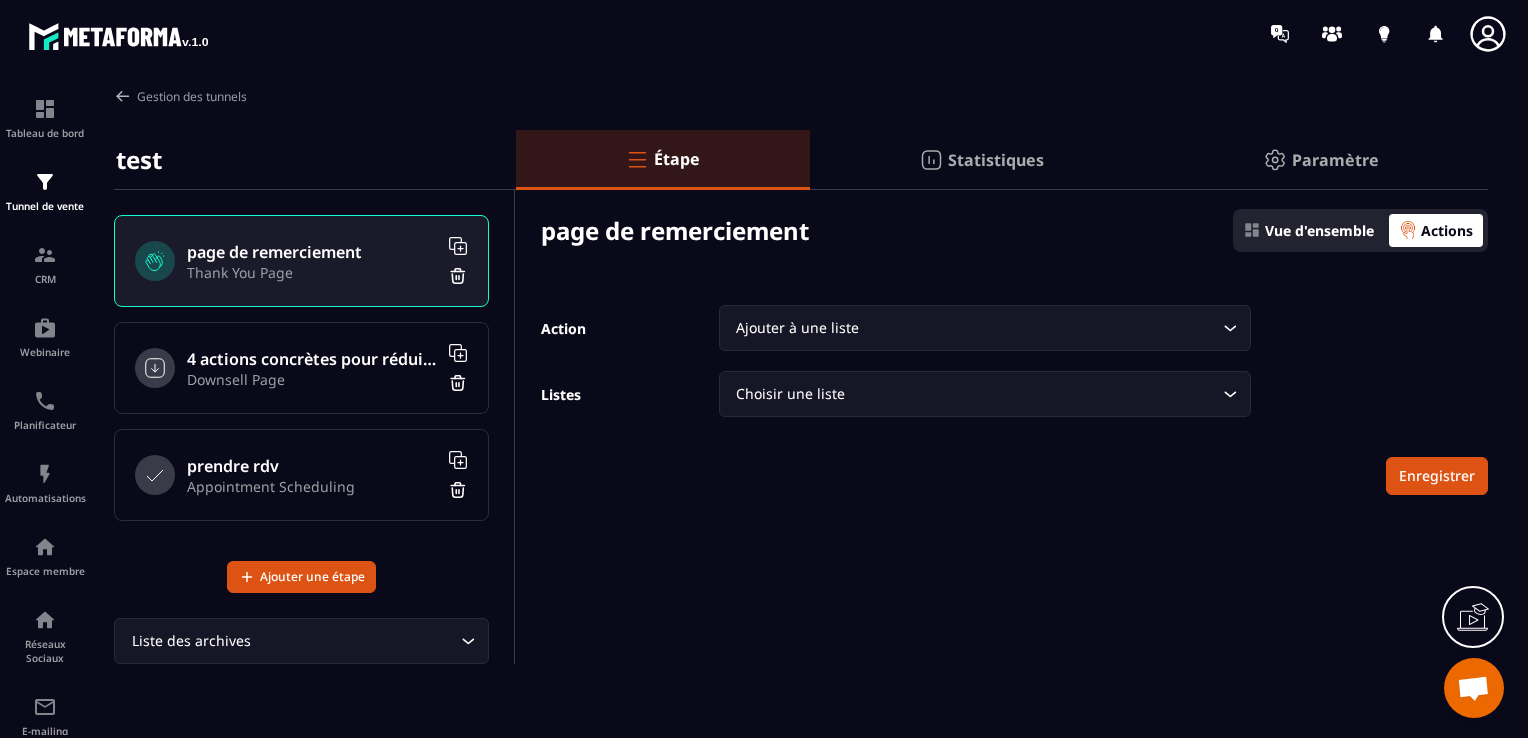 click on "Action Ajouter à une liste Loading... Listes Choisir une liste Loading... Veuillez rechercher Enregistrer" at bounding box center (1002, 400) 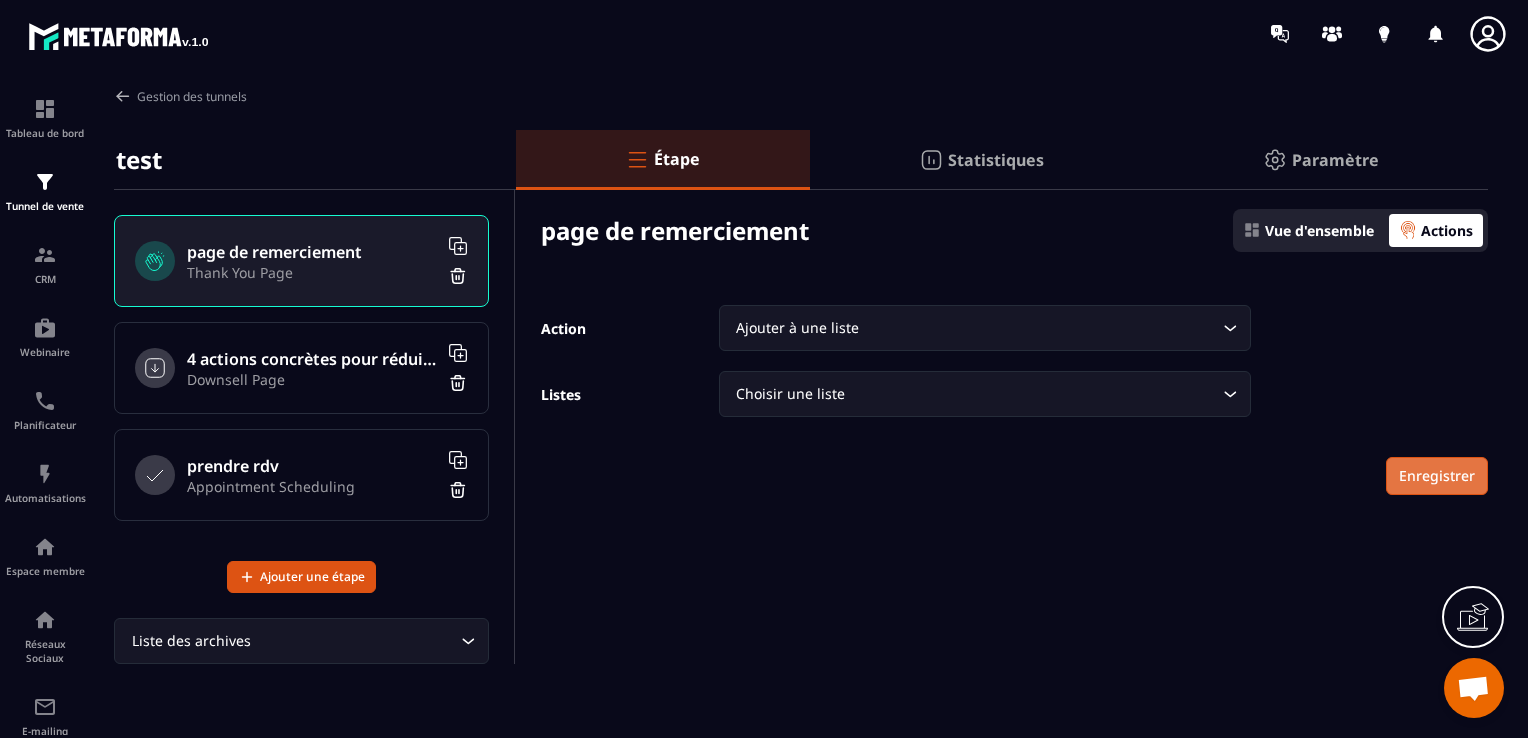 click on "Enregistrer" at bounding box center [1437, 476] 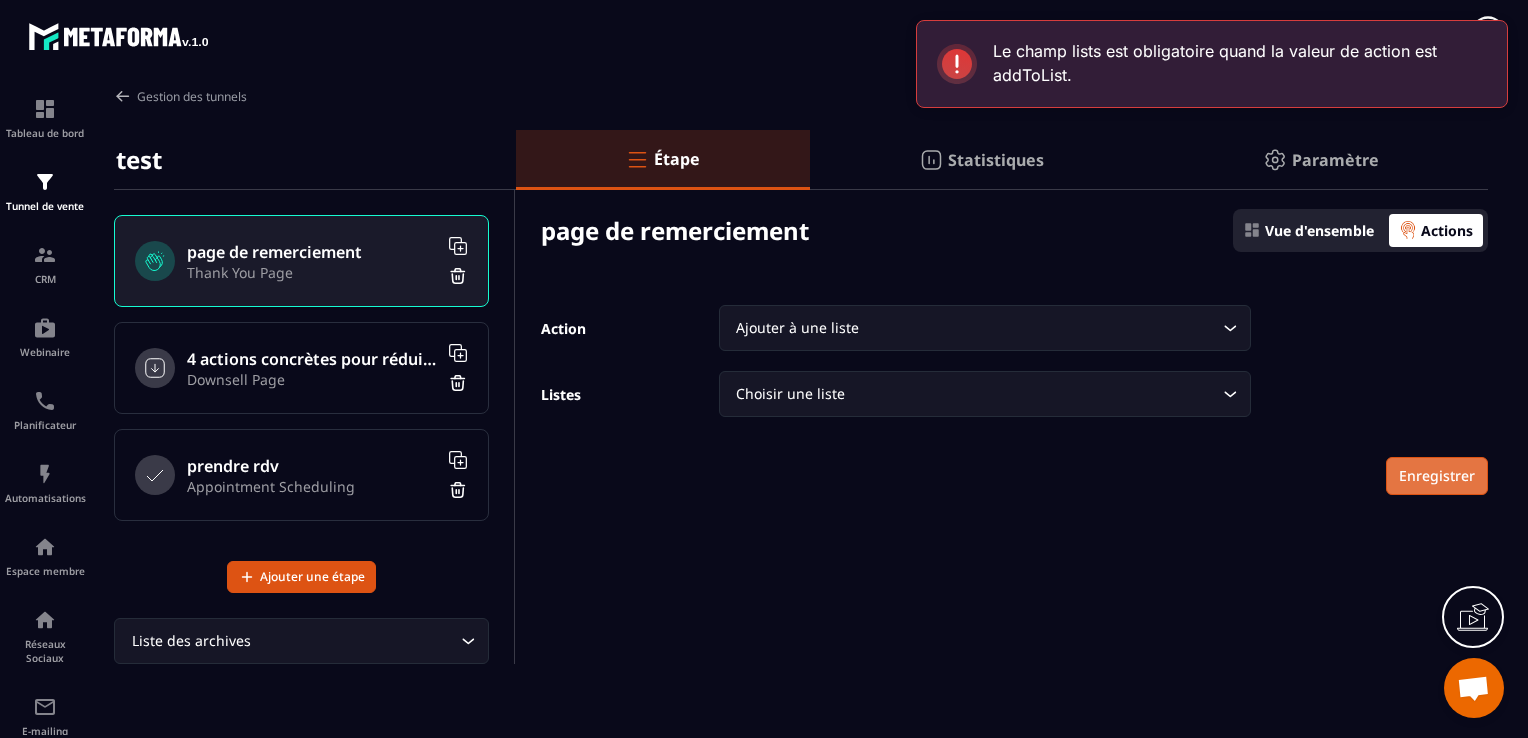 click on "Enregistrer" at bounding box center (1437, 476) 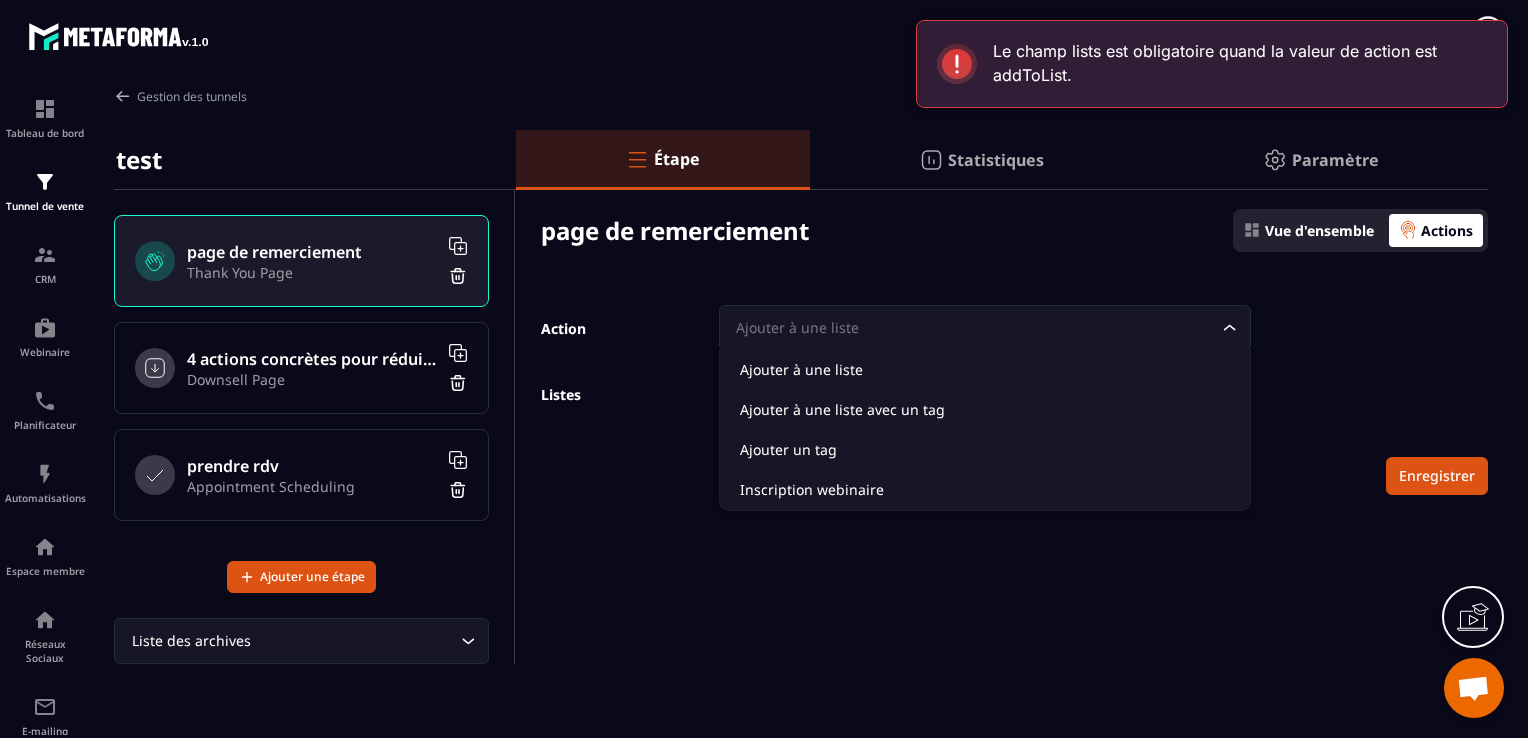click 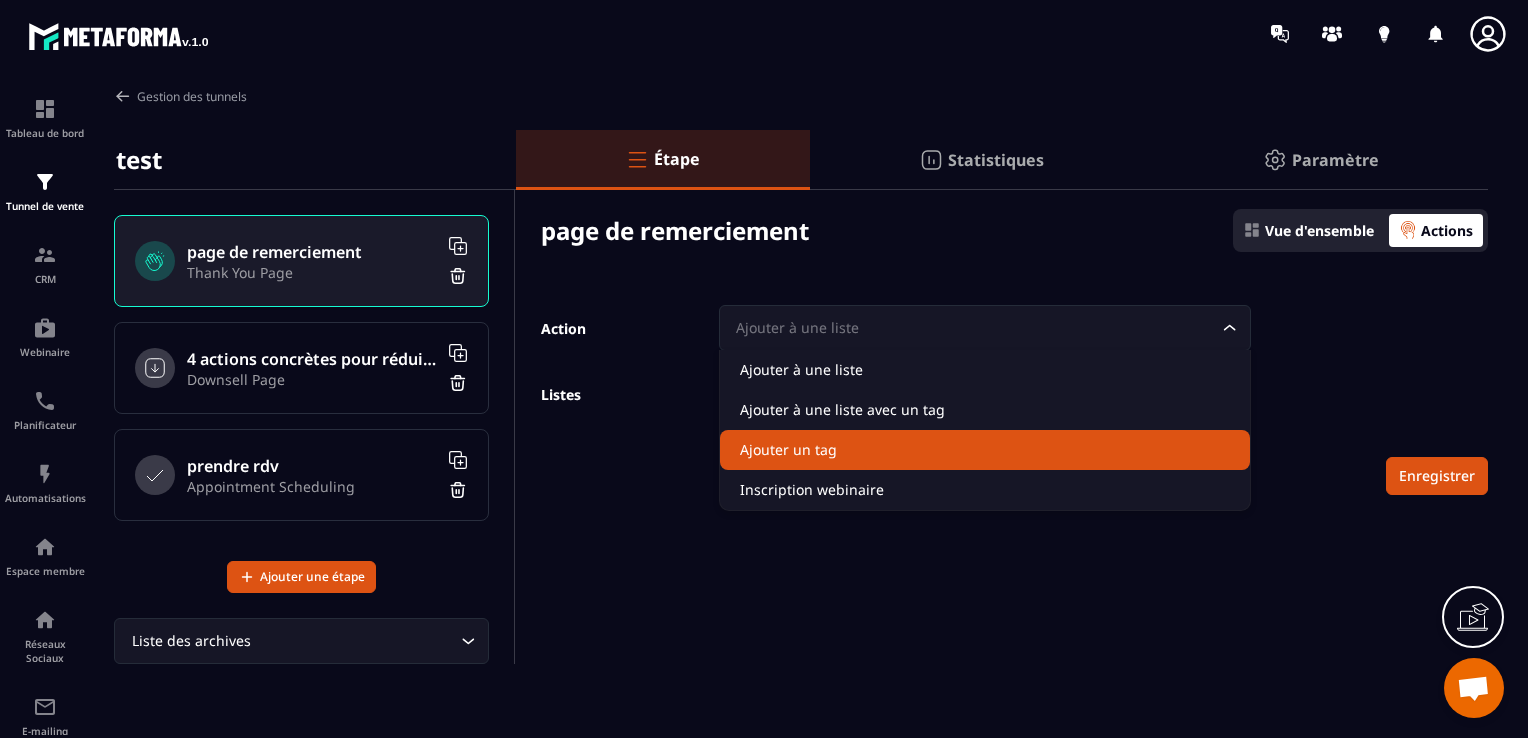 click on "Ajouter un tag" 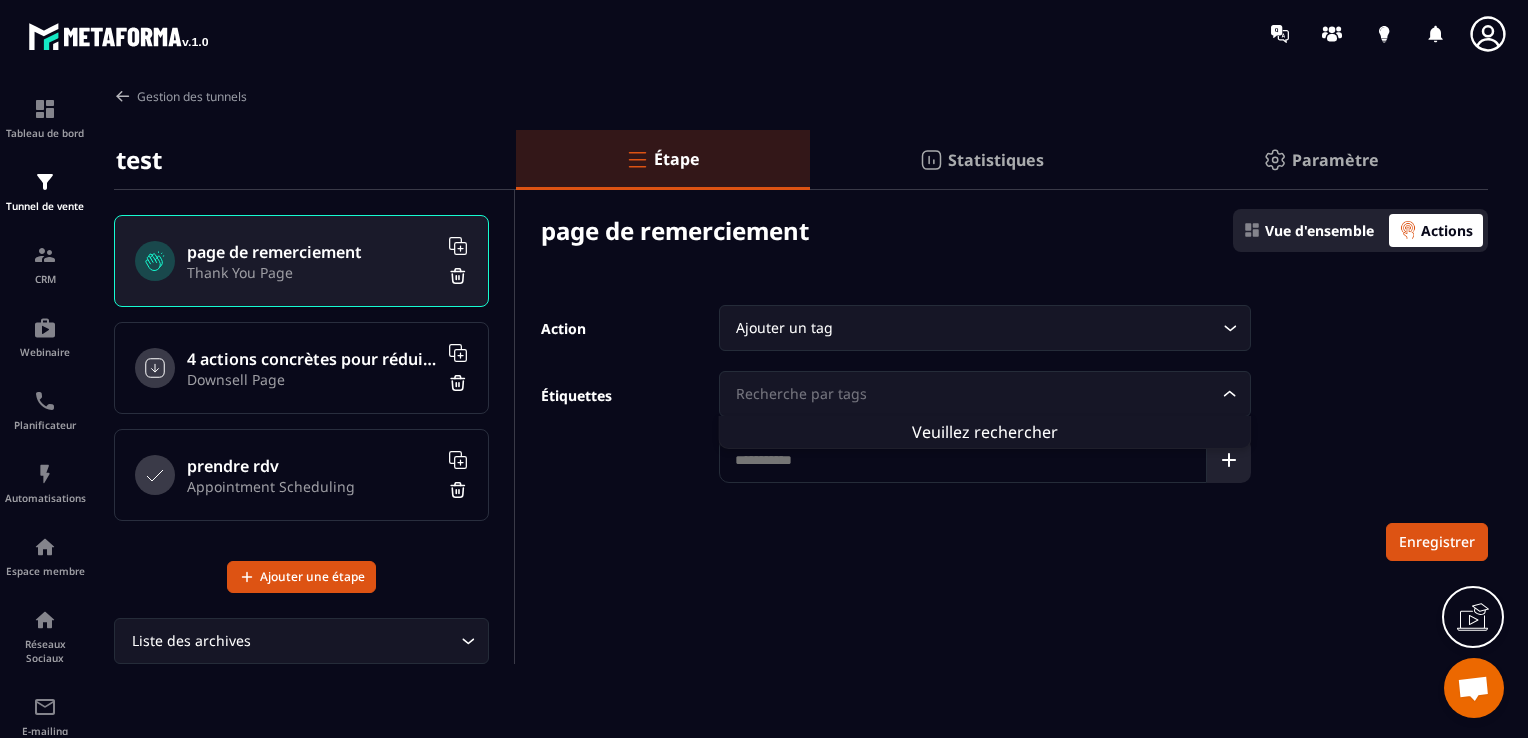 click 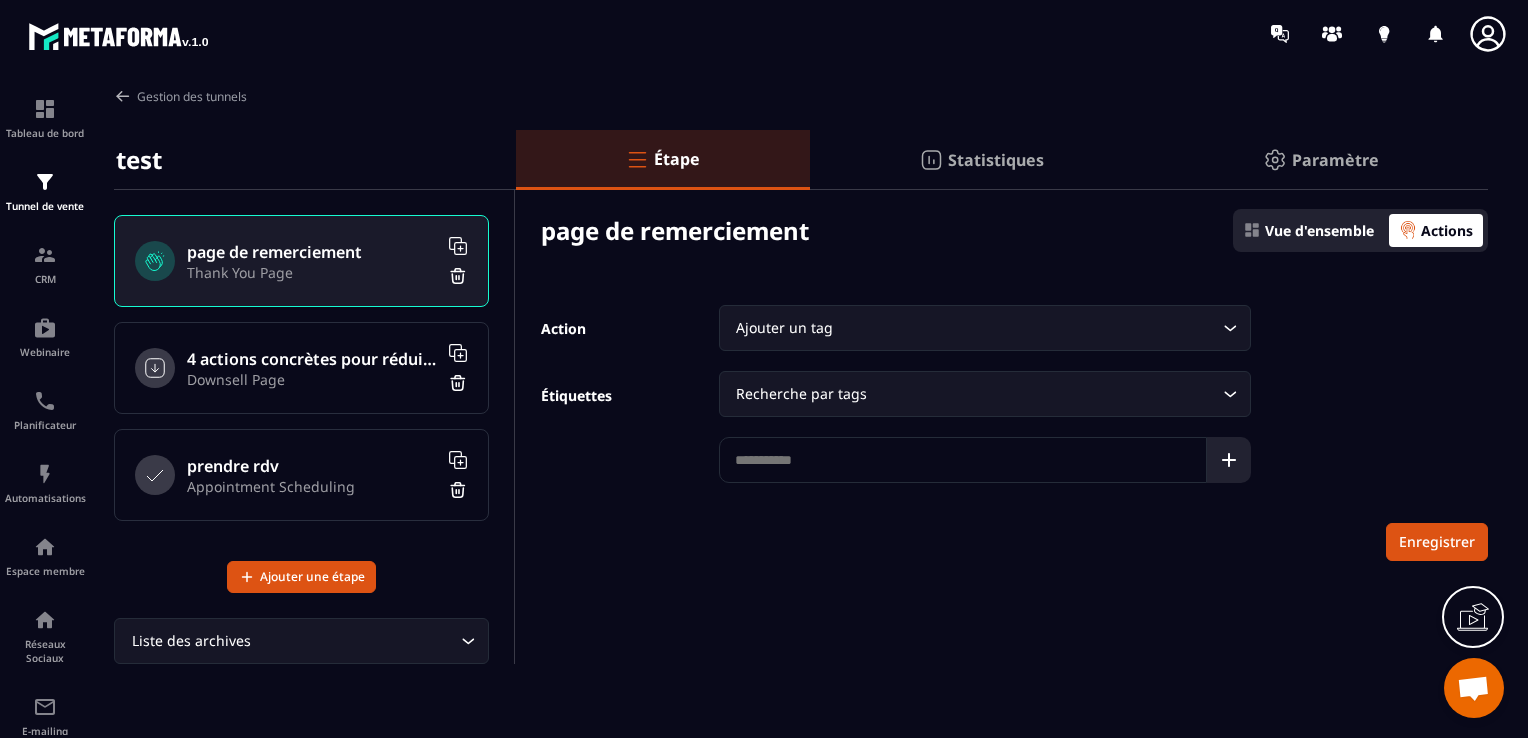 click at bounding box center [963, 460] 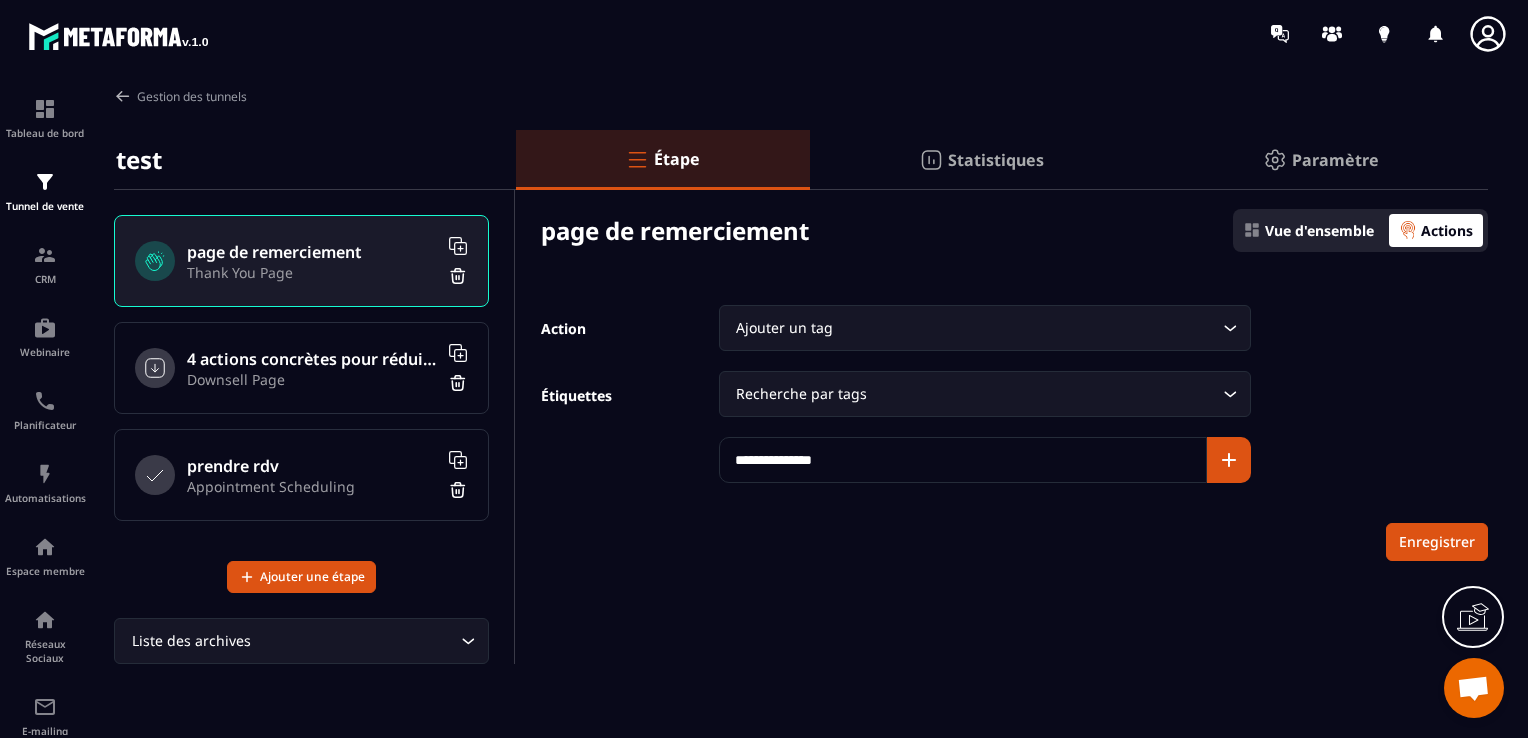 click on "**********" at bounding box center [963, 460] 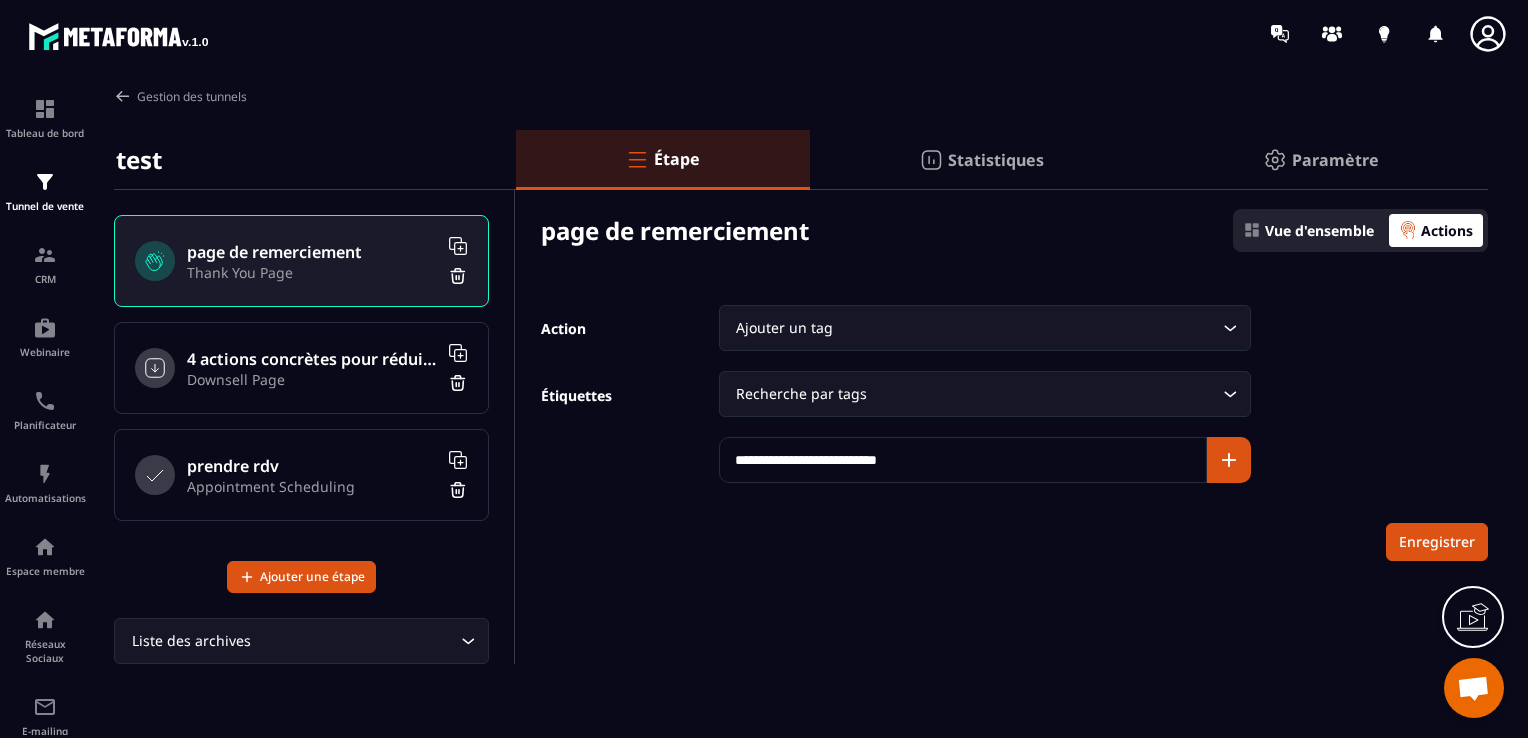type on "**********" 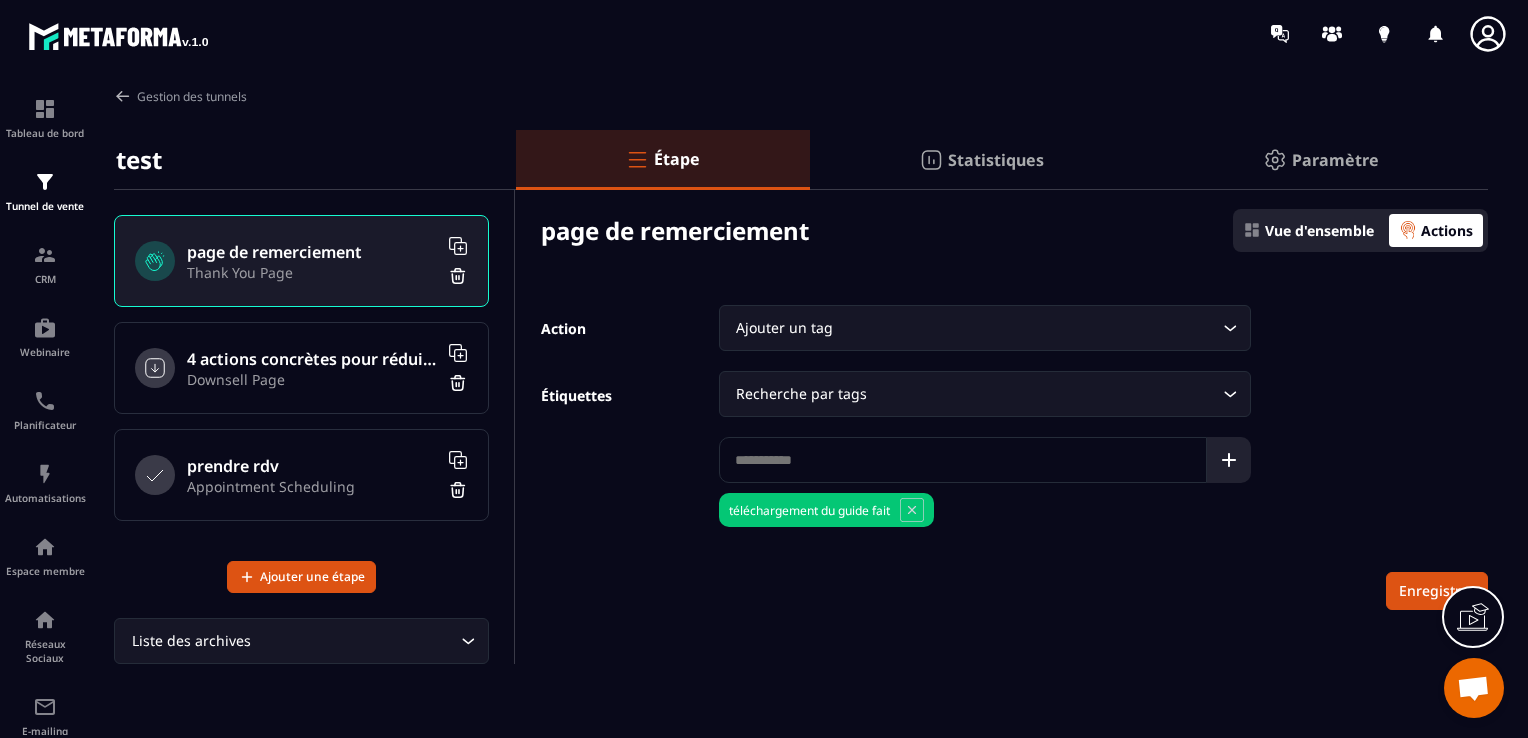 click 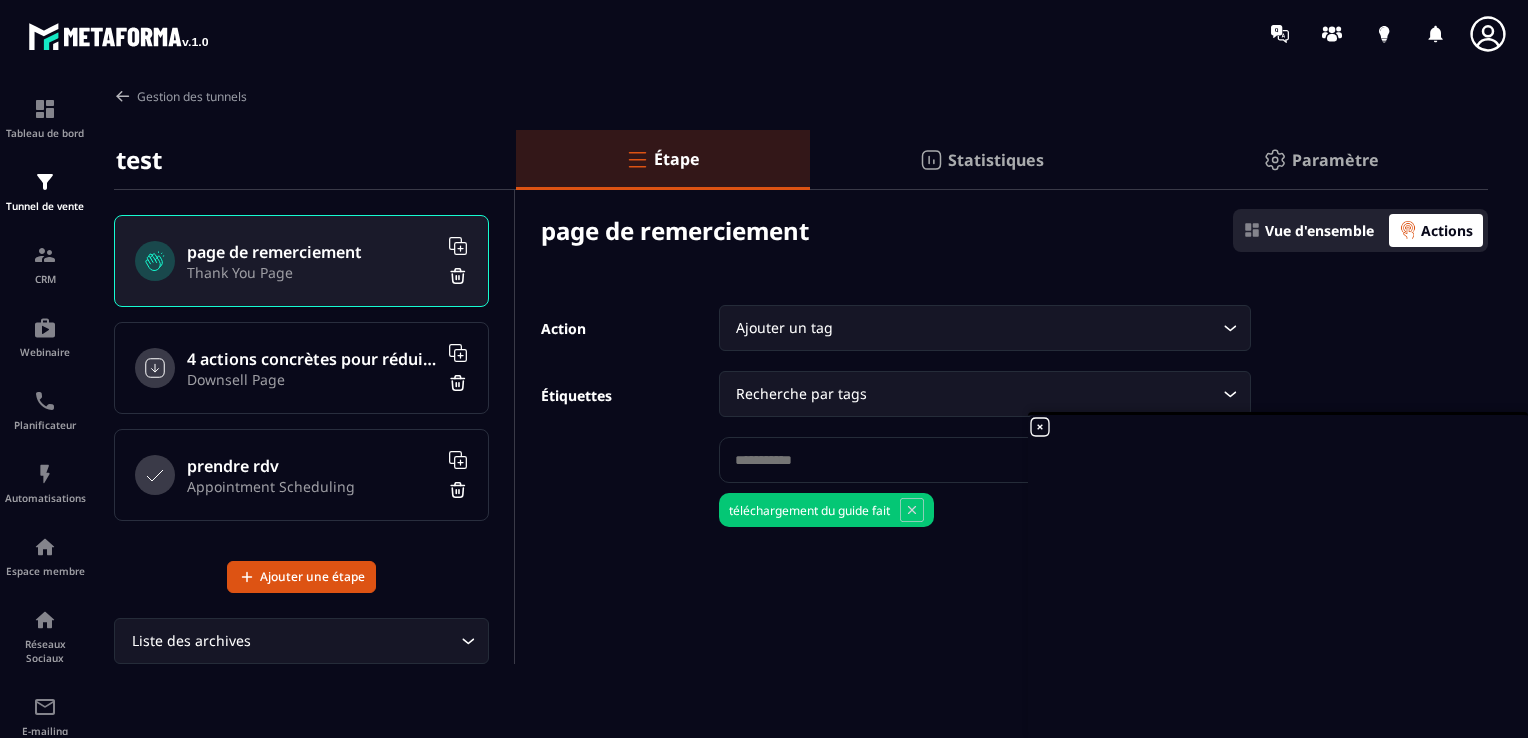 click on "Statistiques" at bounding box center (996, 160) 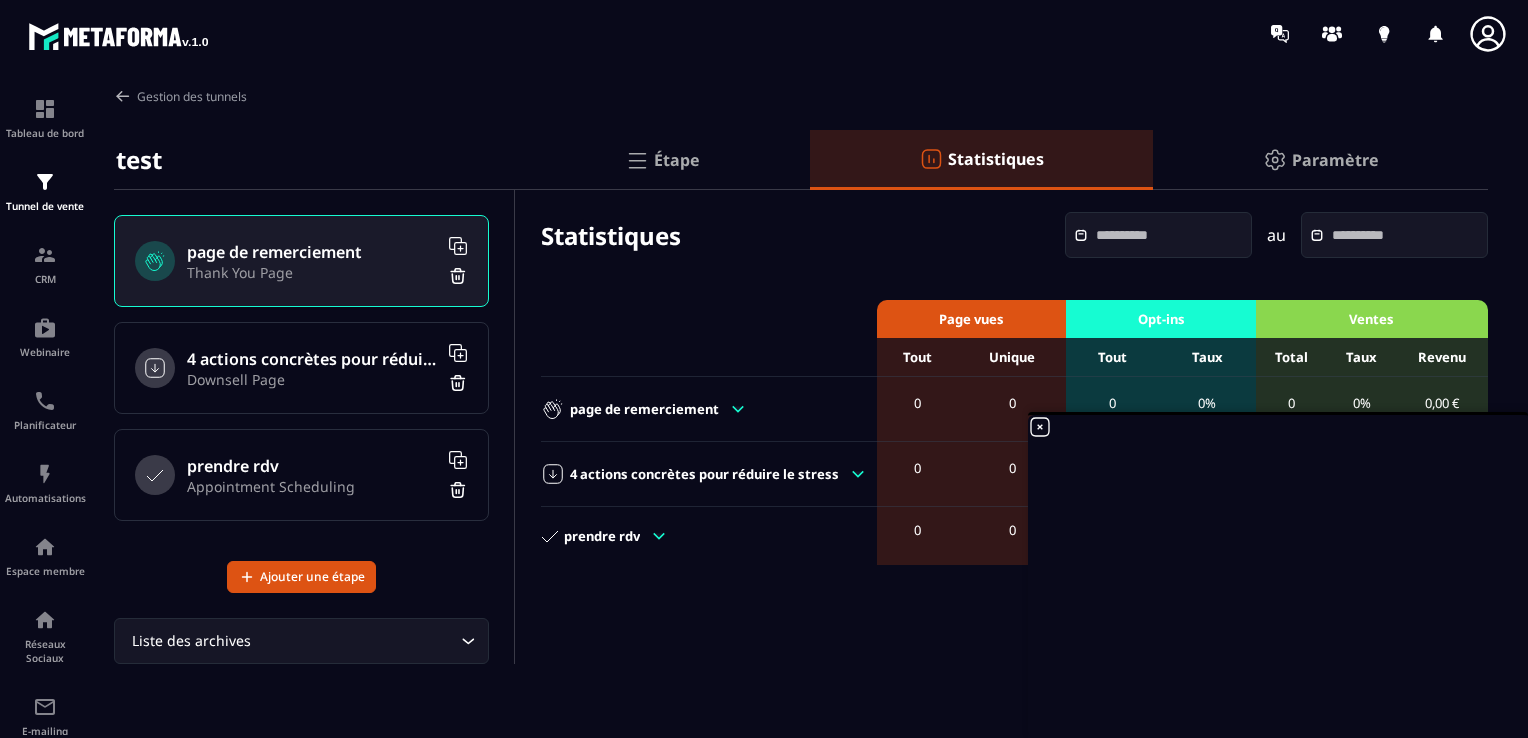 click on "Thank You Page" at bounding box center (312, 272) 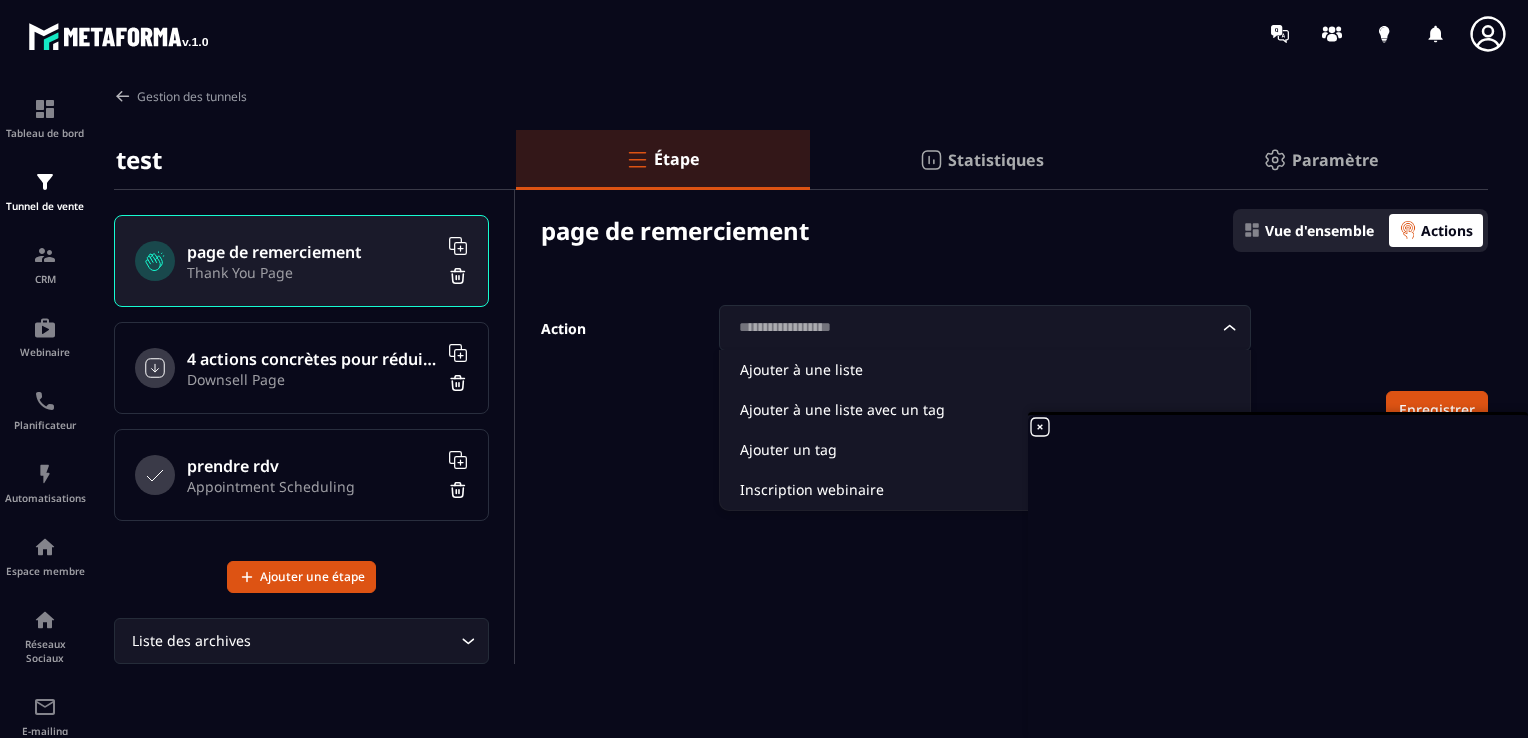 click 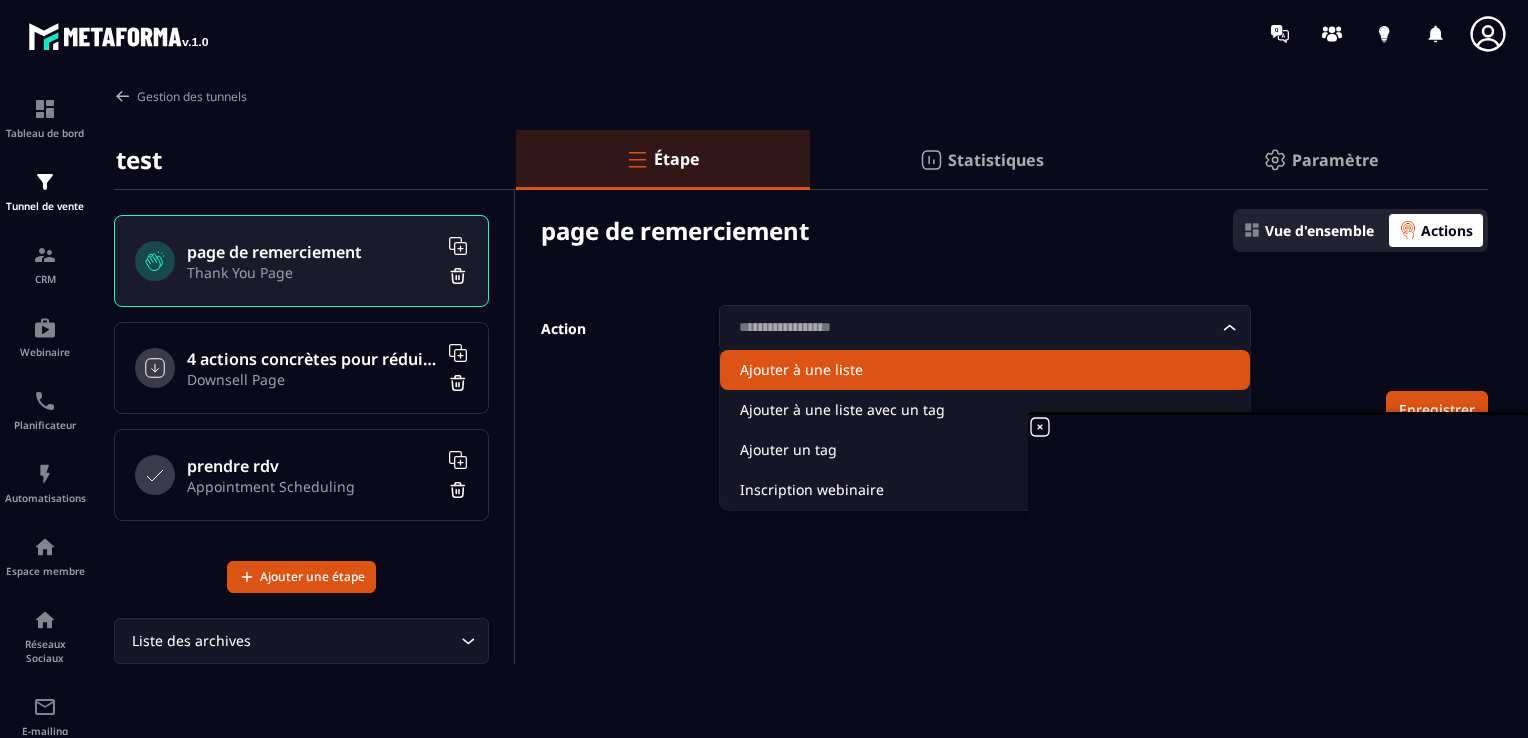 click on "Ajouter à une liste" 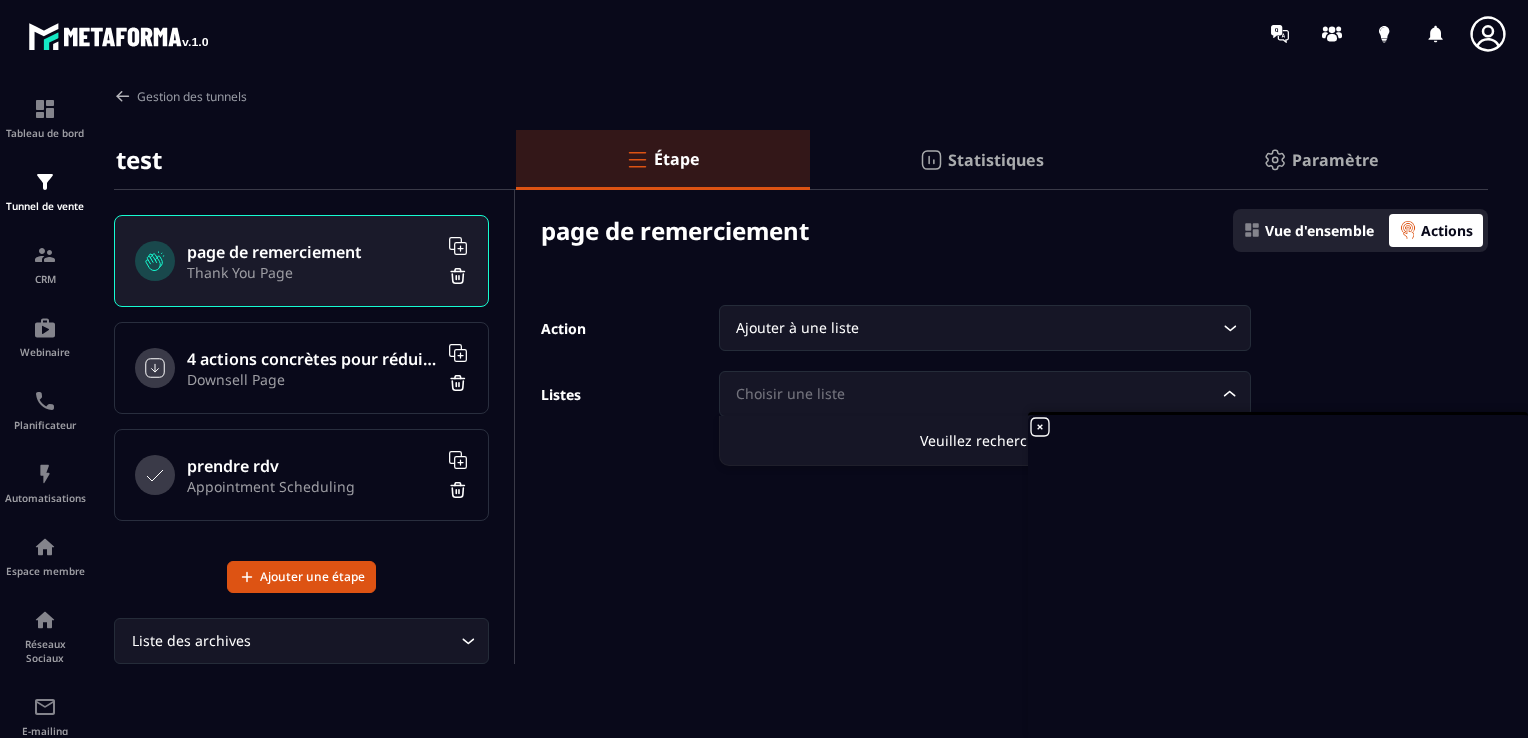 click on "Choisir une liste" at bounding box center [975, 394] 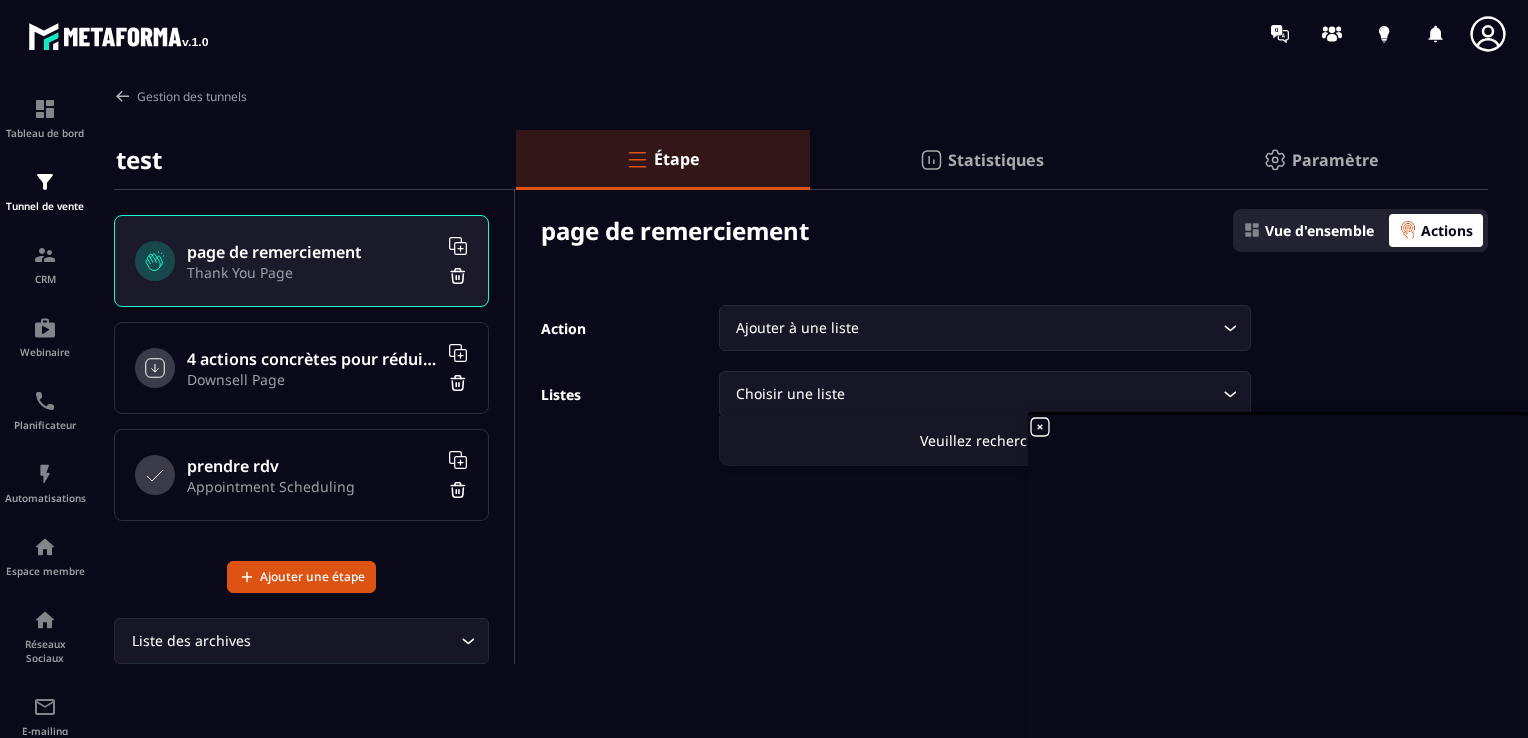 click on "Action Ajouter à une liste Loading... Listes Choisir une liste Loading... Veuillez rechercher Enregistrer" at bounding box center (1002, 400) 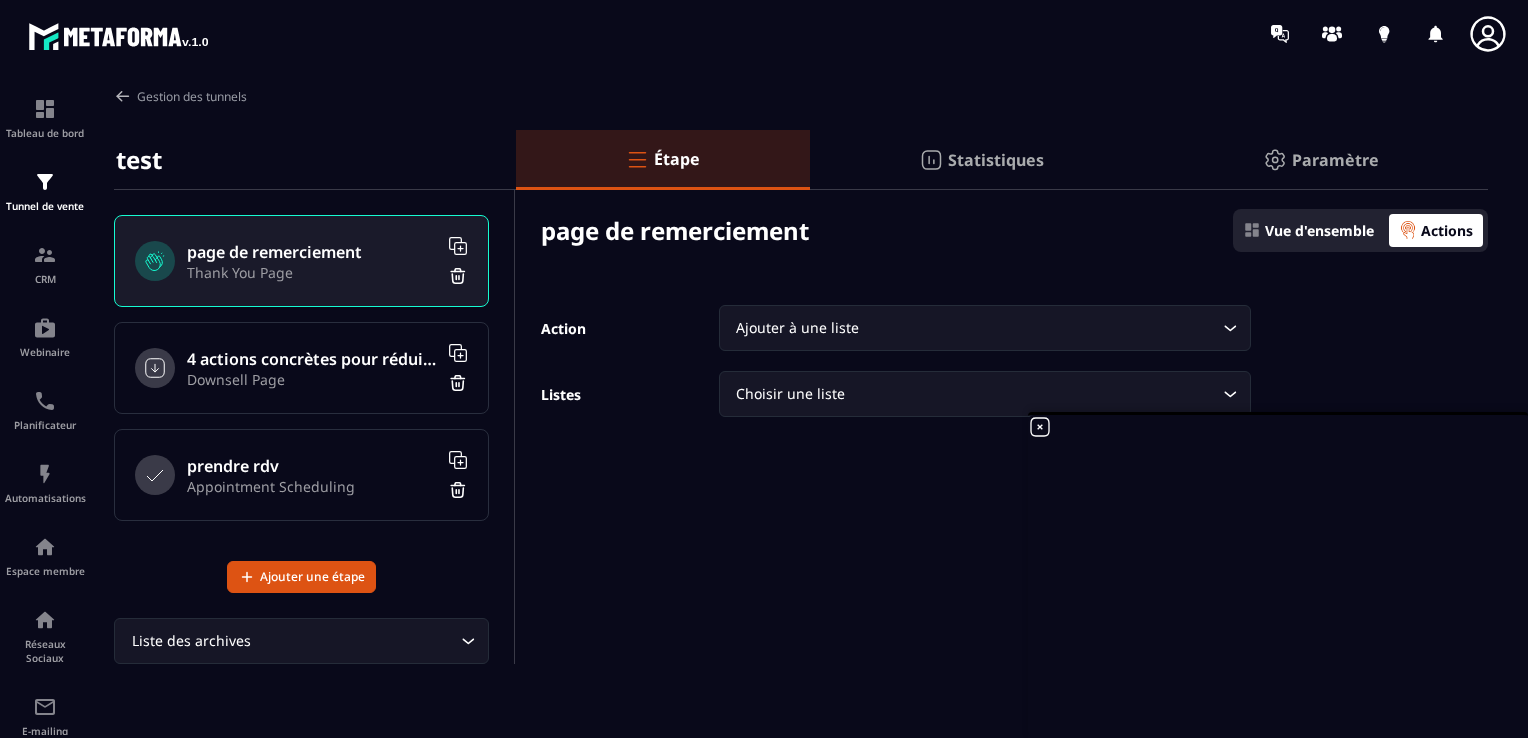 click 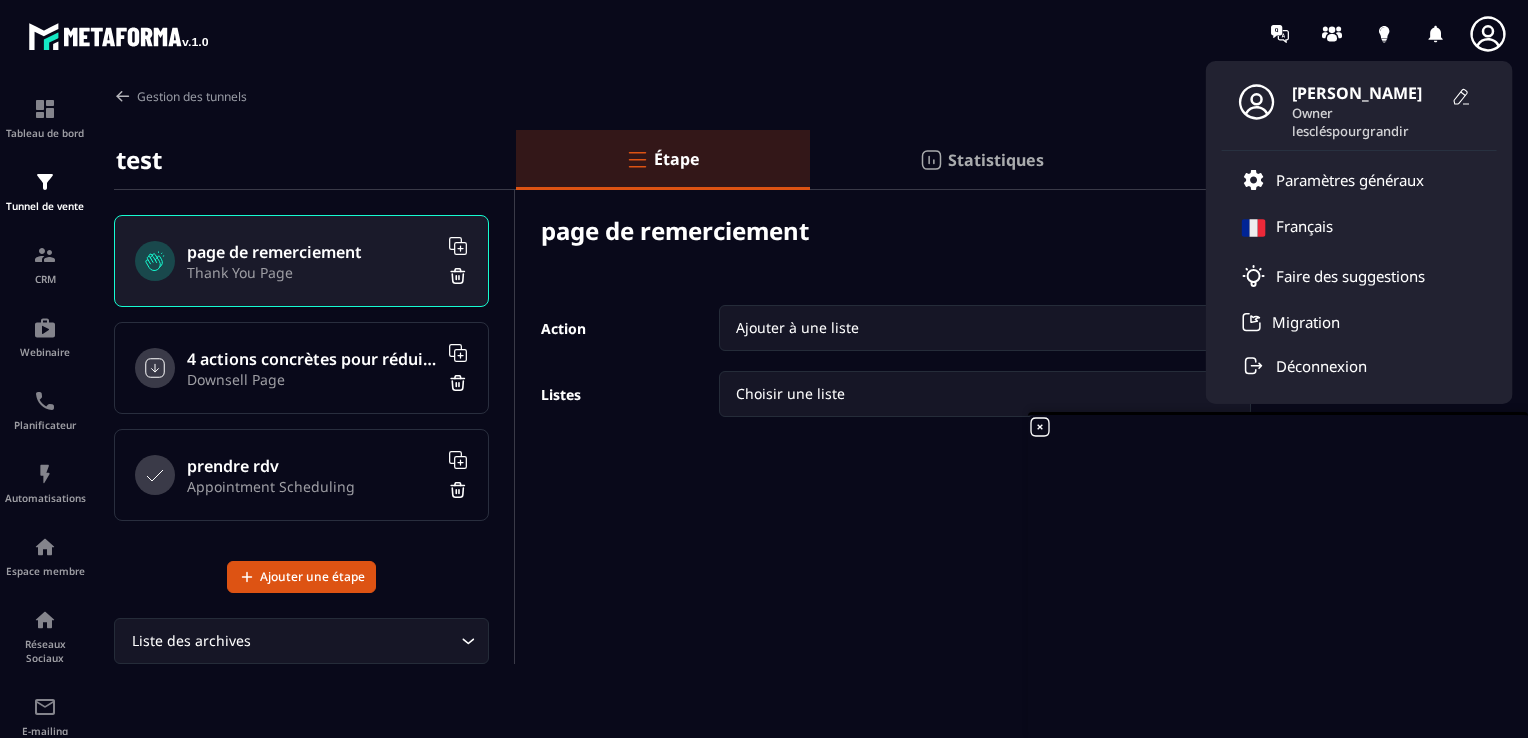 click on "Gestion des tunnels test page de remerciement Thank You Page 4 actions concrètes pour réduire le stress Downsell Page prendre rdv Appointment Scheduling Ajouter une étape Liste des archives Loading... Étape Statistiques Paramètre page de remerciement Vue d'ensemble Actions Action Ajouter à une liste Loading... Listes Choisir une liste Loading... Enregistrer" 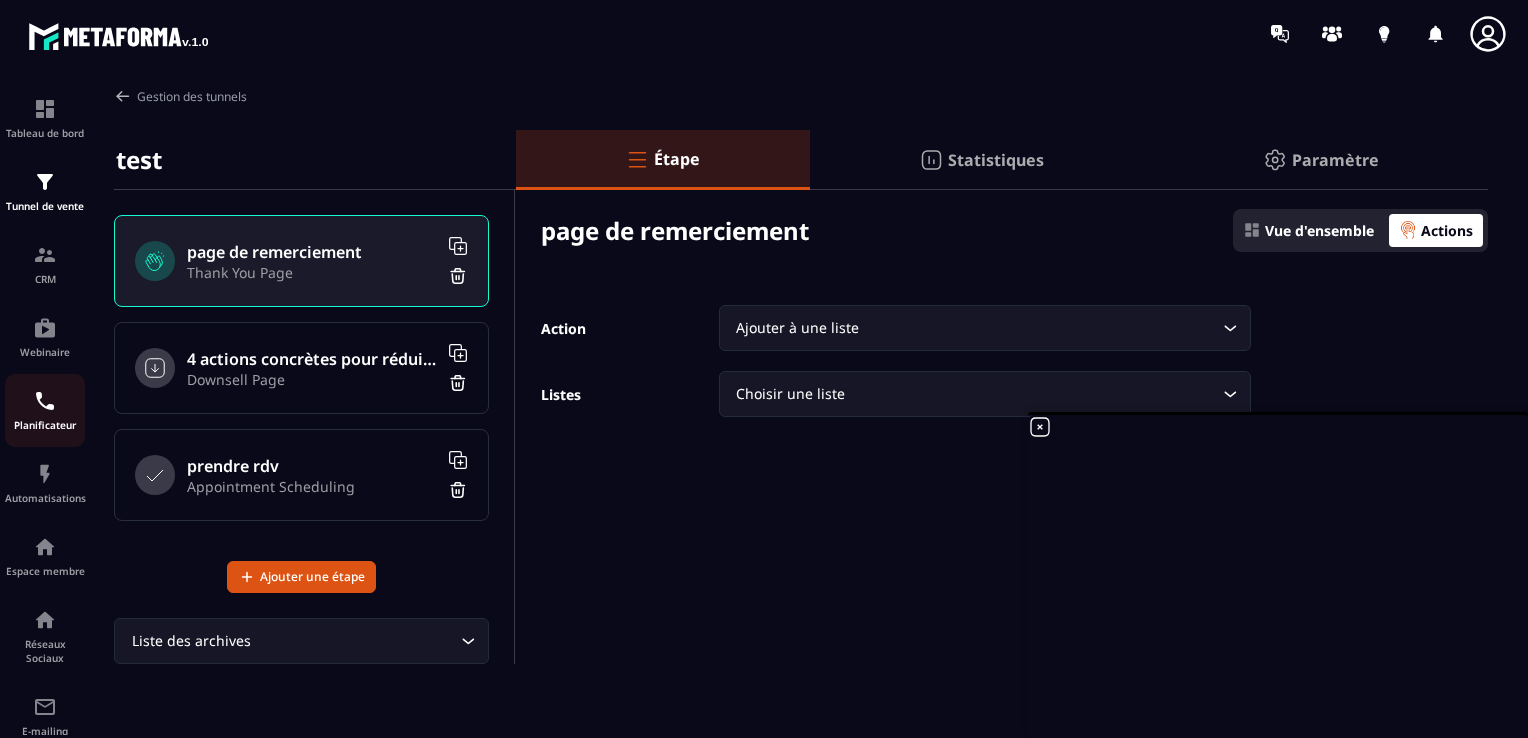 click at bounding box center [45, 401] 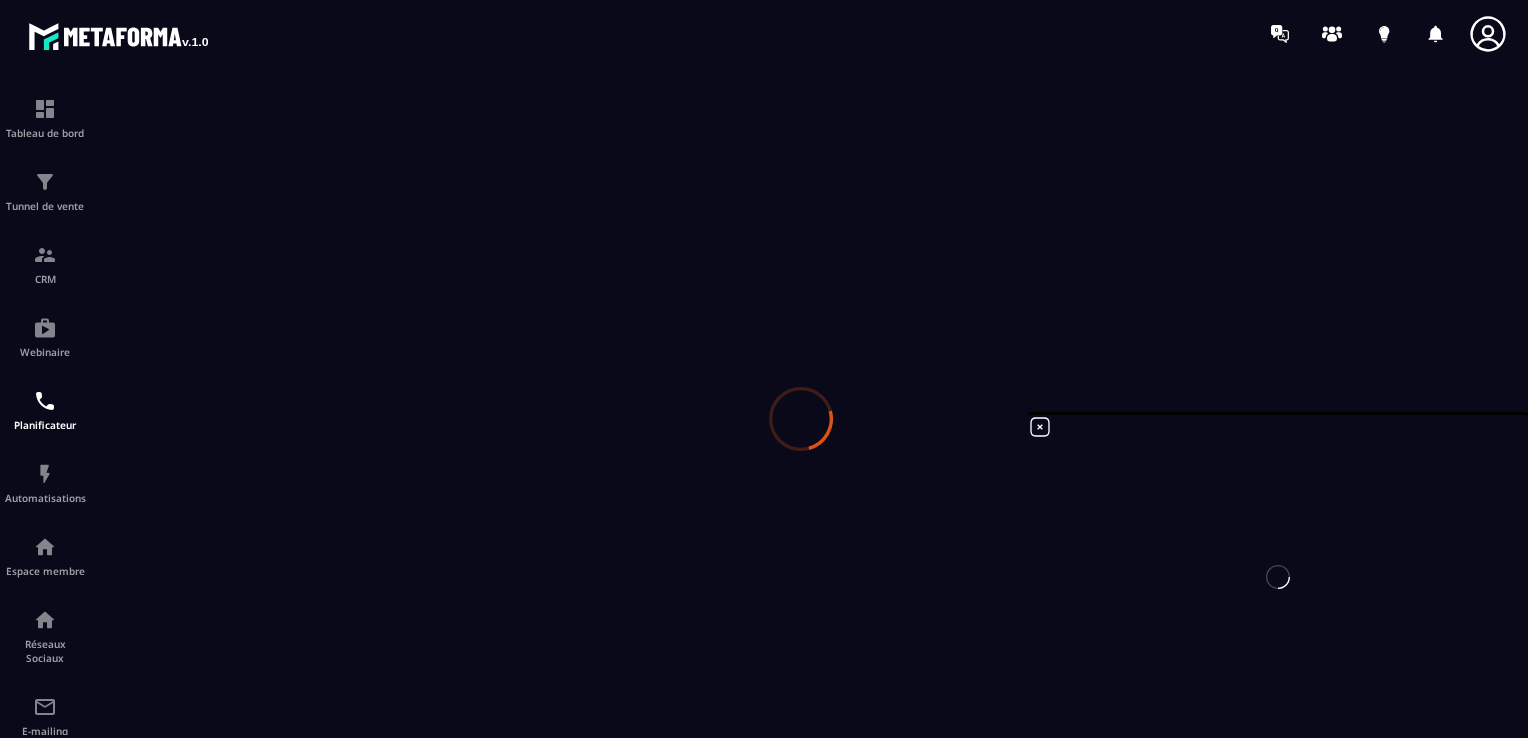 scroll, scrollTop: 0, scrollLeft: 0, axis: both 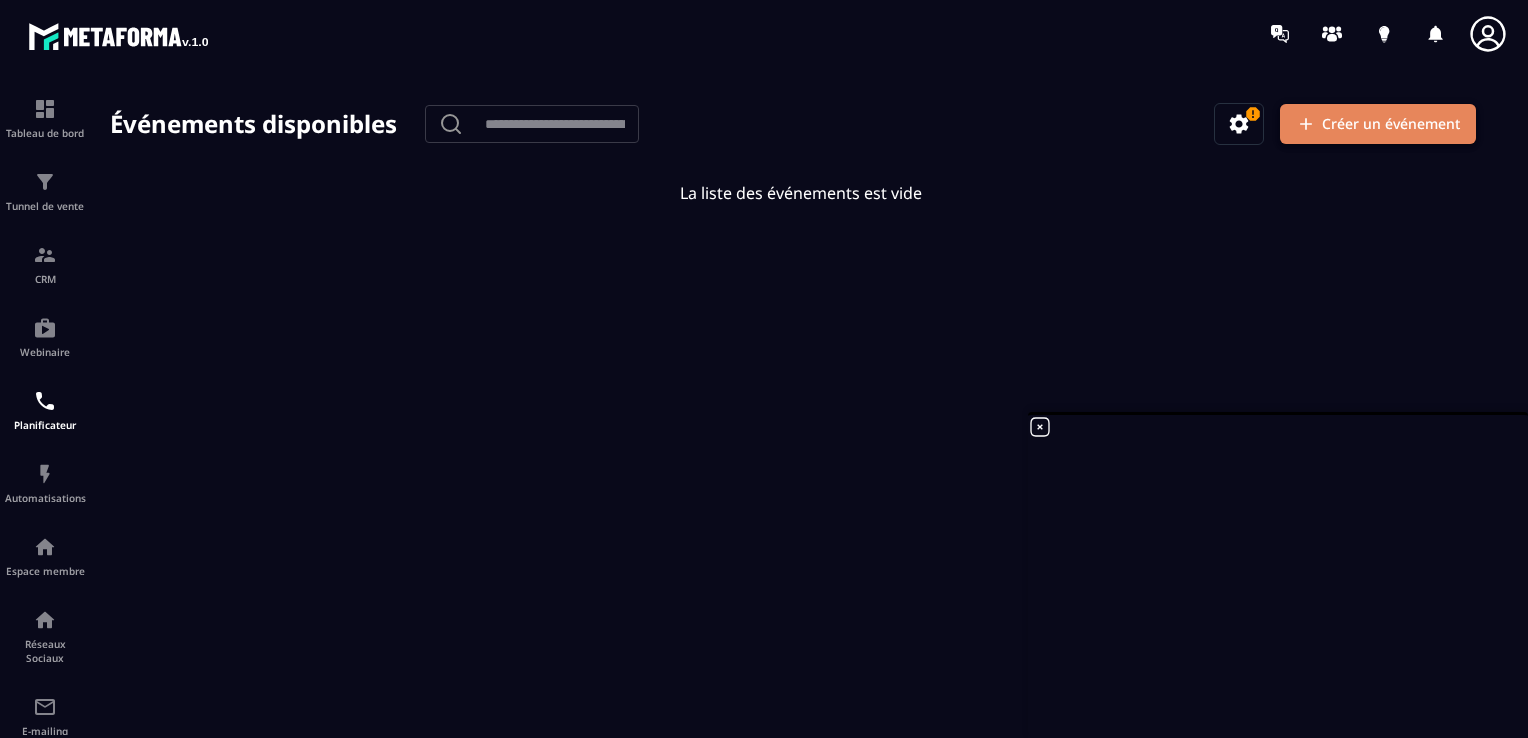 click on "Créer un événement" at bounding box center (1378, 124) 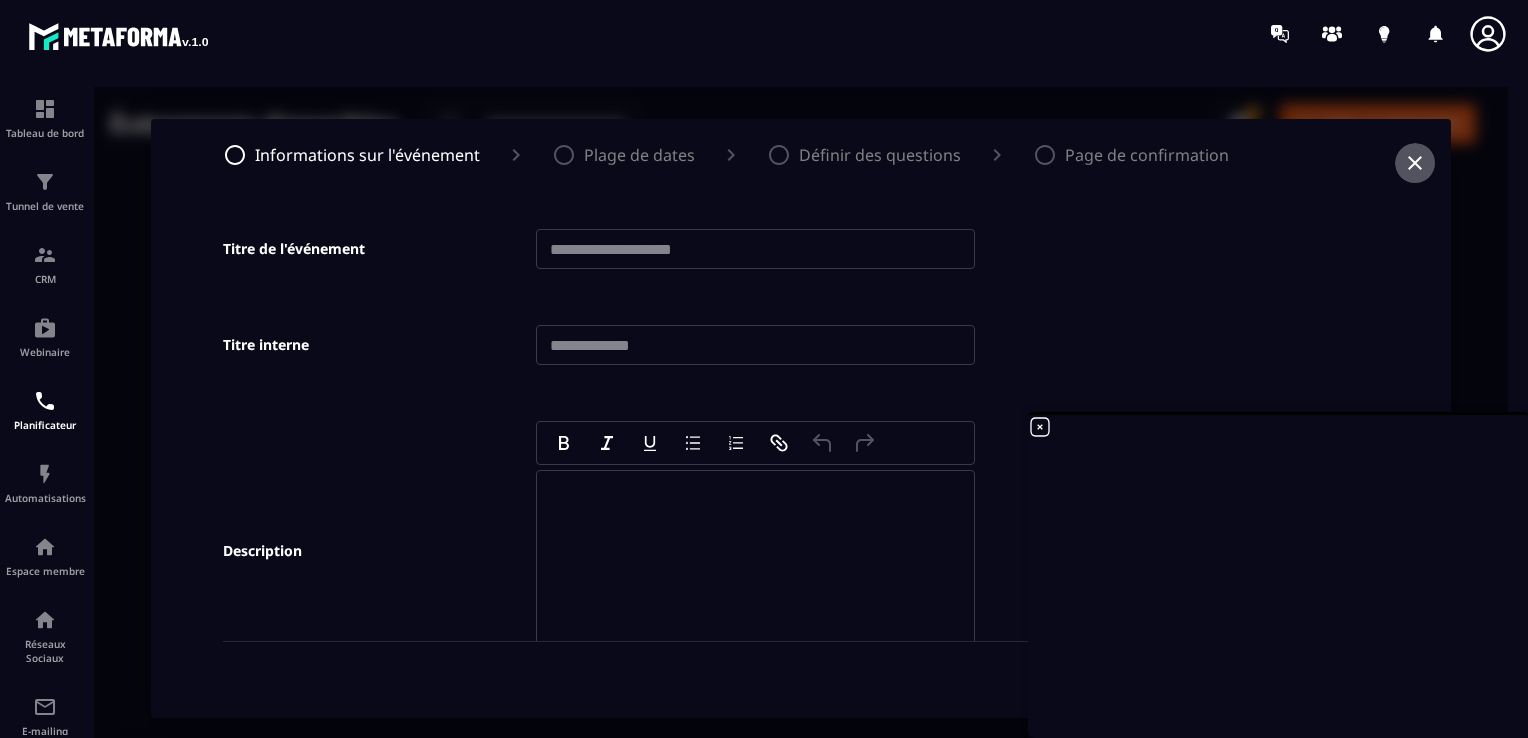 click 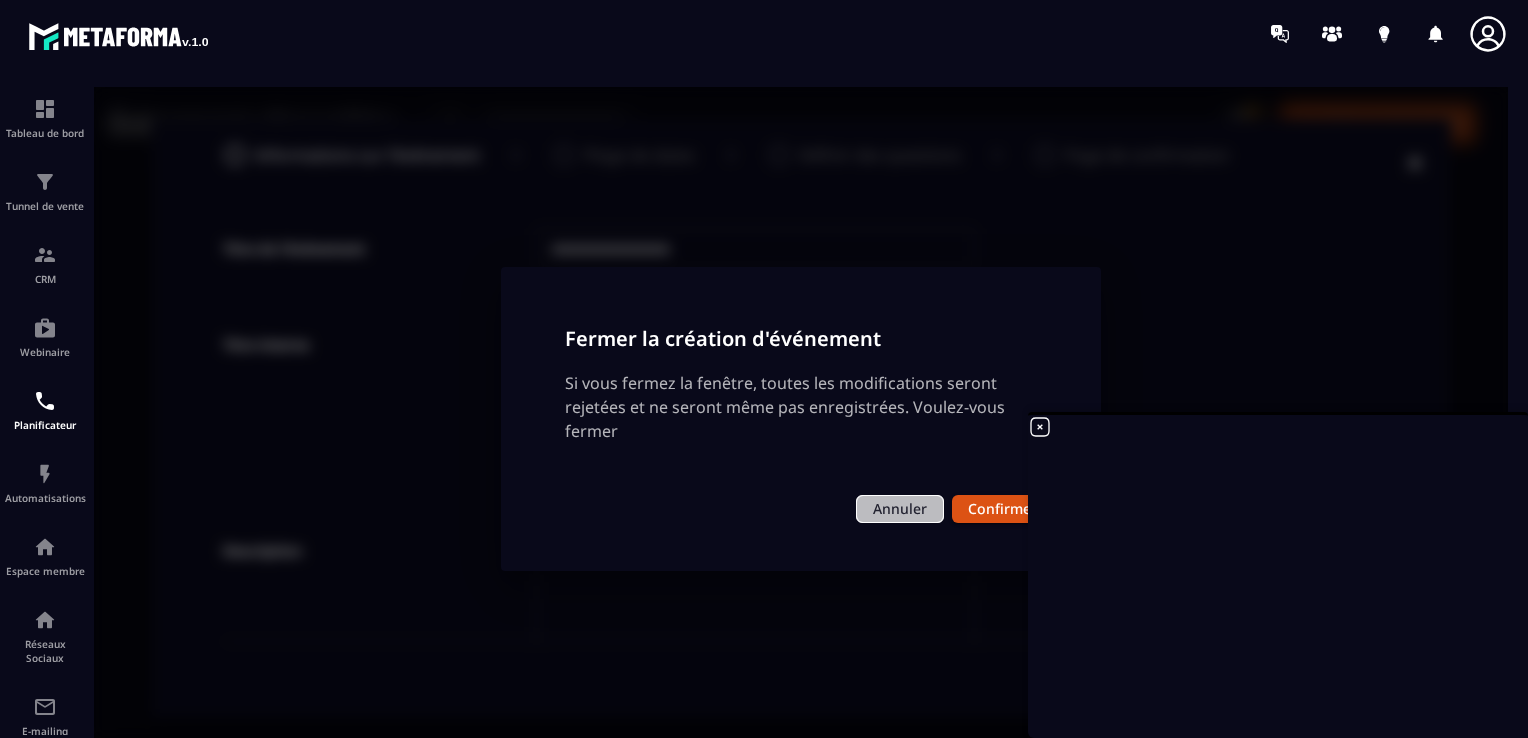 click on "Annuler" at bounding box center [900, 509] 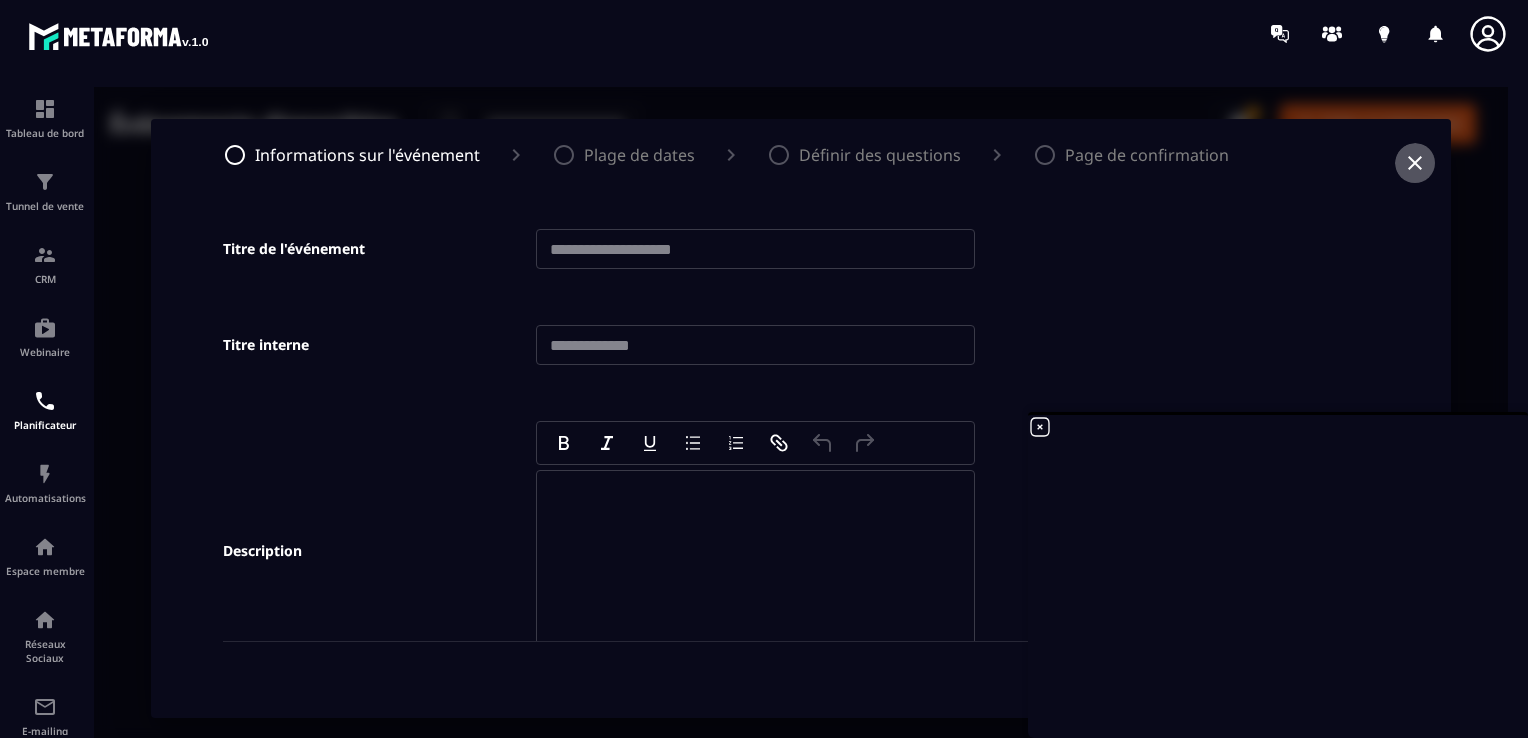 click 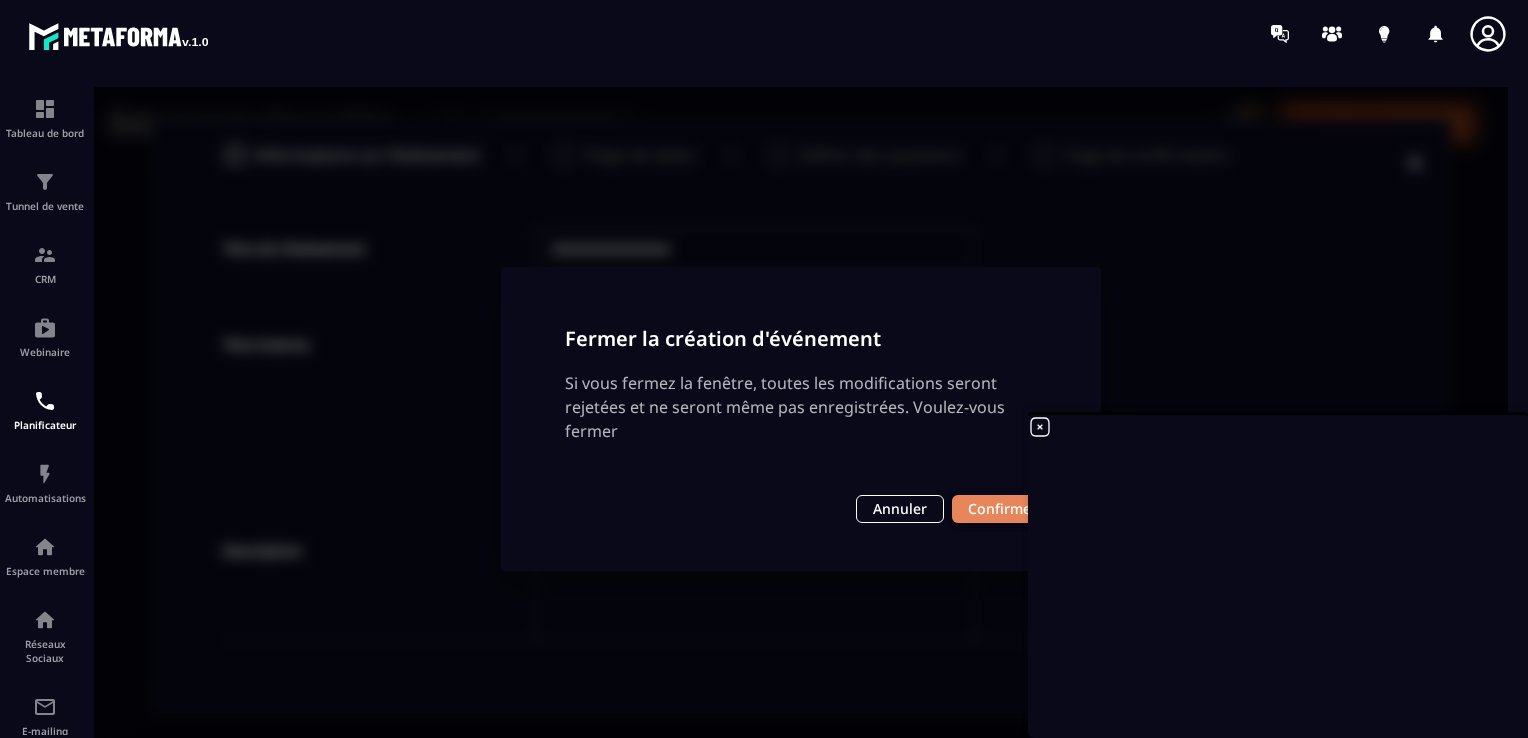 click on "Confirmer" at bounding box center (1002, 509) 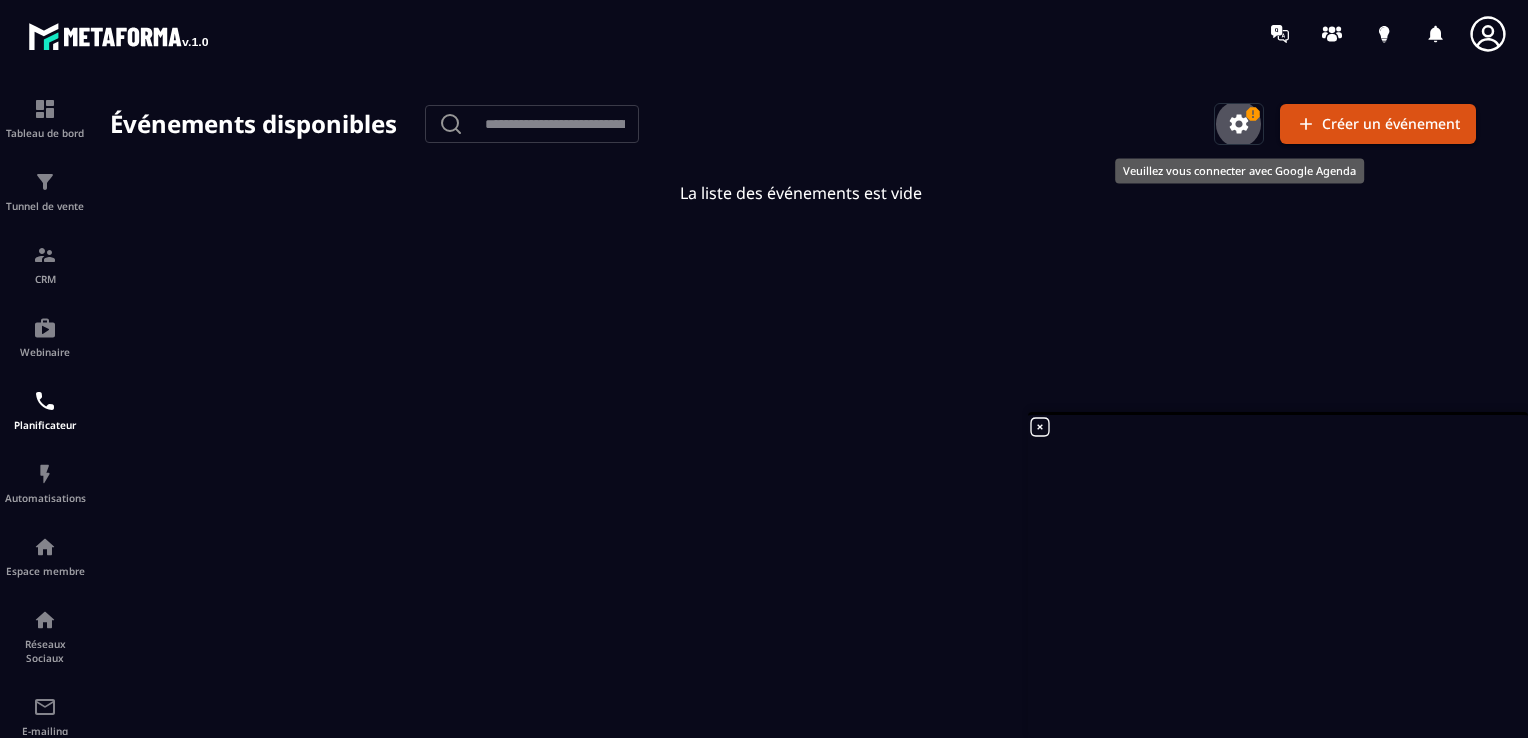 click 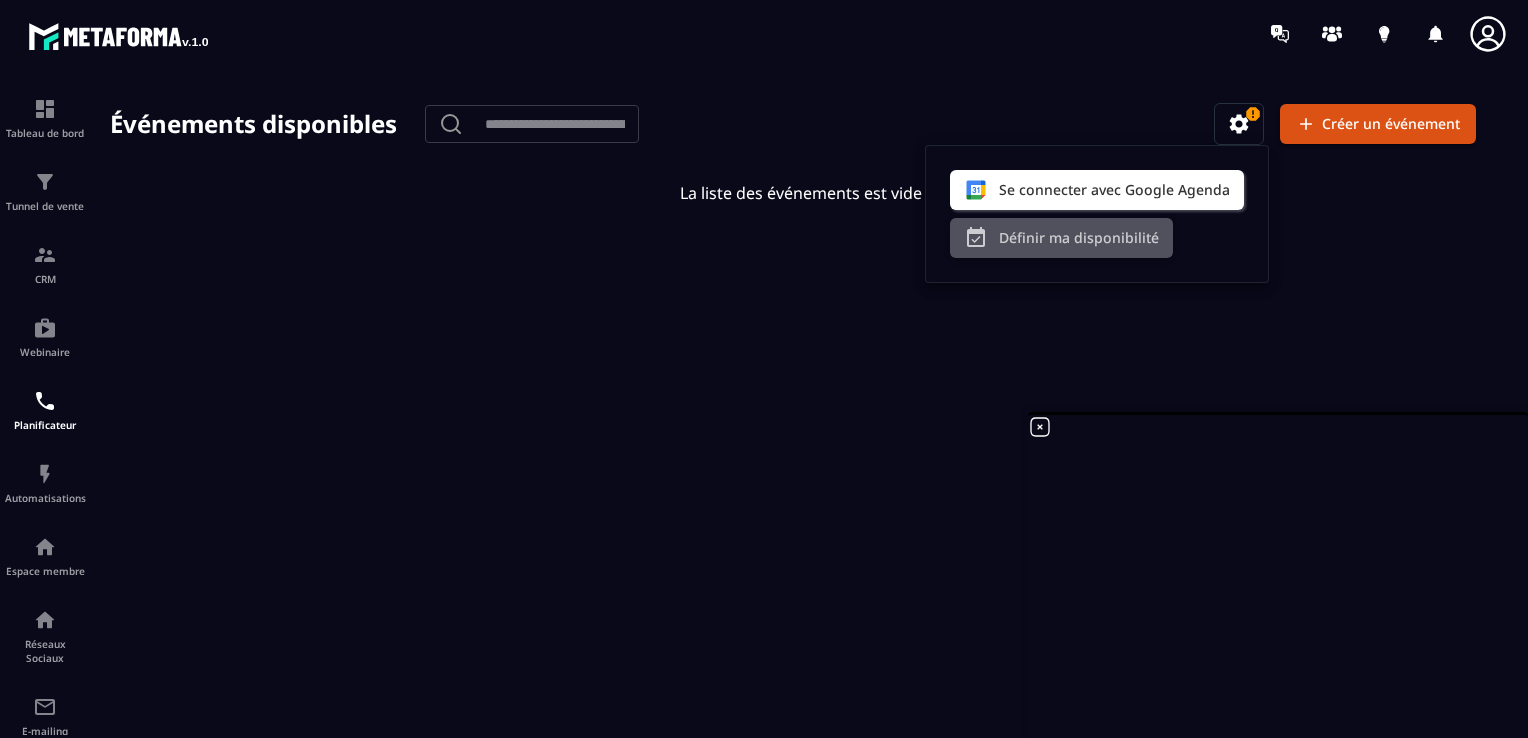 click on "Définir ma disponibilité" at bounding box center (1061, 238) 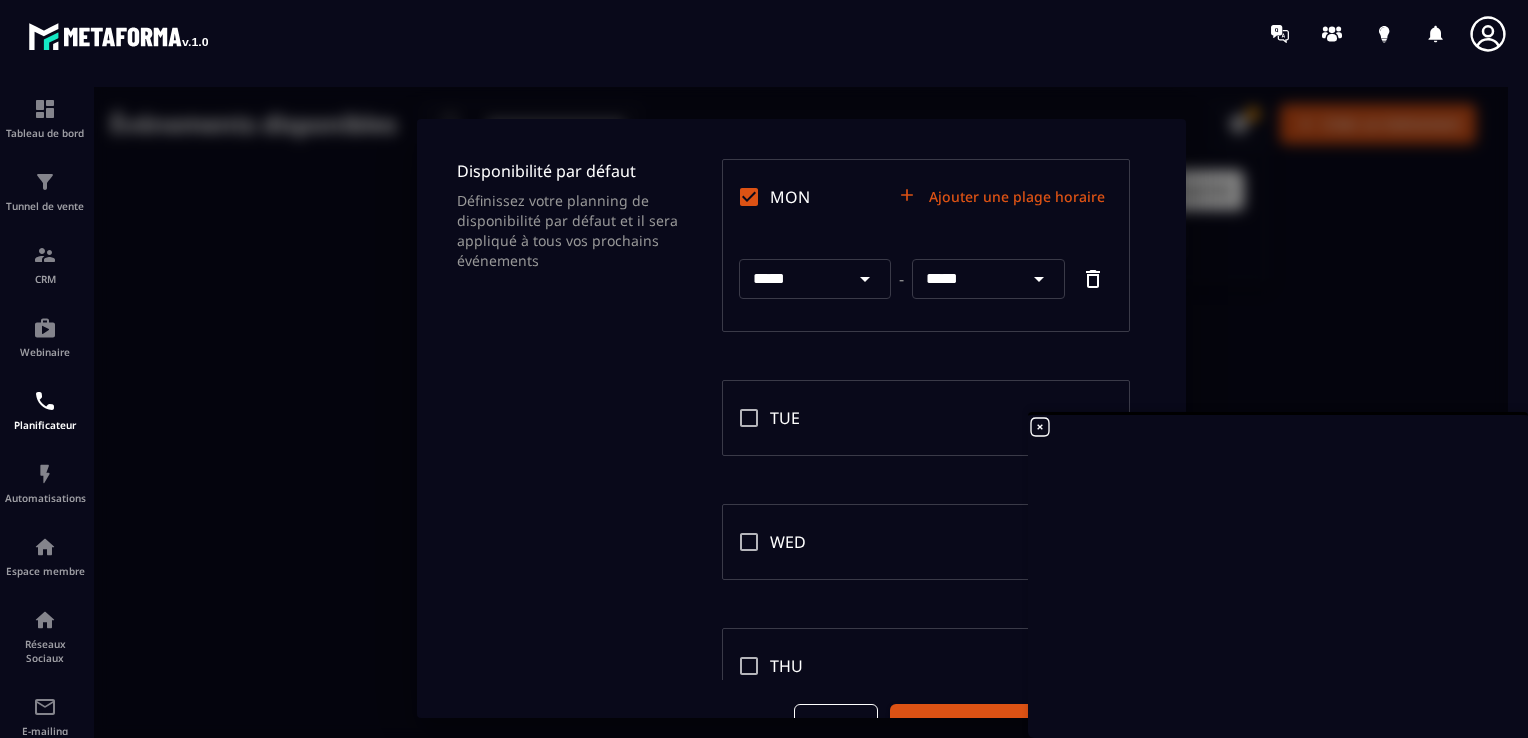 click 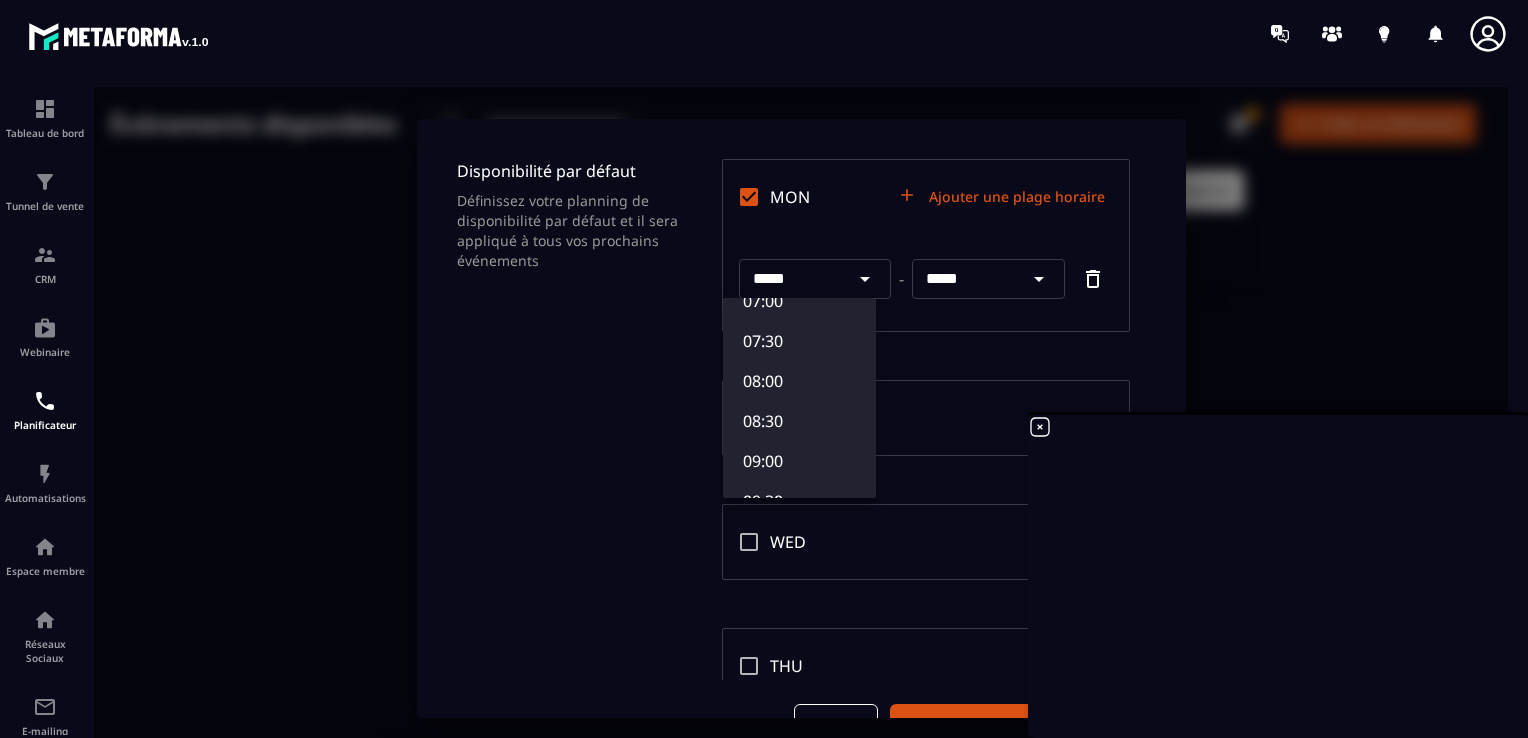 scroll, scrollTop: 592, scrollLeft: 0, axis: vertical 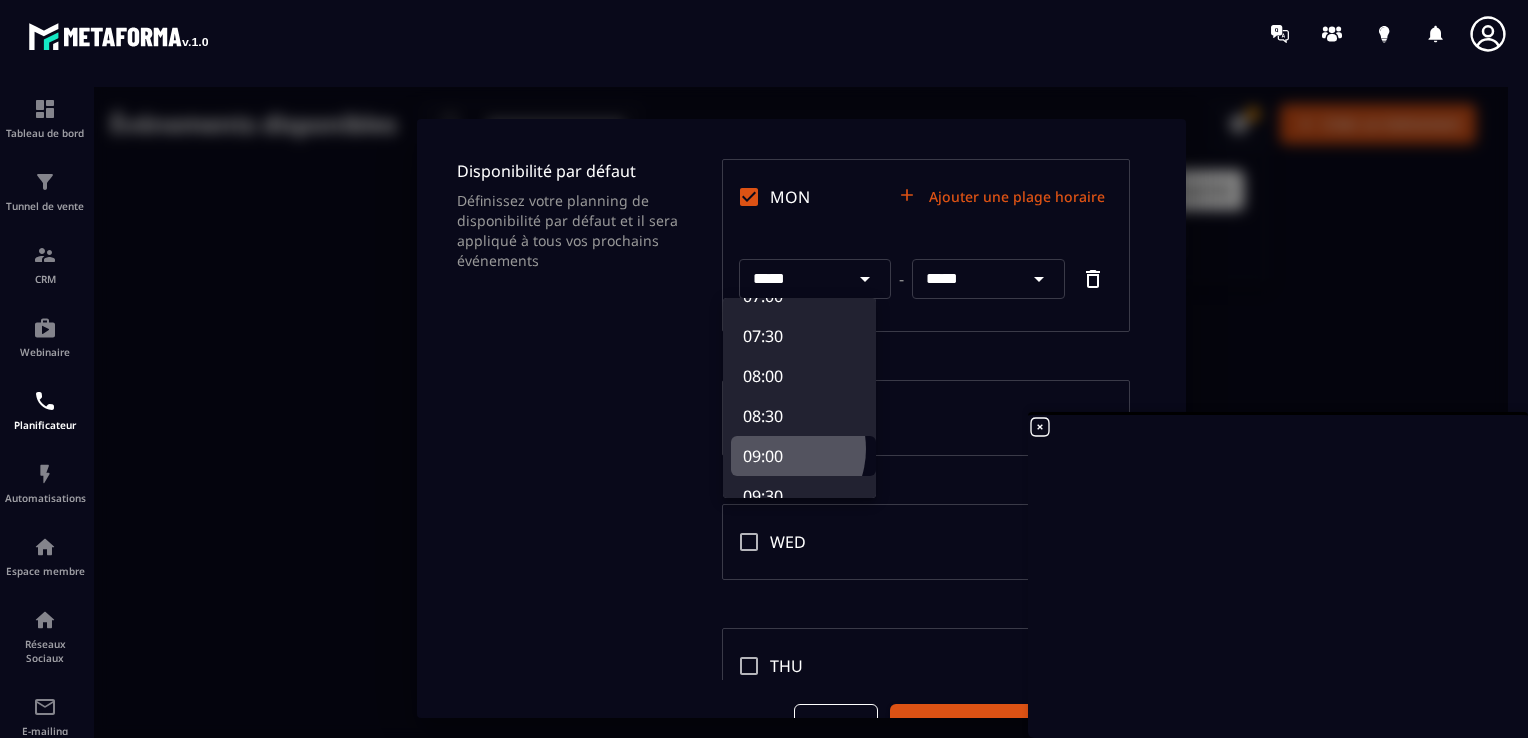 click on "09:00" at bounding box center (803, 456) 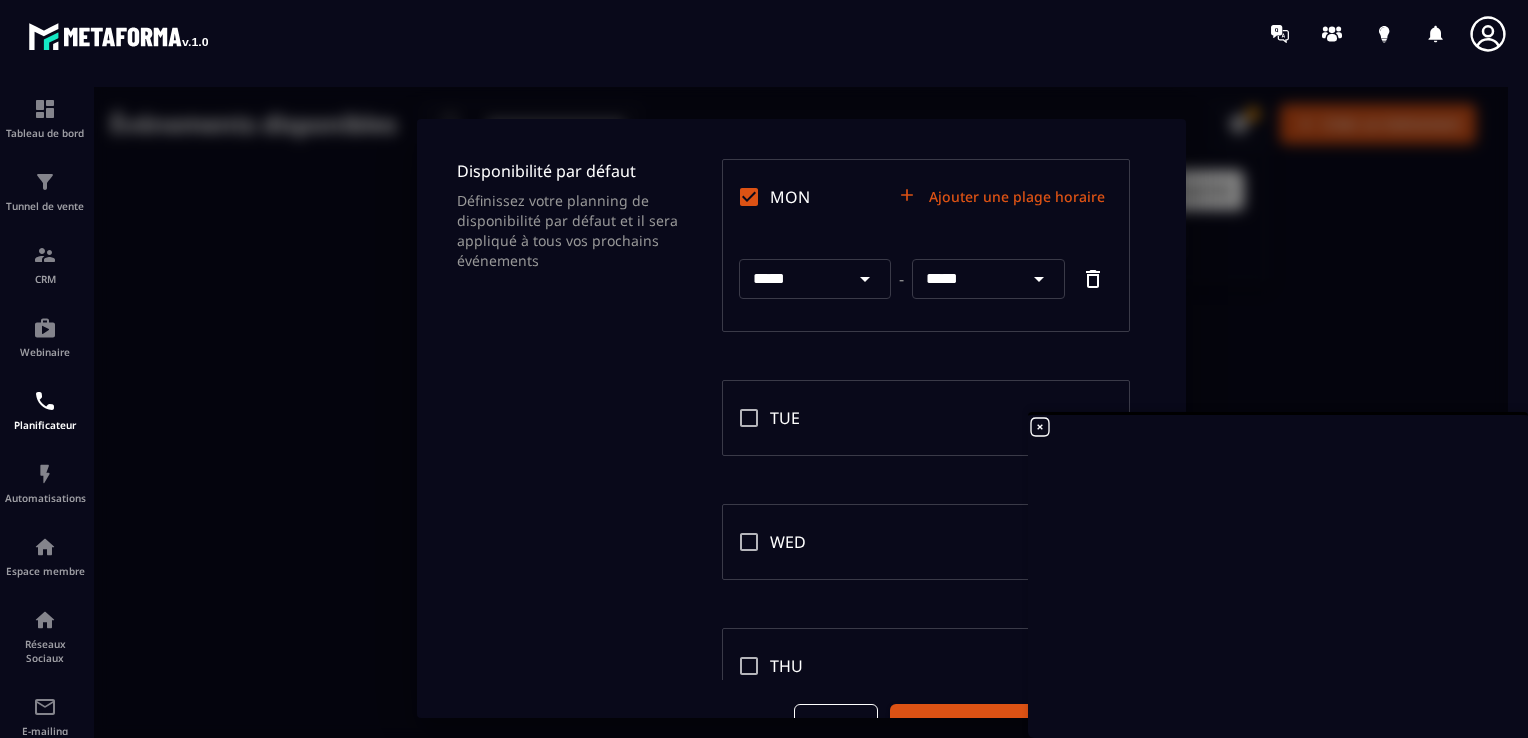 click 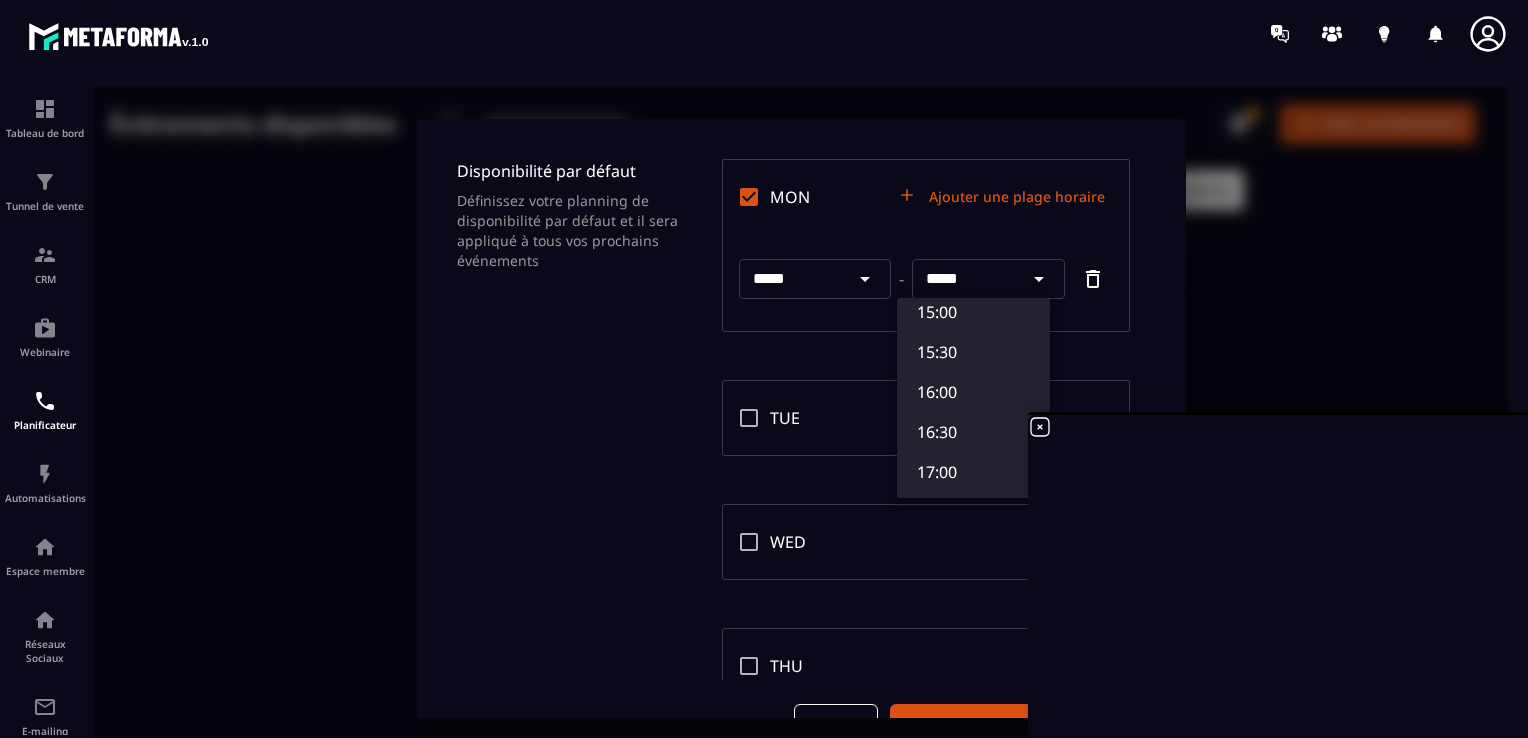 scroll, scrollTop: 1219, scrollLeft: 0, axis: vertical 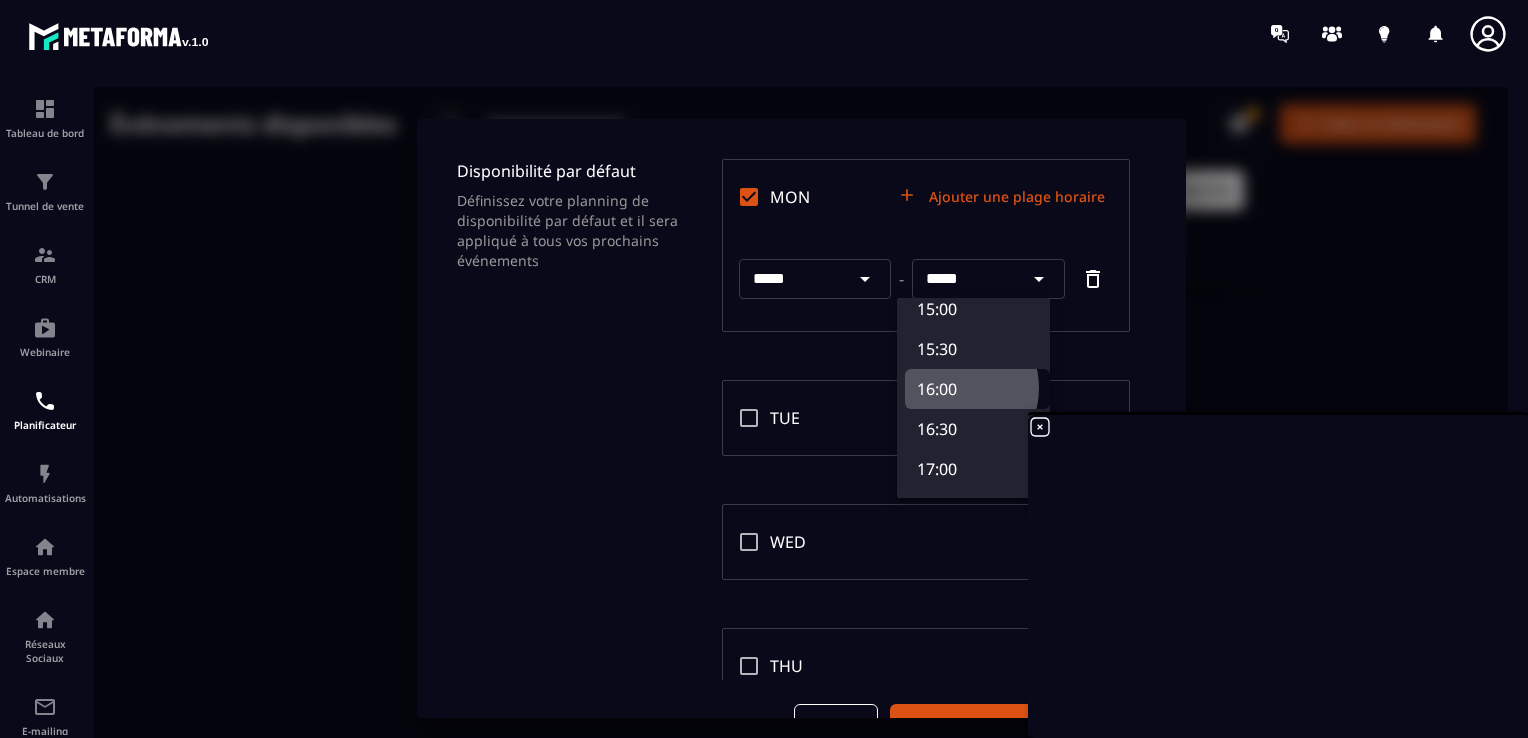 click on "16:00" at bounding box center (977, 389) 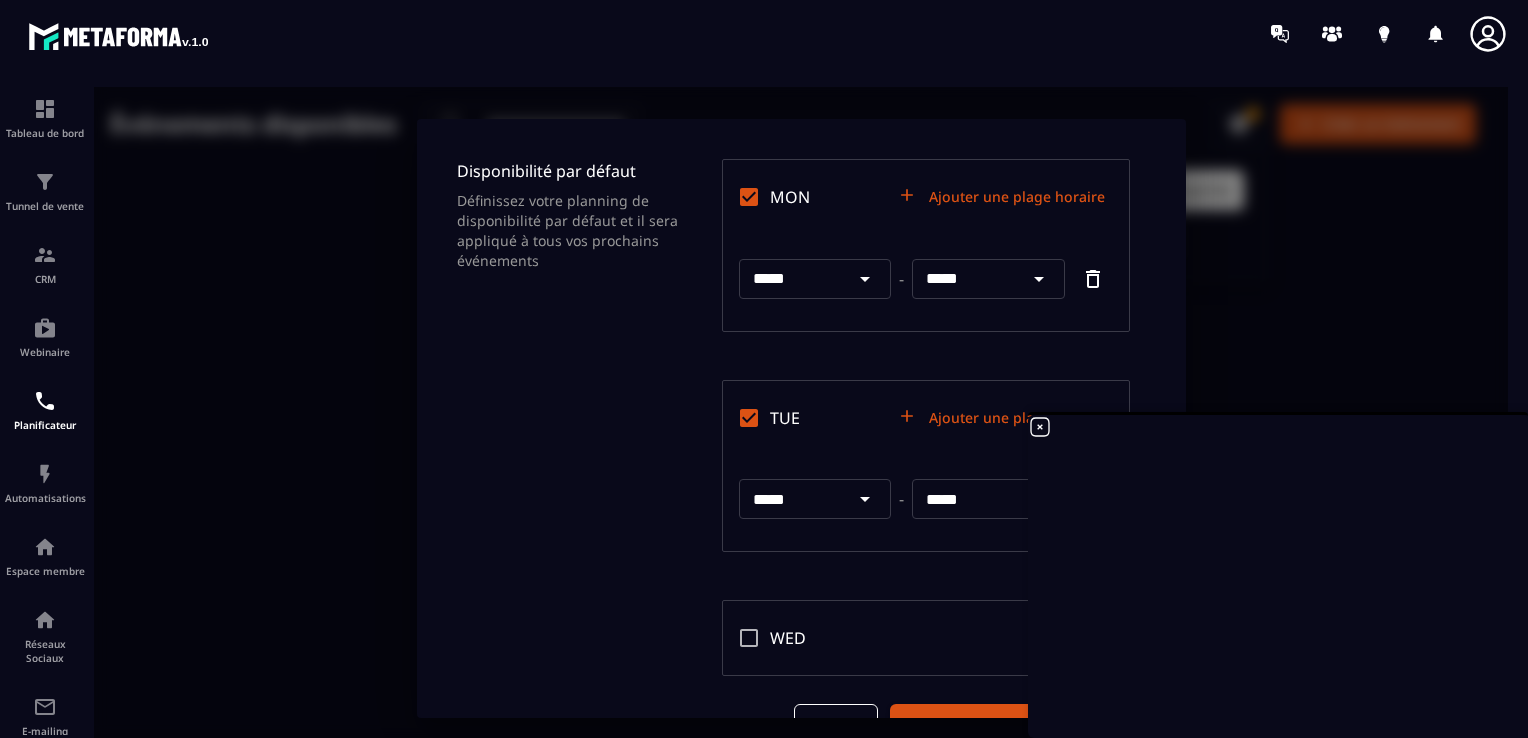 drag, startPoint x: 796, startPoint y: 498, endPoint x: 669, endPoint y: 506, distance: 127.25172 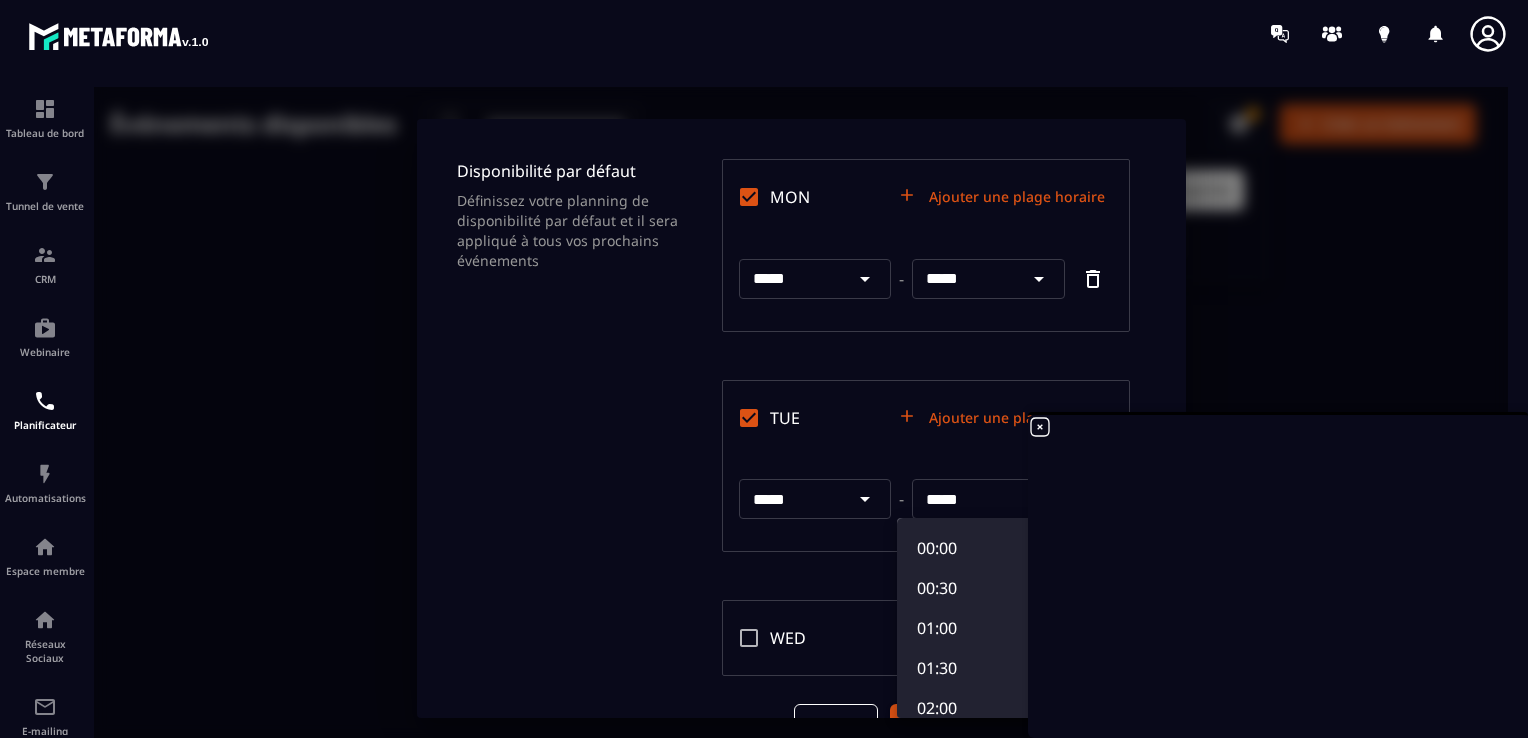 click at bounding box center [801, 418] 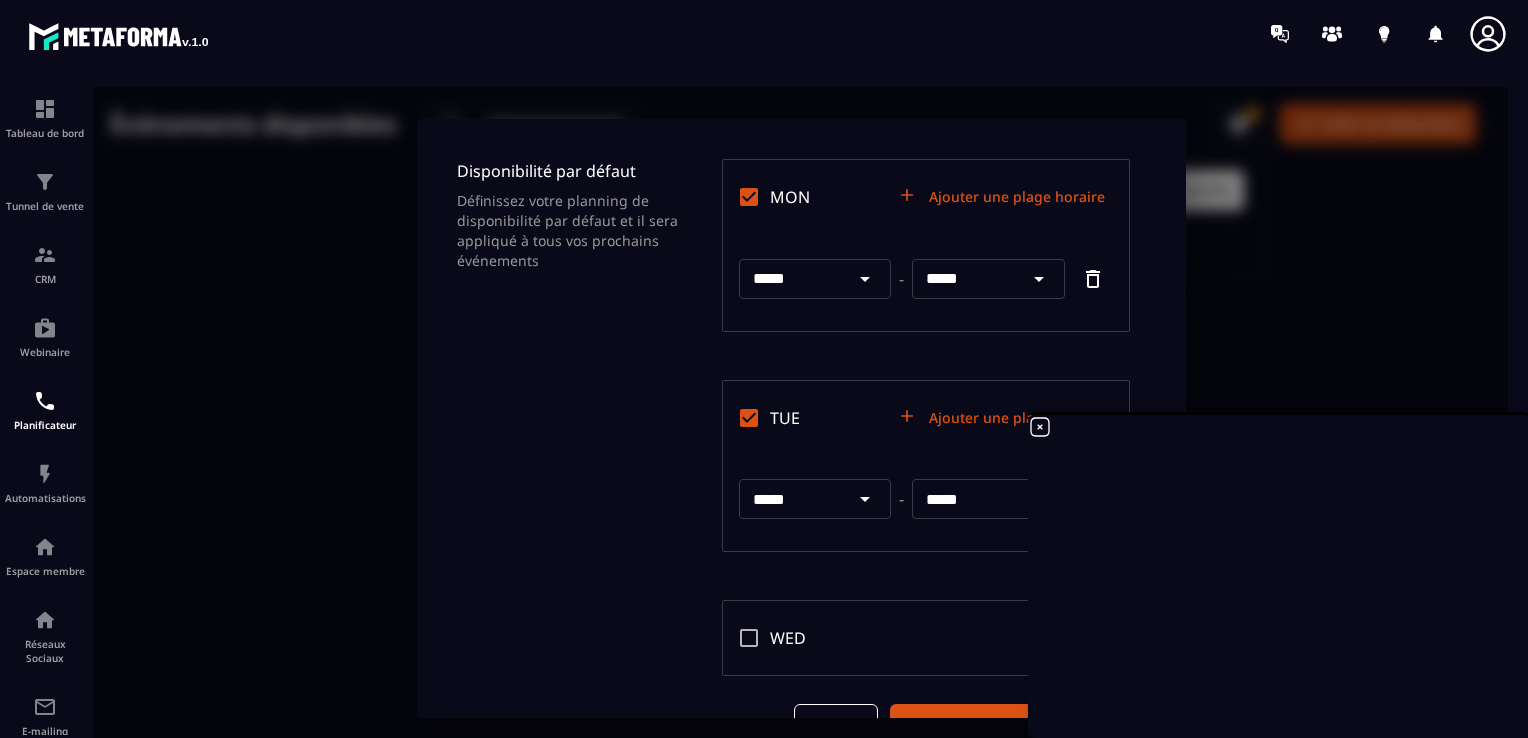 click on "*****" at bounding box center [792, 499] 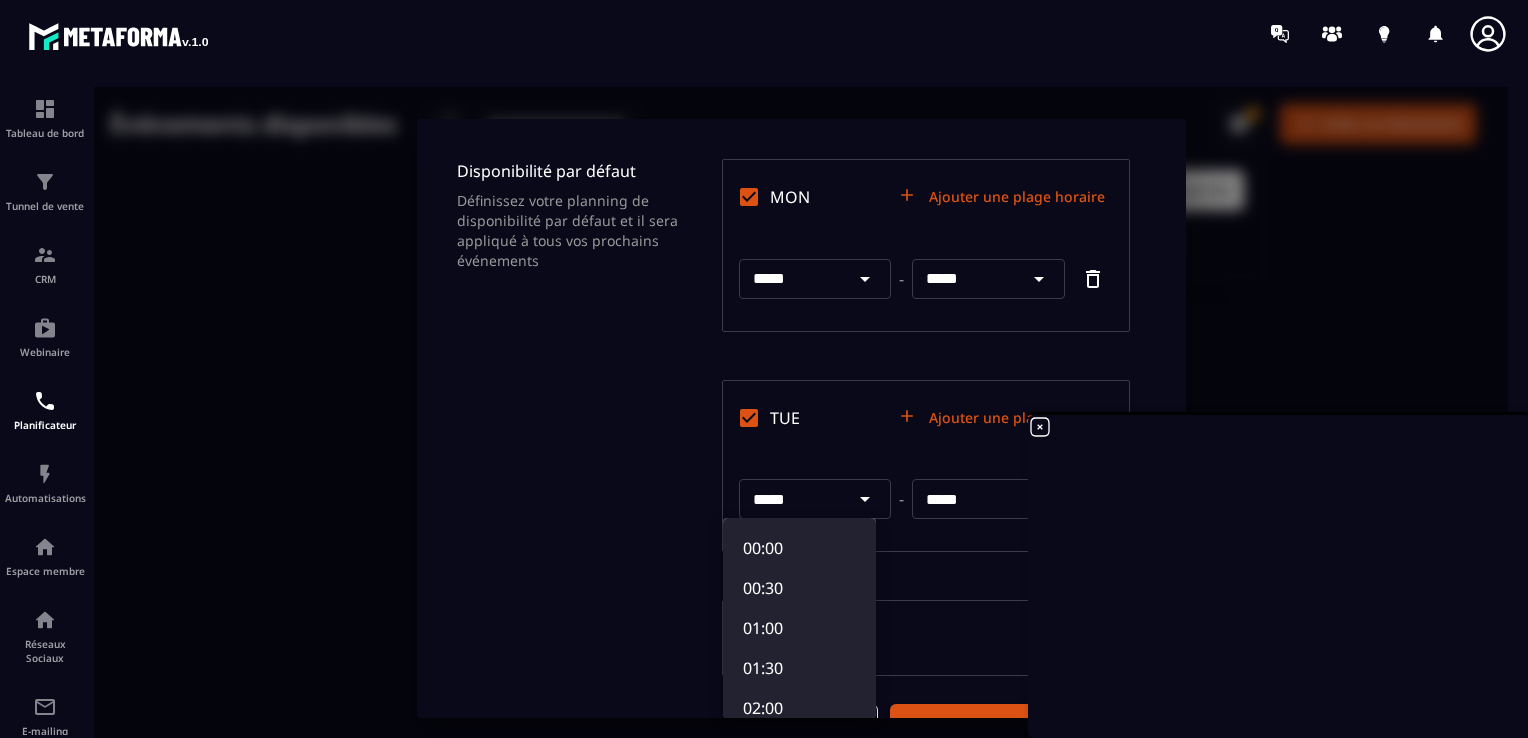type on "*****" 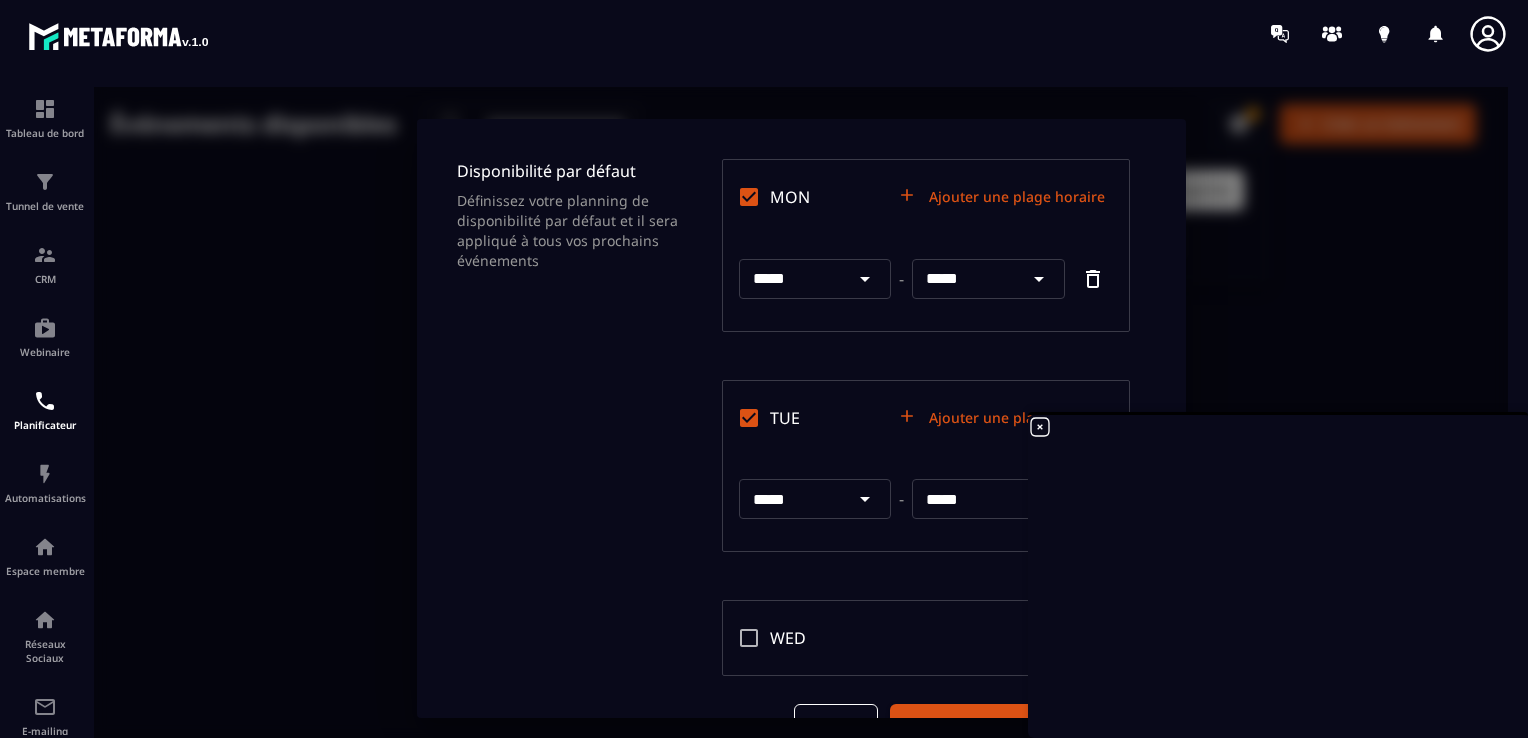 click on "*****" at bounding box center [965, 499] 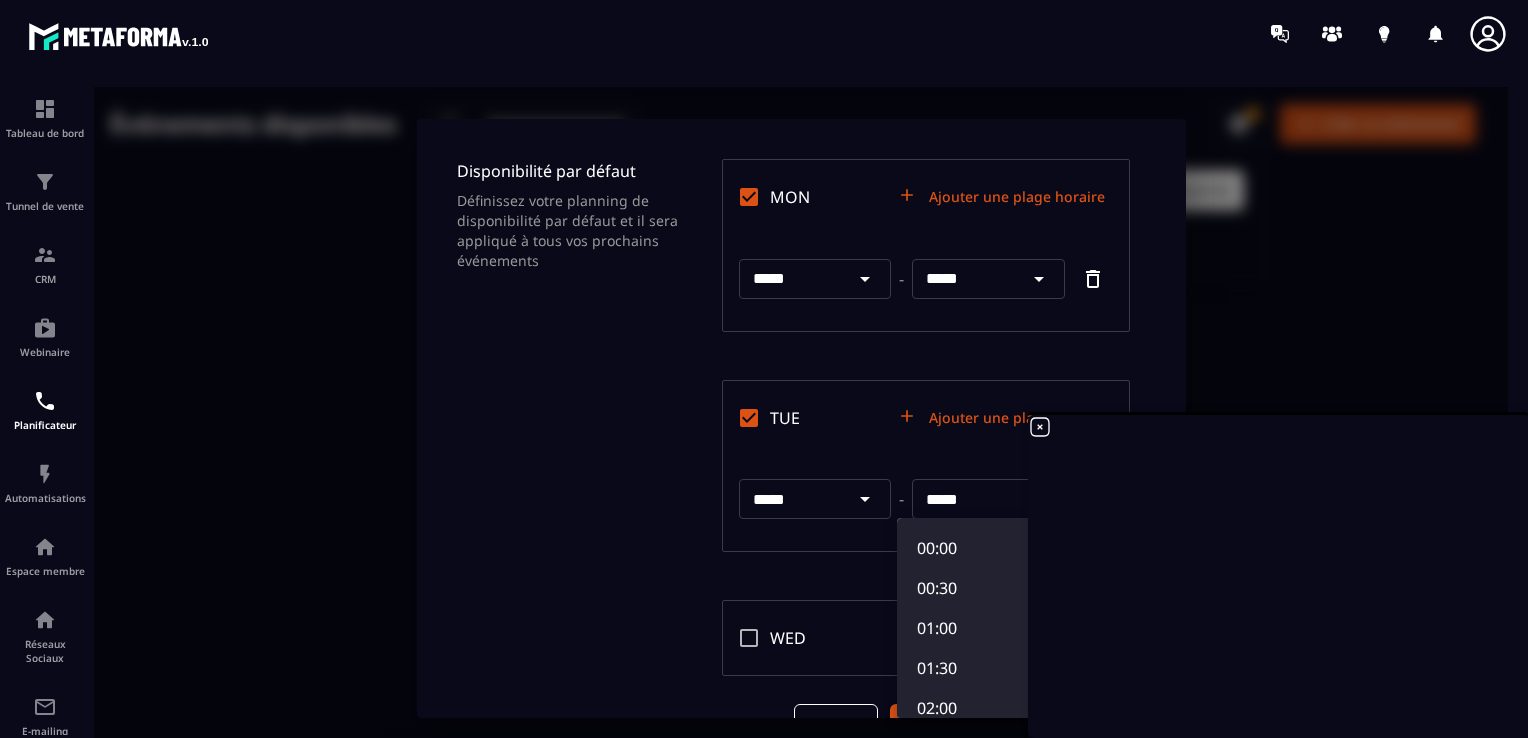 click at bounding box center [801, 418] 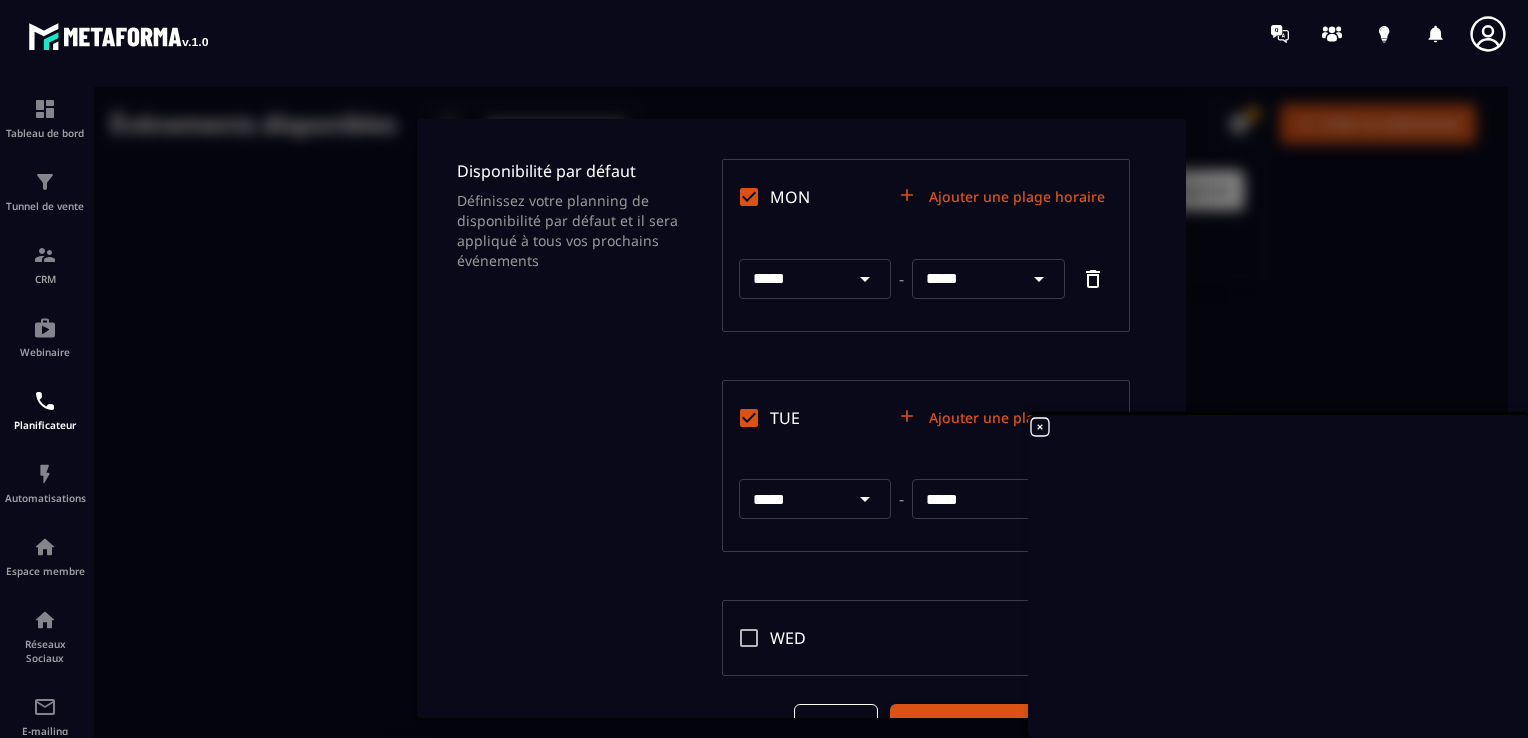 click on "*****" at bounding box center (965, 499) 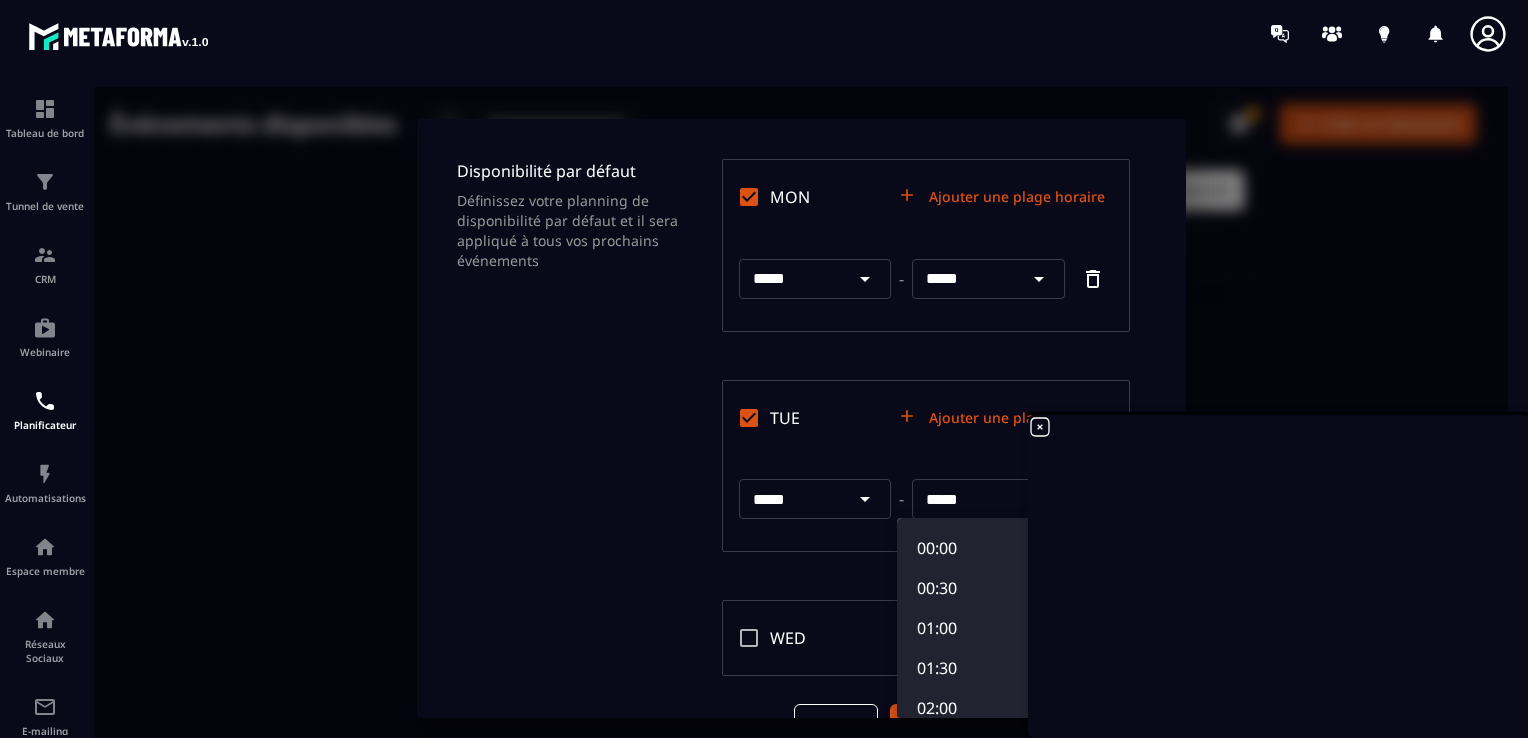 type on "*****" 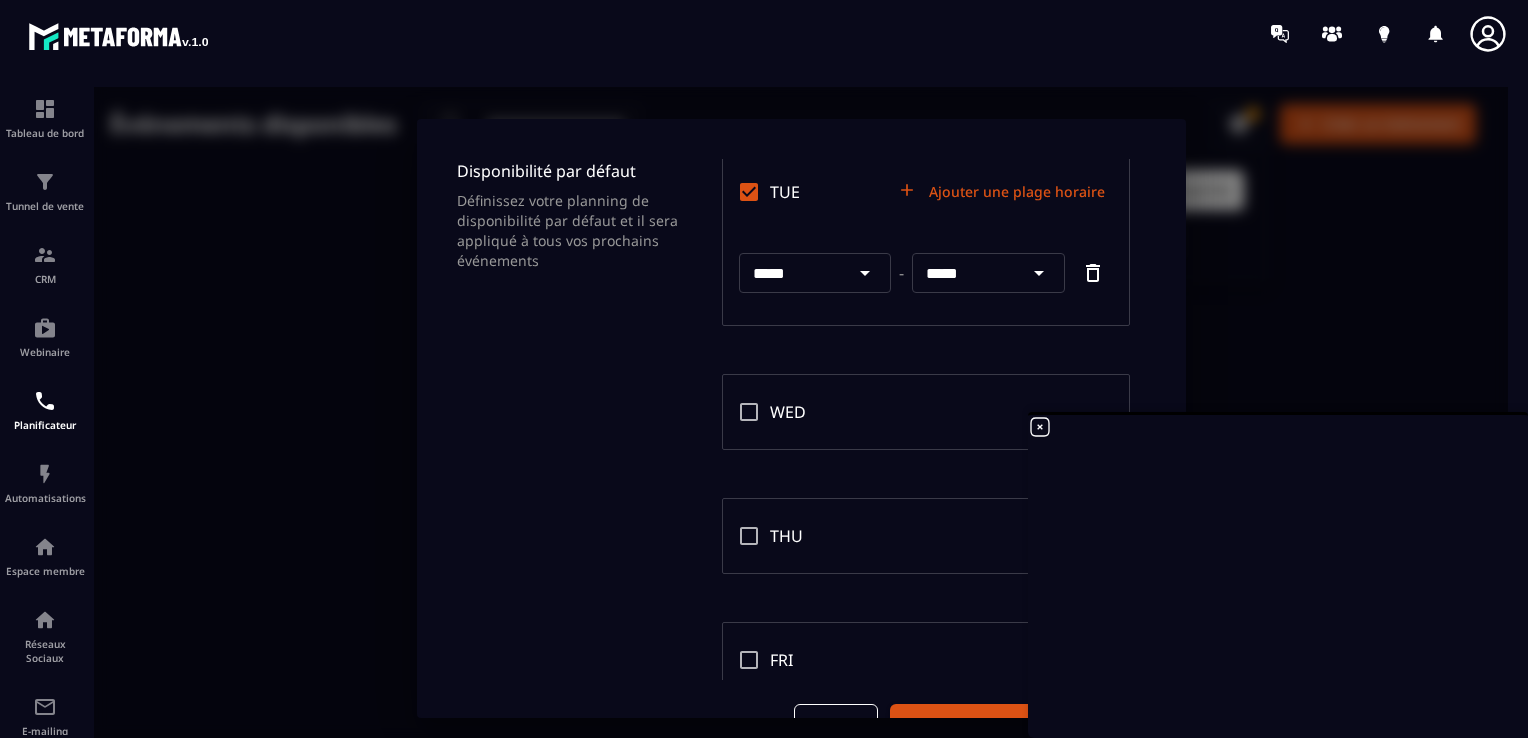scroll, scrollTop: 235, scrollLeft: 0, axis: vertical 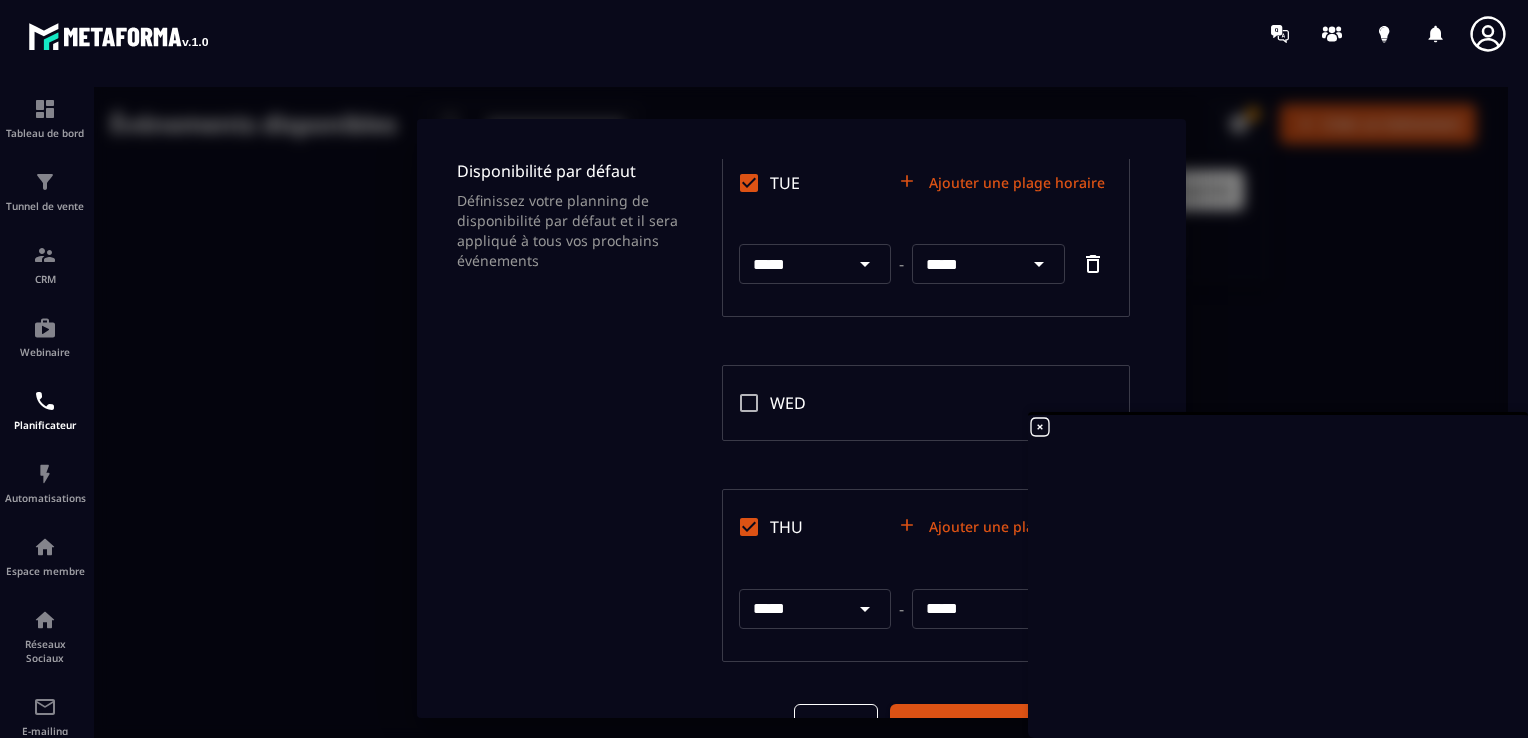 click 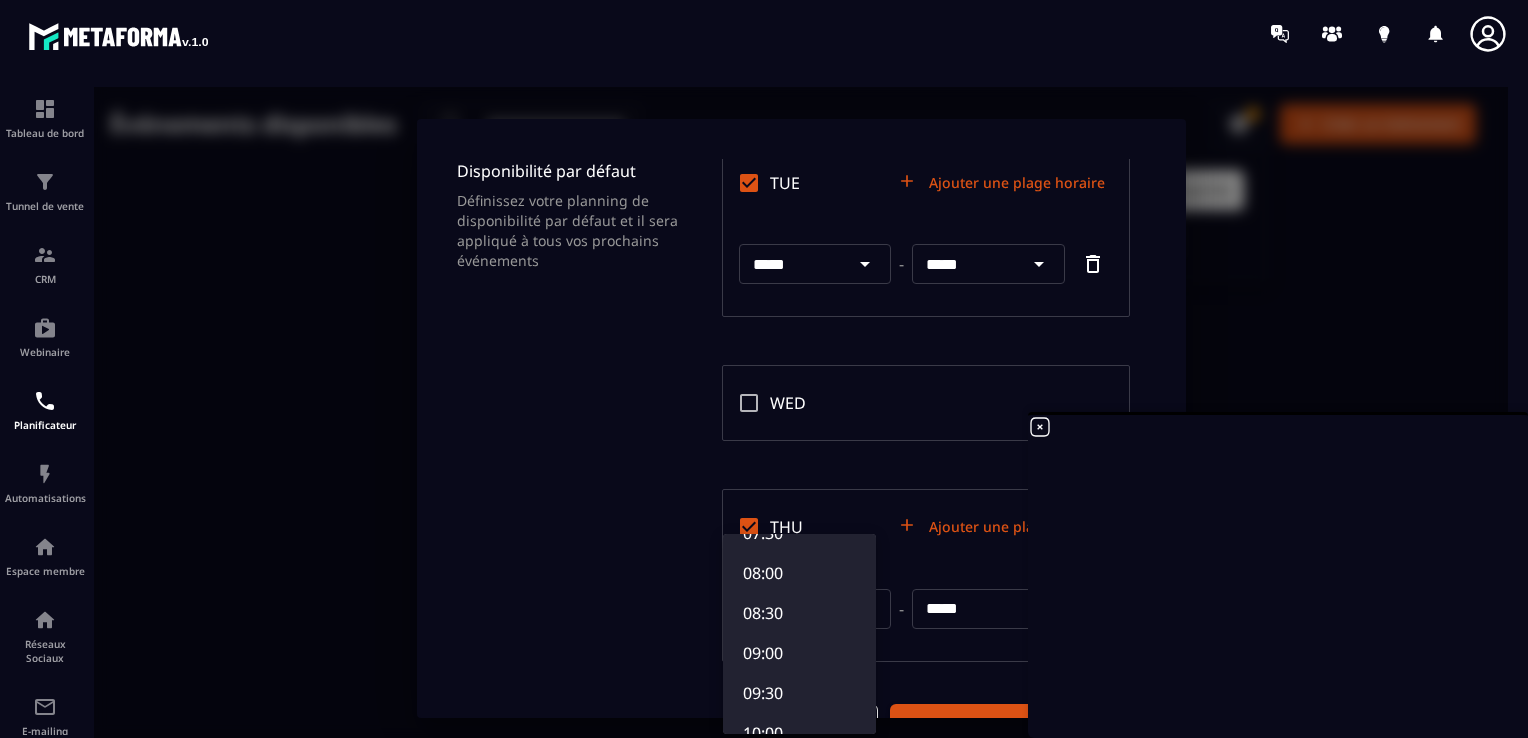 scroll, scrollTop: 632, scrollLeft: 0, axis: vertical 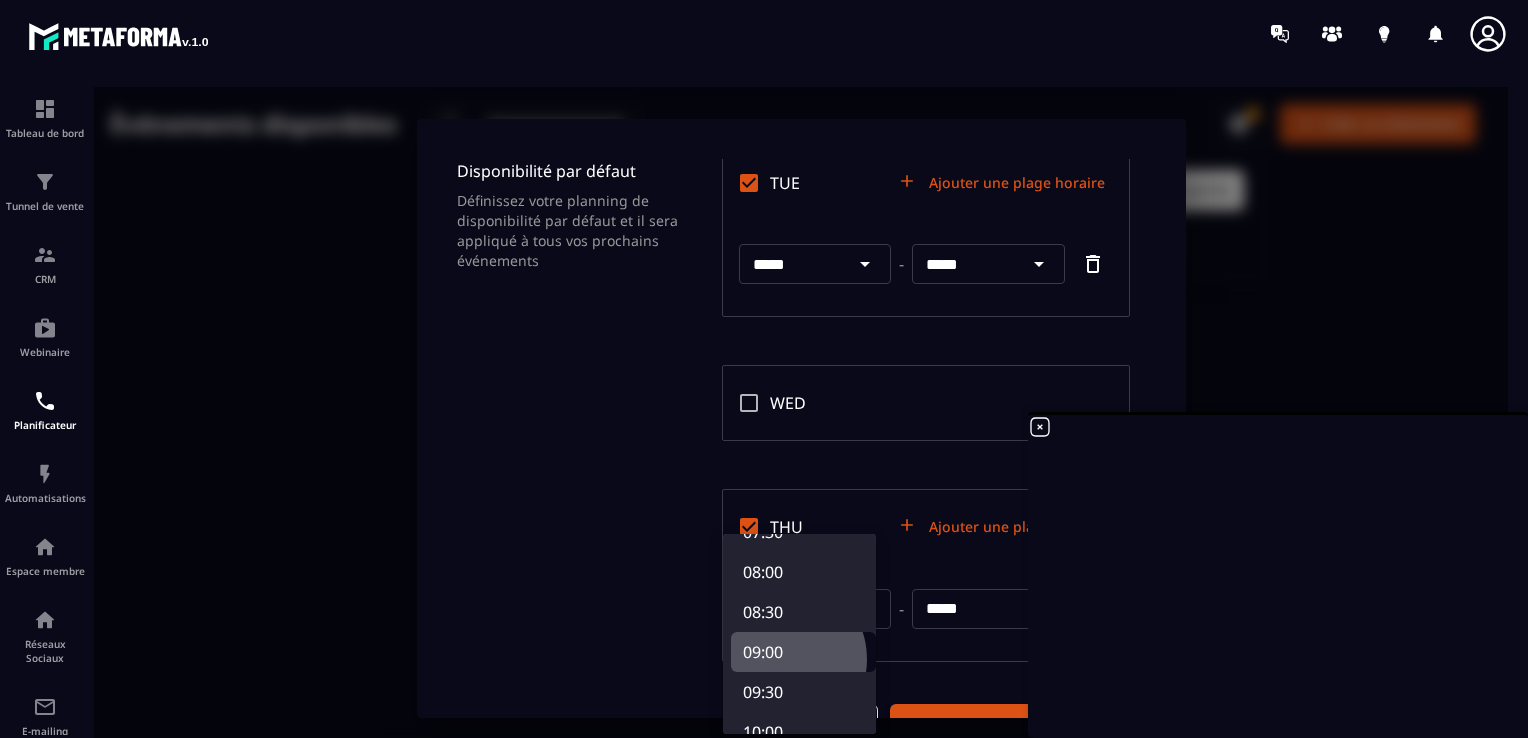 click on "09:00" at bounding box center [803, 652] 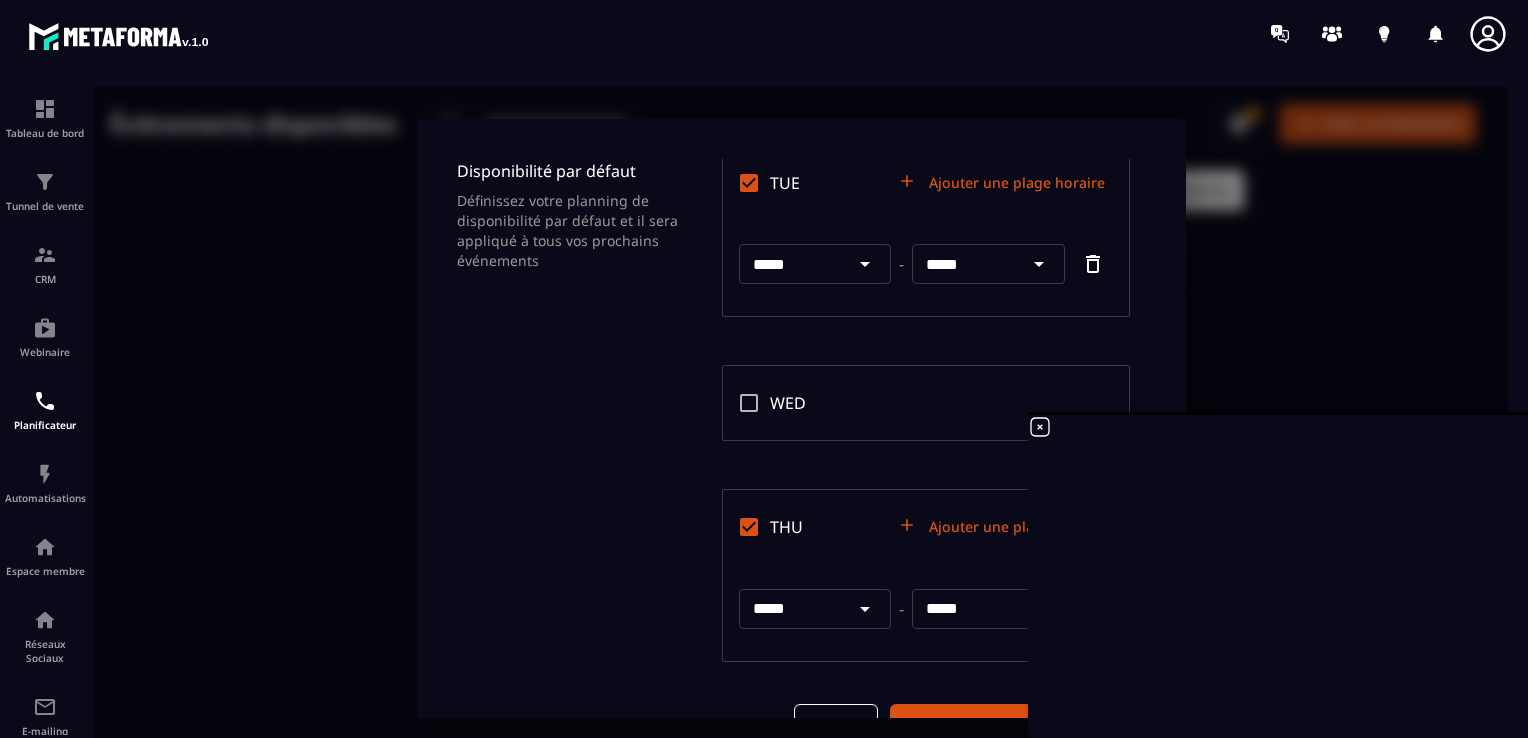 click on "*****" at bounding box center (965, 609) 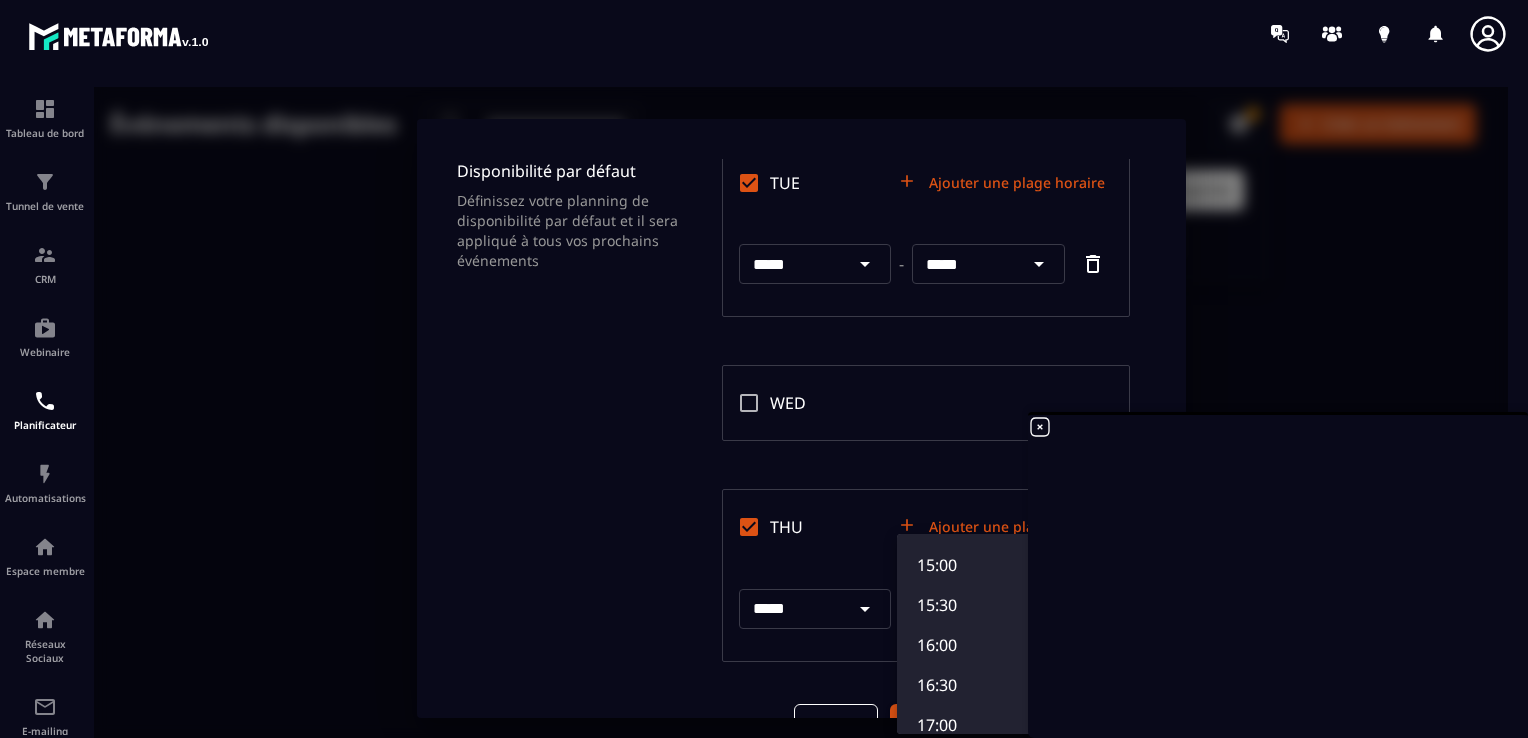 scroll, scrollTop: 1200, scrollLeft: 0, axis: vertical 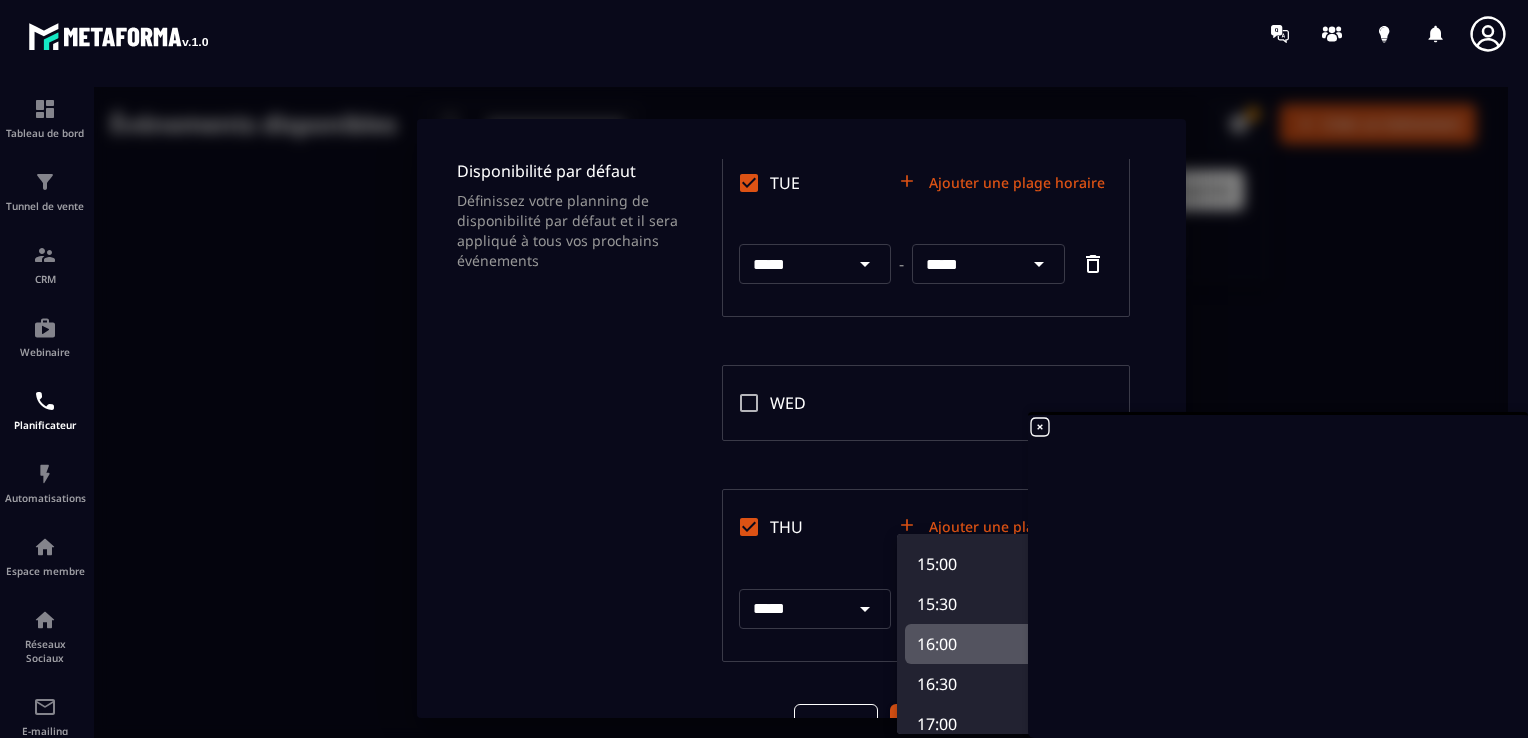 click on "16:00" at bounding box center (977, 644) 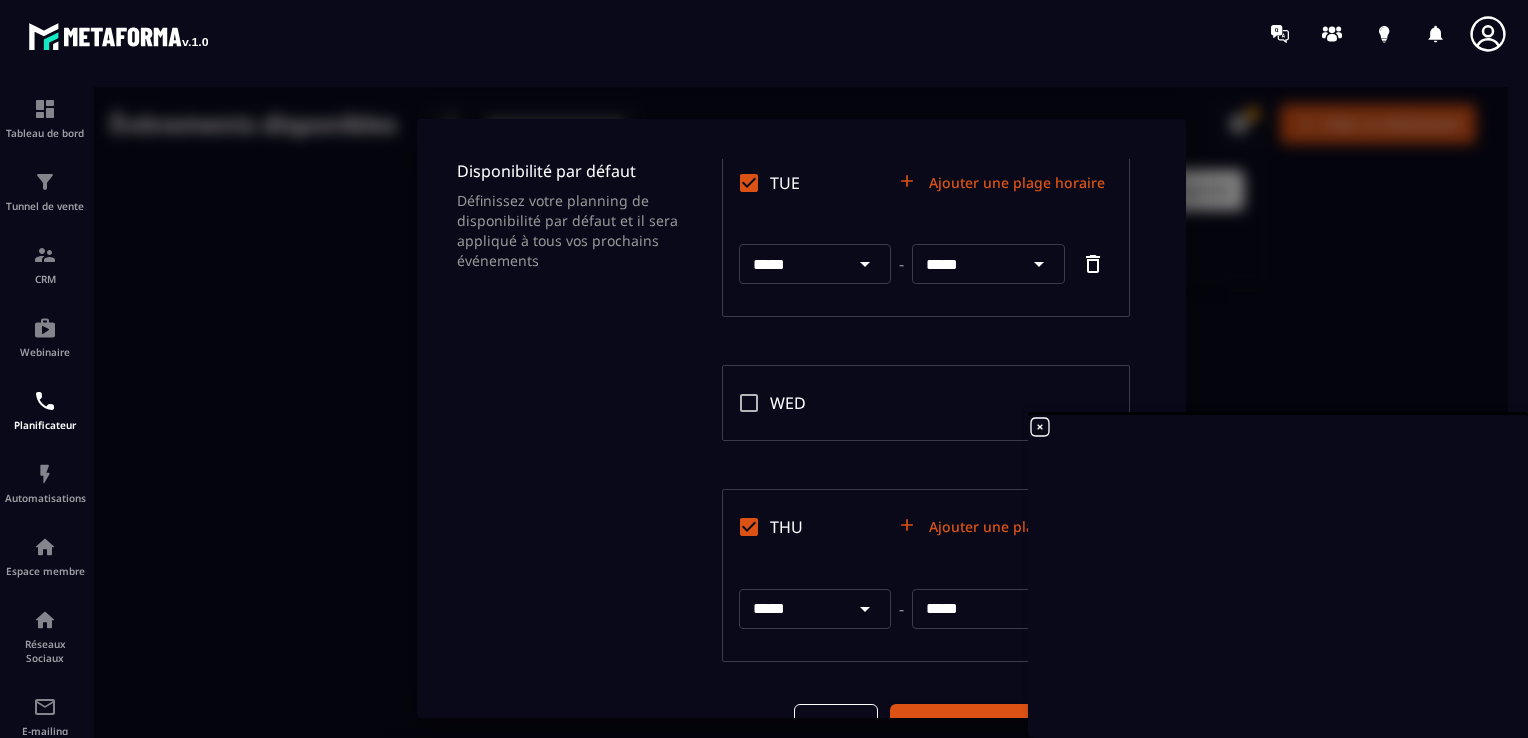click on "Disponibilité par défaut Définissez votre planning de disponibilité par défaut et il sera appliqué à tous vos prochains événements" at bounding box center [577, 419] 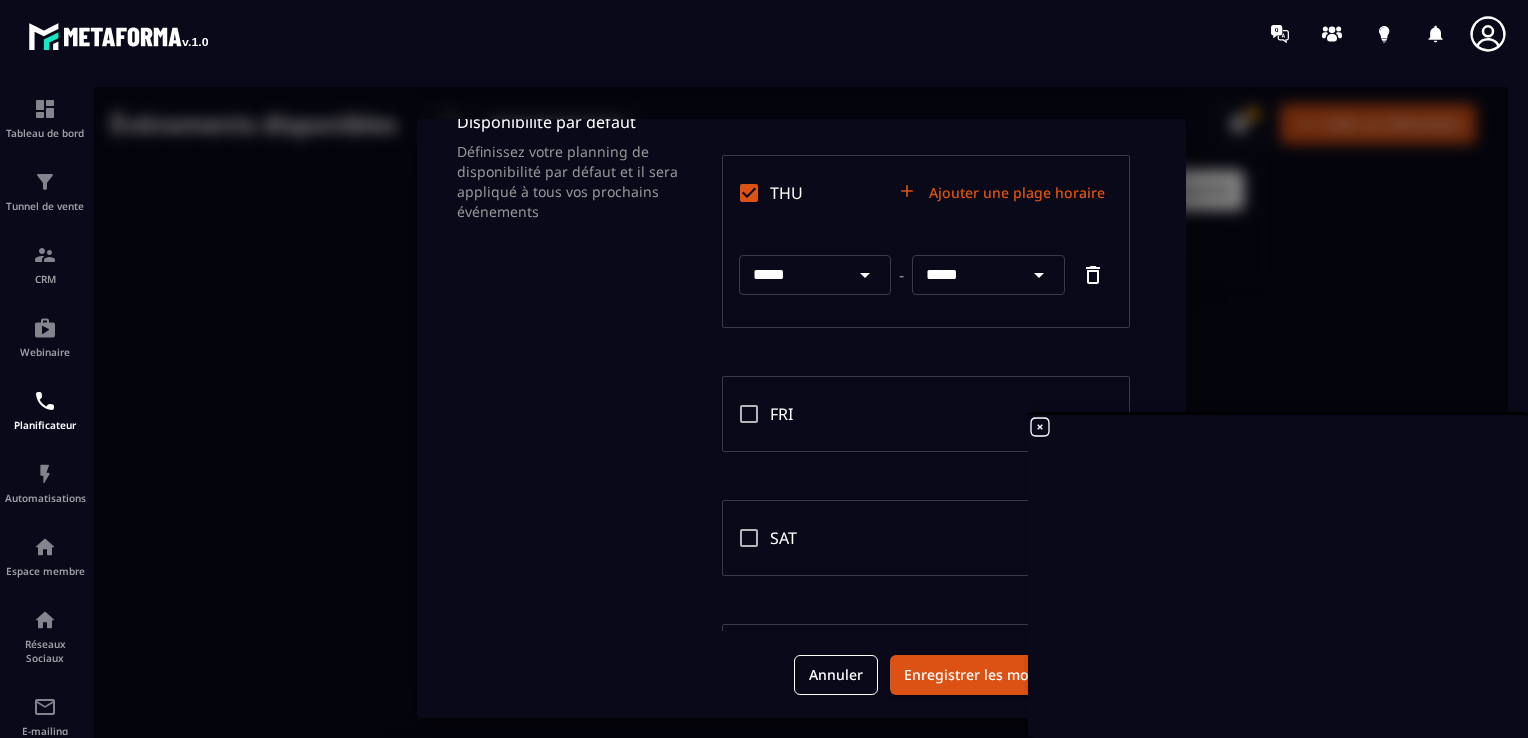scroll, scrollTop: 585, scrollLeft: 0, axis: vertical 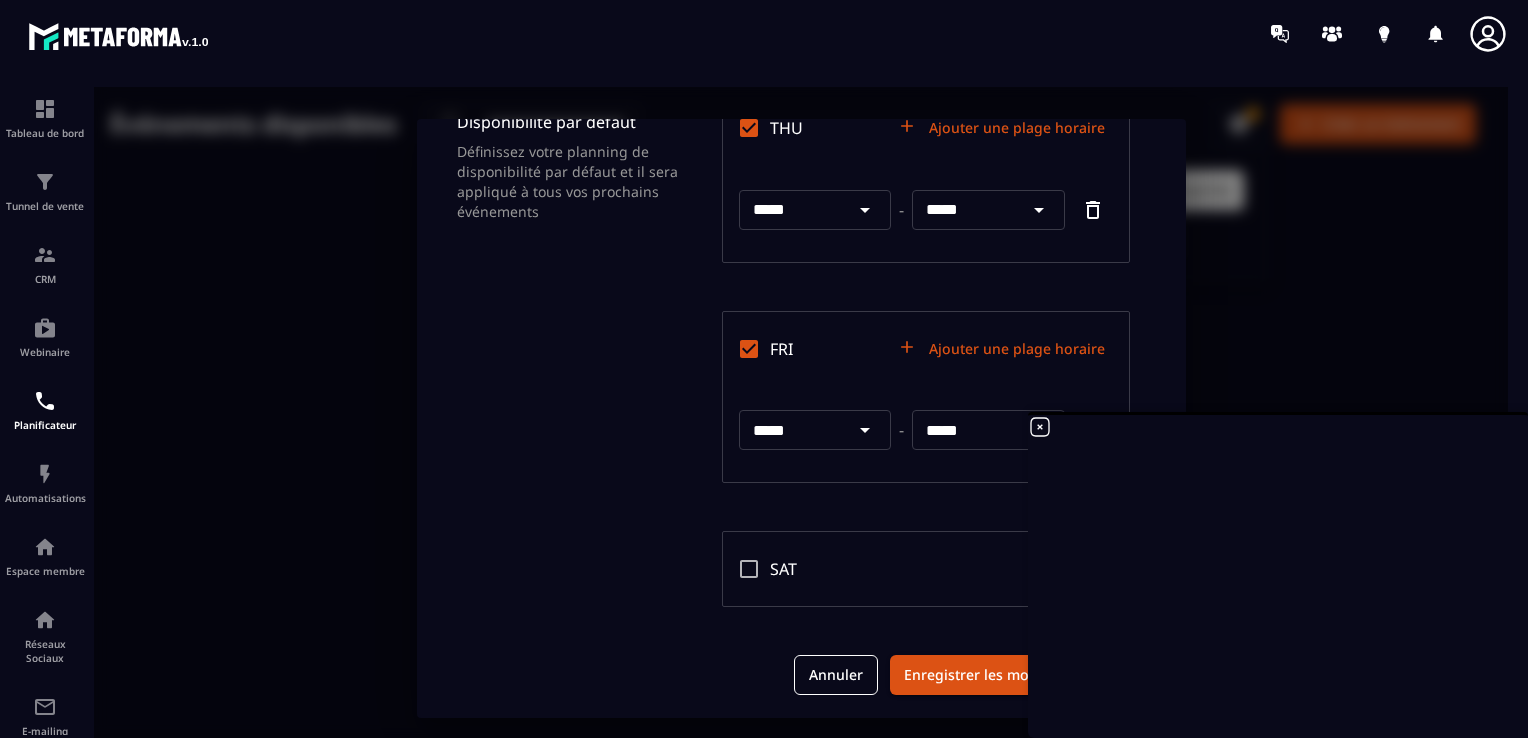 click 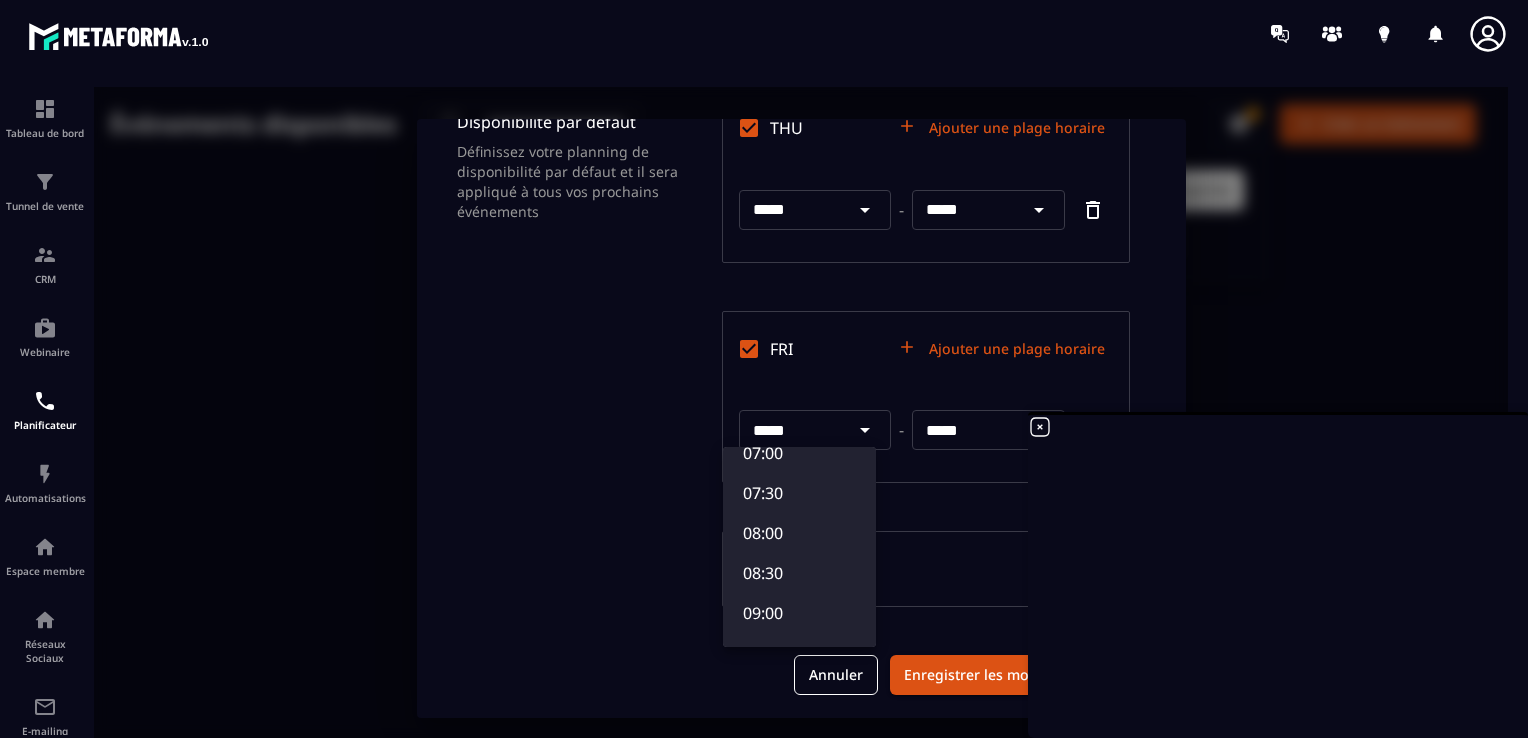scroll, scrollTop: 602, scrollLeft: 0, axis: vertical 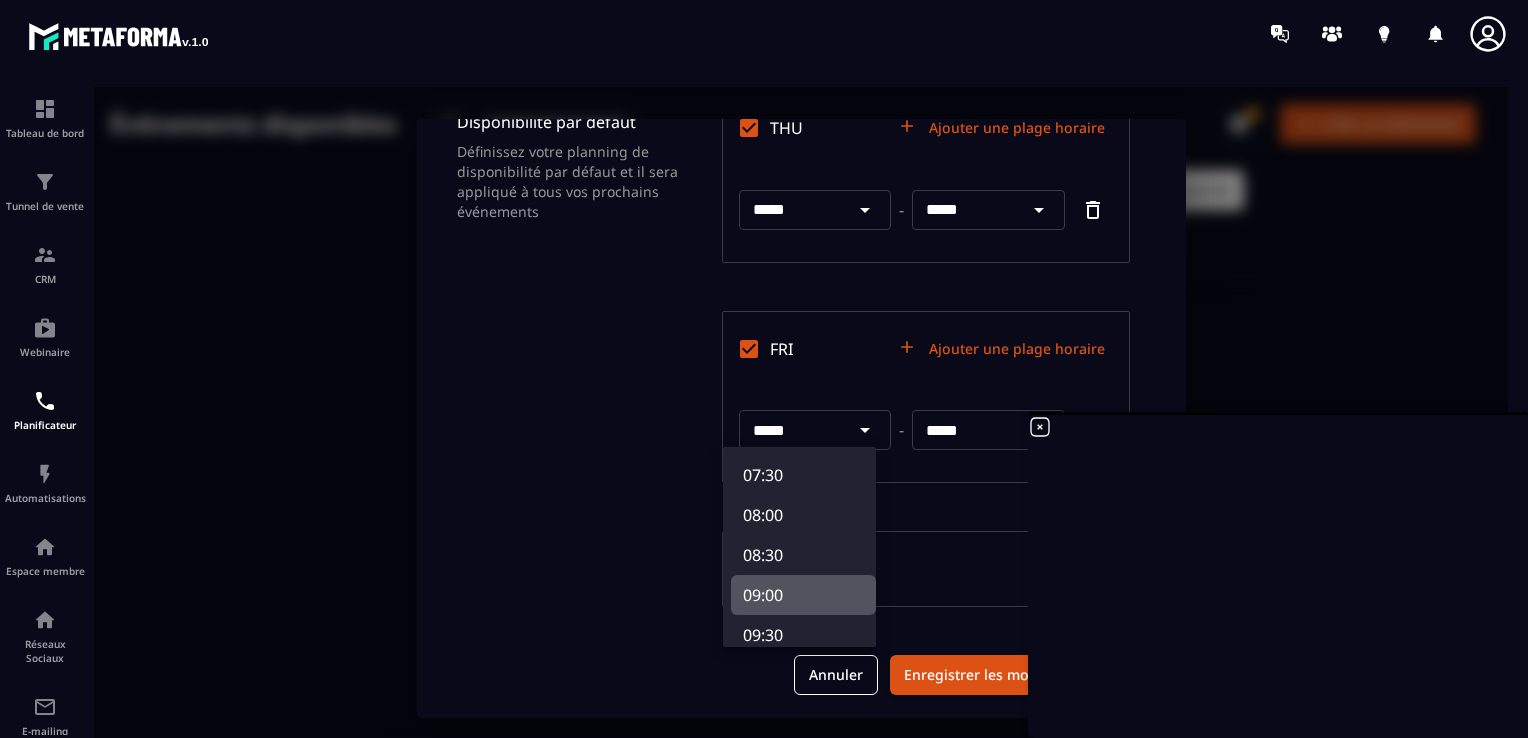 click on "09:00" at bounding box center (803, 595) 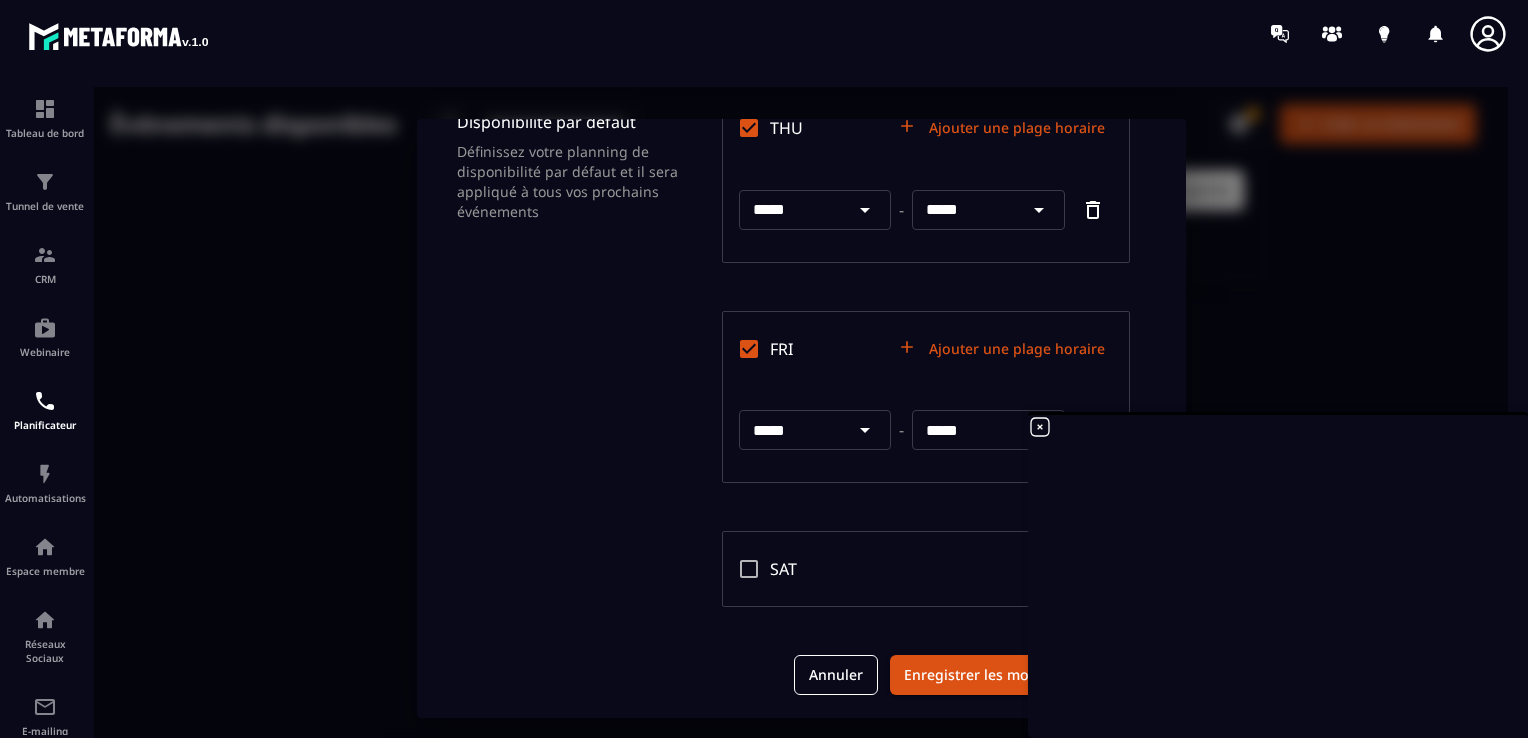 click on "*****" at bounding box center [965, 430] 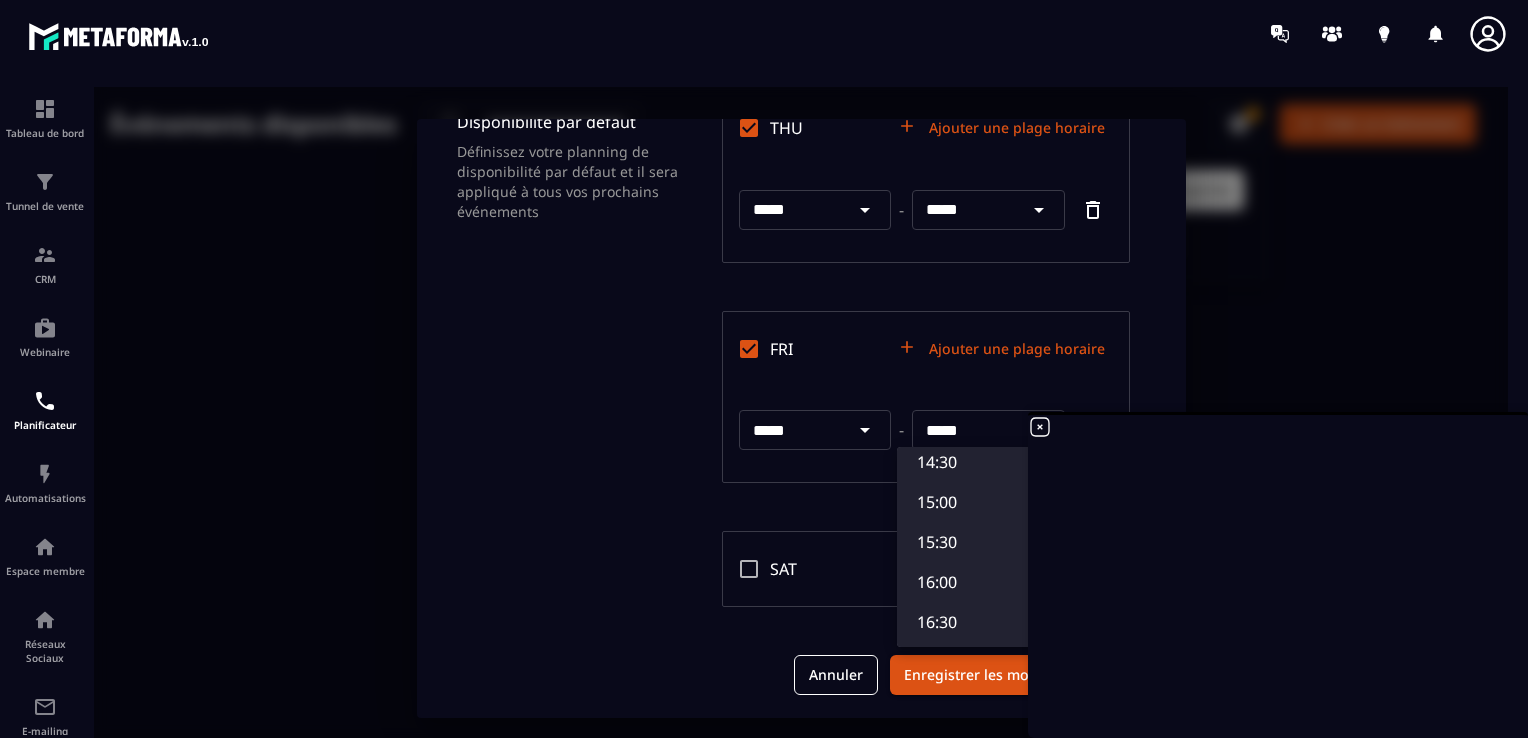scroll, scrollTop: 1176, scrollLeft: 0, axis: vertical 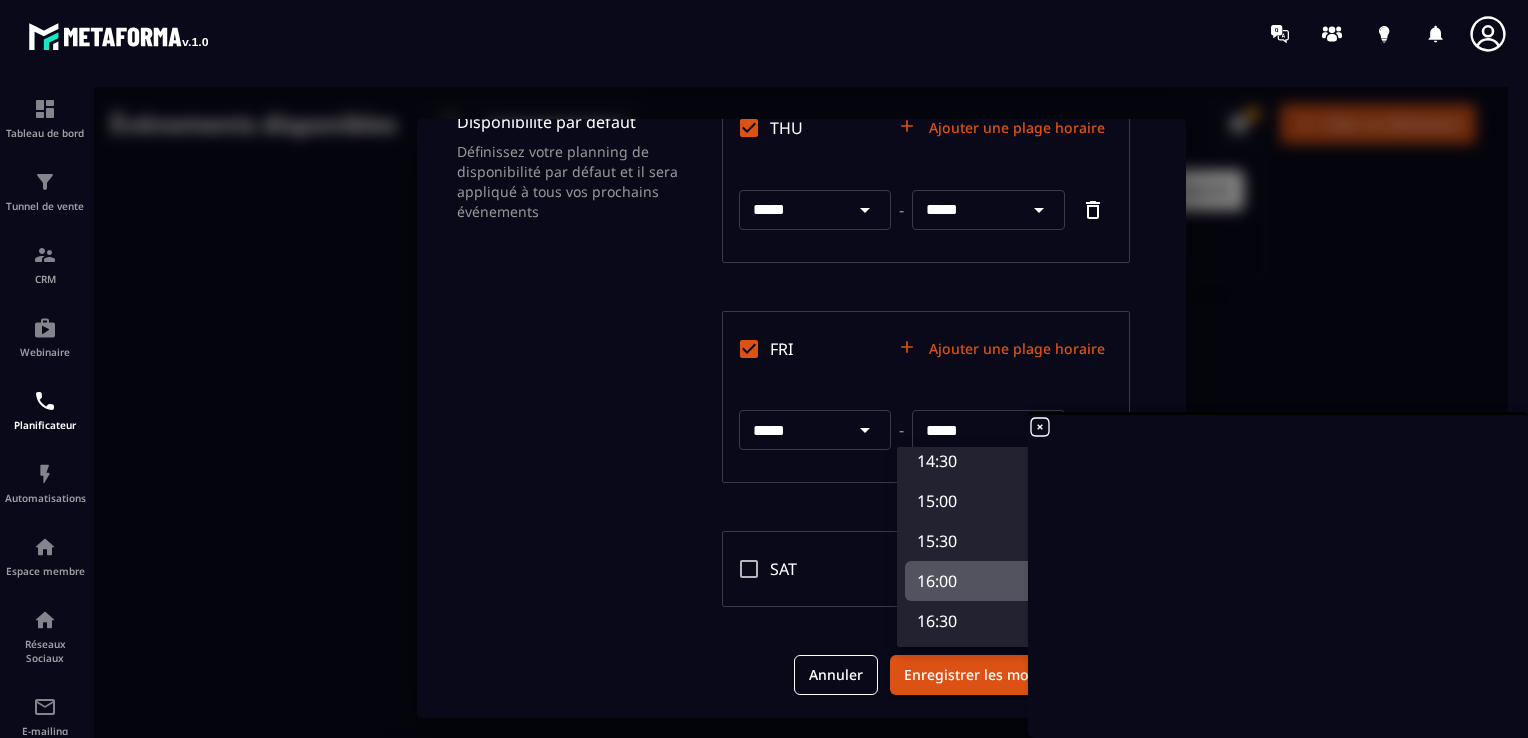 click on "16:00" at bounding box center [977, 581] 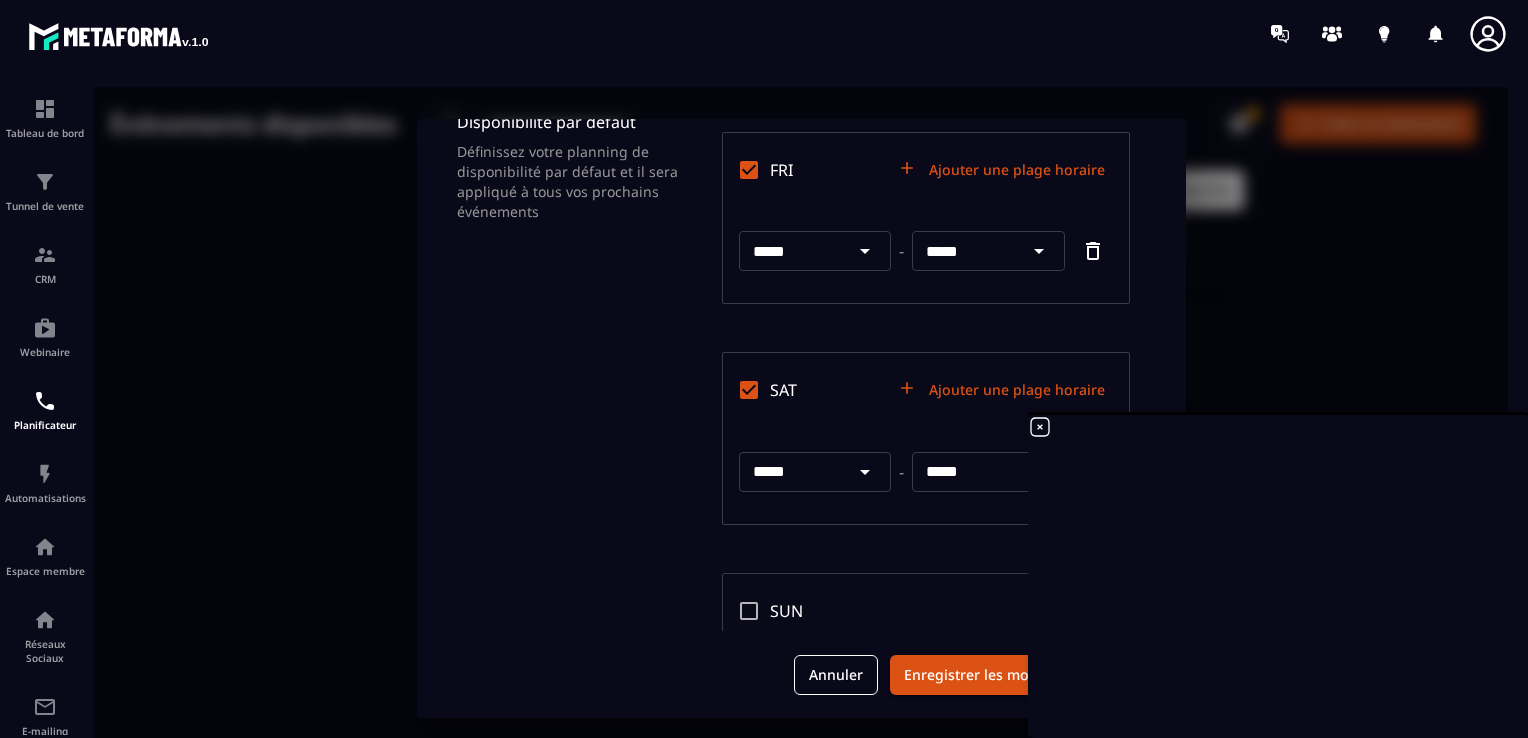 scroll, scrollTop: 779, scrollLeft: 0, axis: vertical 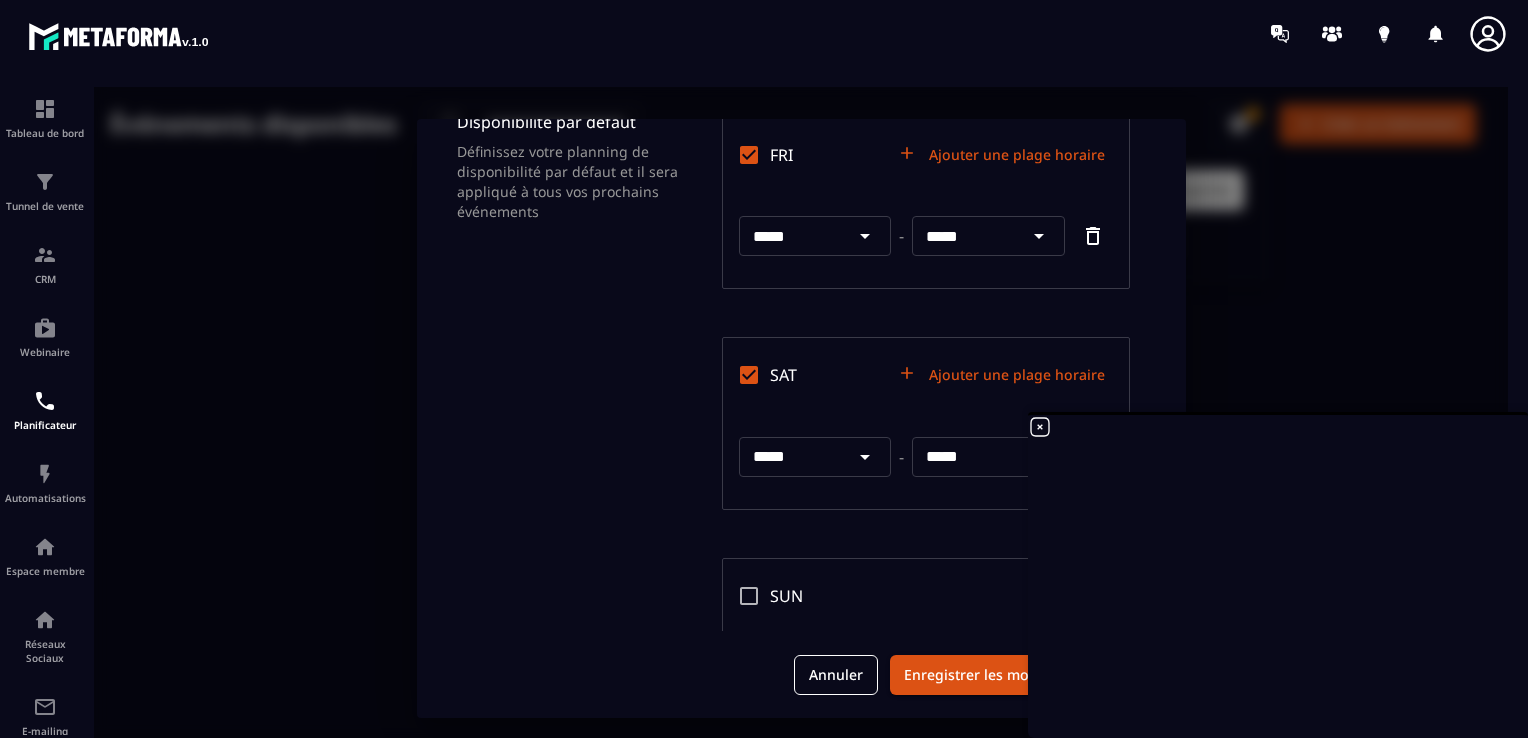 click 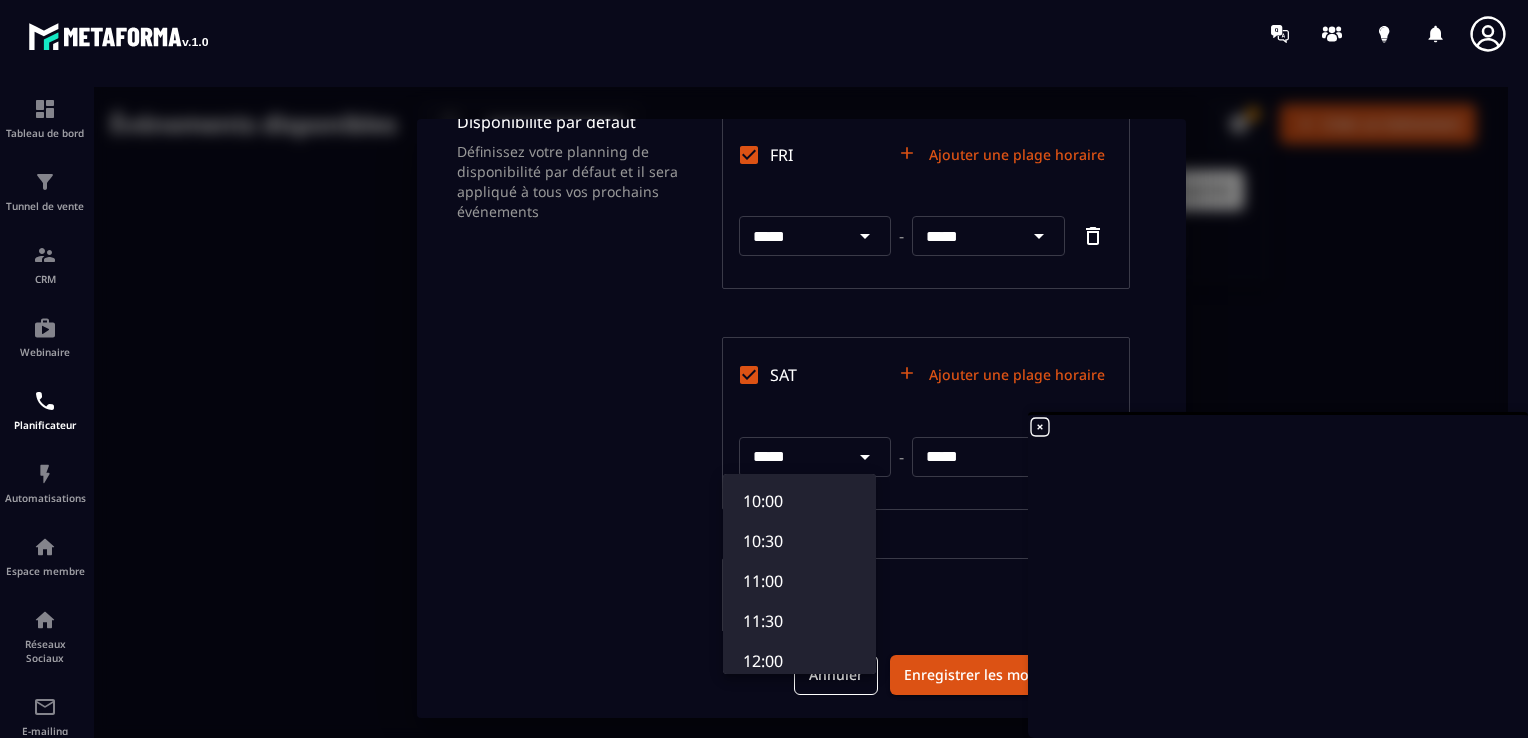 scroll, scrollTop: 806, scrollLeft: 0, axis: vertical 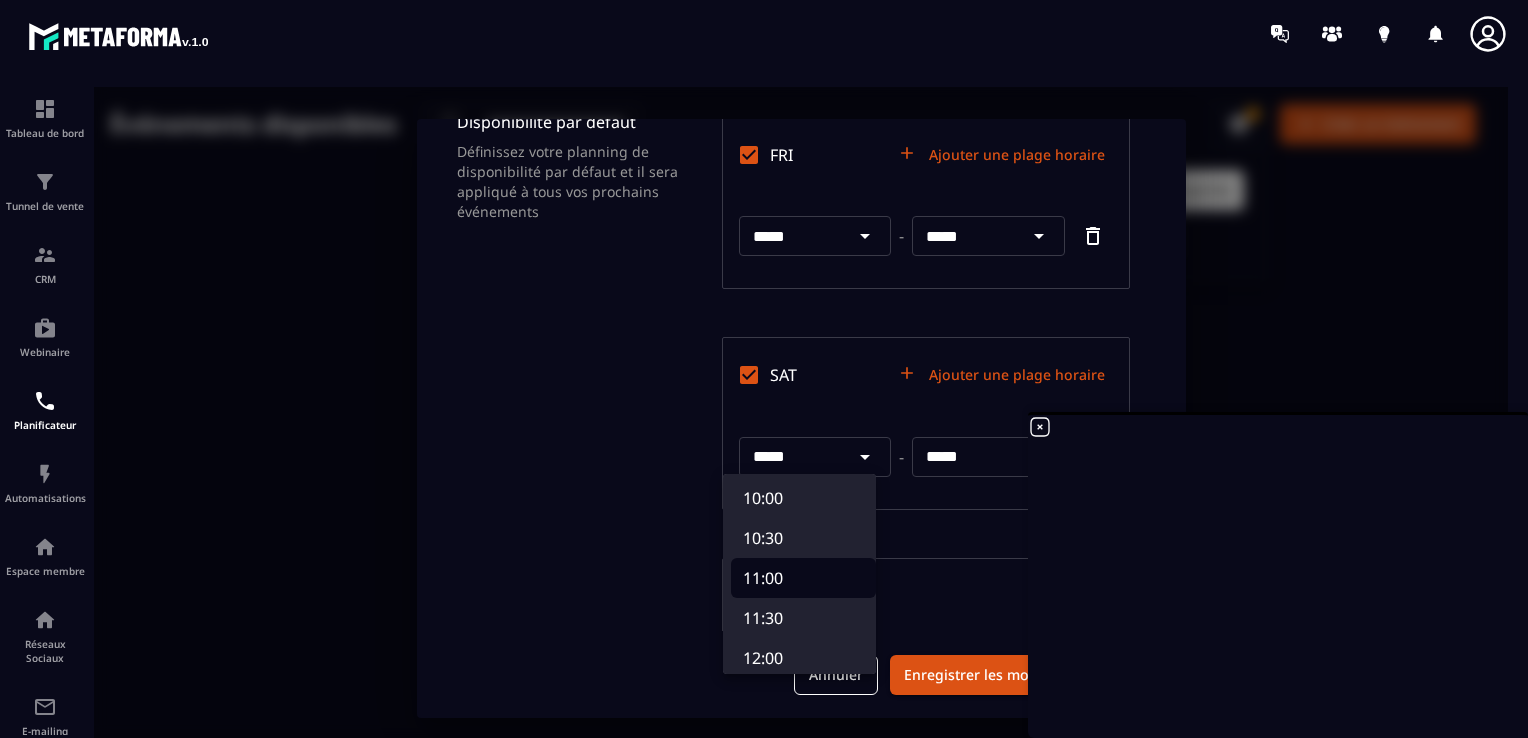 click on "11:00" at bounding box center (803, 578) 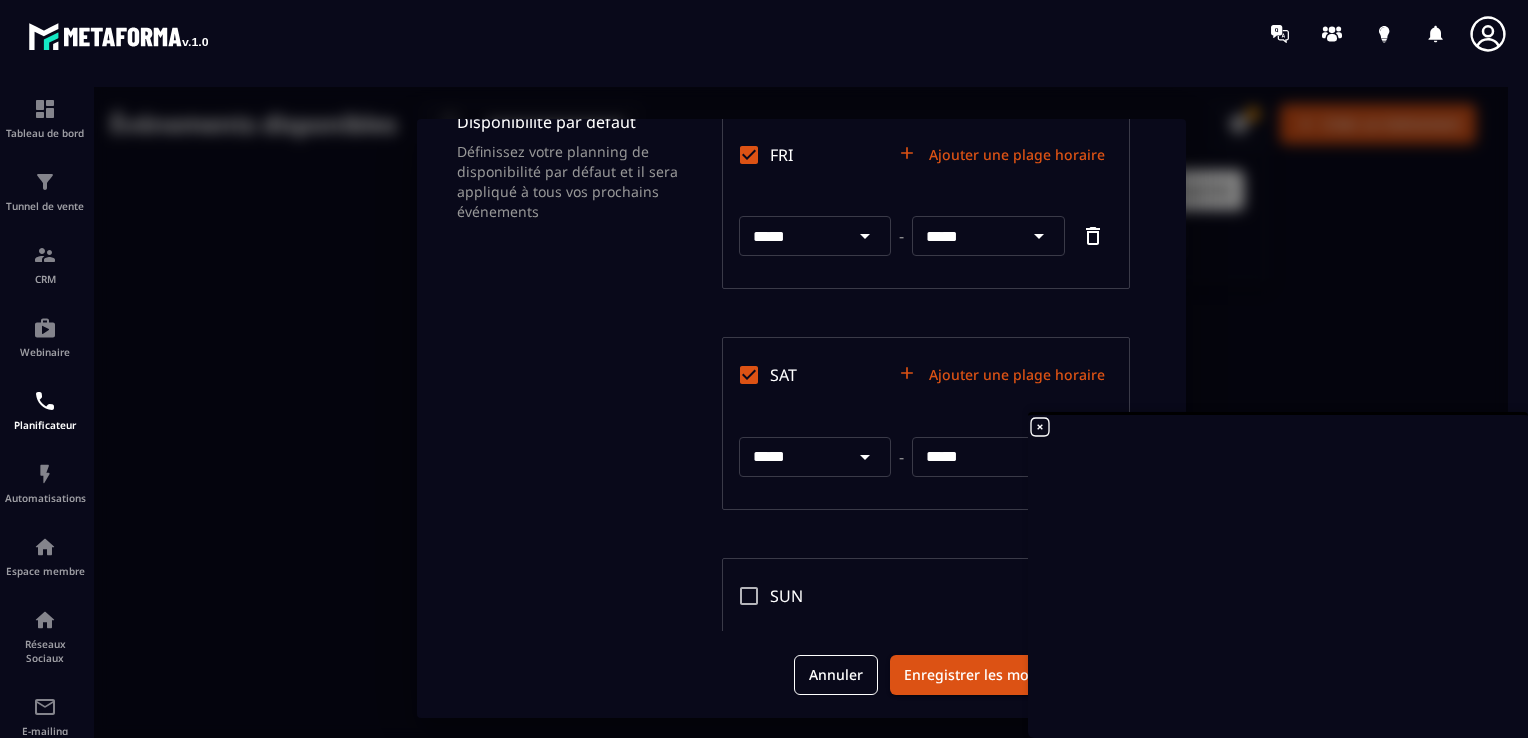 click on "*****" at bounding box center [965, 457] 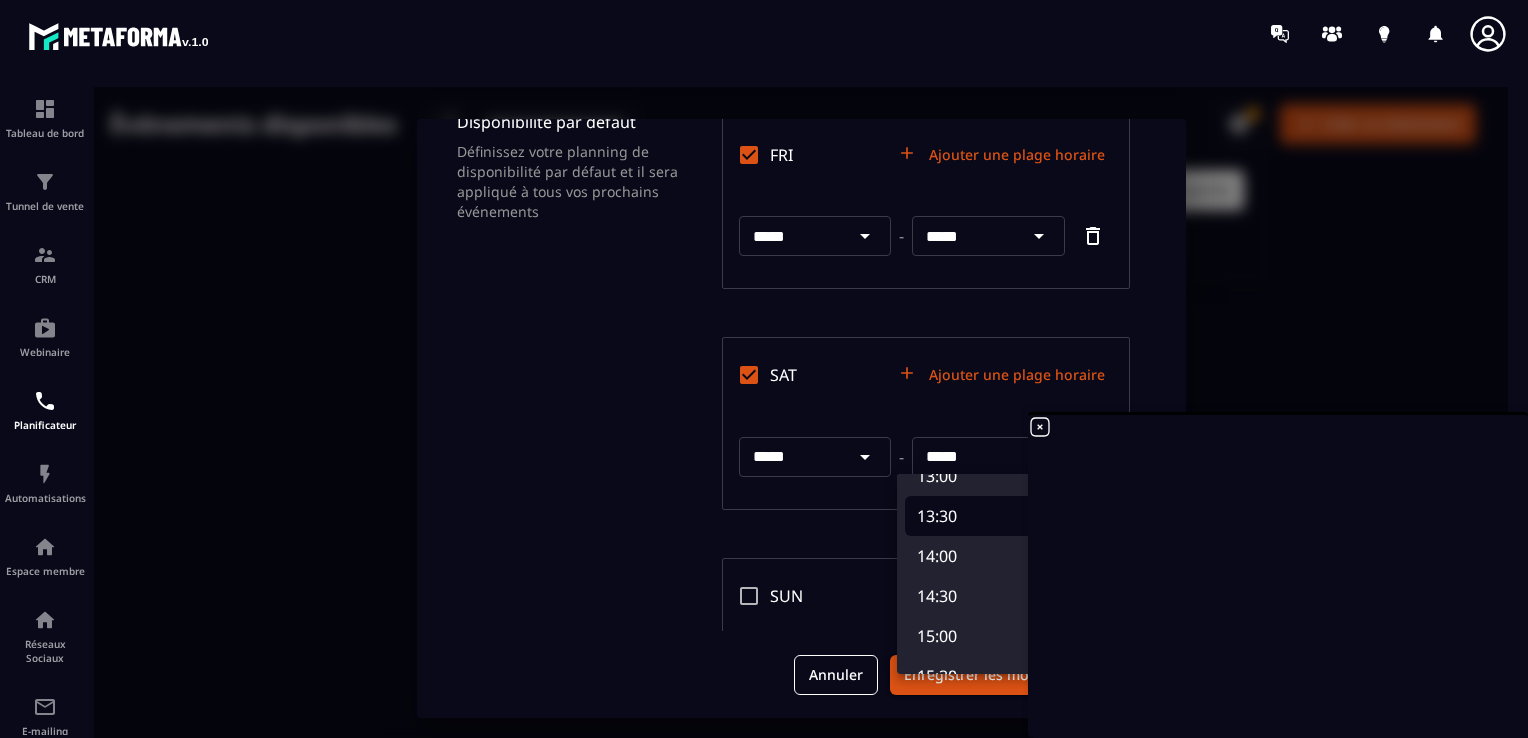 scroll, scrollTop: 1079, scrollLeft: 0, axis: vertical 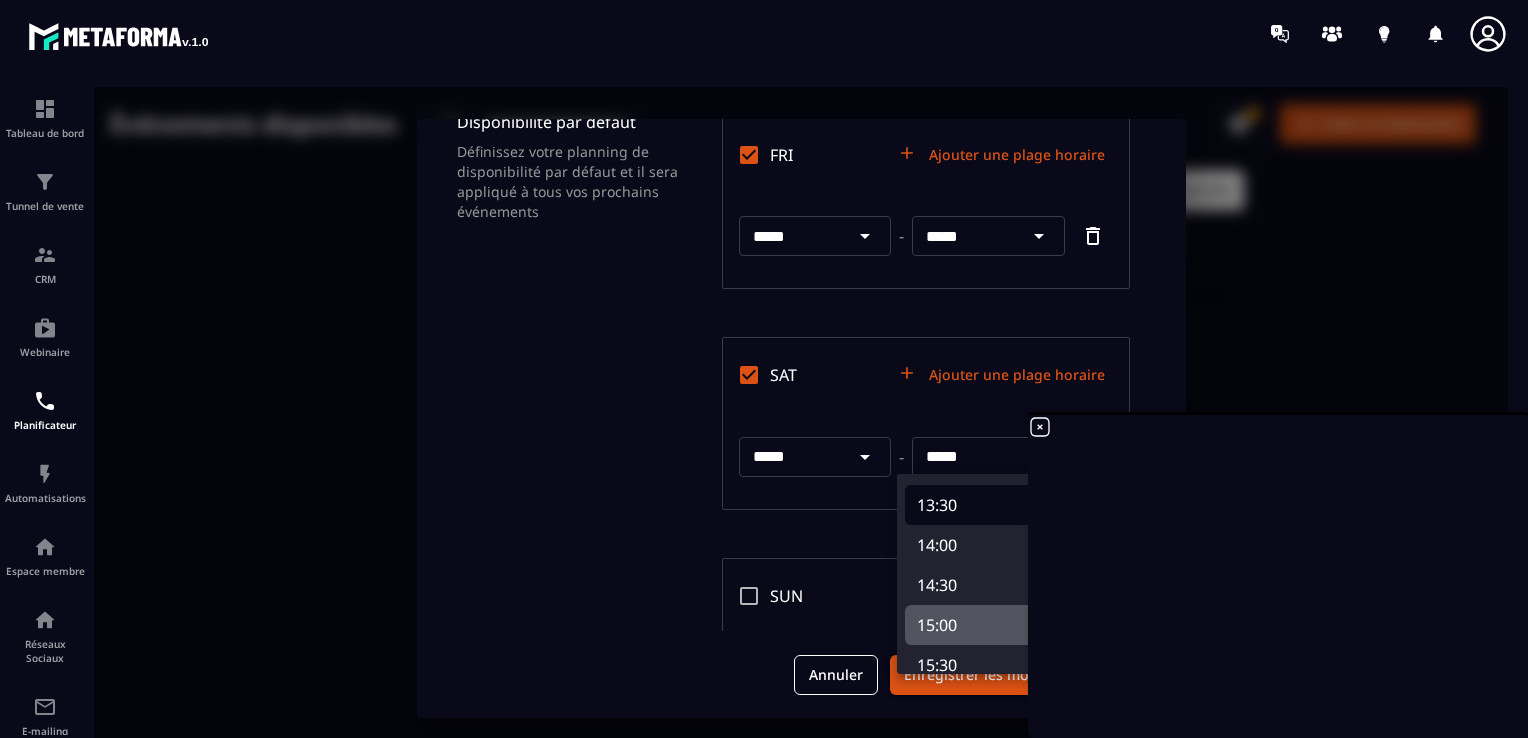 click on "15:00" at bounding box center [977, 625] 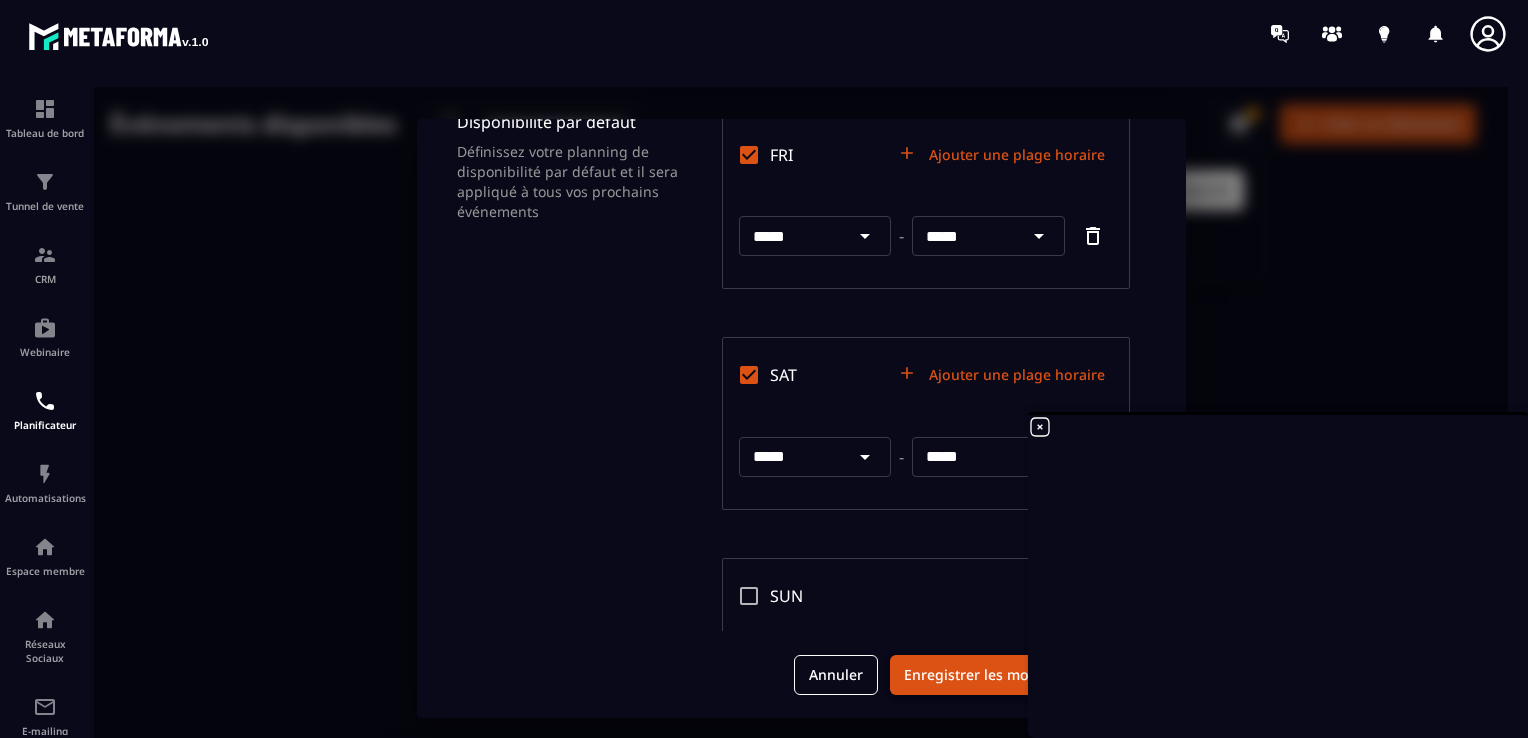 click on "Enregistrer les modifications" at bounding box center (1002, 675) 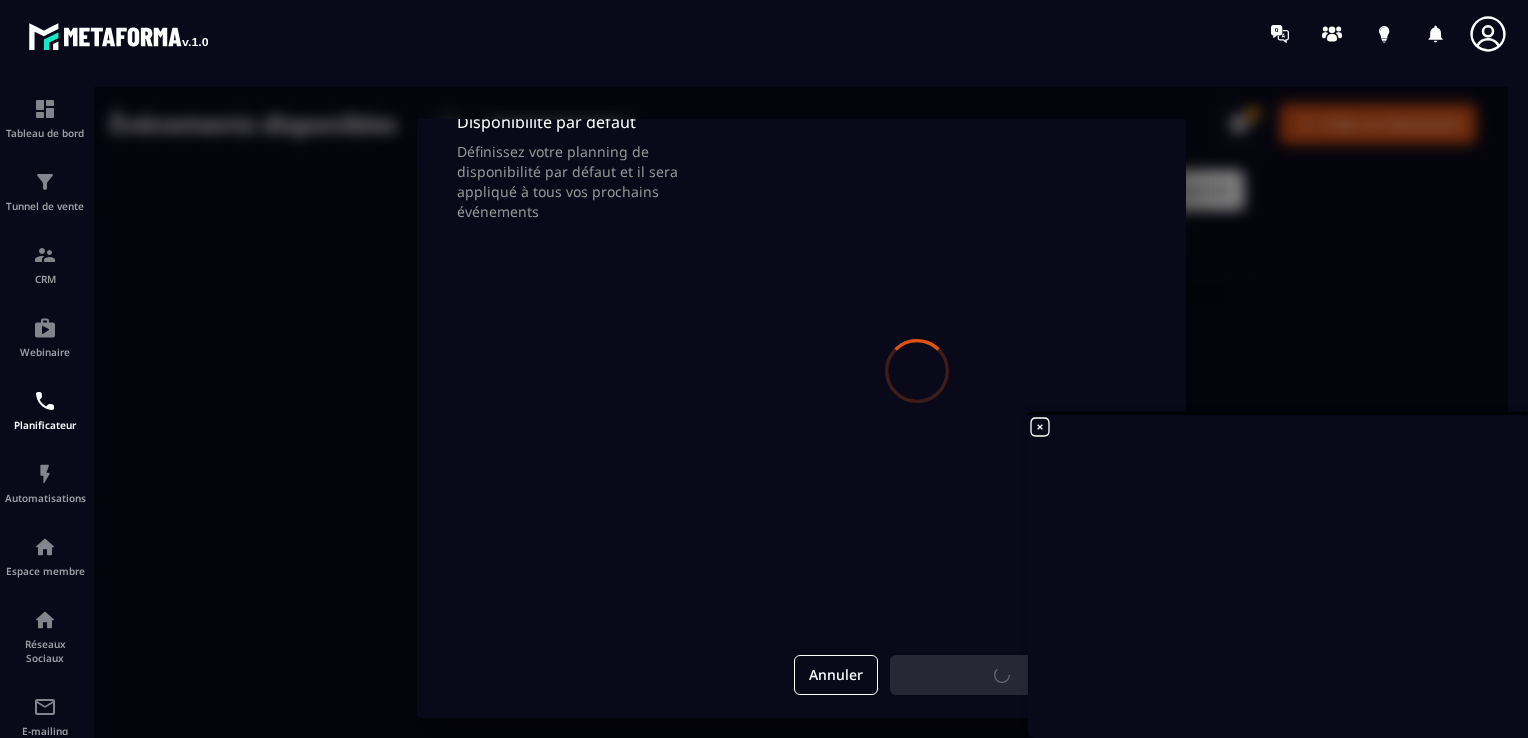 scroll, scrollTop: 0, scrollLeft: 0, axis: both 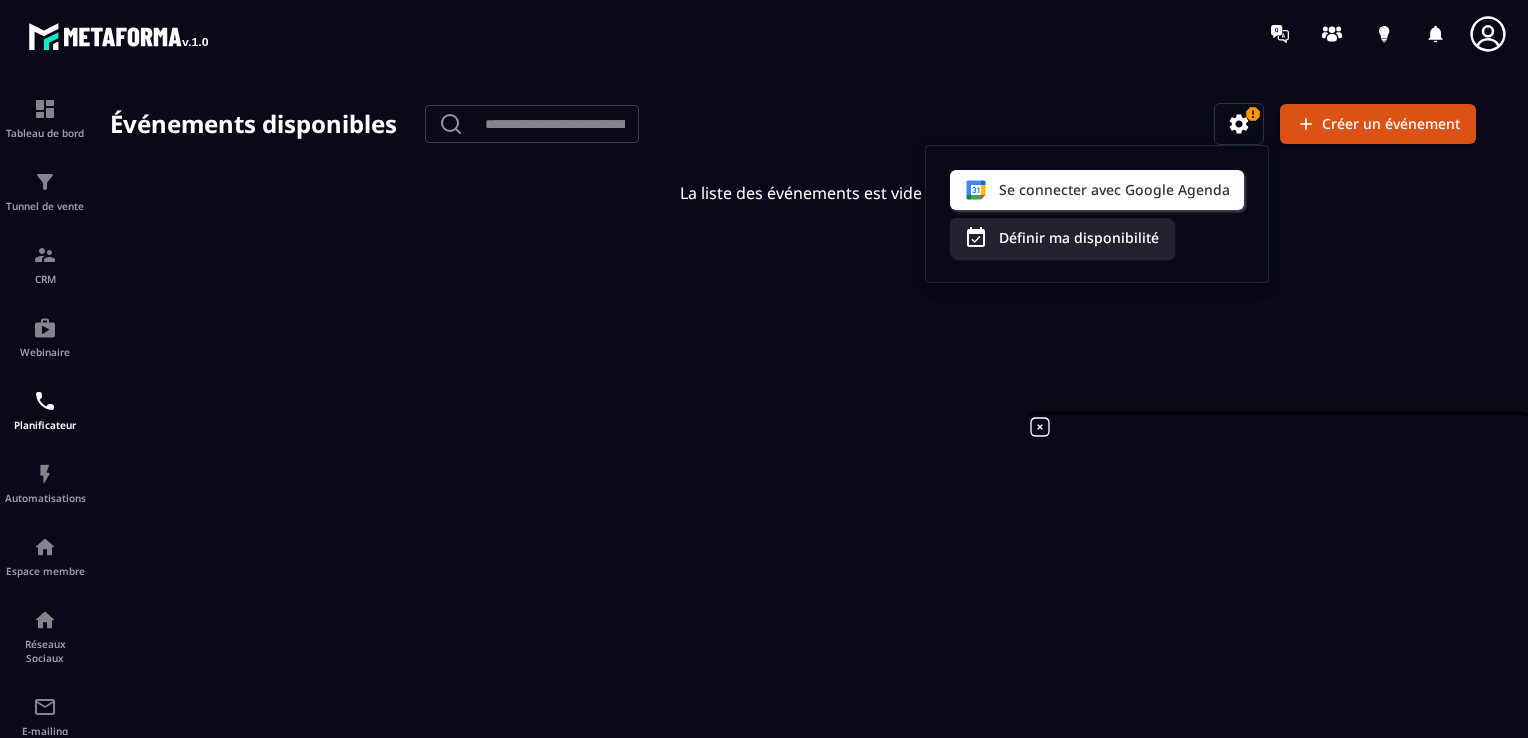 click at bounding box center (801, 418) 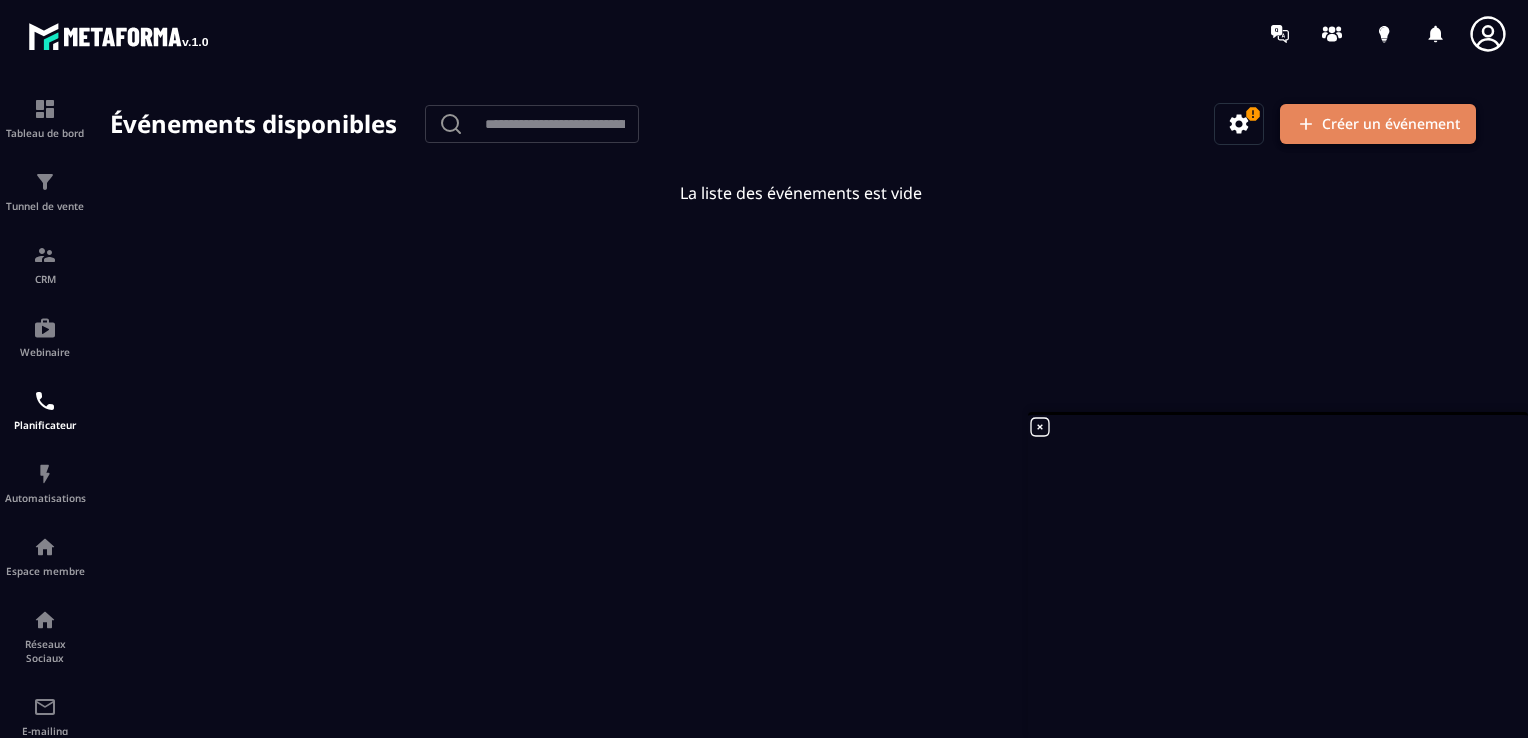 click on "Créer un événement" at bounding box center (1378, 124) 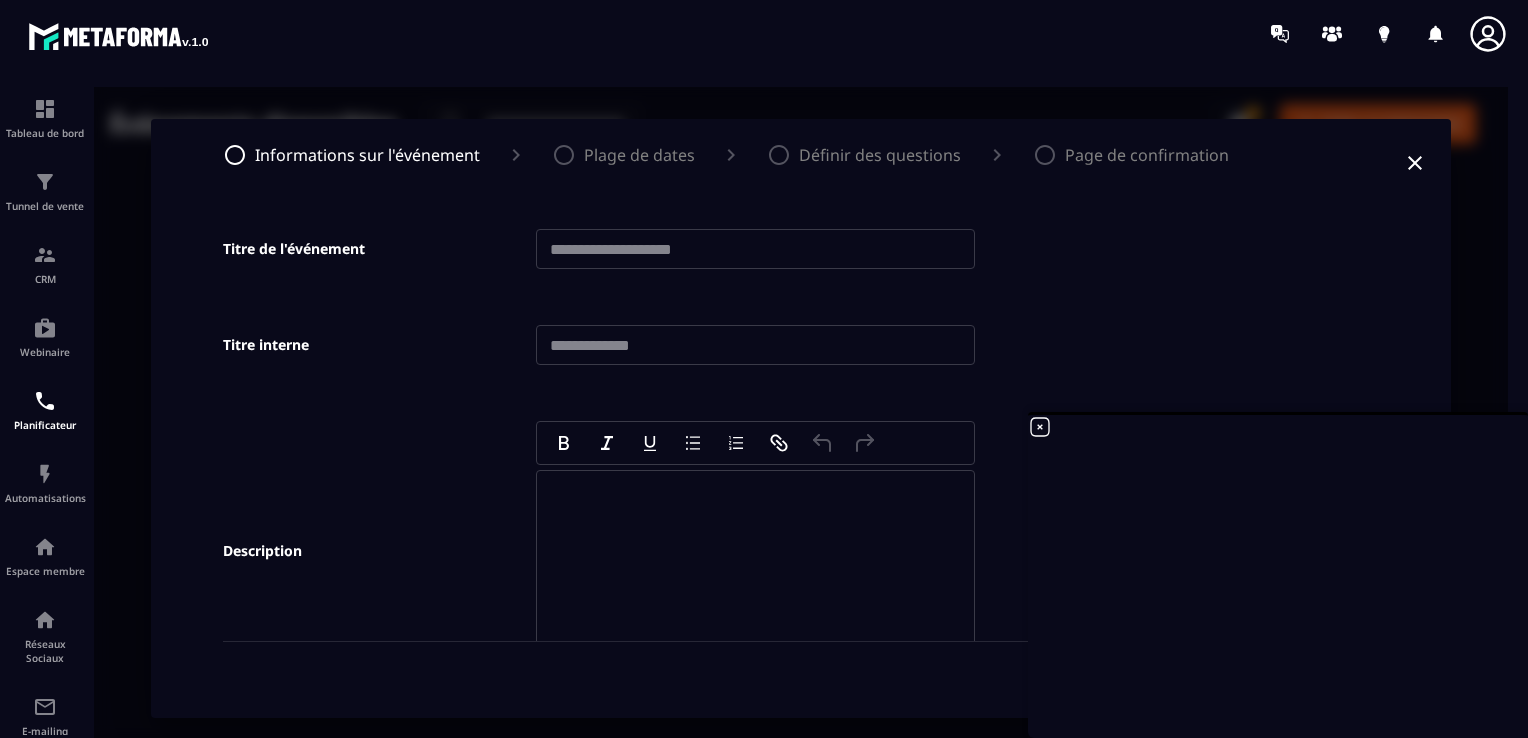click at bounding box center [755, 249] 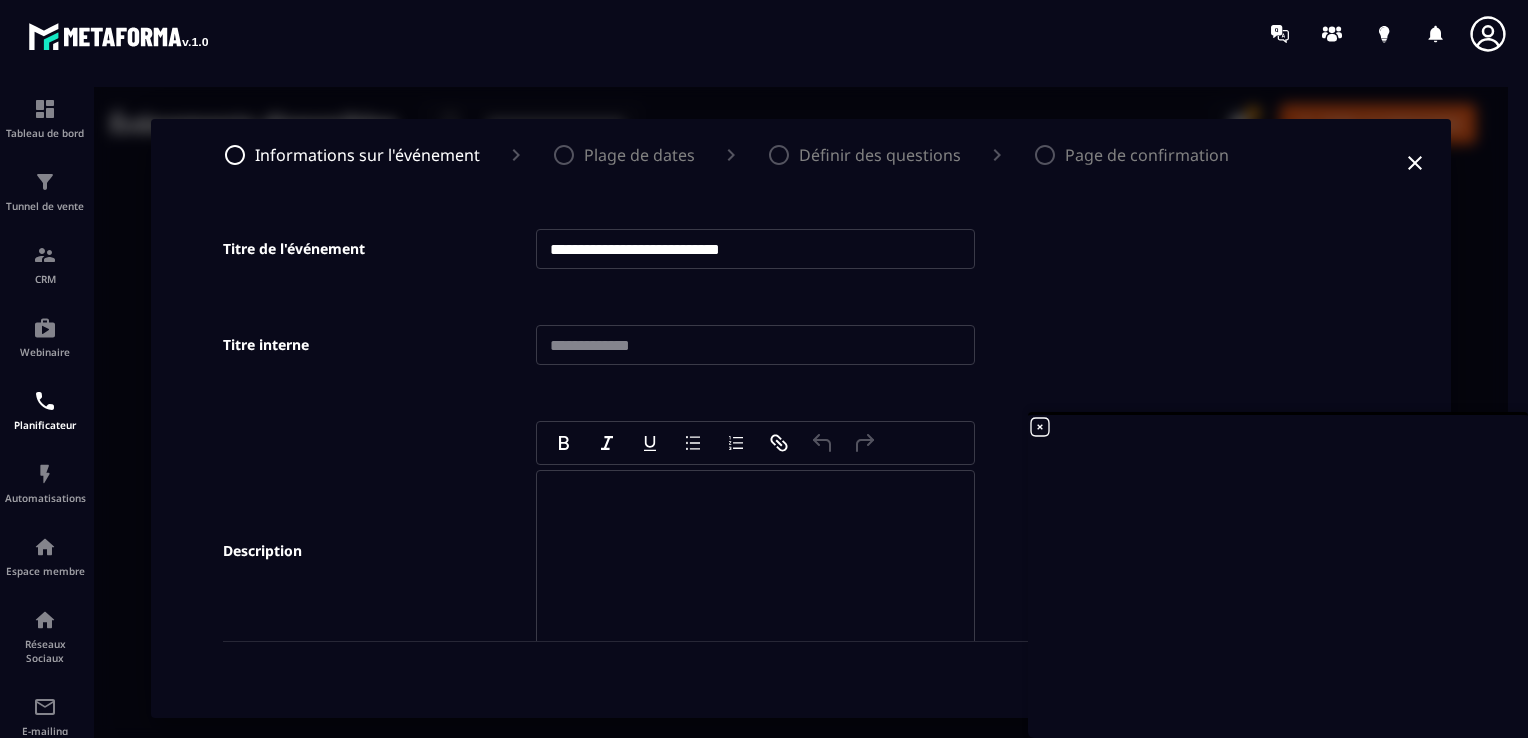 click on "**********" at bounding box center (755, 249) 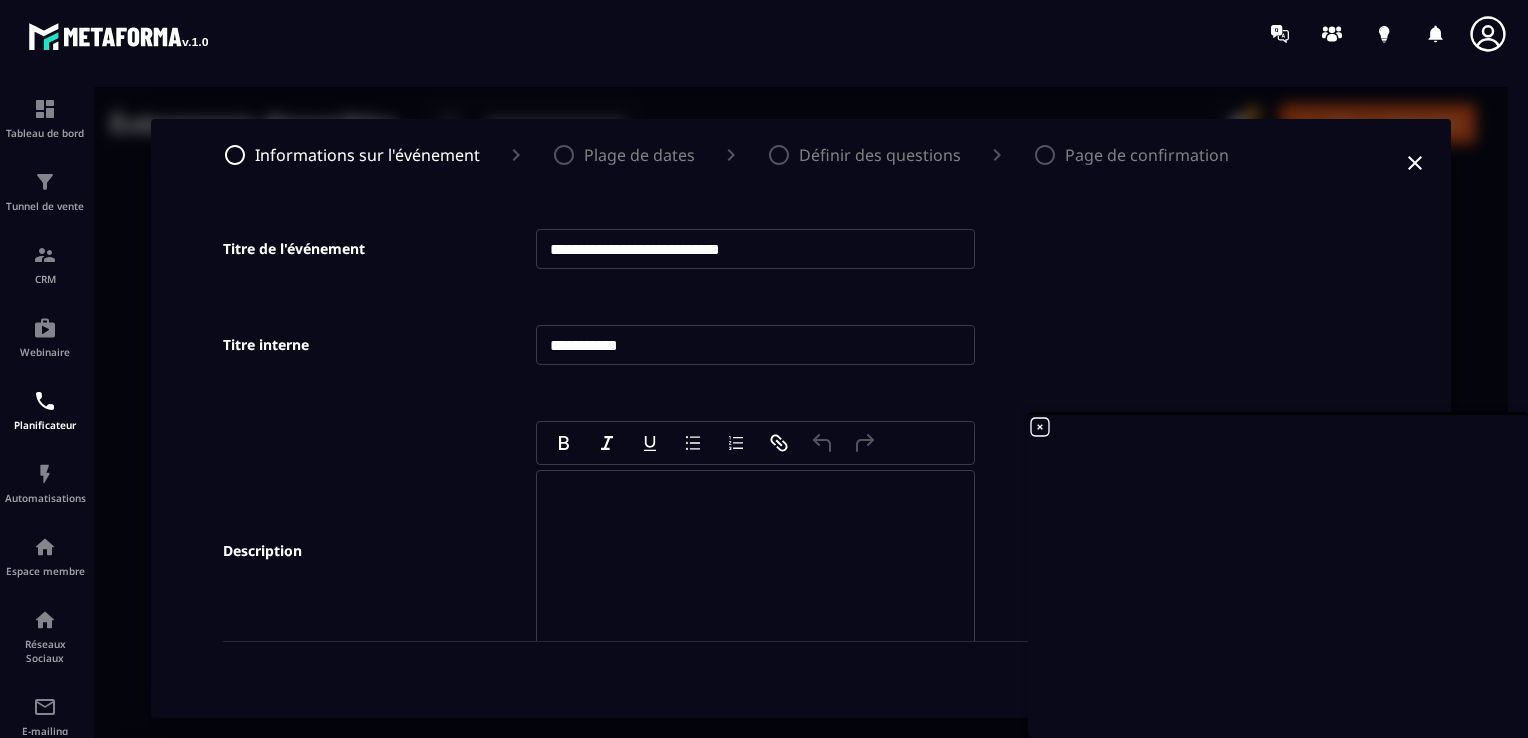 click on "**********" at bounding box center (755, 345) 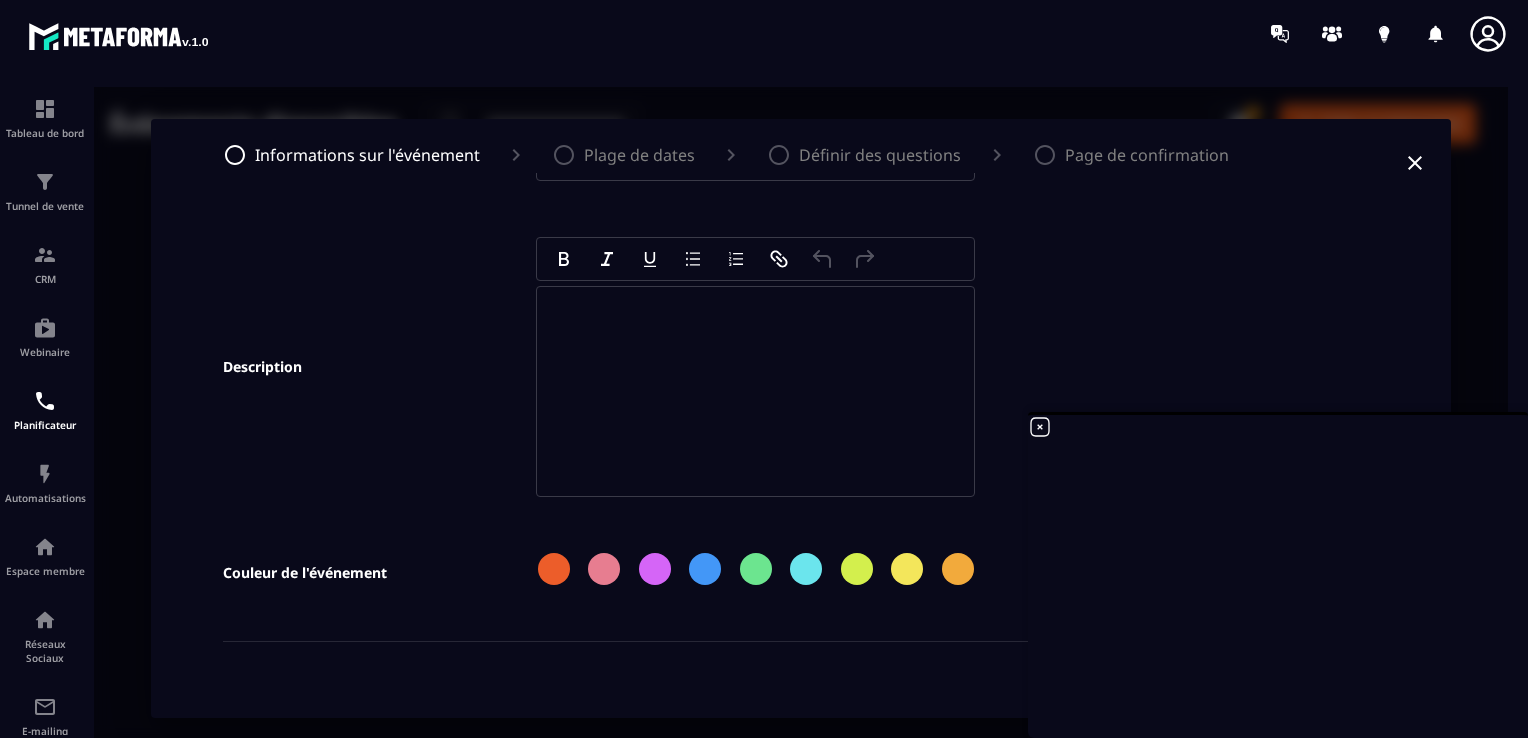scroll, scrollTop: 198, scrollLeft: 0, axis: vertical 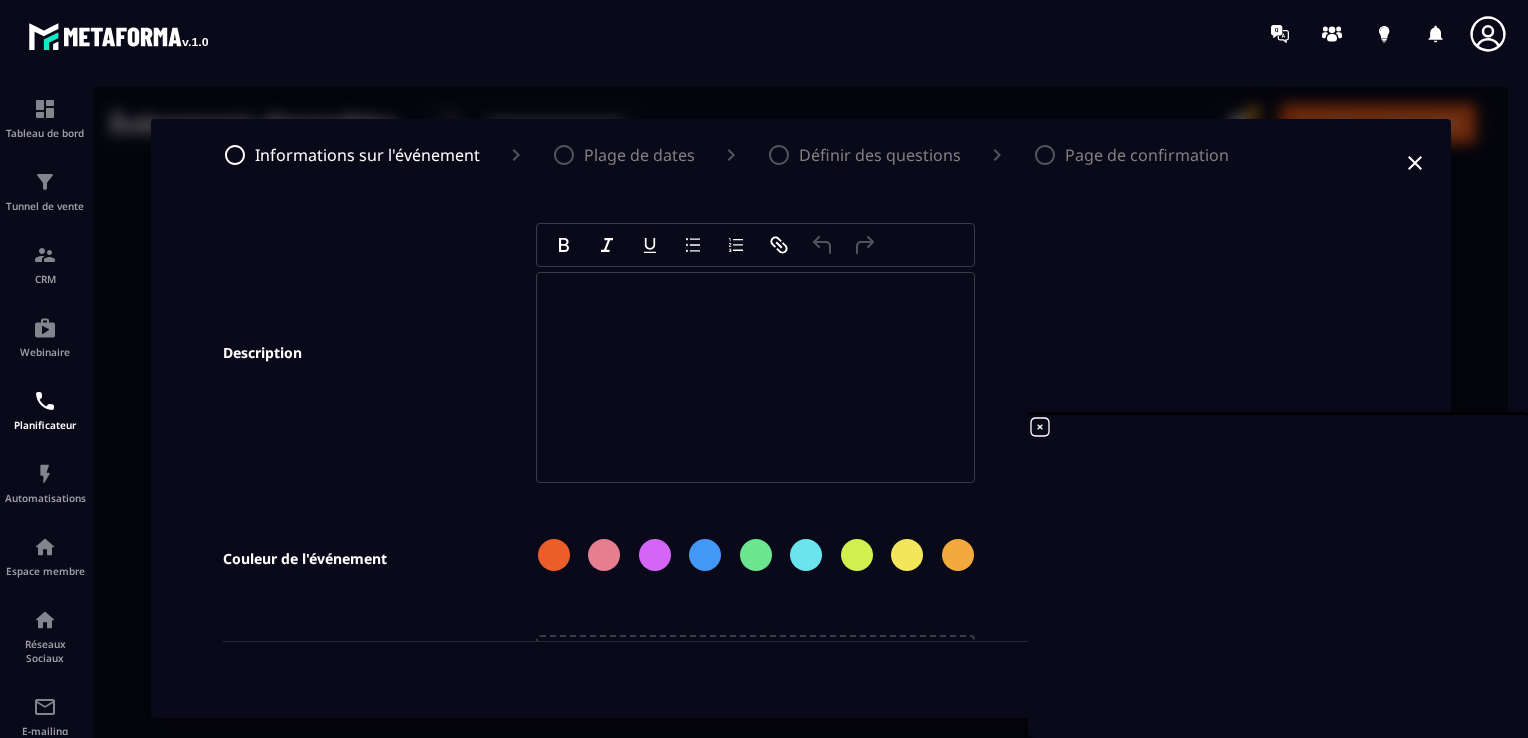 click at bounding box center [604, 555] 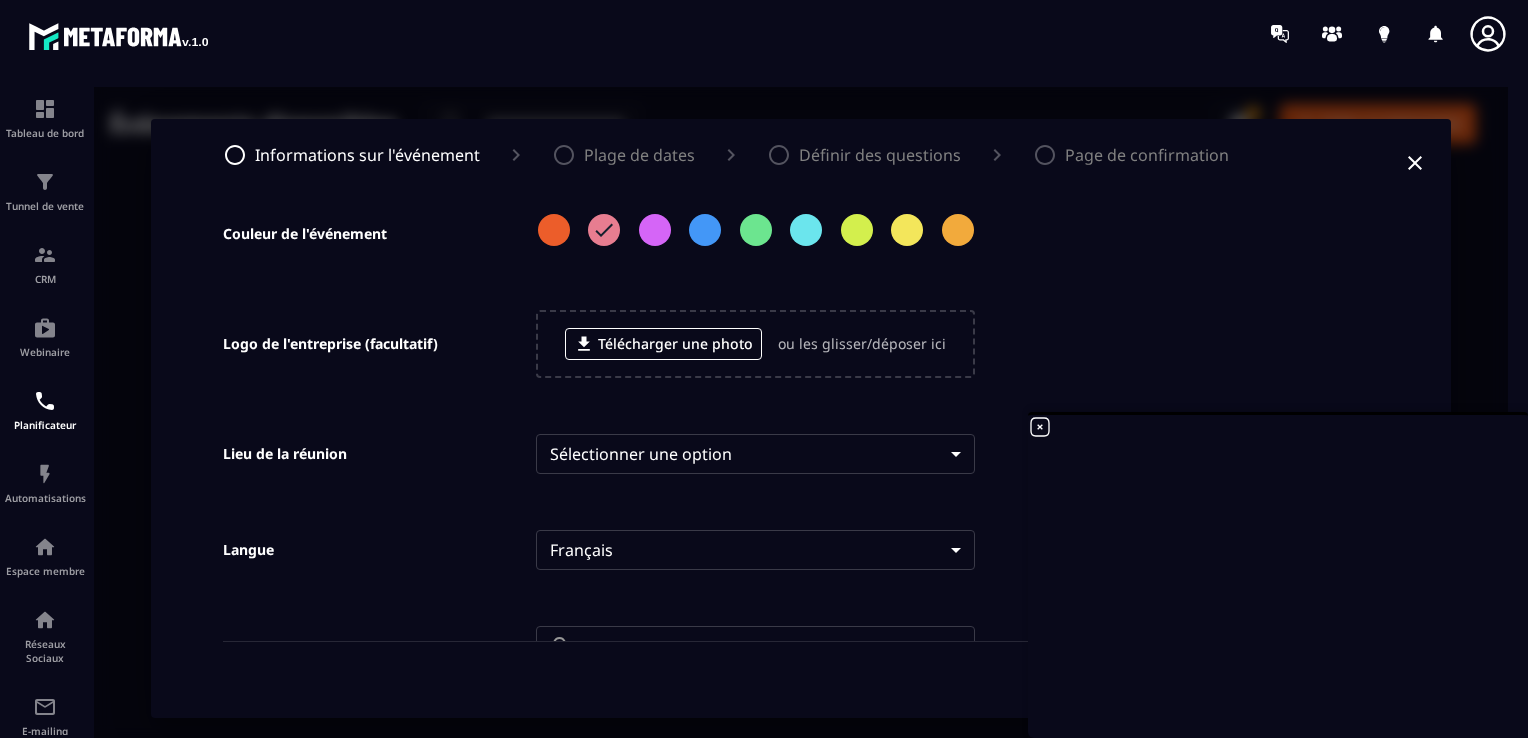 scroll, scrollTop: 550, scrollLeft: 0, axis: vertical 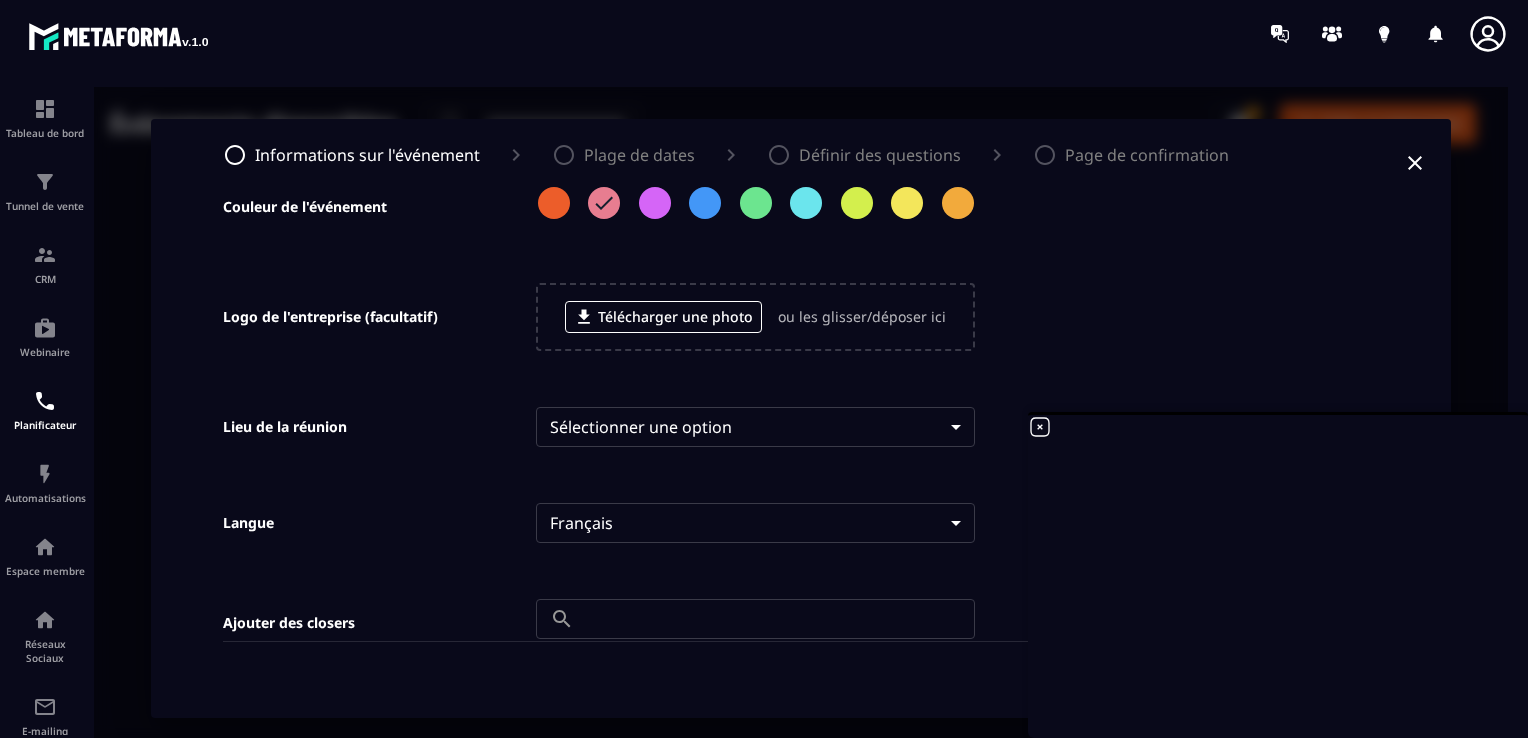 click on "**********" at bounding box center [801, 418] 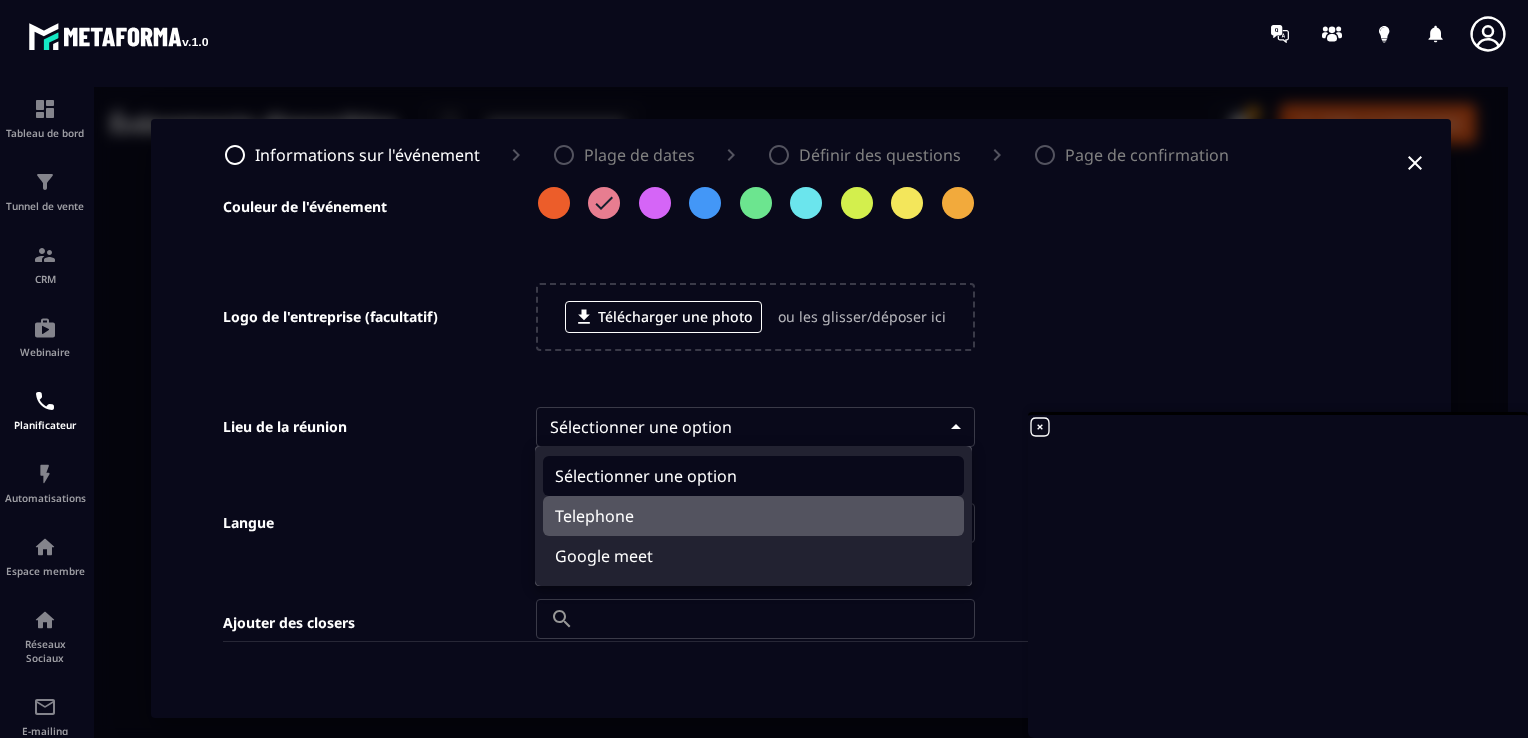 click on "Telephone" at bounding box center [753, 516] 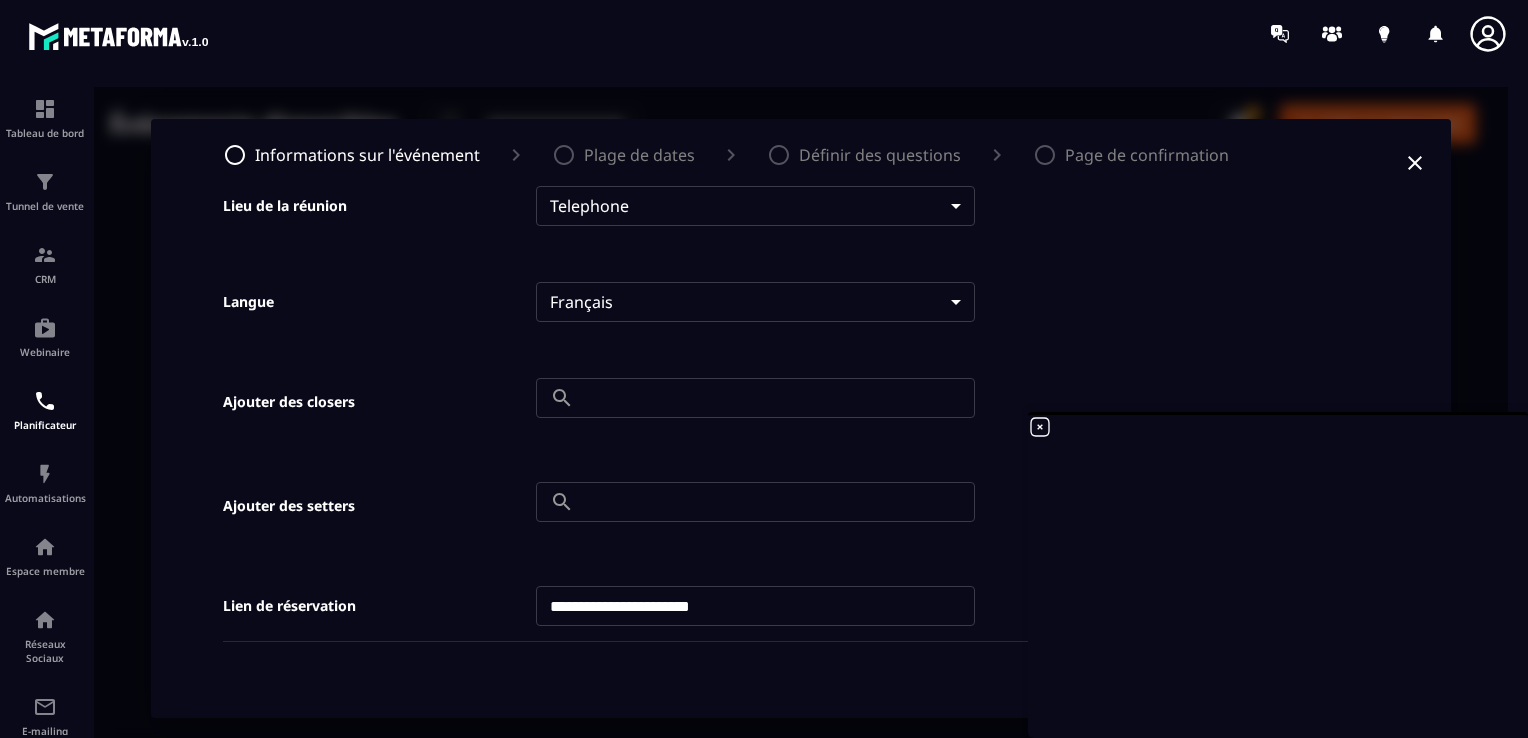 scroll, scrollTop: 776, scrollLeft: 0, axis: vertical 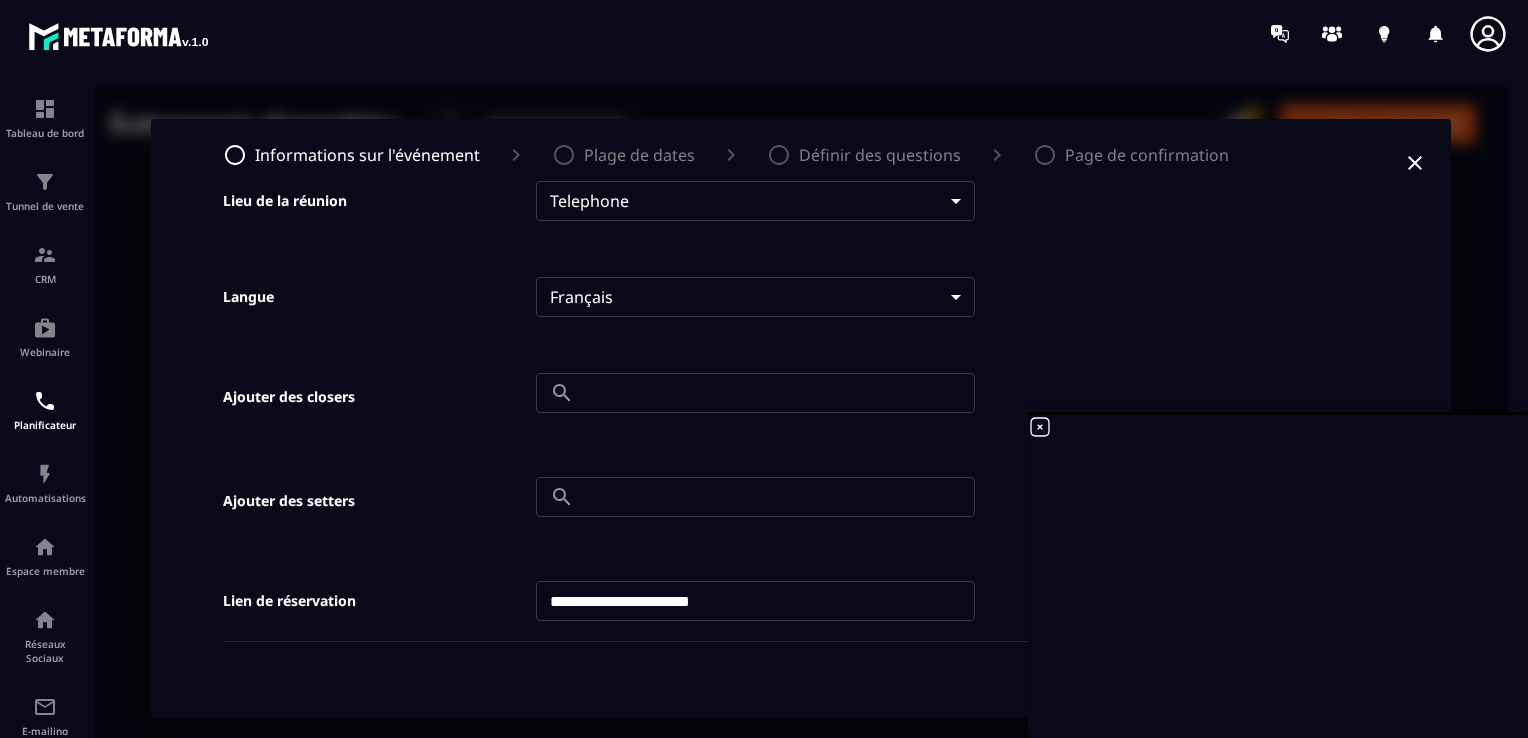 click at bounding box center [778, 393] 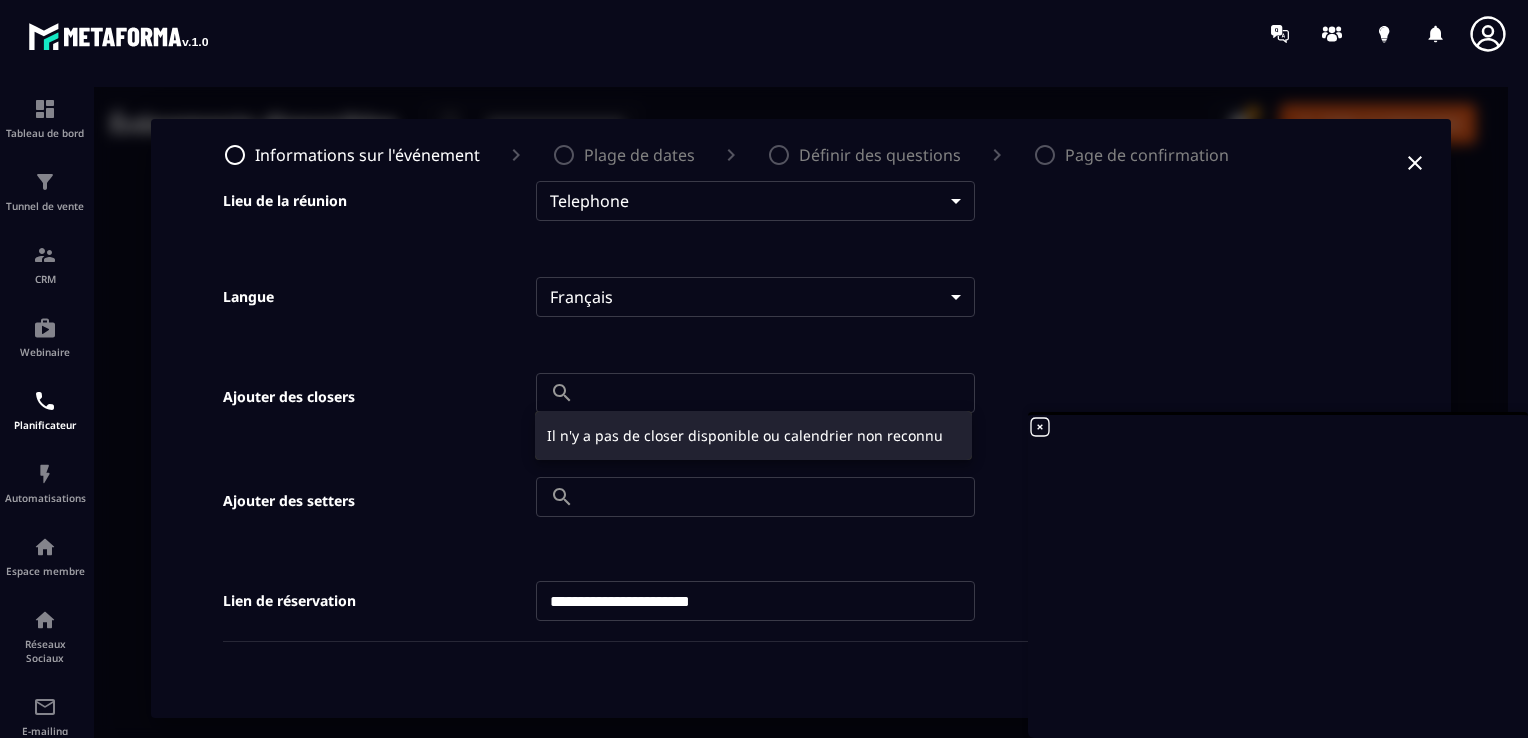click on "Il n'y a pas de closer disponible ou calendrier non reconnu" at bounding box center (753, 435) 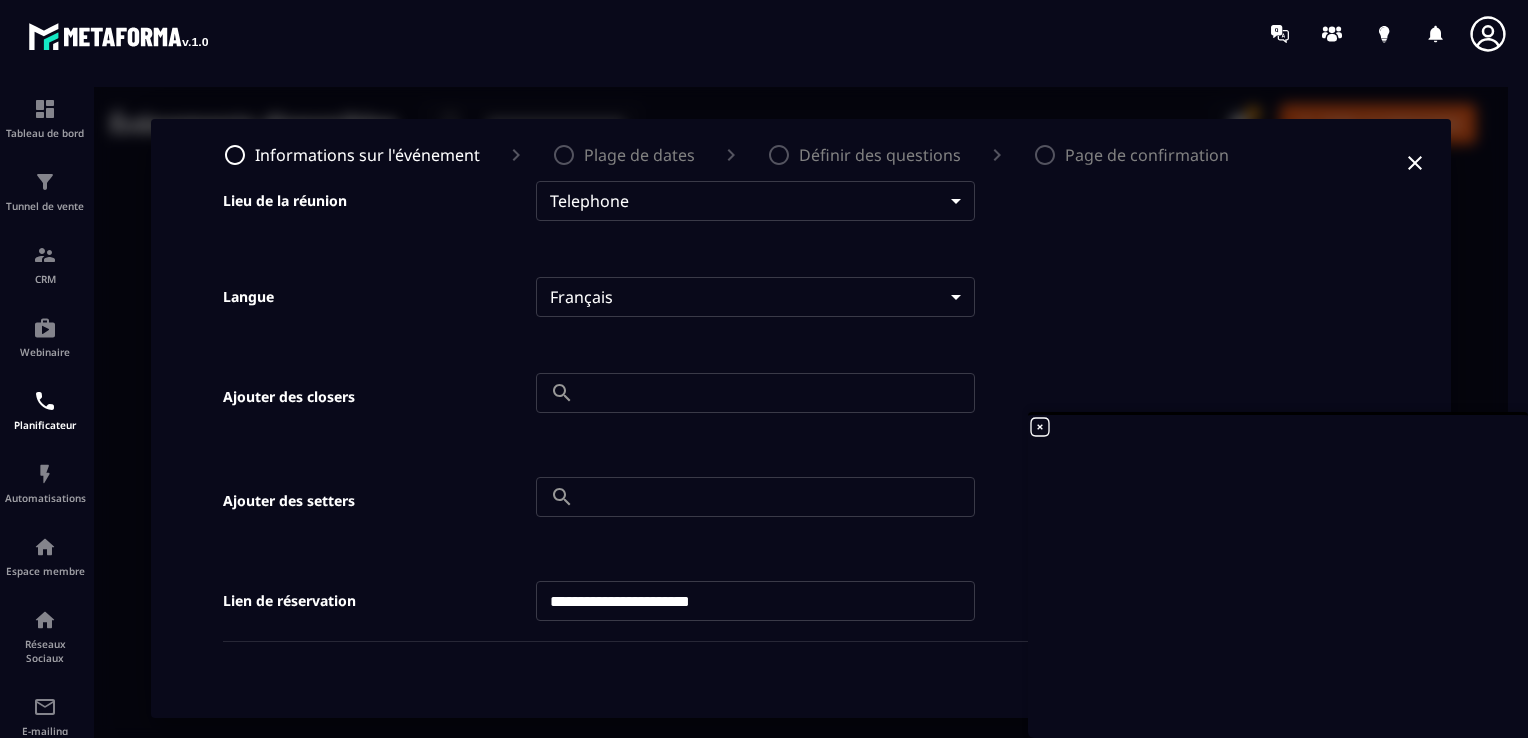 click 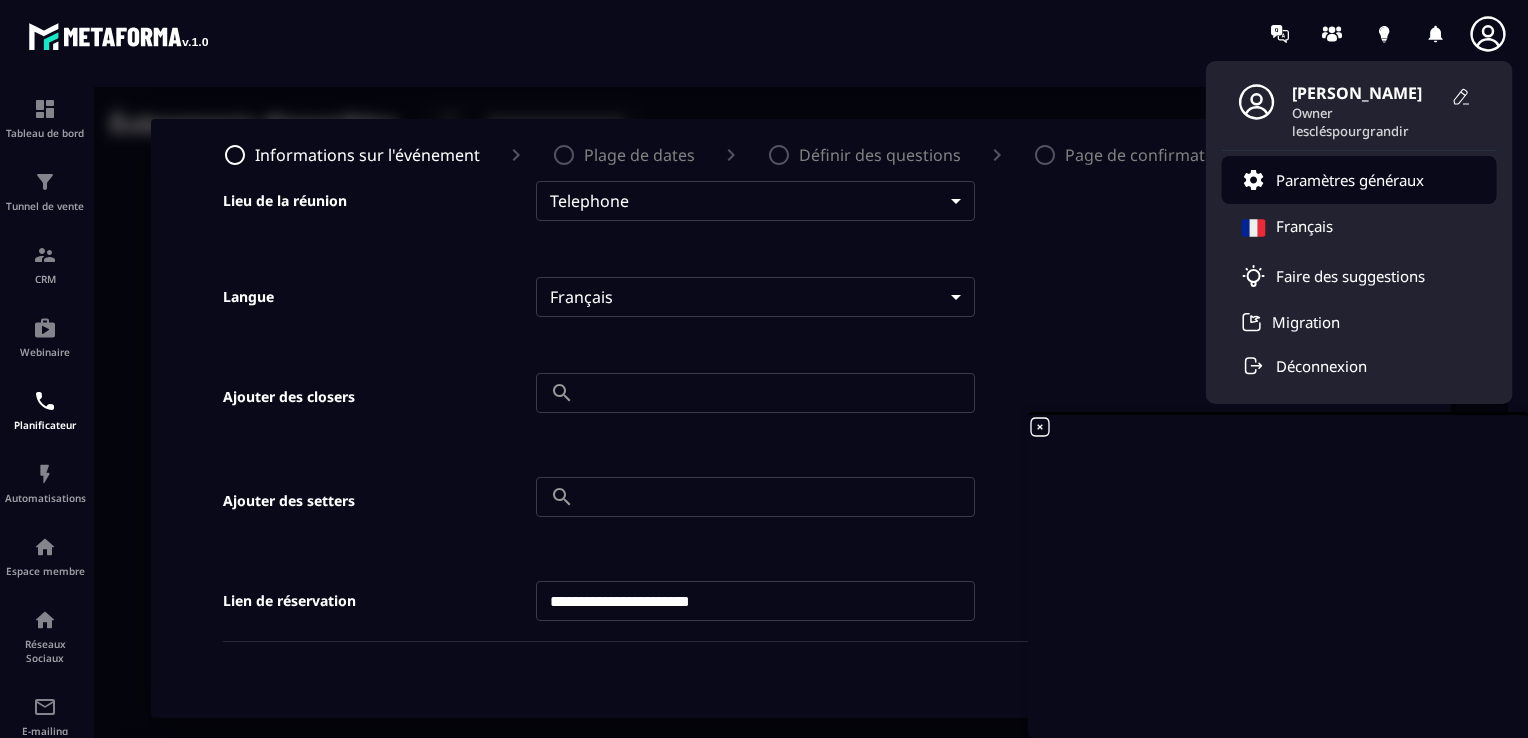 click on "Paramètres généraux" at bounding box center (1350, 180) 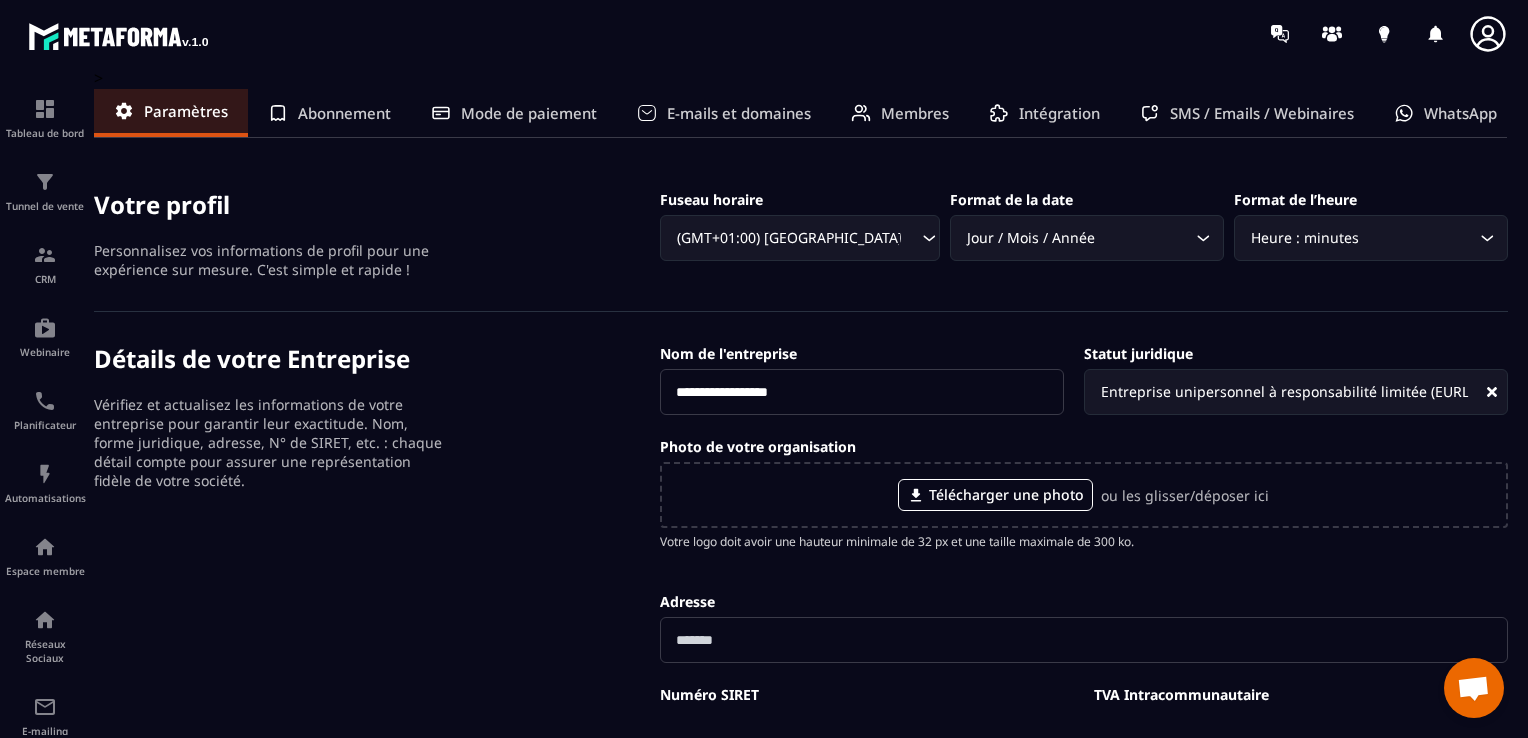 click on "E-mails et domaines" at bounding box center [739, 113] 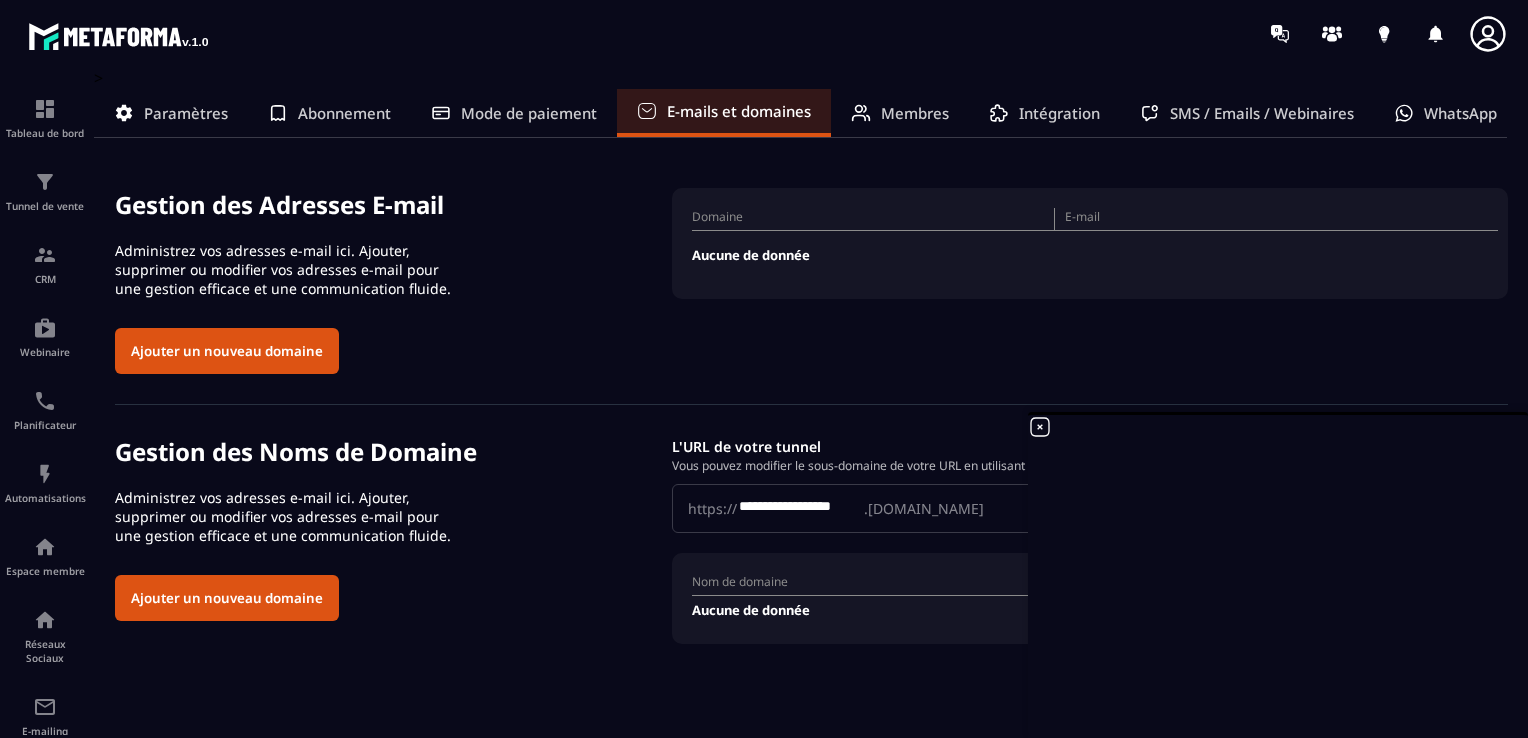 click on "Ajouter un nouveau domaine" at bounding box center (227, 351) 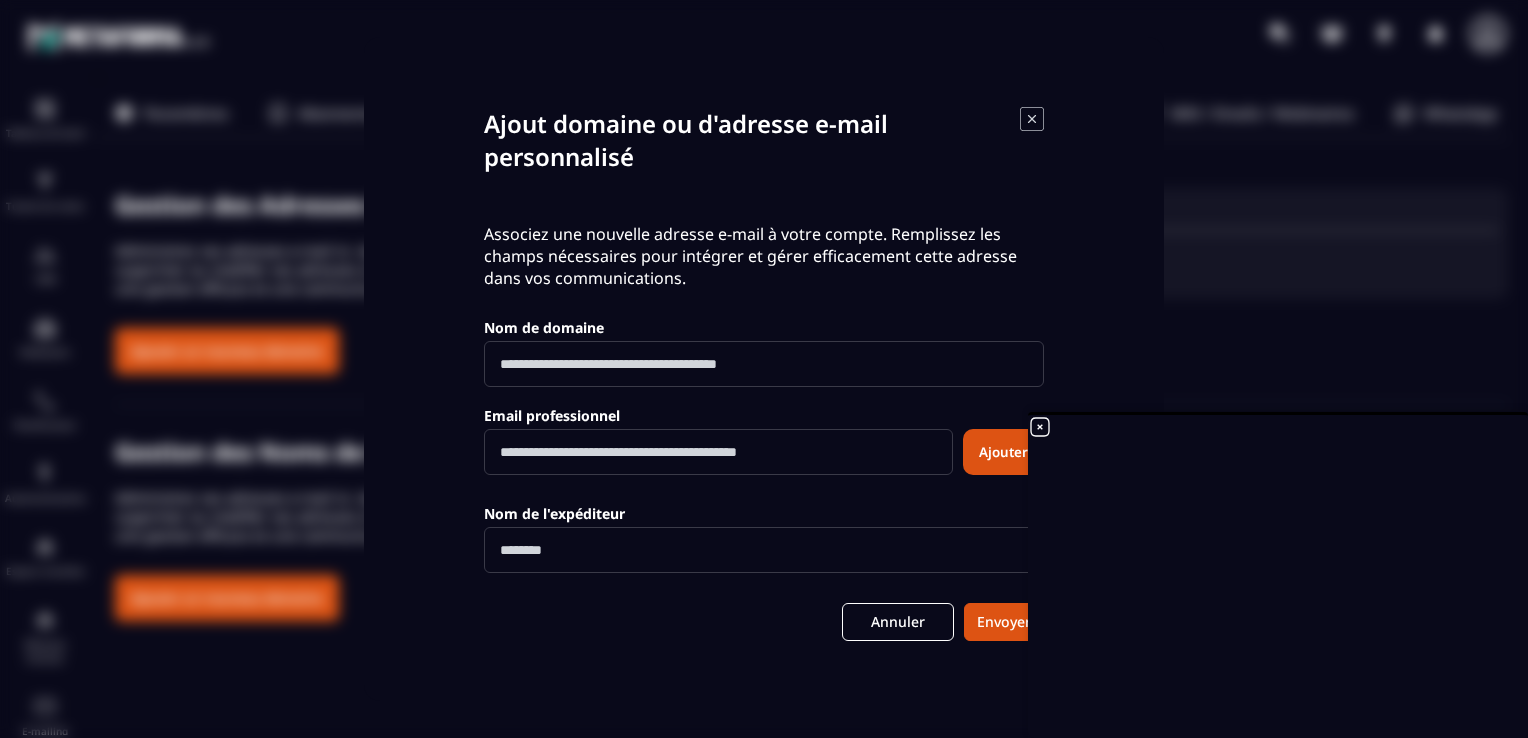 click at bounding box center (764, 364) 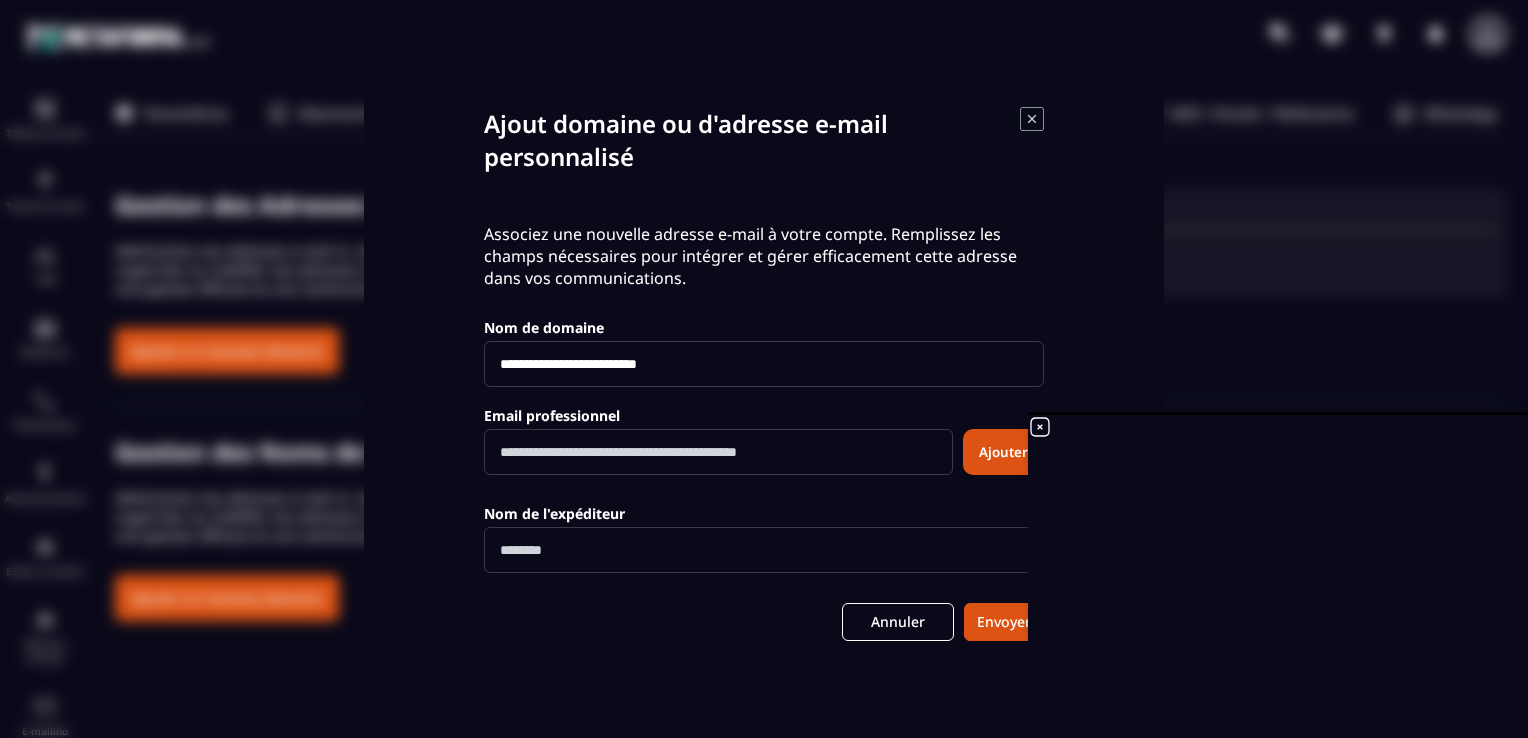 type on "**********" 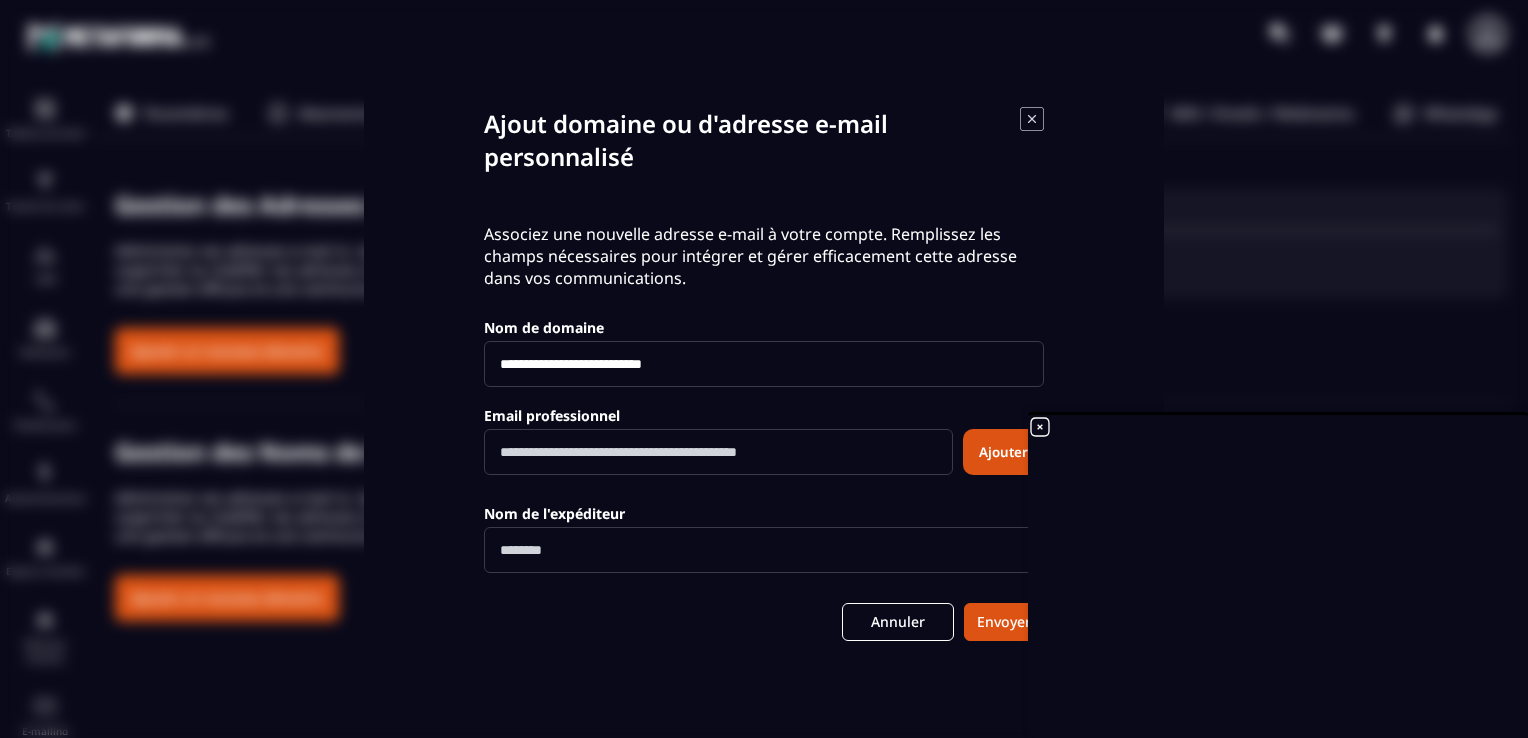 drag, startPoint x: 731, startPoint y: 361, endPoint x: 494, endPoint y: 369, distance: 237.13498 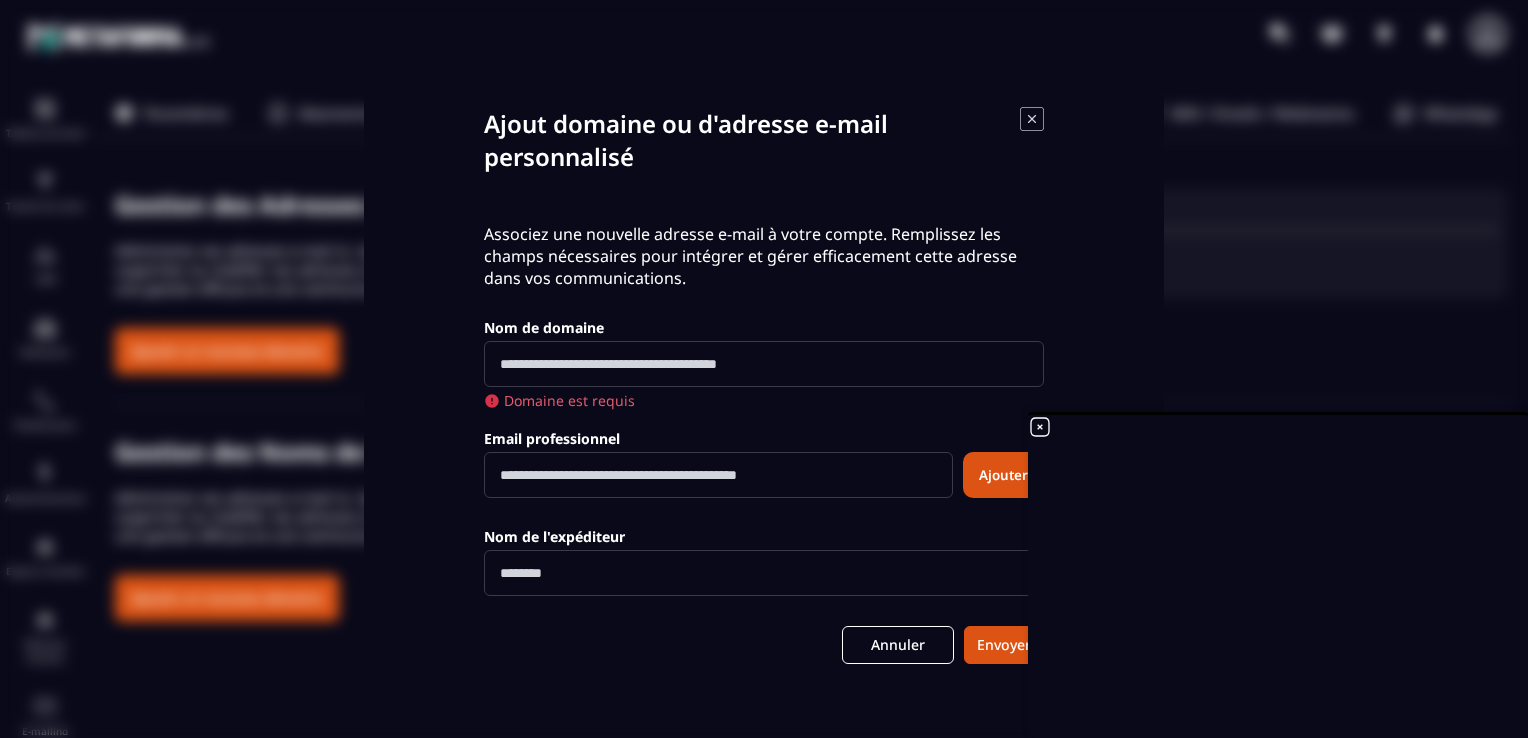 drag, startPoint x: 825, startPoint y: 446, endPoint x: 476, endPoint y: 465, distance: 349.5168 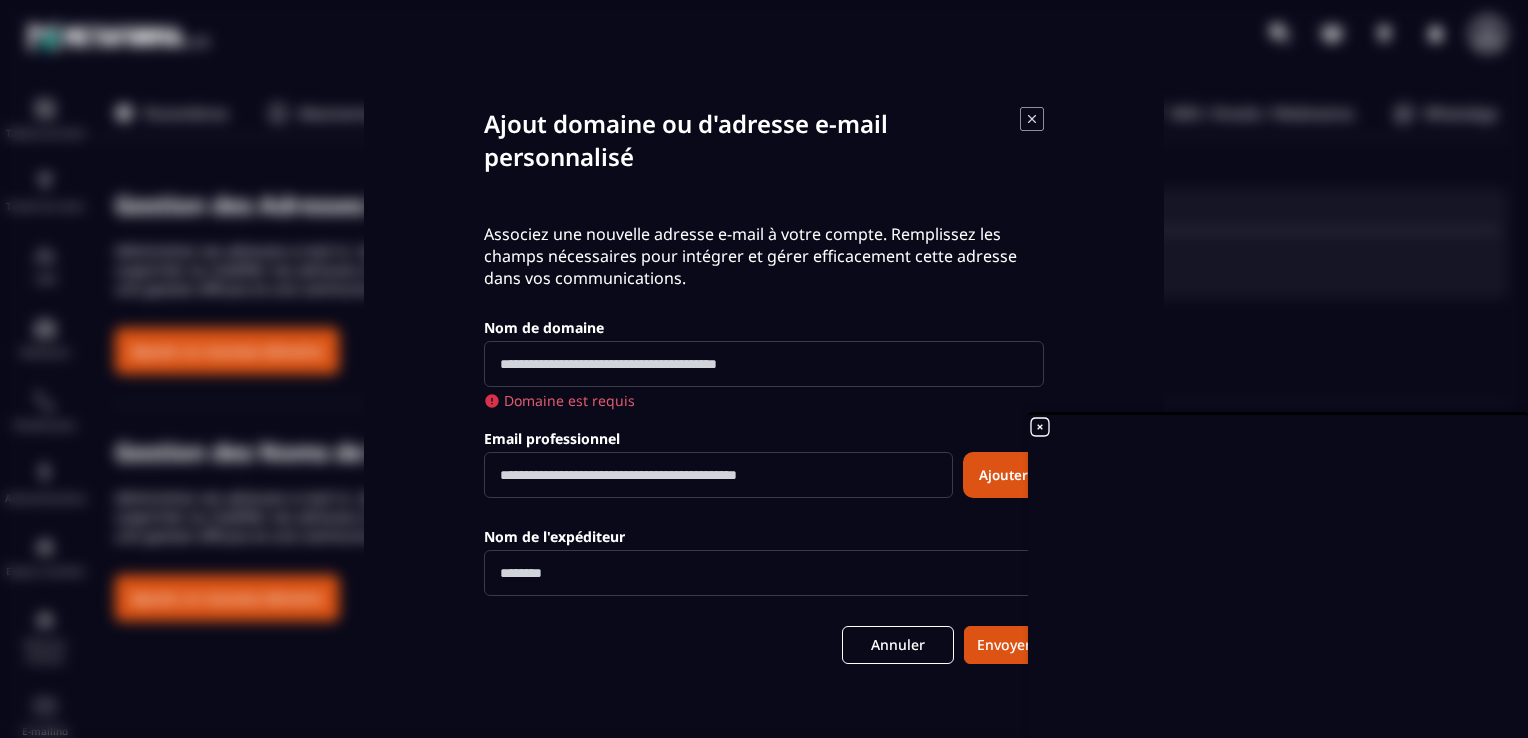 click at bounding box center [764, 364] 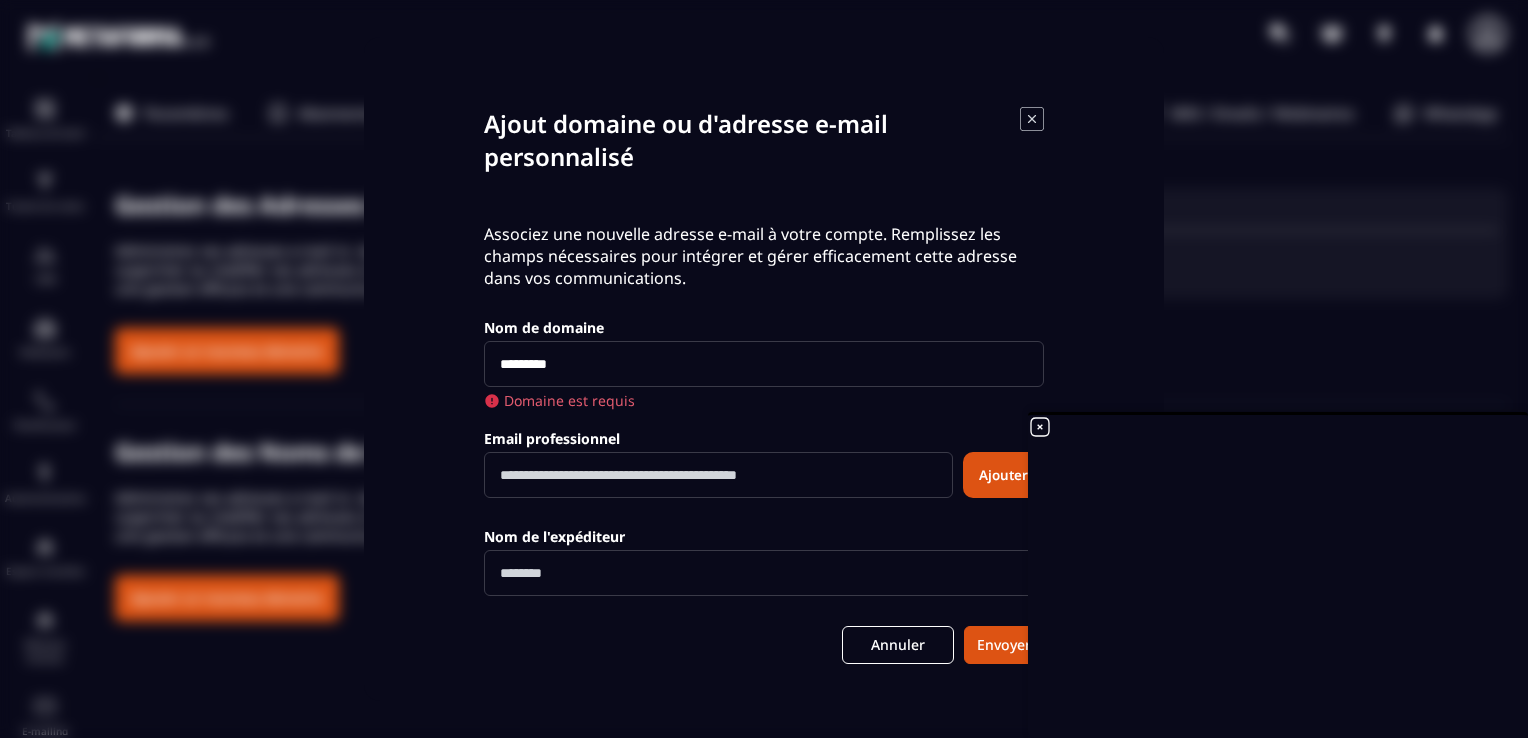 type on "*********" 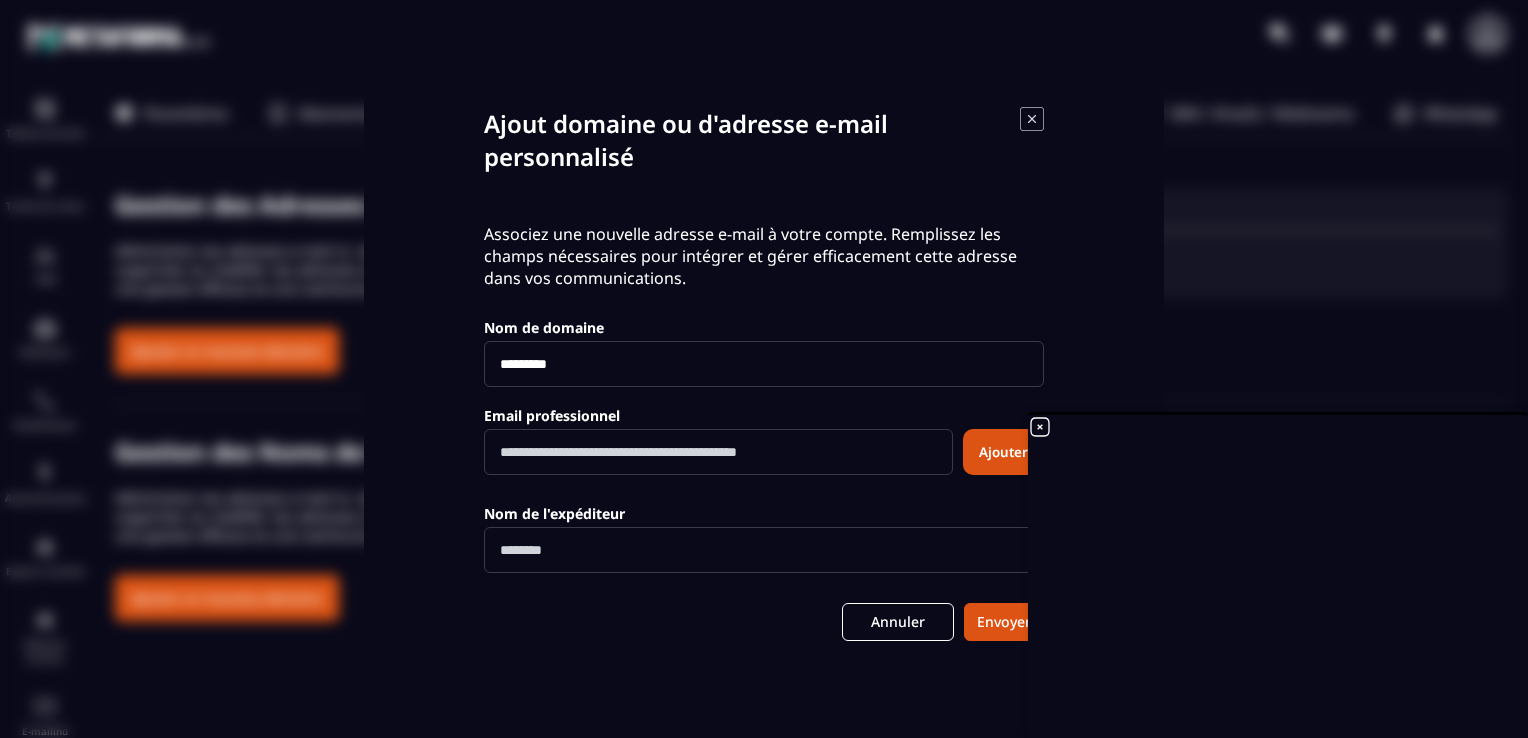 click at bounding box center [718, 452] 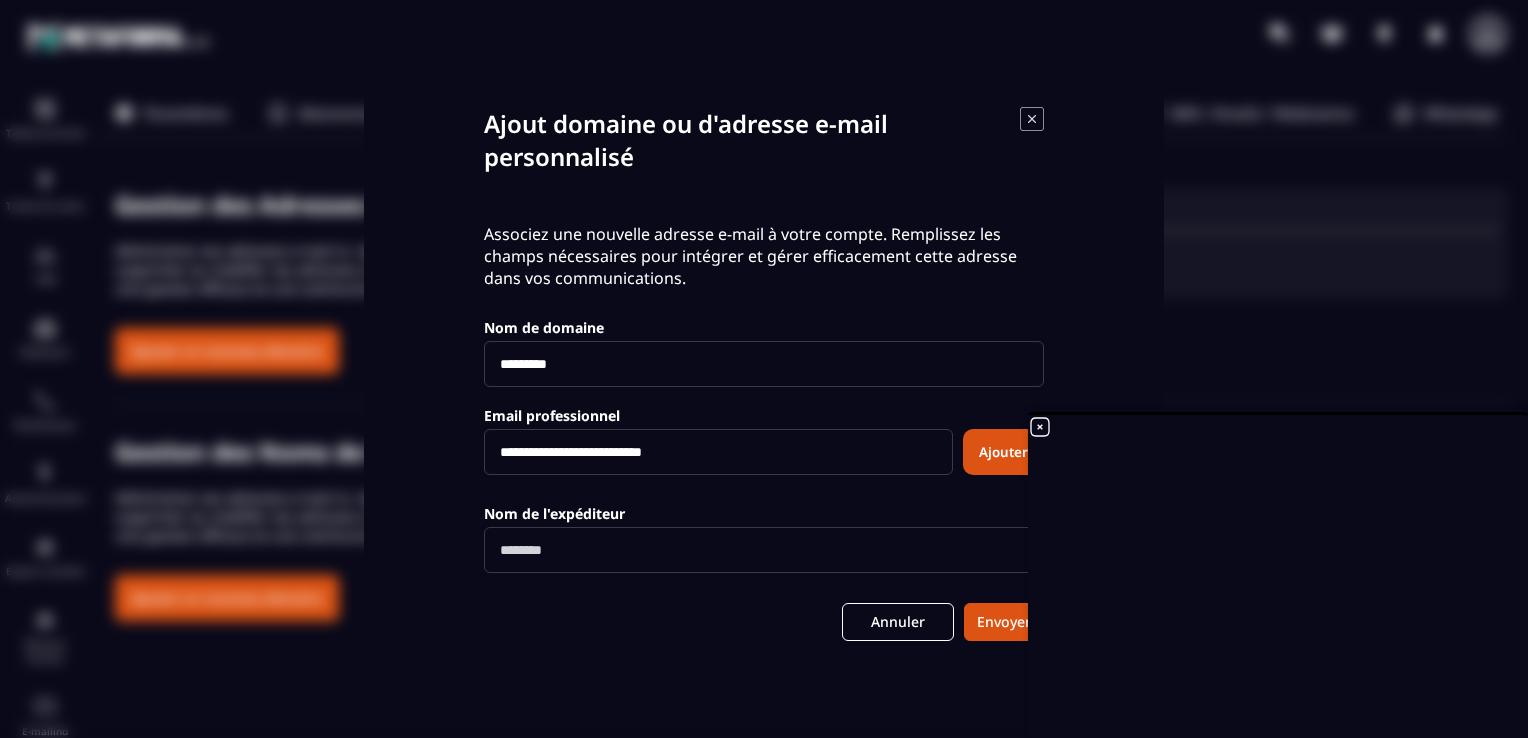 click on "Ajouter" at bounding box center (1003, 452) 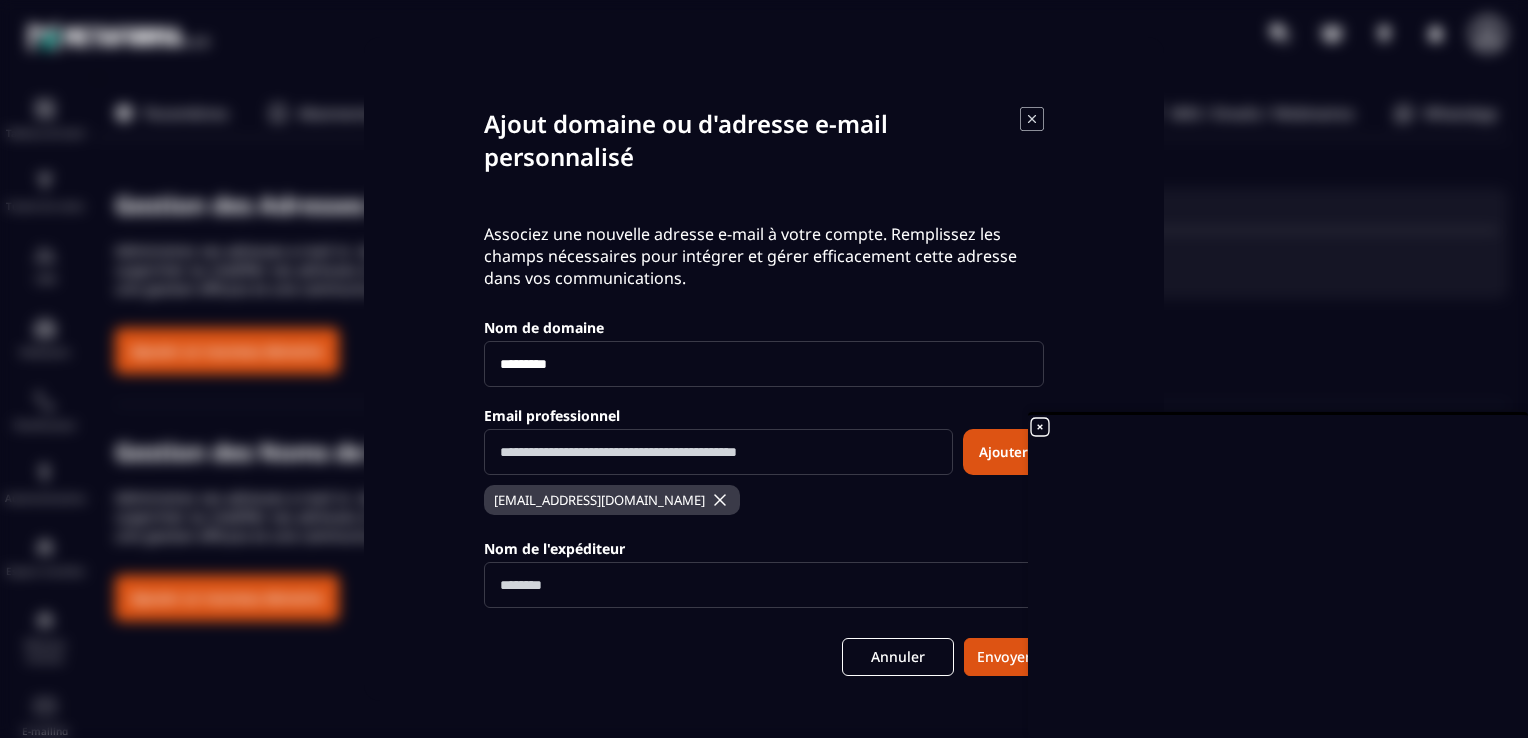 click at bounding box center (764, 585) 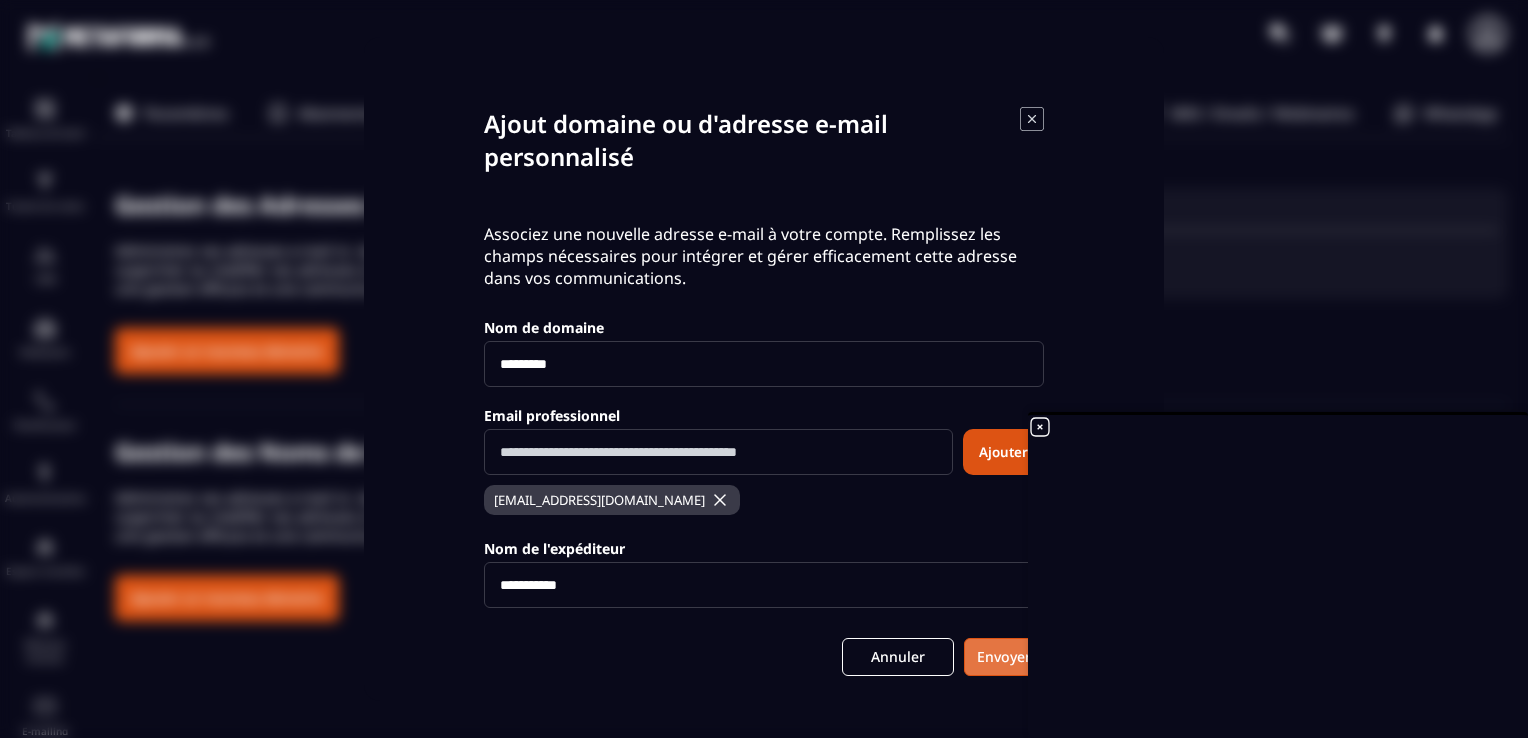 type on "**********" 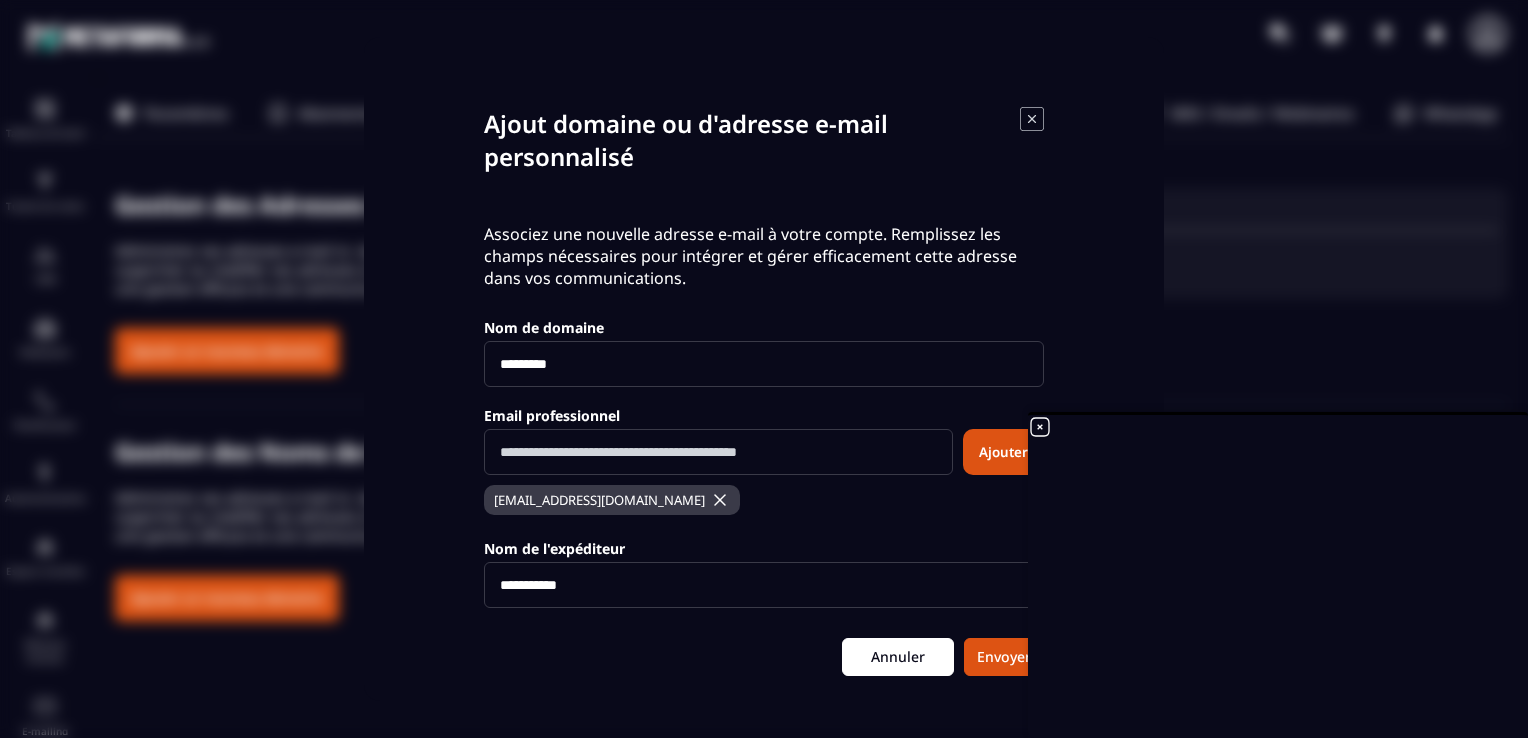 click on "Annuler" at bounding box center (898, 657) 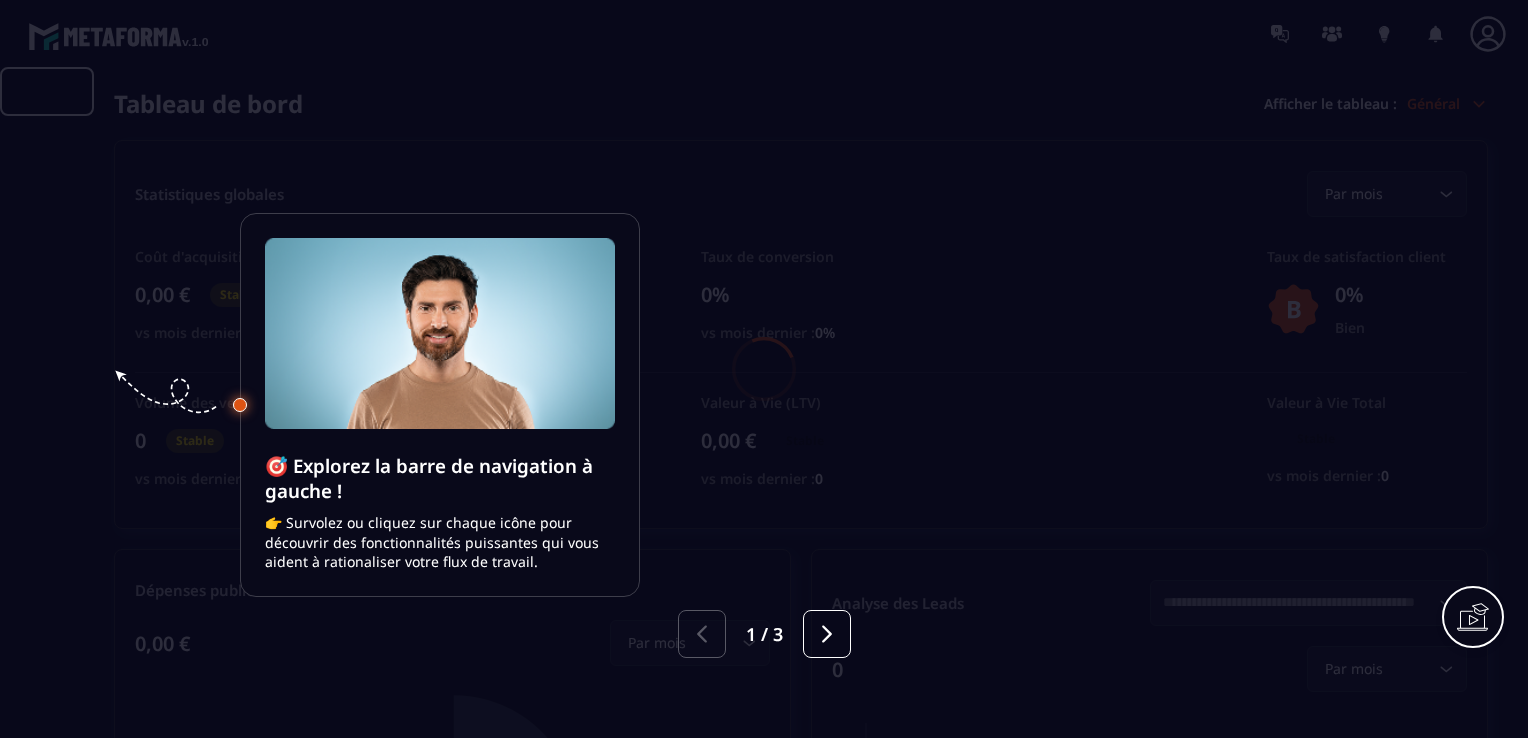 scroll, scrollTop: 0, scrollLeft: 0, axis: both 